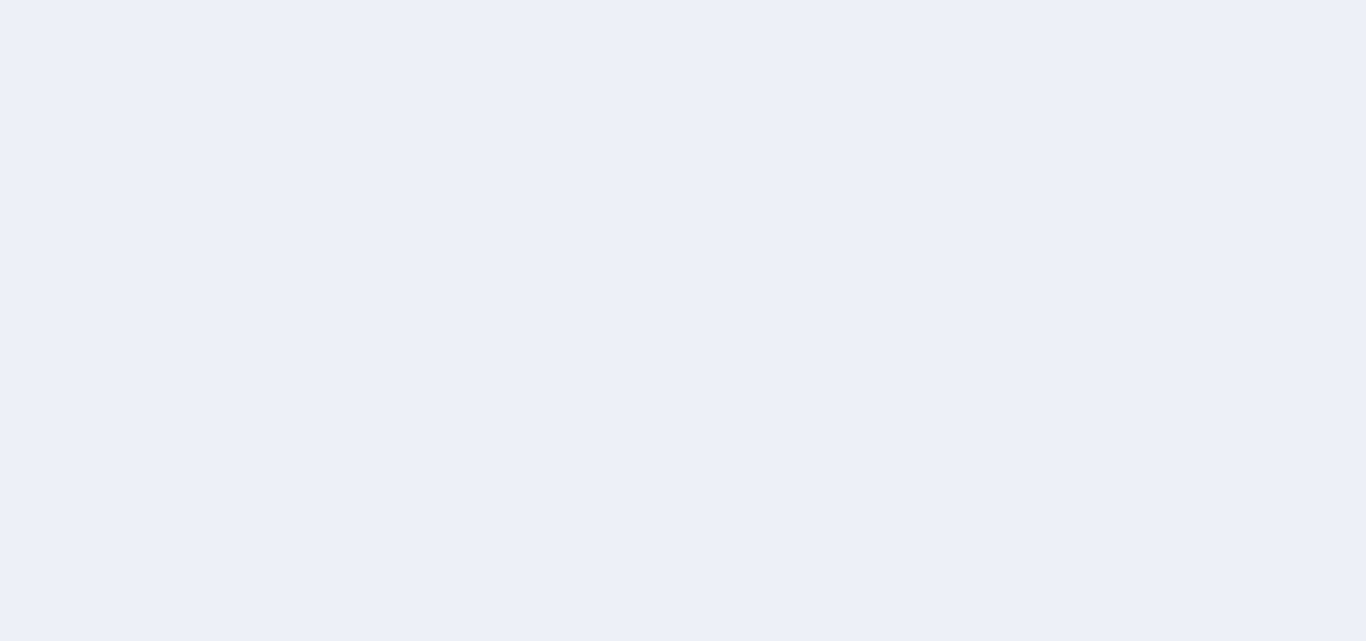 scroll, scrollTop: 0, scrollLeft: 0, axis: both 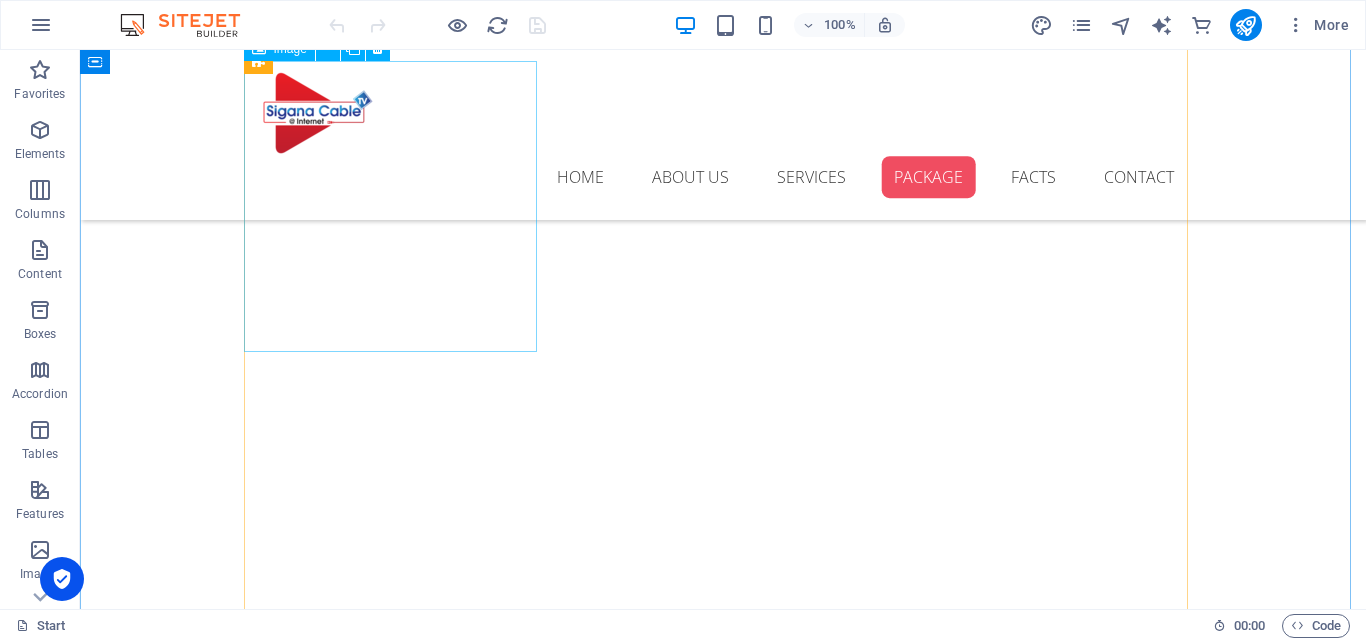 click on "Ice Cream" at bounding box center (397, 2726) 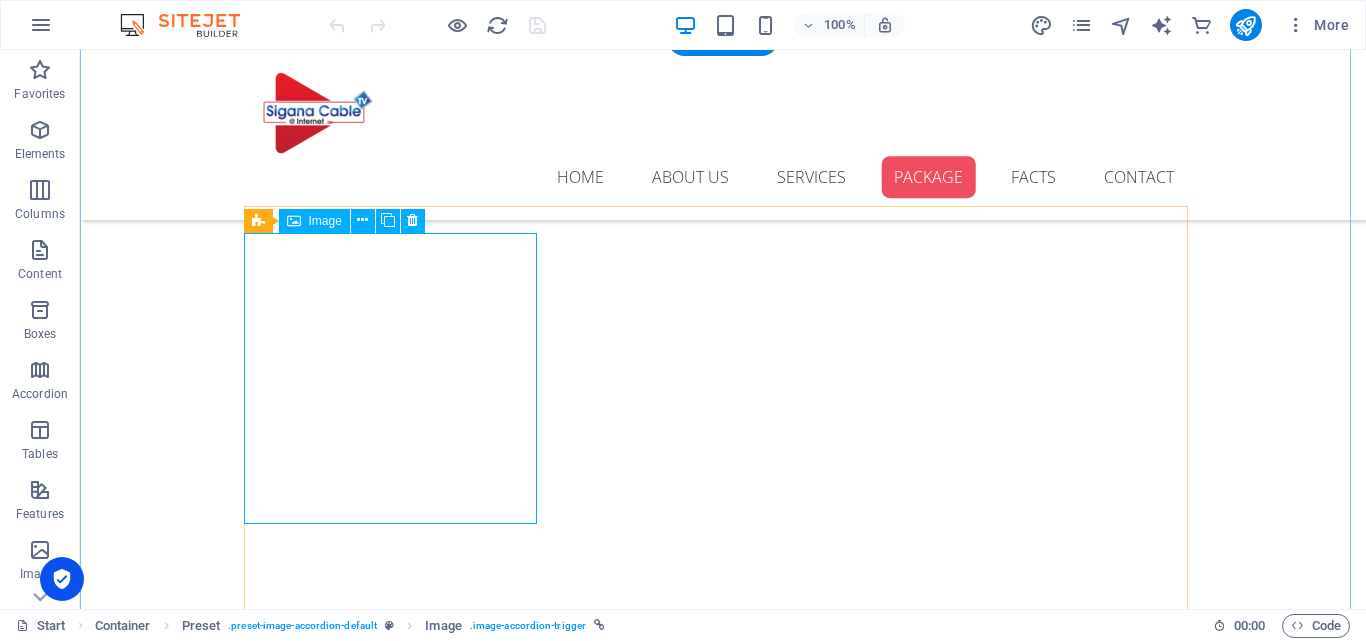 scroll, scrollTop: 2484, scrollLeft: 0, axis: vertical 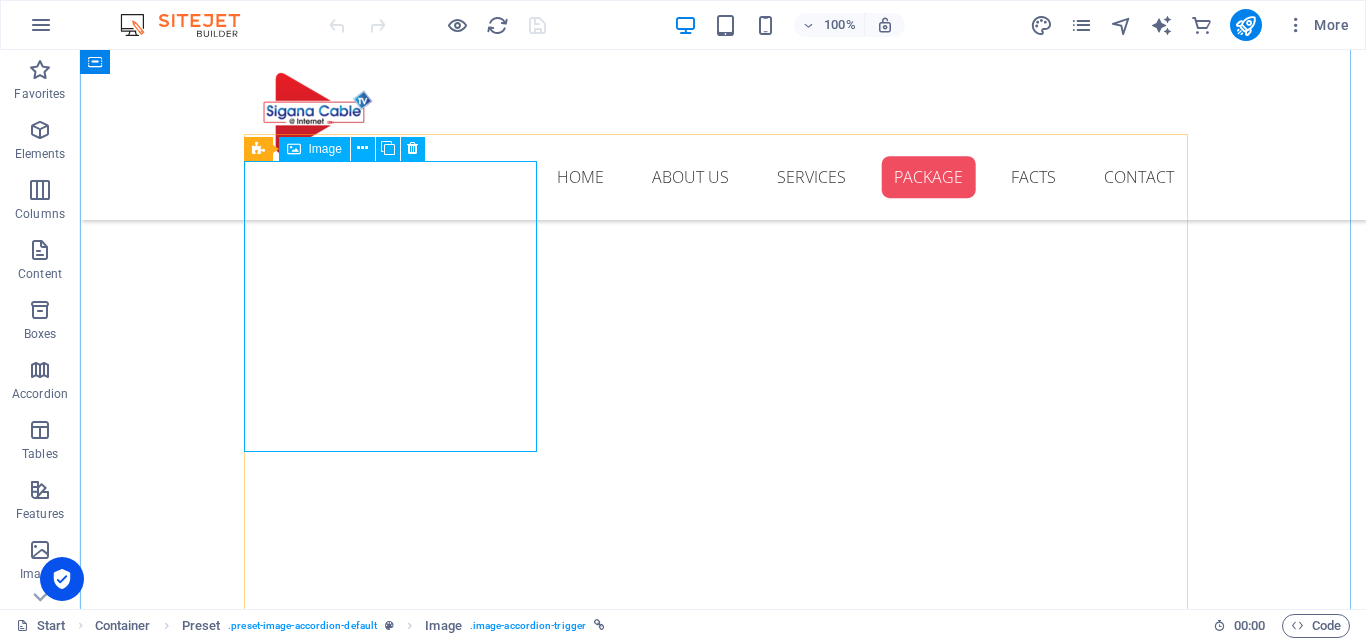 click on "Ice Cream" at bounding box center [397, 2822] 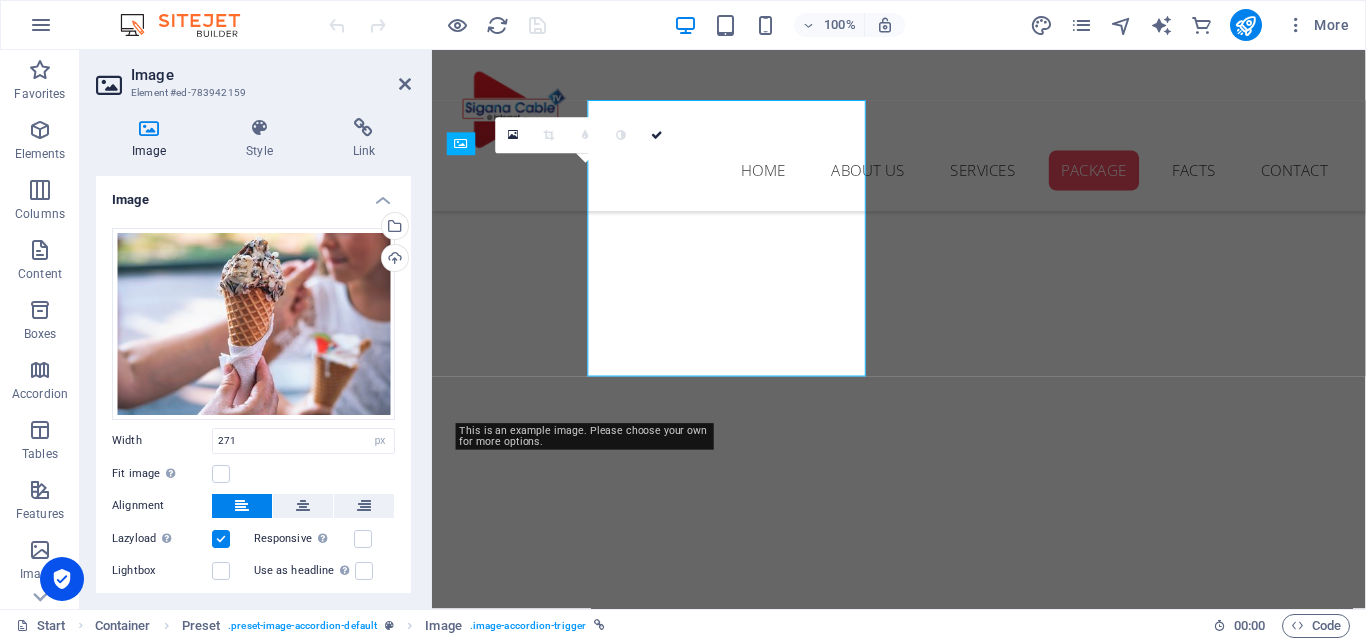 scroll, scrollTop: 2542, scrollLeft: 0, axis: vertical 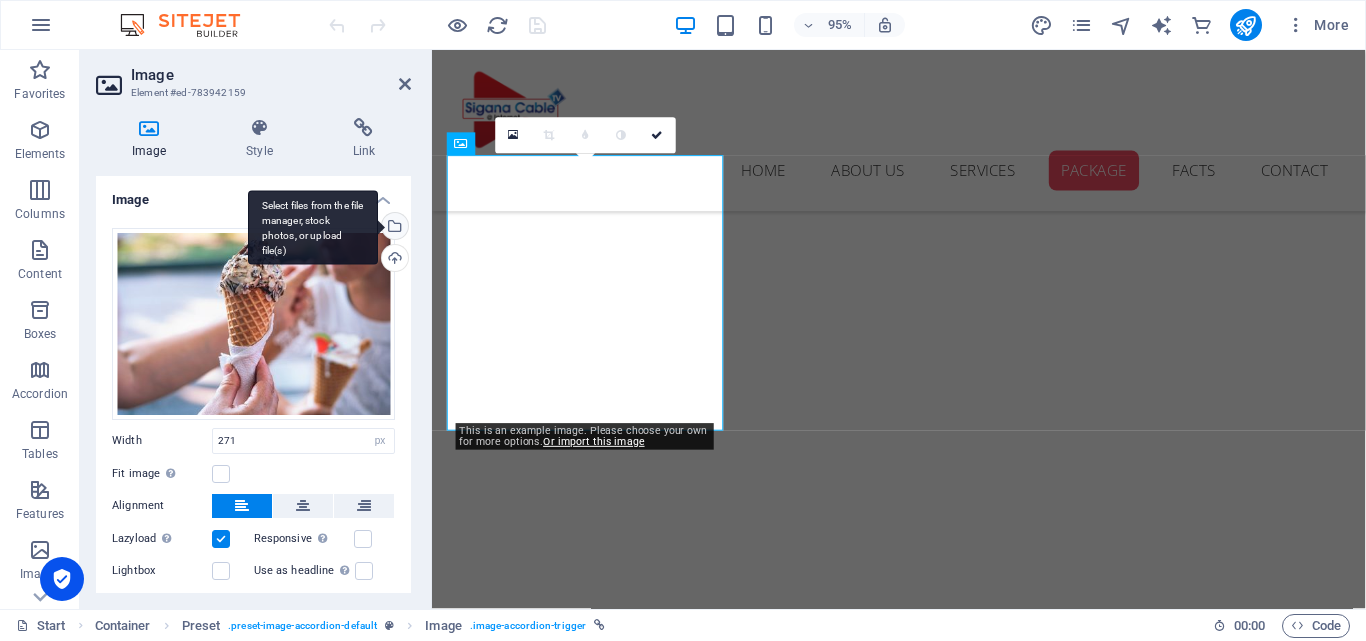 click on "Select files from the file manager, stock photos, or upload file(s)" at bounding box center (393, 228) 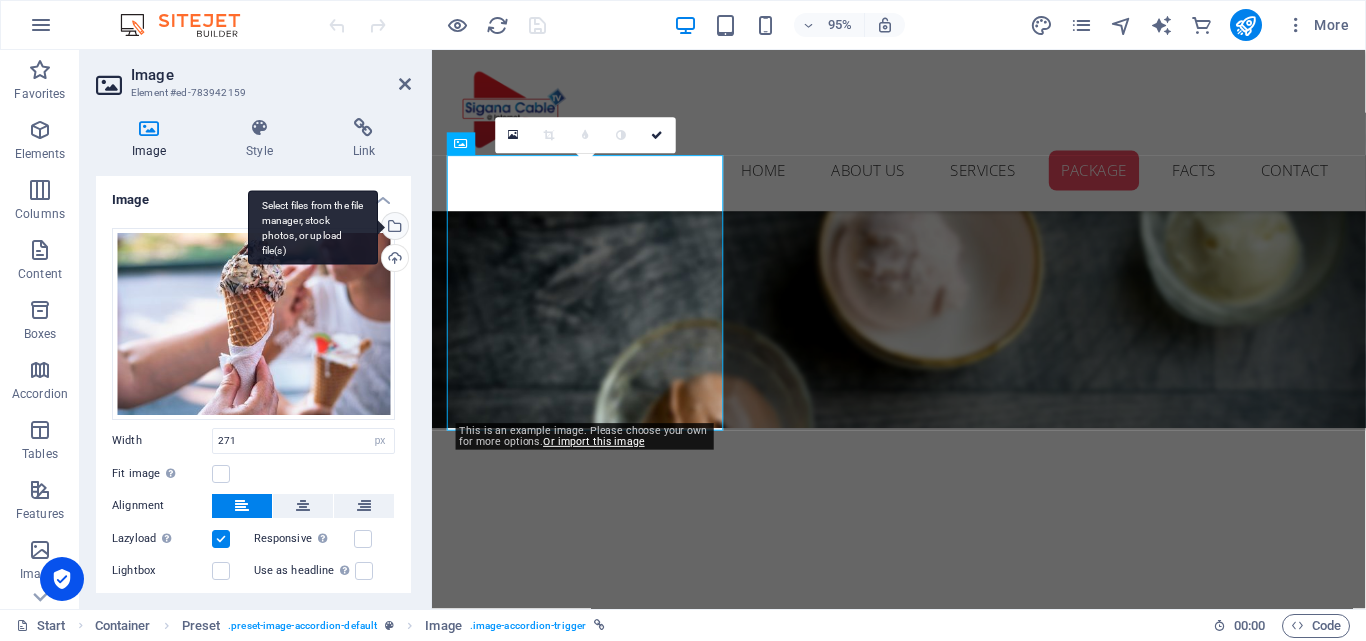 scroll, scrollTop: 2949, scrollLeft: 0, axis: vertical 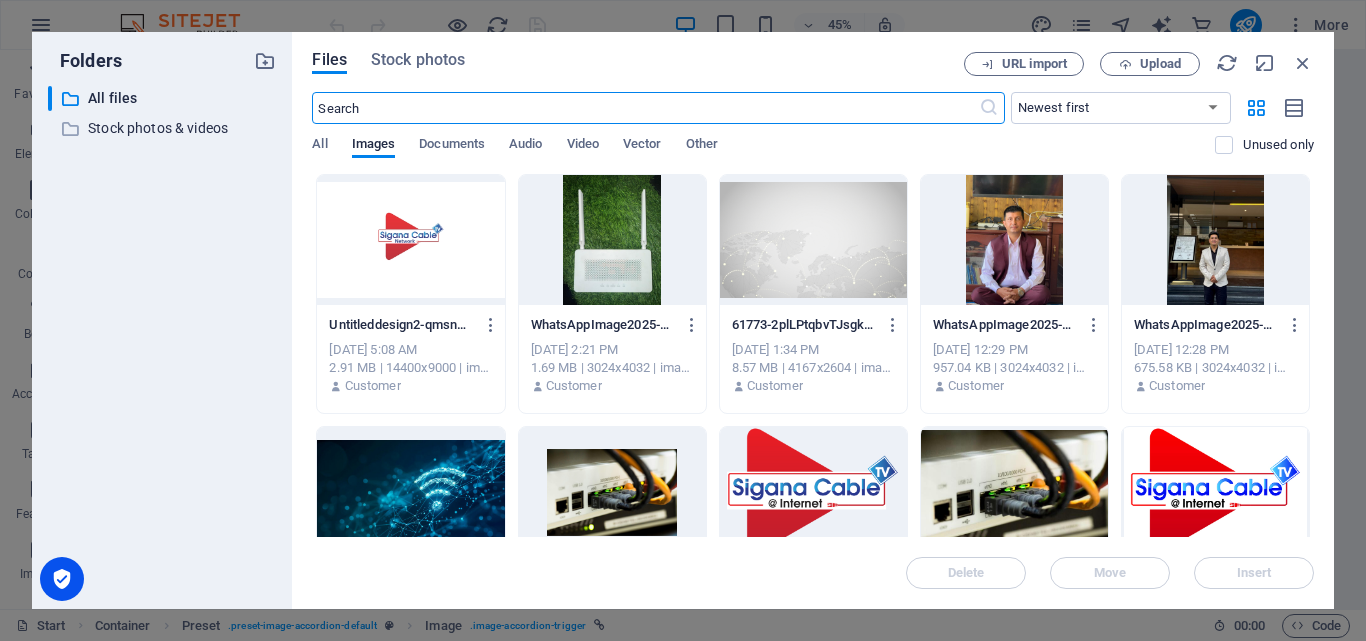 click at bounding box center [410, 240] 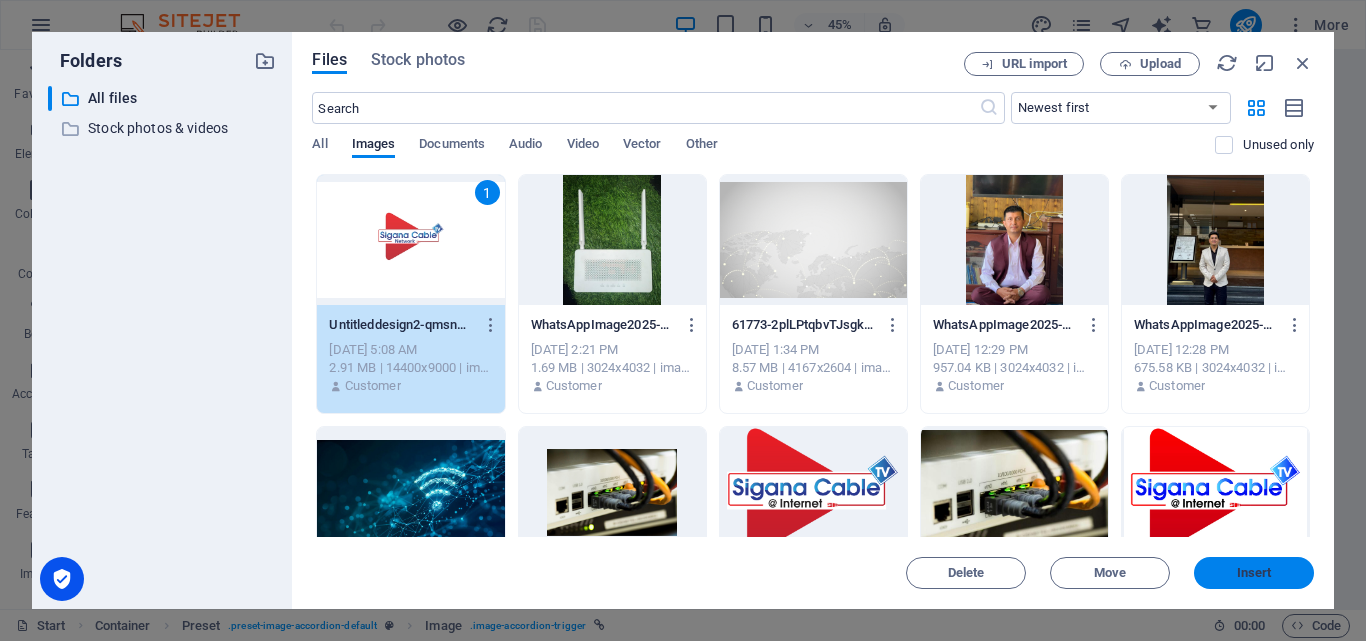 click on "Insert" at bounding box center (1254, 573) 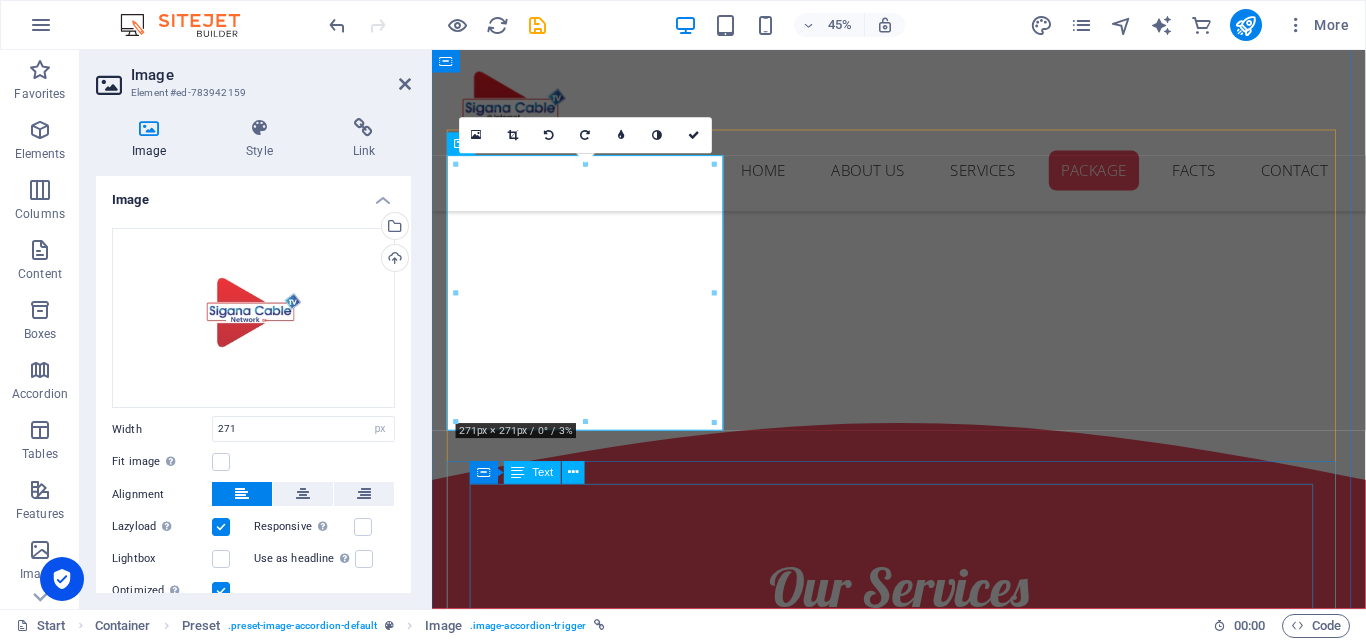 scroll, scrollTop: 2542, scrollLeft: 0, axis: vertical 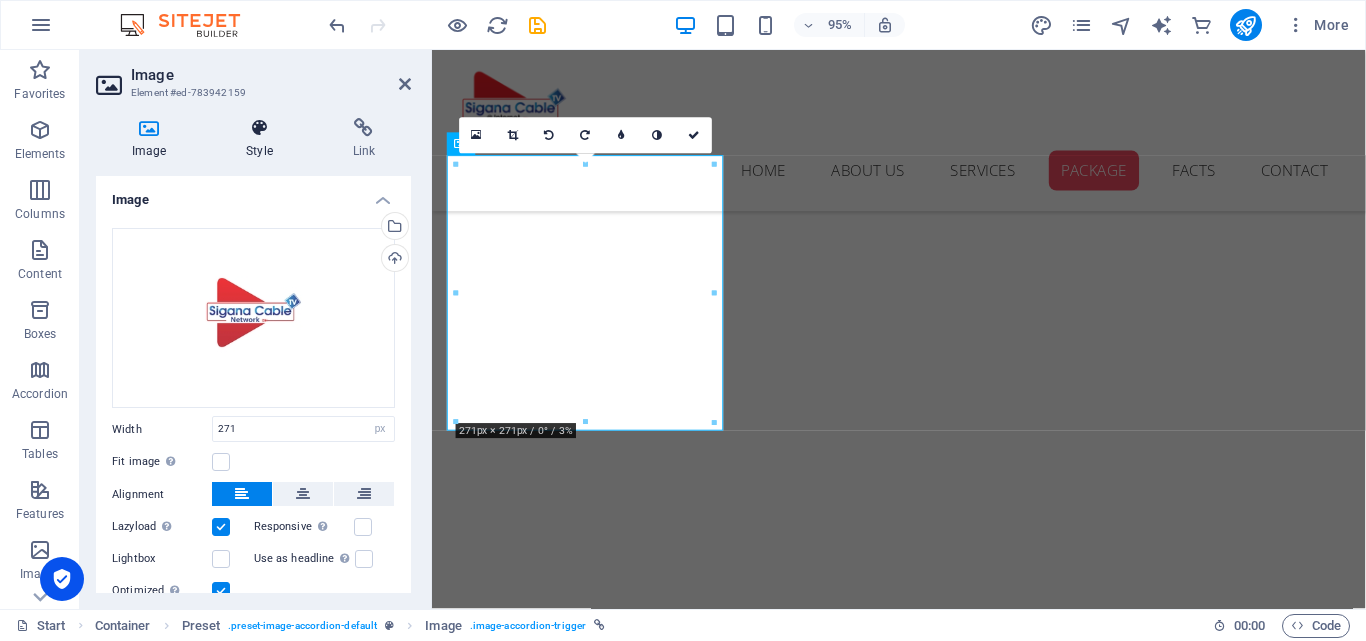 click at bounding box center [259, 128] 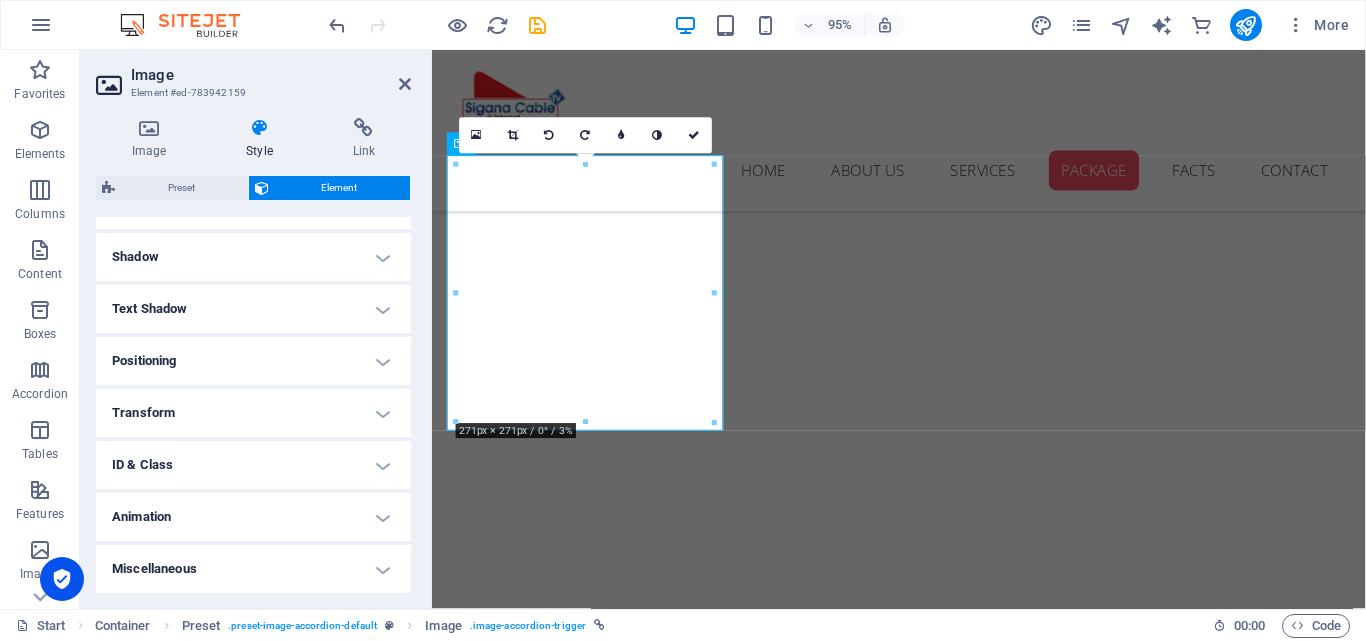 scroll, scrollTop: 0, scrollLeft: 0, axis: both 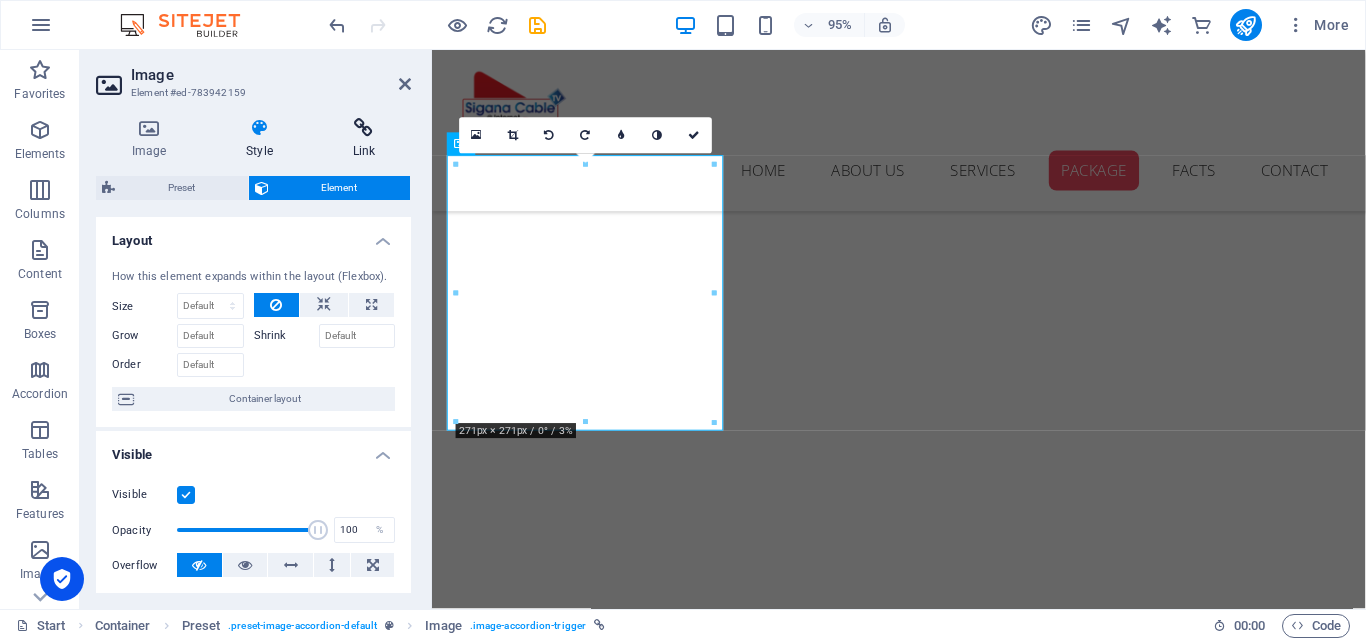 click at bounding box center [364, 128] 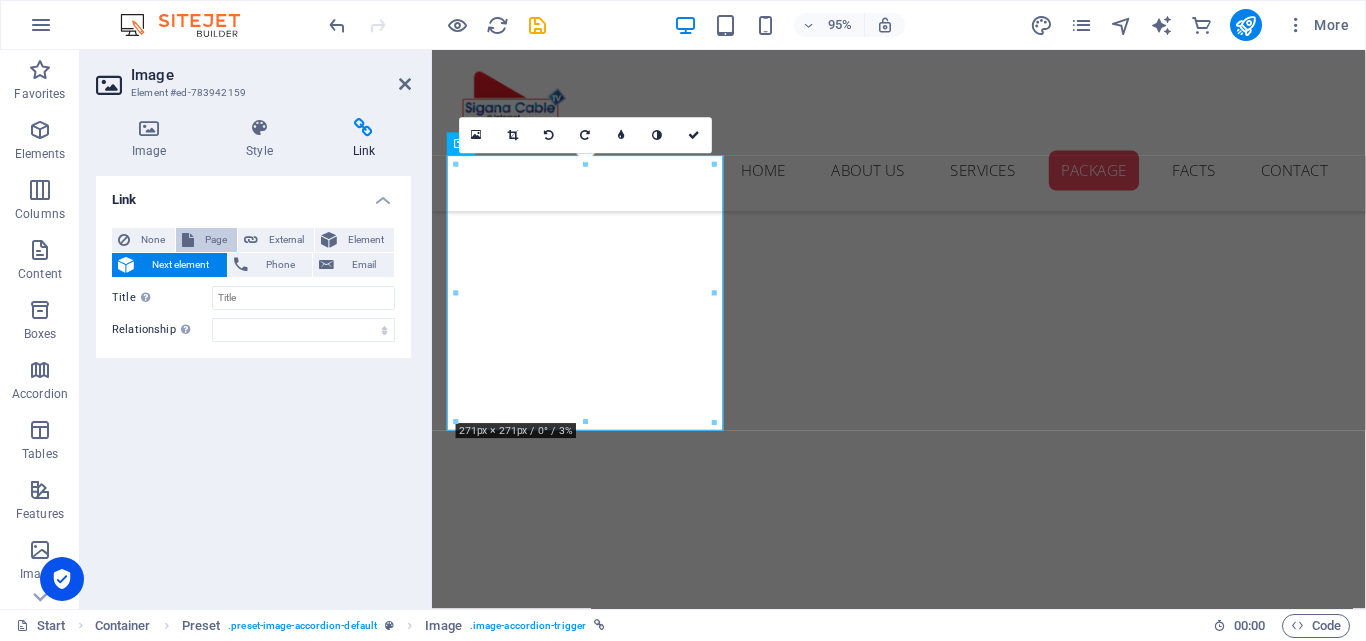 click at bounding box center [188, 240] 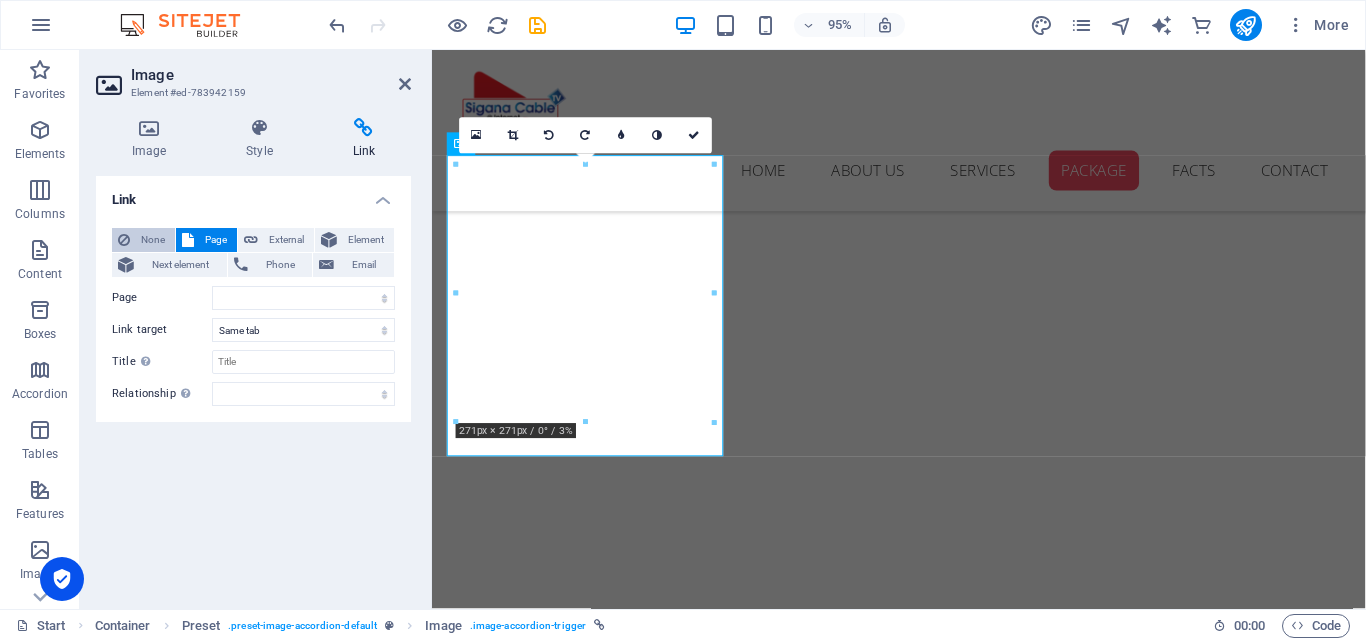 click on "None" at bounding box center (152, 240) 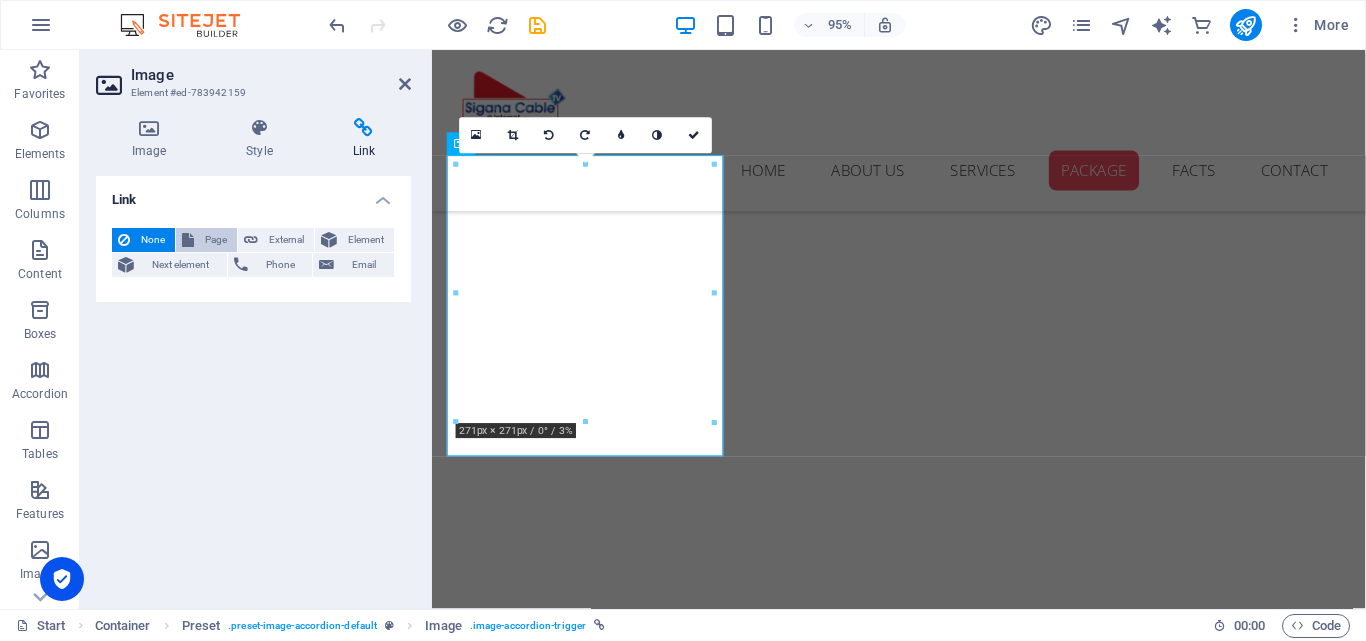 click on "Page" at bounding box center [215, 240] 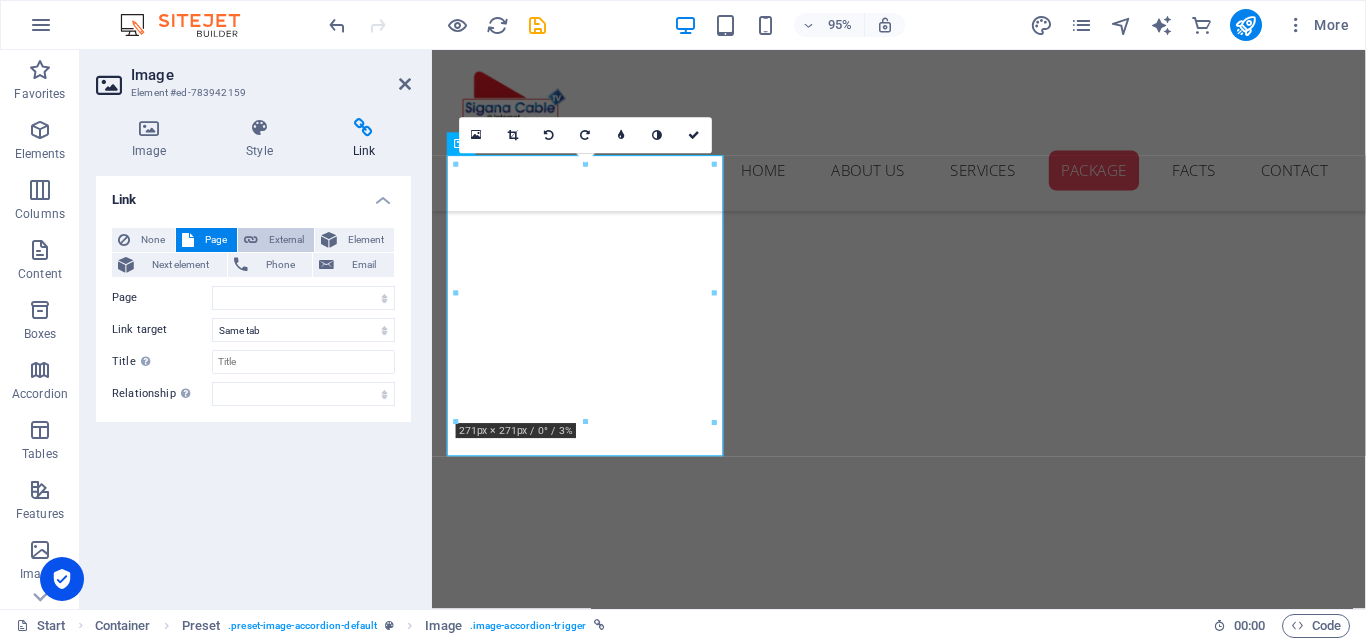 click on "External" at bounding box center (276, 240) 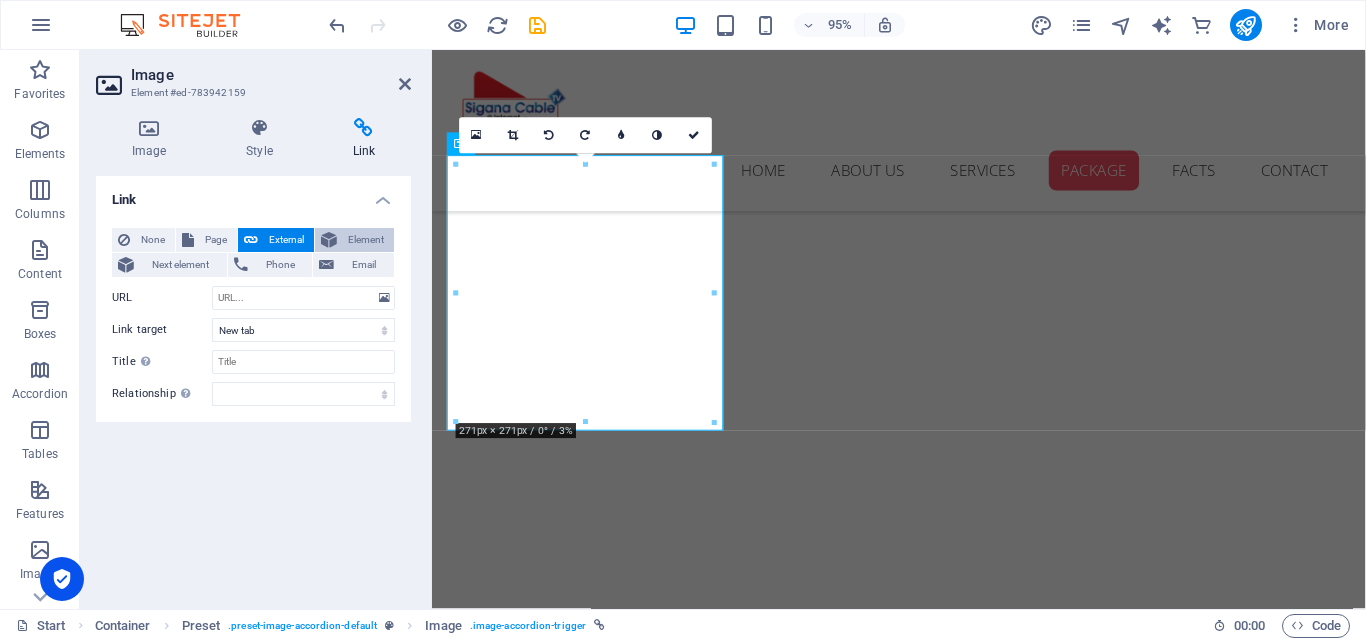 click at bounding box center (329, 240) 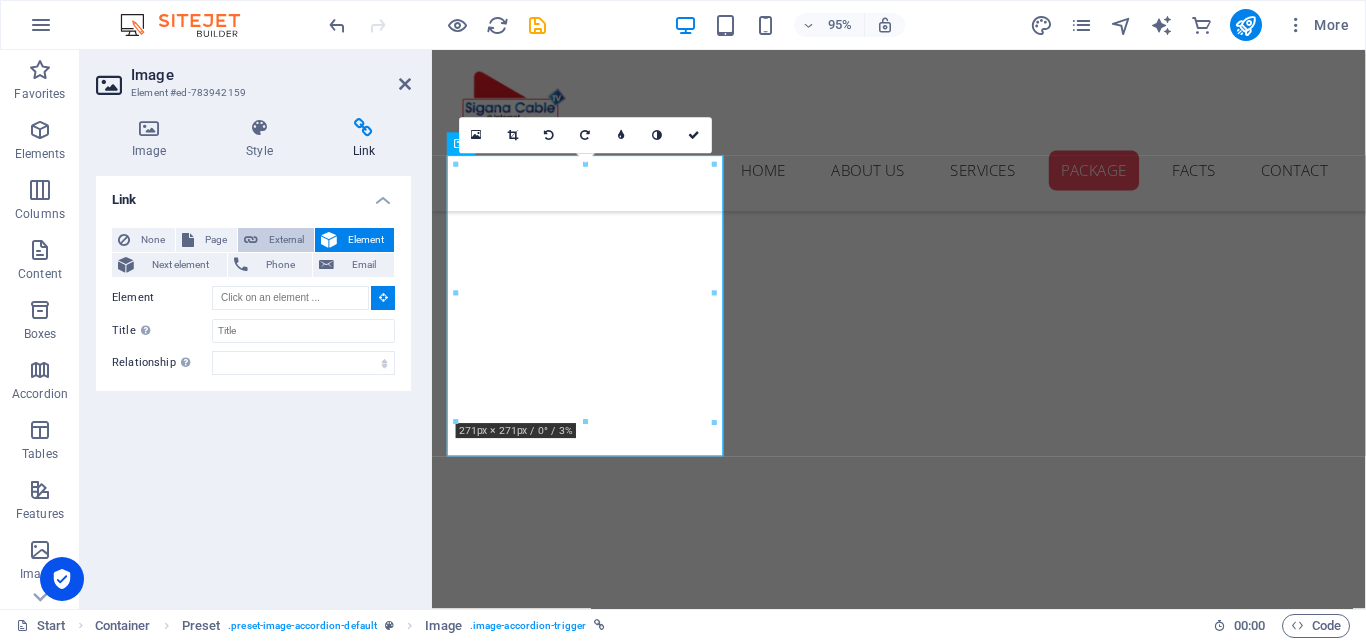 click on "External" at bounding box center [286, 240] 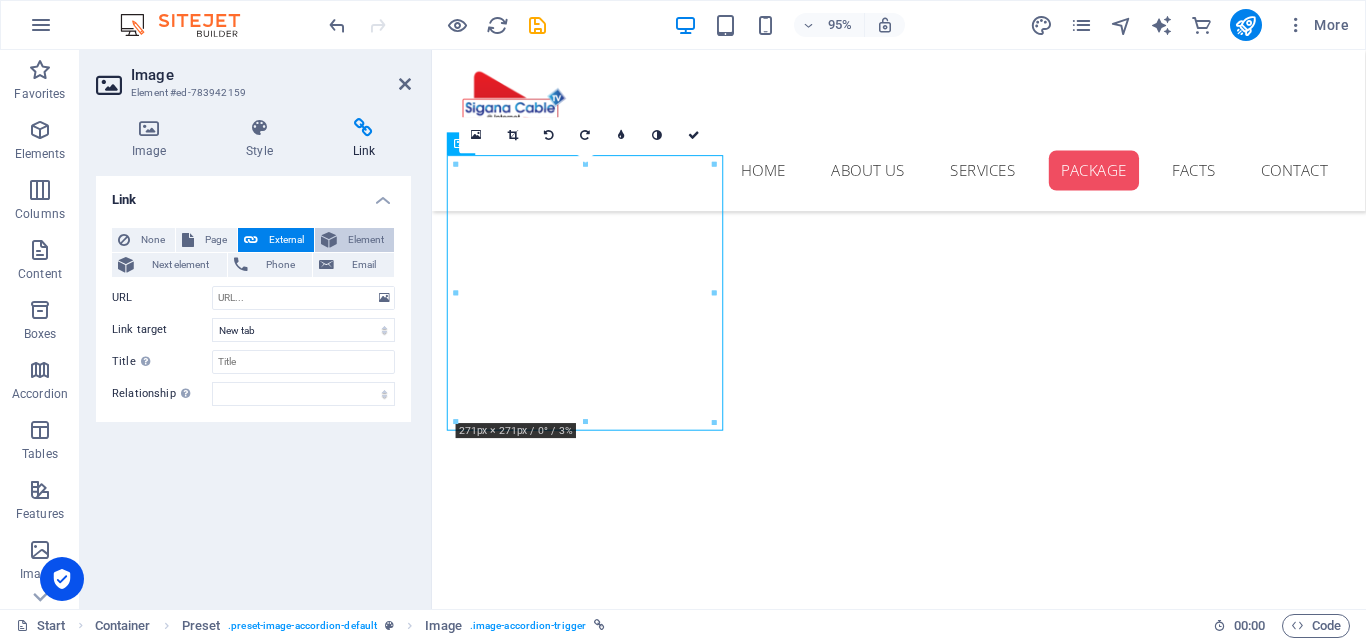 click on "Element" at bounding box center (354, 240) 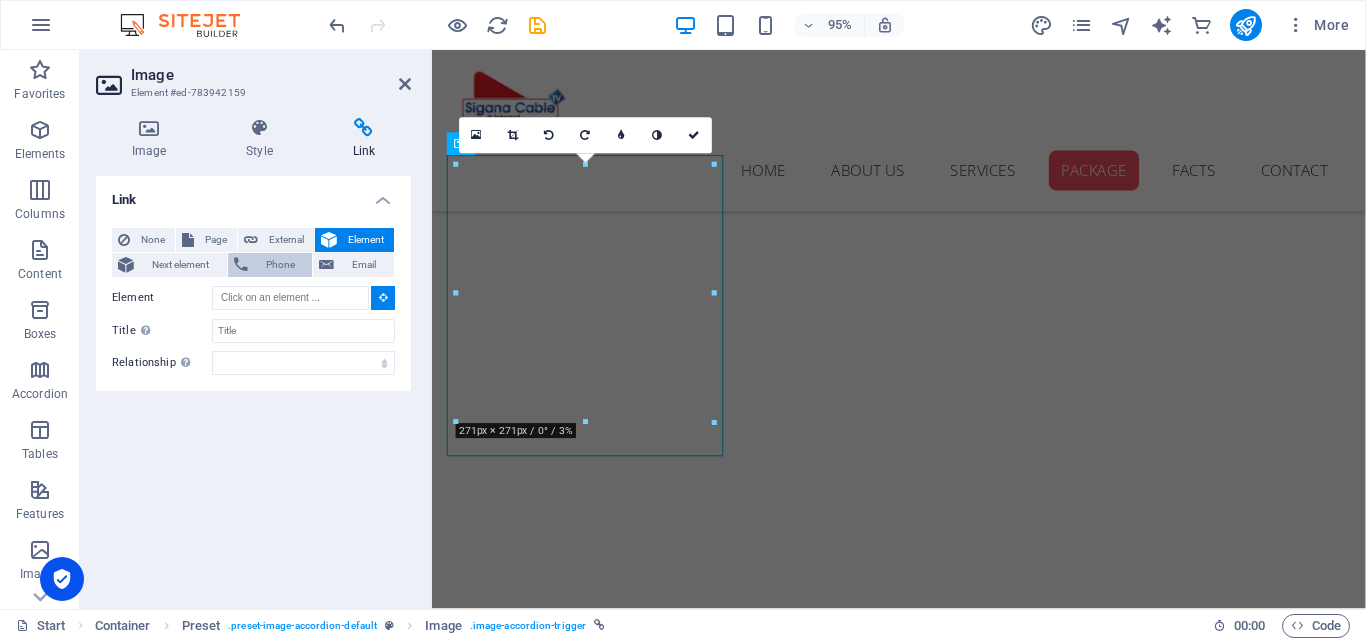 click on "Phone" at bounding box center [280, 265] 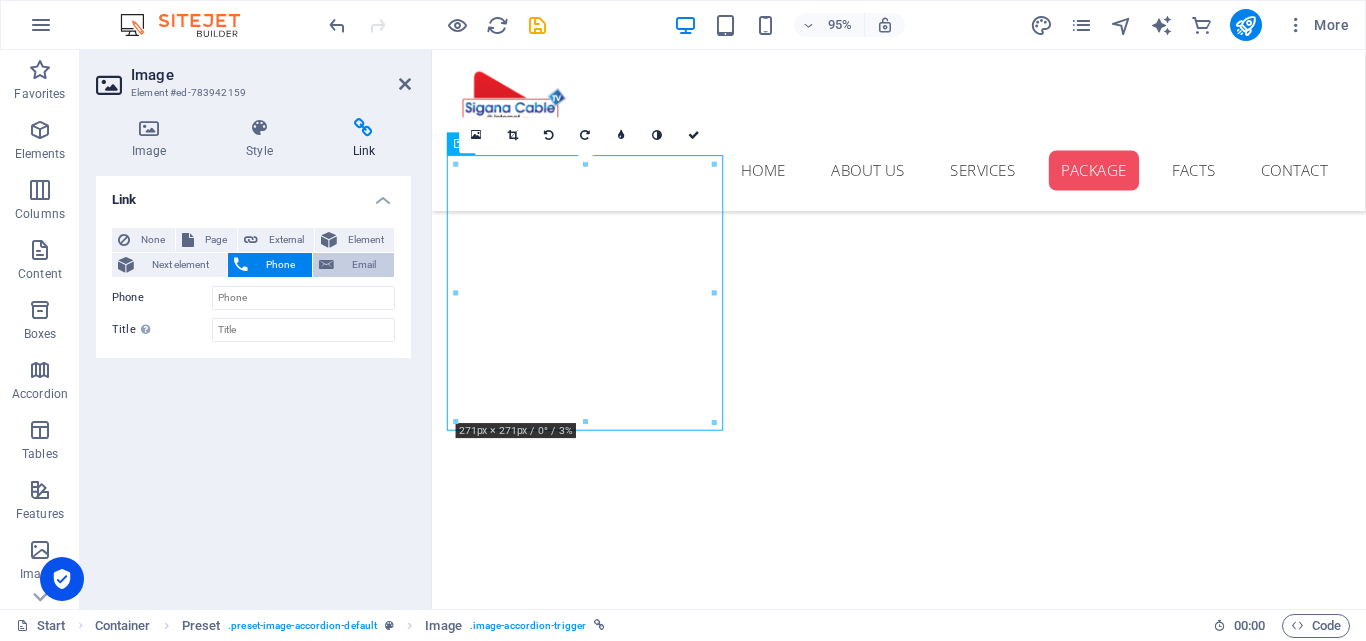 click on "Email" at bounding box center [364, 265] 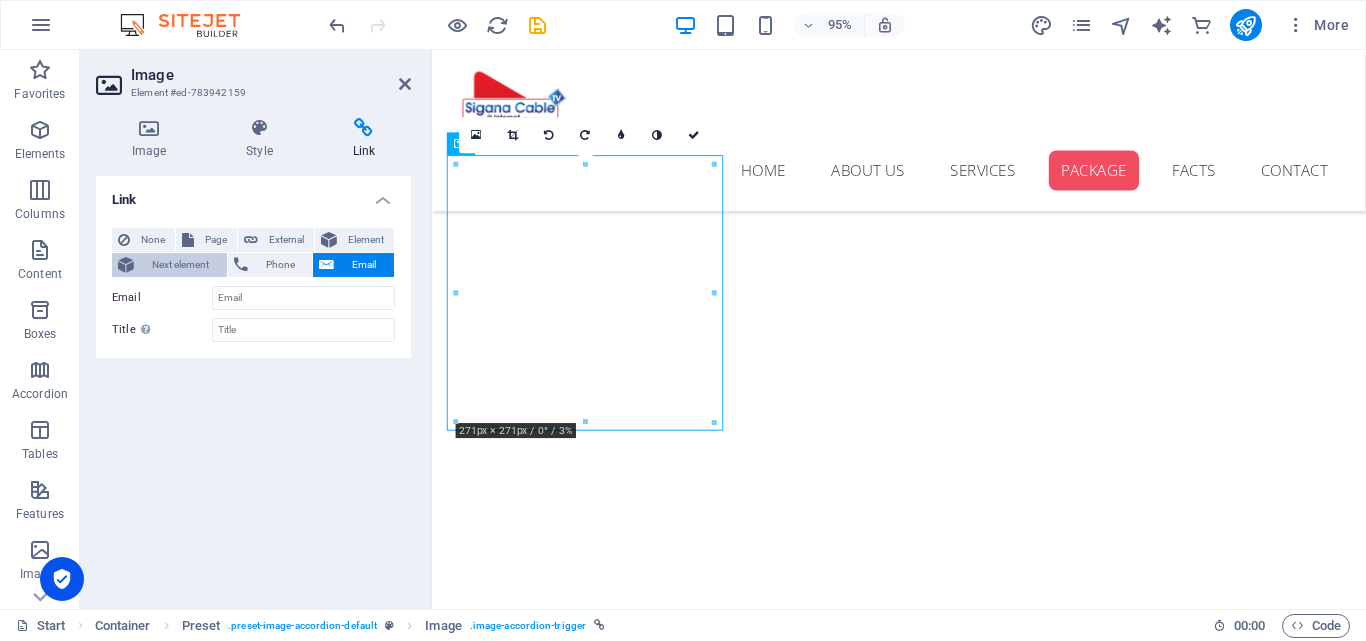click on "Next element" at bounding box center [180, 265] 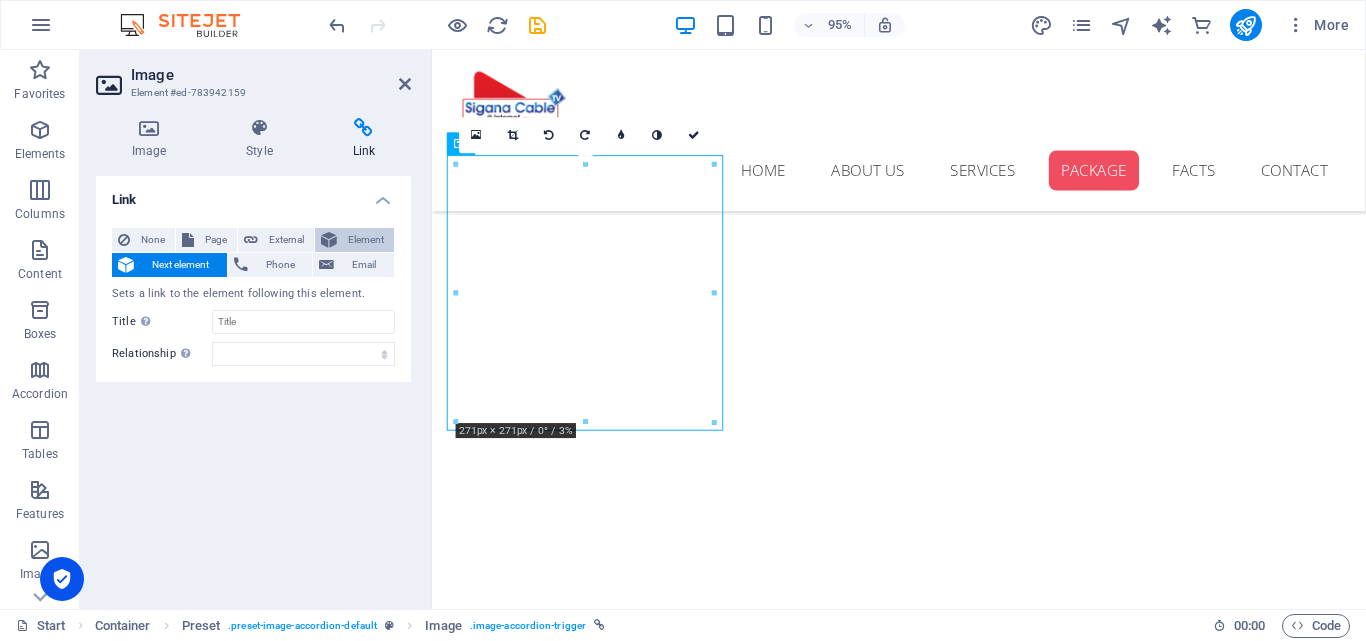 click on "Element" at bounding box center (365, 240) 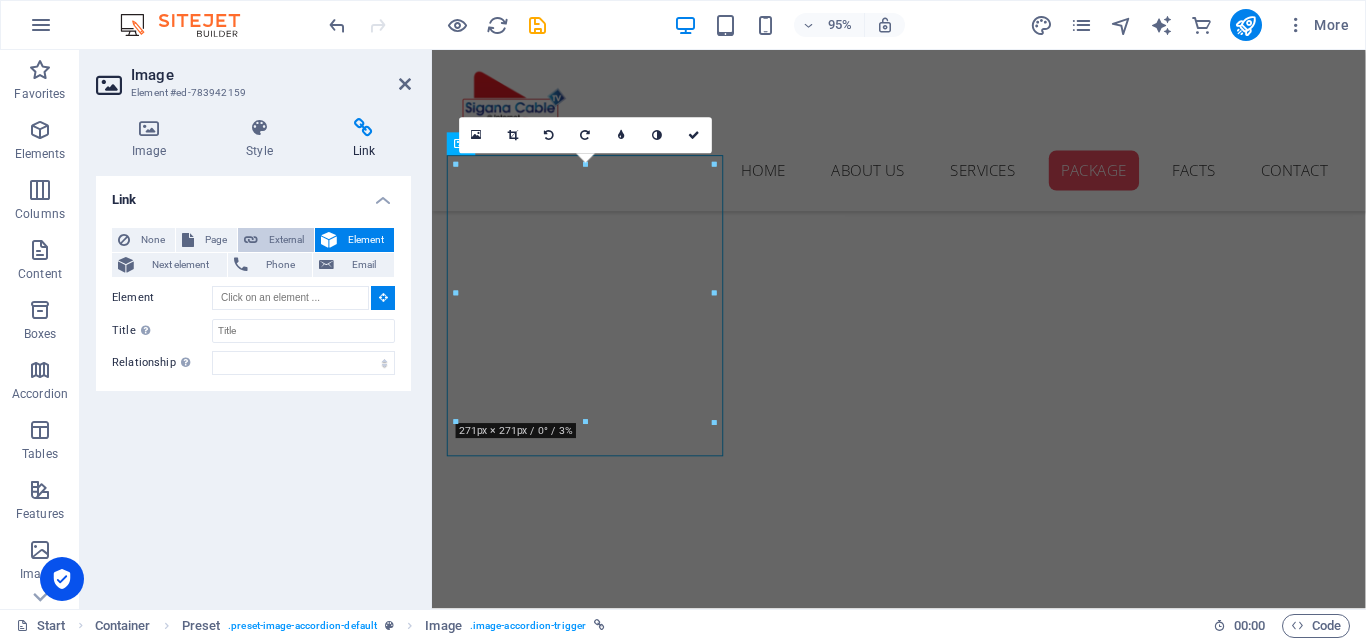 click on "External" at bounding box center [286, 240] 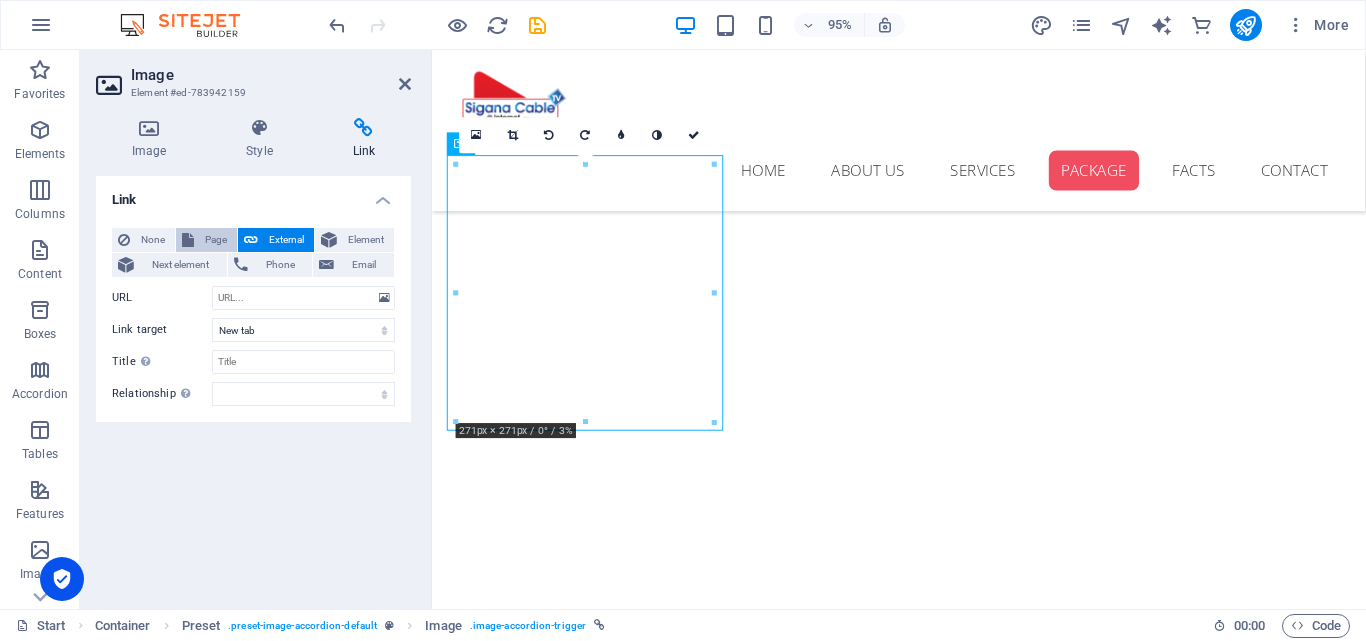 click on "Page" at bounding box center (215, 240) 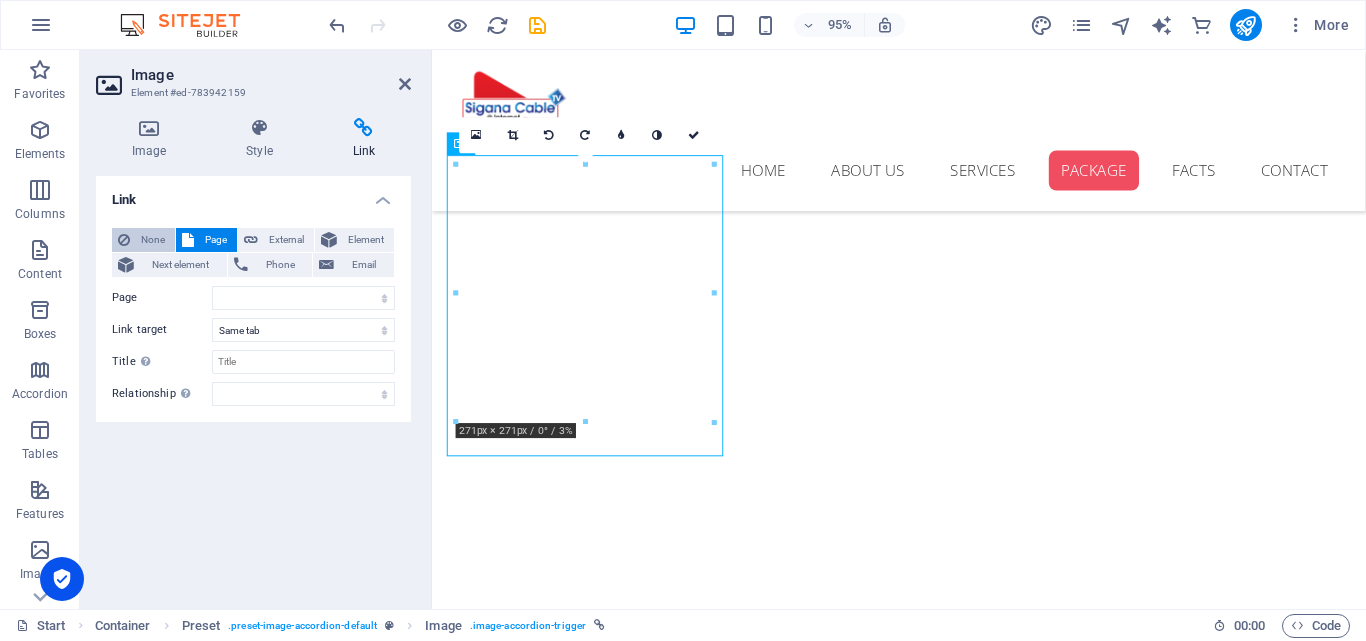 click at bounding box center (124, 240) 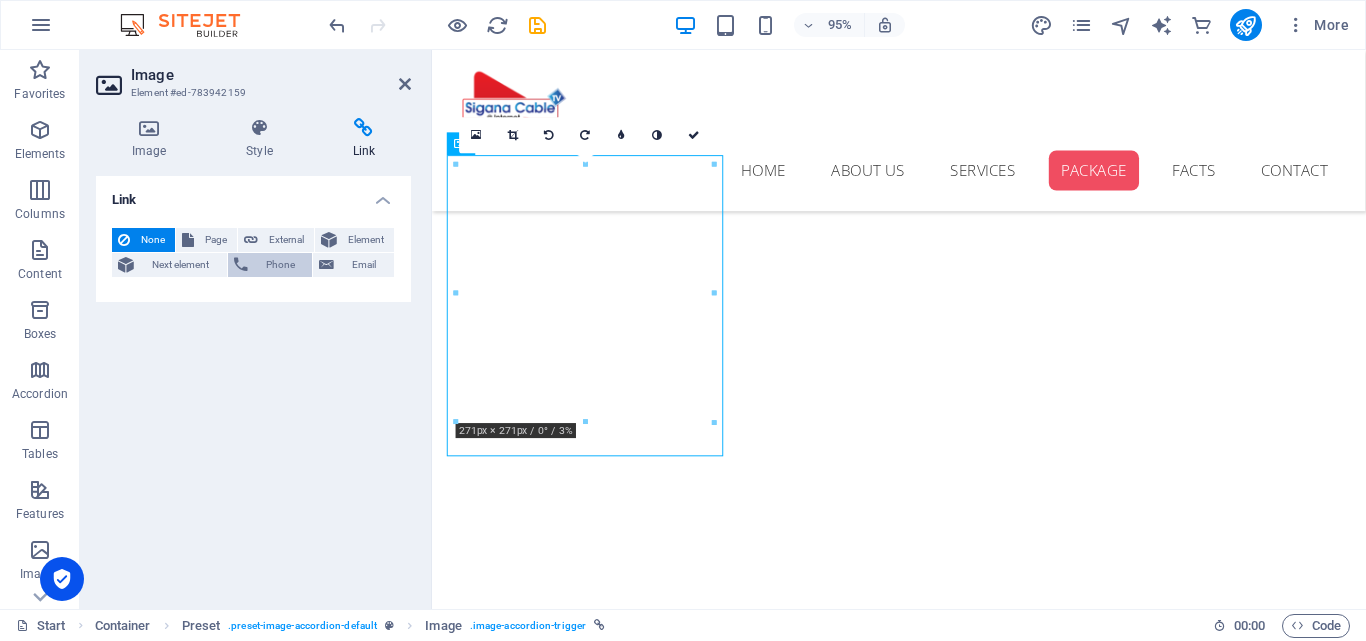 click on "Phone" at bounding box center [280, 265] 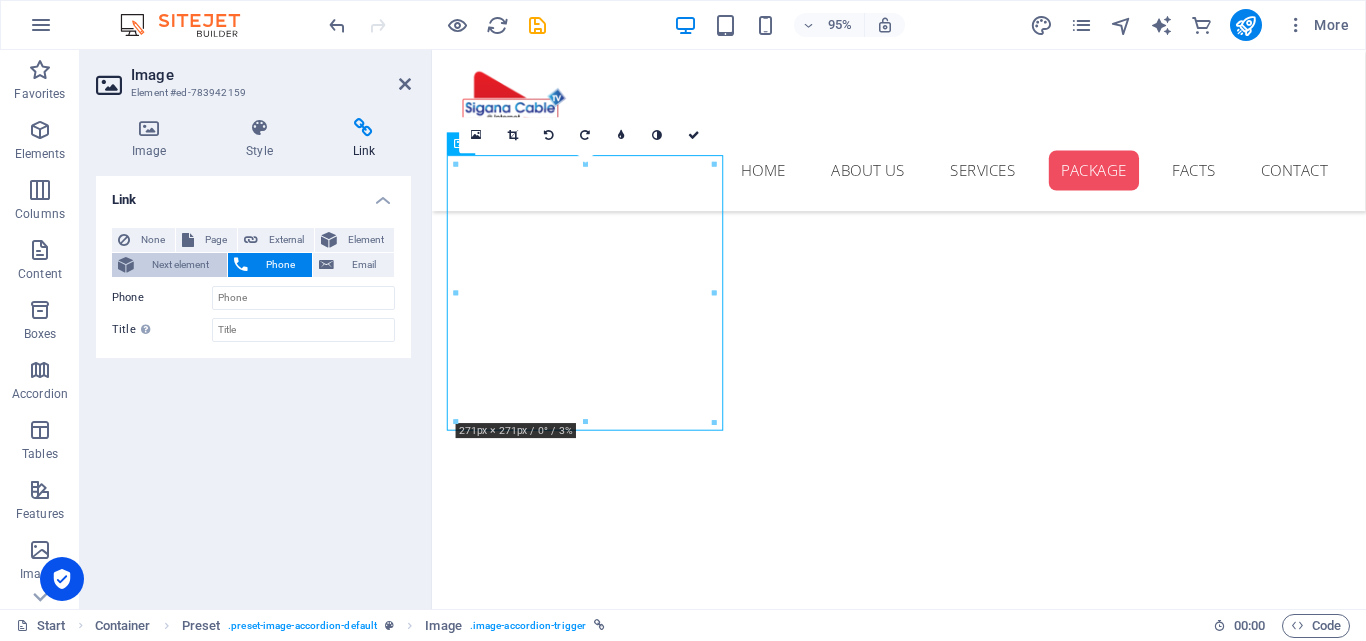 click on "Next element" at bounding box center (180, 265) 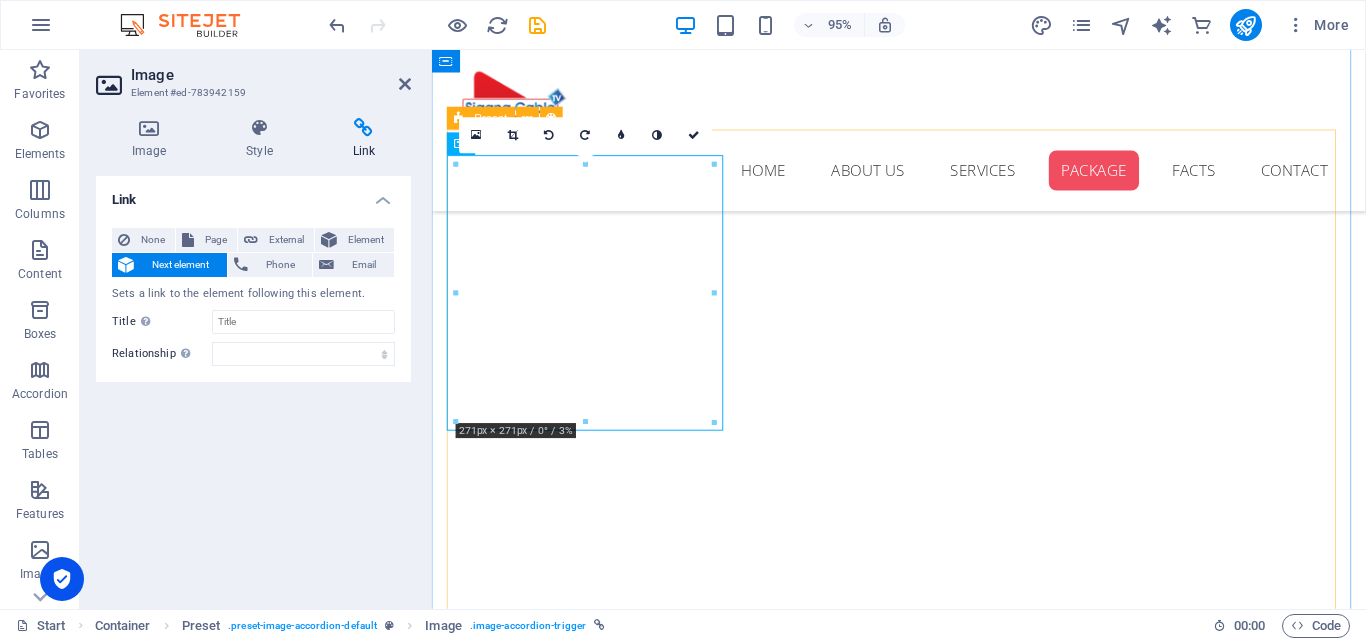 click on "New text element Ice Cream 100 mbps - 1 month Lorem ipsum dolor sit cum magni odio dolor amet 1000 100 mbps - 3 months Lorem ipsum dolor sit cum magni odio dolor amet 2700 100 mbps - 6 months Lorem ipsum dolor sit cum magni odio dolor amet 4500 100 mbls - 12 months Lorem ipsum dolor sit cum magni odio dolor amet 8000 Ice Cream max tv - 1 month Lorem ipsum dolor sit cum magni odio dolor amet rs 350 max tv - 3 months Lorem ipsum dolor sit cum magni odio dolor amet 1000 max tv - 6 months Lorem ipsum dolor sit cum magni odio dolor amet 1900 max tv - 12+2 months Lorem ipsum dolor sit cum magni odio dolor amet 4200 Ice Cream 200 mbps - 1 month Lorem ipsum dolor sit cum magni odio dolor amet rs 1200 200 mbps - 3 months Lorem ipsum dolor sit cum magni odio dolor amet rs 3300 200 mbps - 6 months Lorem ipsum dolor sit cum magni odio dolor amet rs 6000 200 mbps - 12 months Lorem ipsum dolor sit cum magni odio dolor amet rs 11500 Ice Cream 100 mbps + net tv - 1 month Lorem ipsum dolor sit cum magni odio dolor amet" at bounding box center [924, 4413] 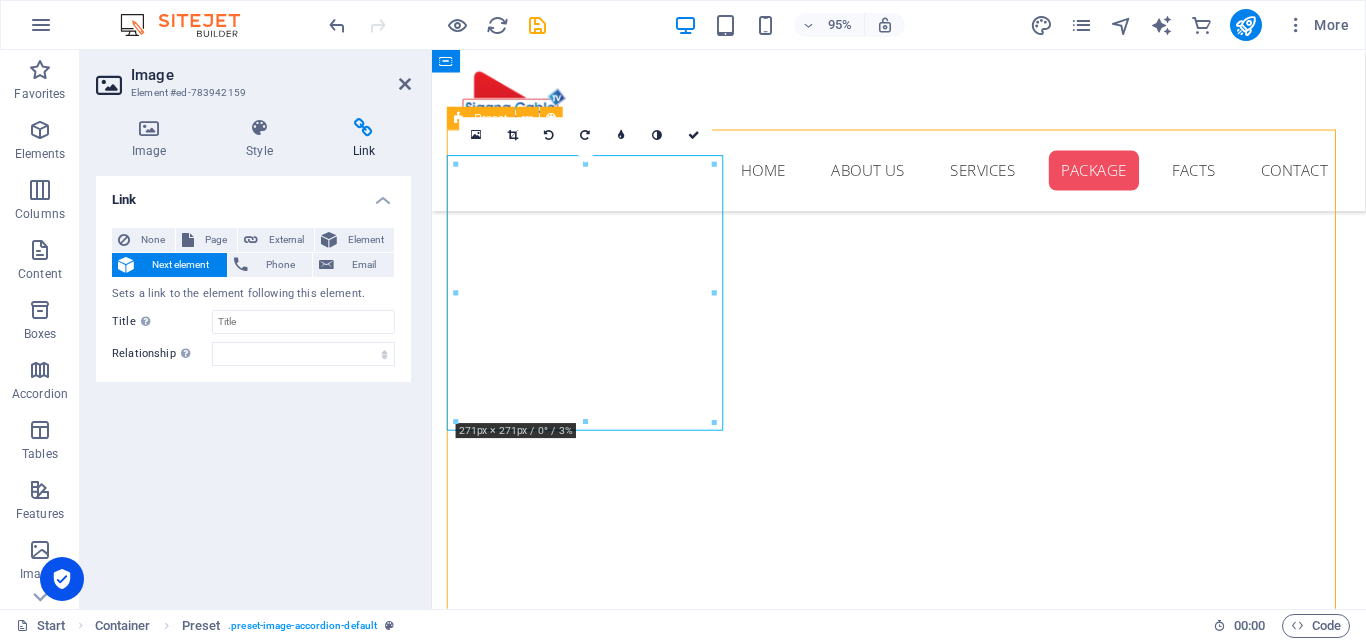 scroll, scrollTop: 2484, scrollLeft: 0, axis: vertical 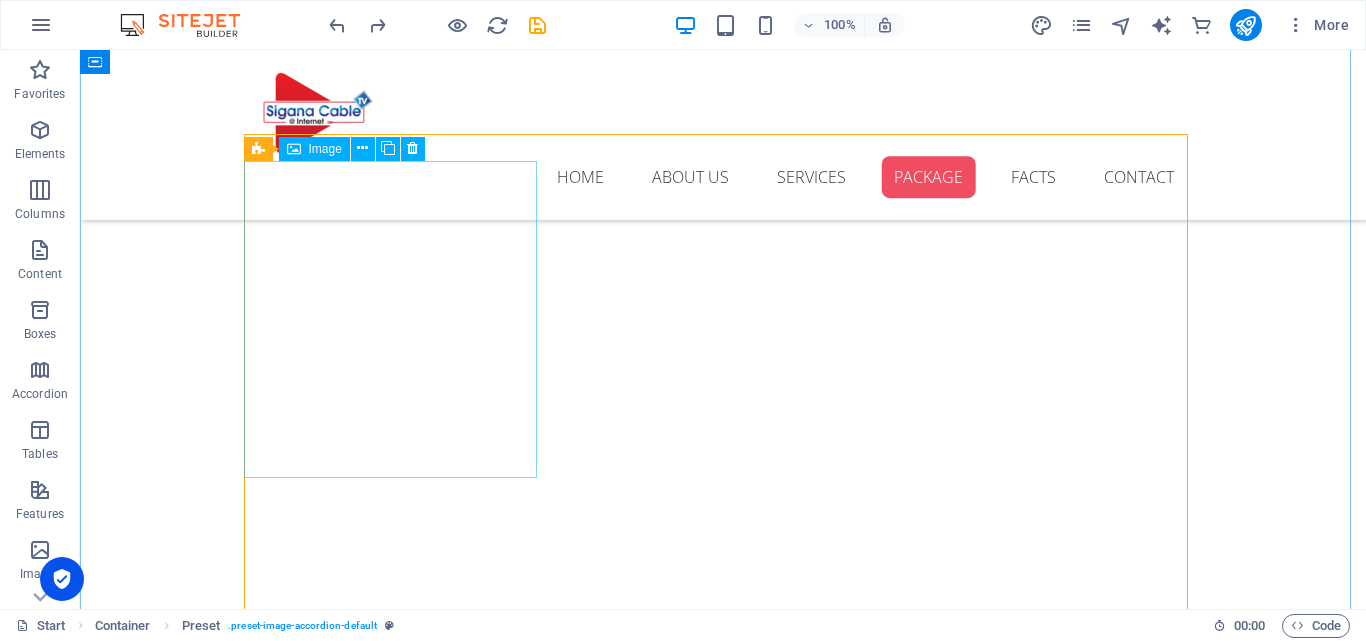 click on "Ice Cream" at bounding box center (397, 2835) 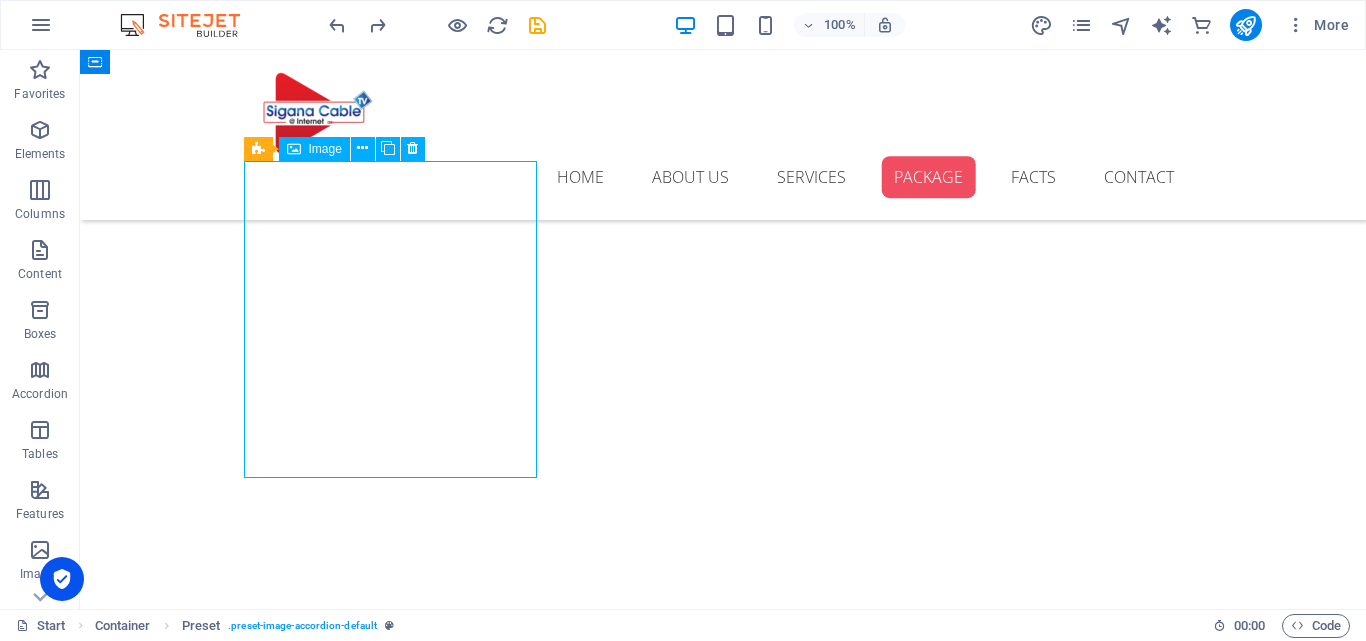 click on "Ice Cream" at bounding box center (397, 2835) 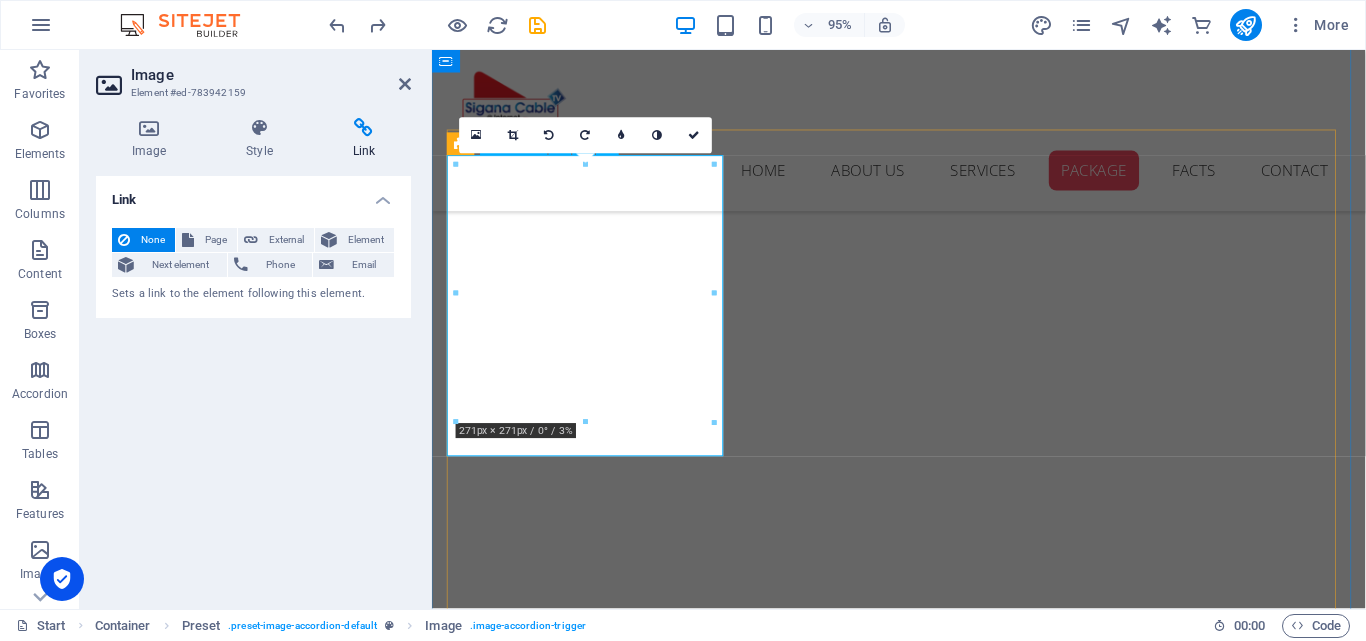 click on "Ice Cream" at bounding box center [598, 2821] 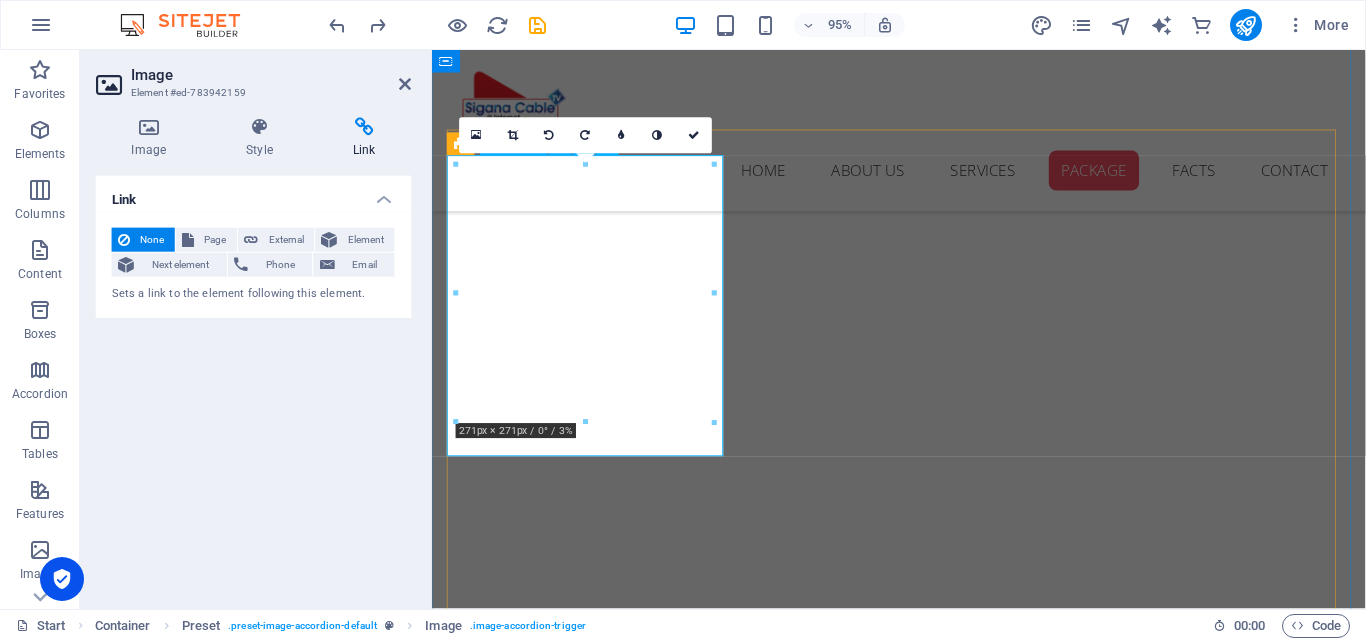 click on "Ice Cream" at bounding box center [598, 2821] 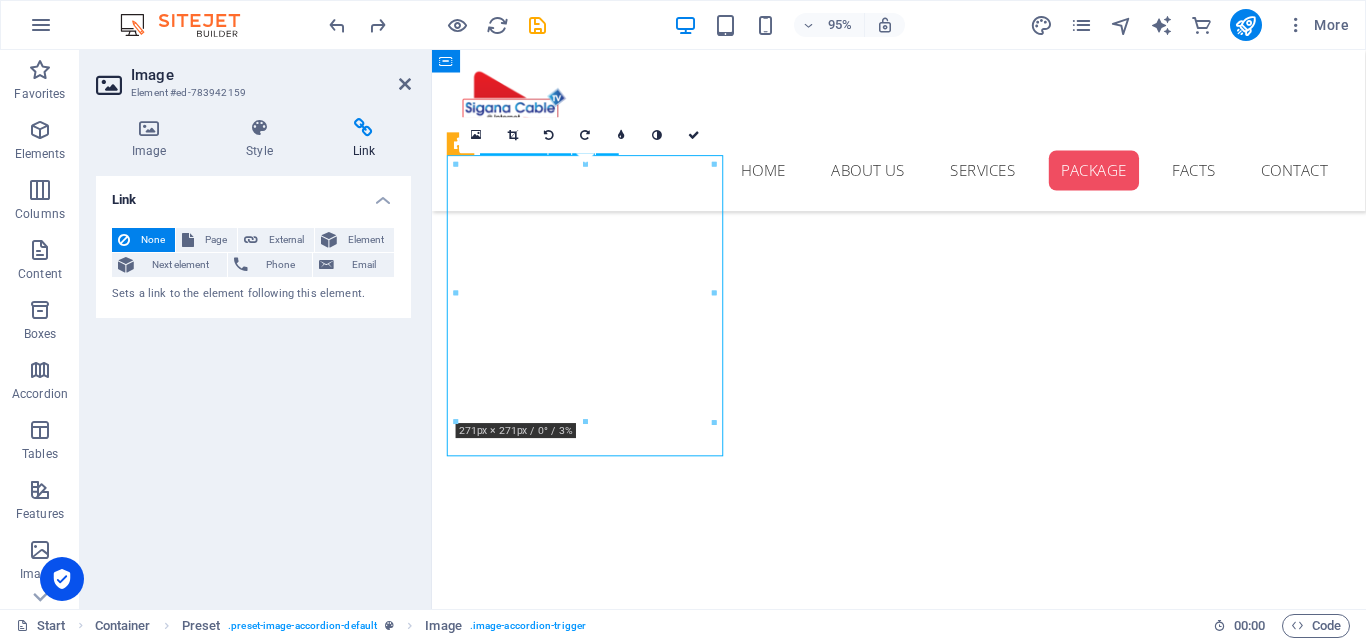 click on "Ice Cream" at bounding box center (598, 2821) 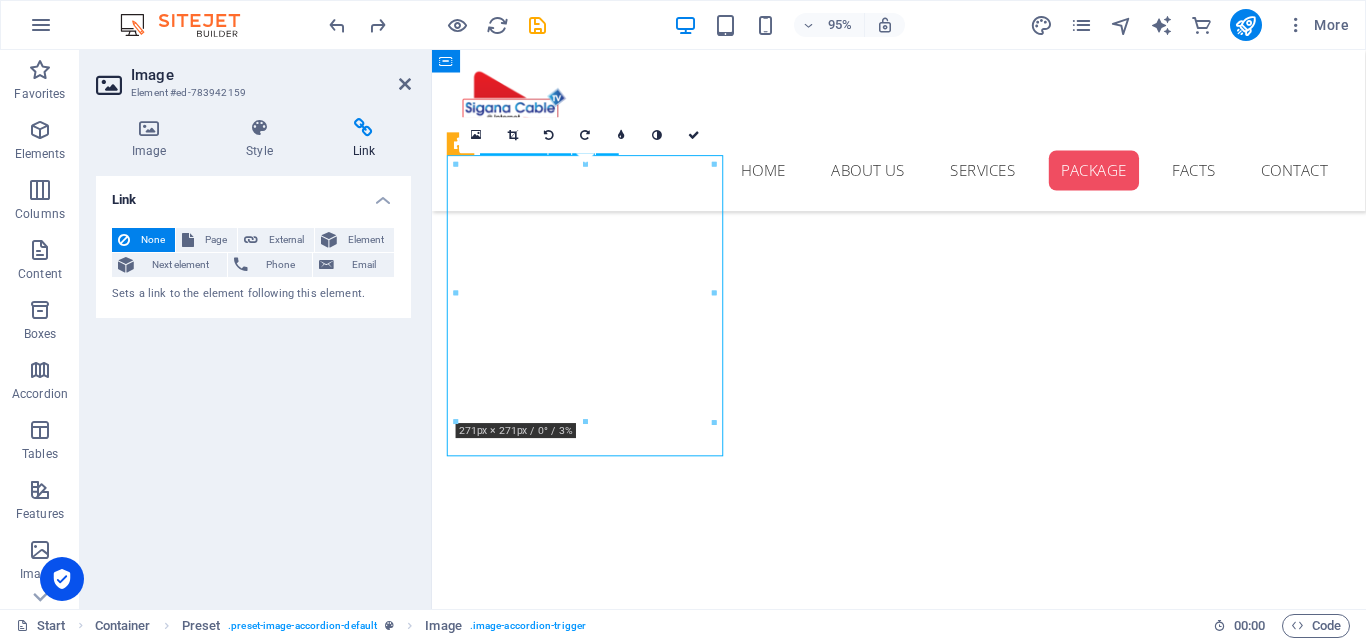 drag, startPoint x: 537, startPoint y: 342, endPoint x: 555, endPoint y: 417, distance: 77.12976 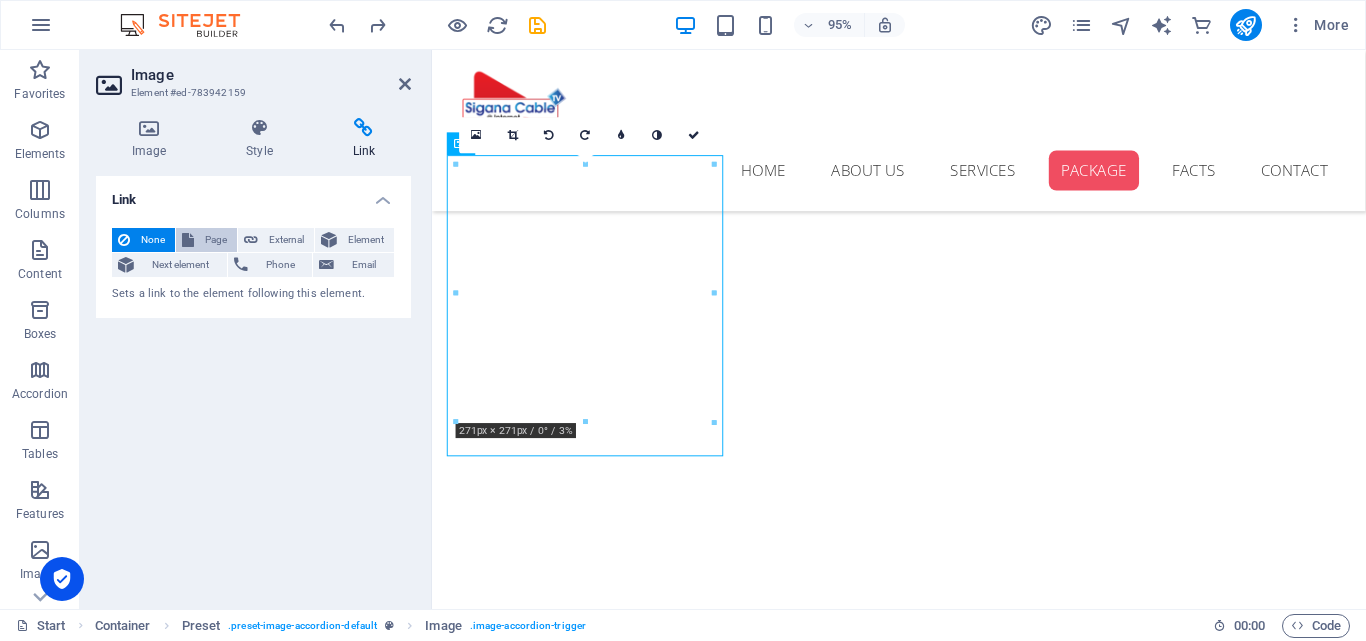 click on "Page" at bounding box center (215, 240) 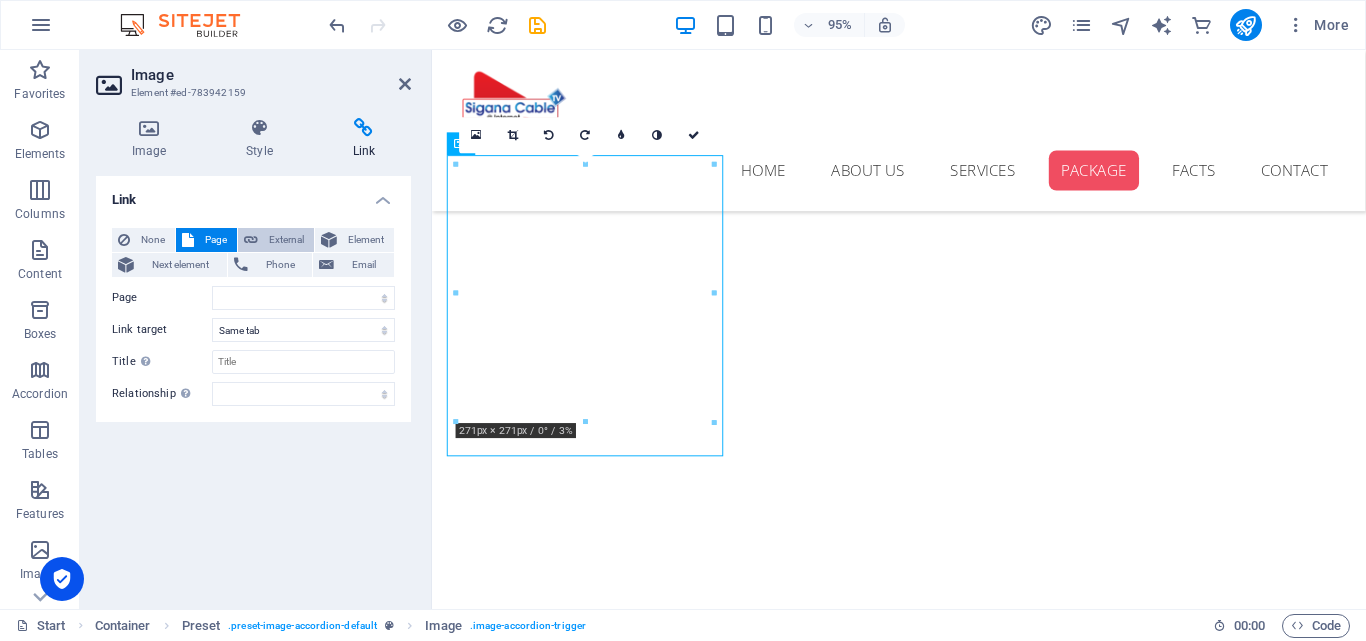 click on "External" at bounding box center [286, 240] 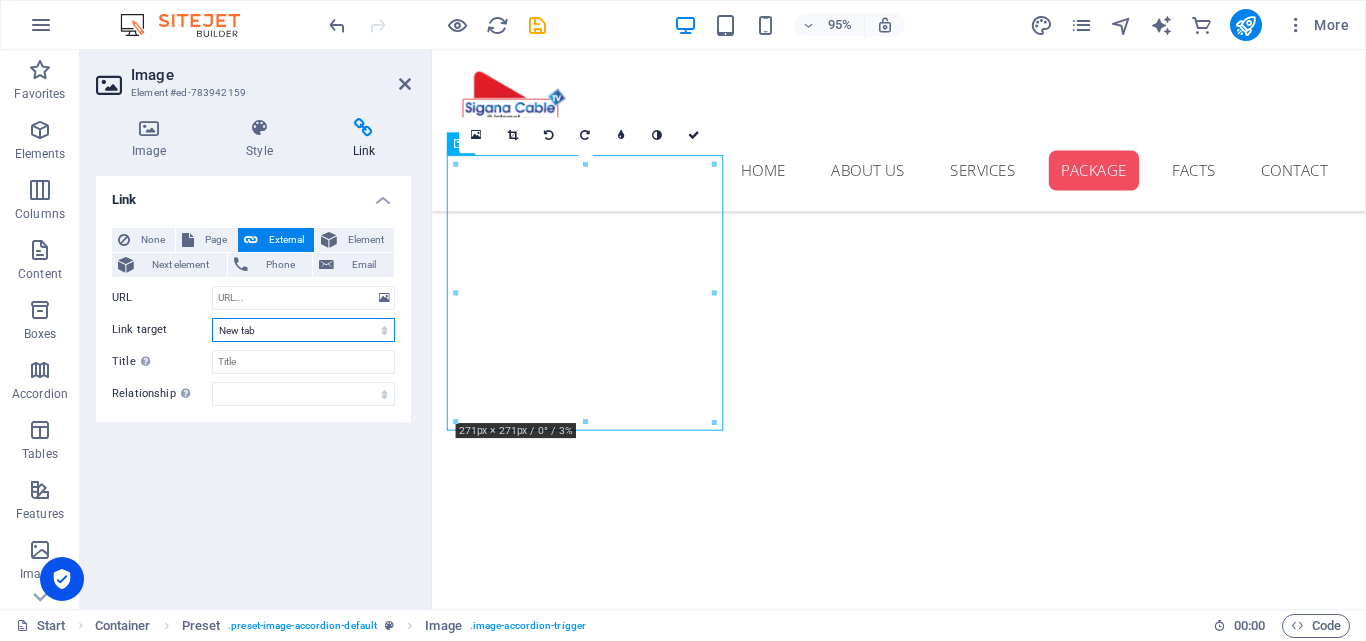 click on "New tab Same tab Overlay" at bounding box center (303, 330) 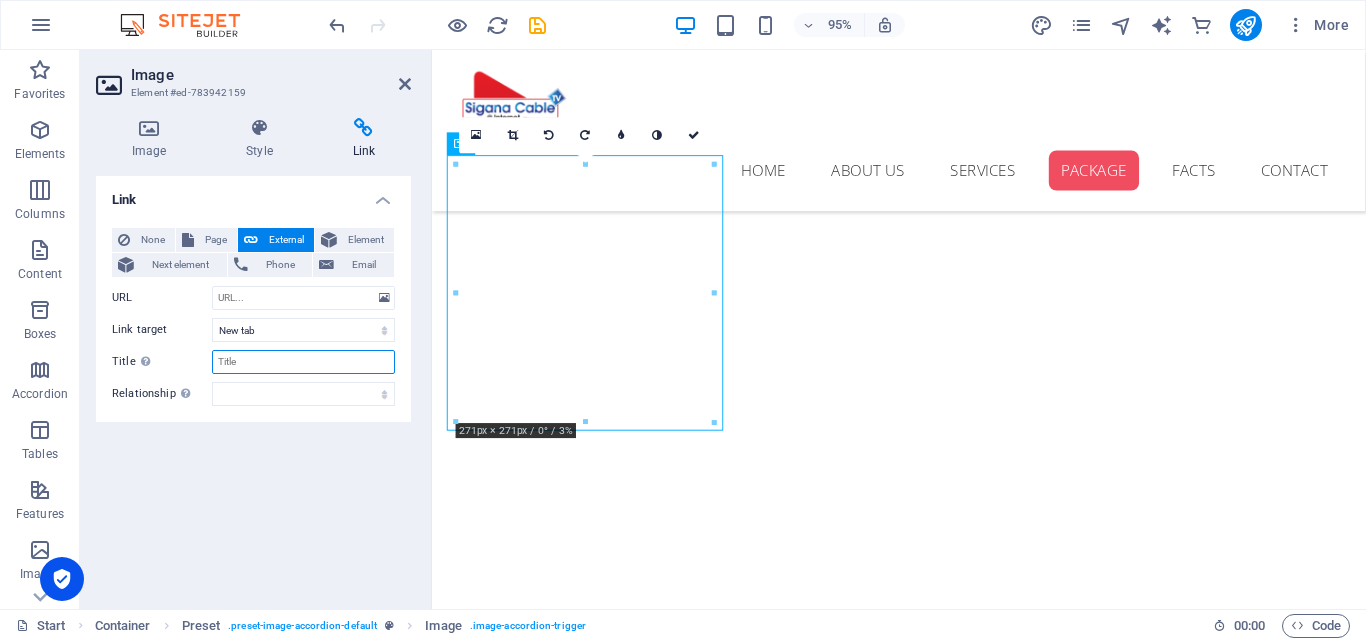click on "Title Additional link description, should not be the same as the link text. The title is most often shown as a tooltip text when the mouse moves over the element. Leave empty if uncertain." at bounding box center [303, 362] 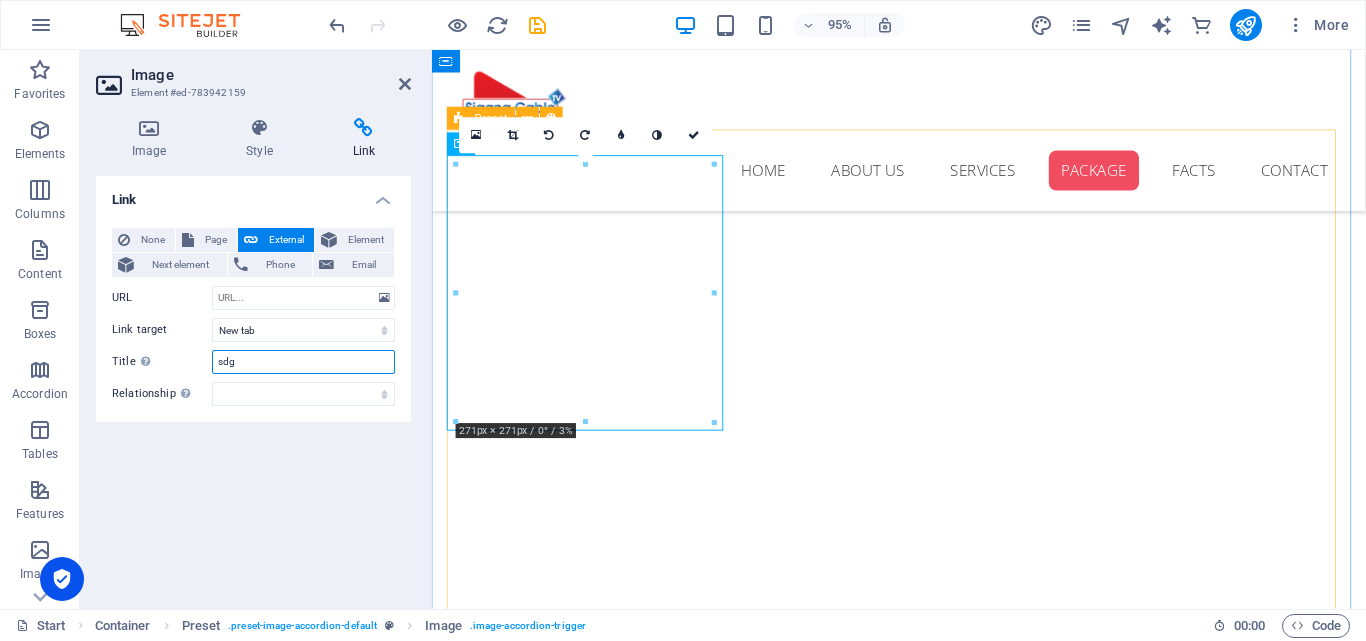 type on "sdg" 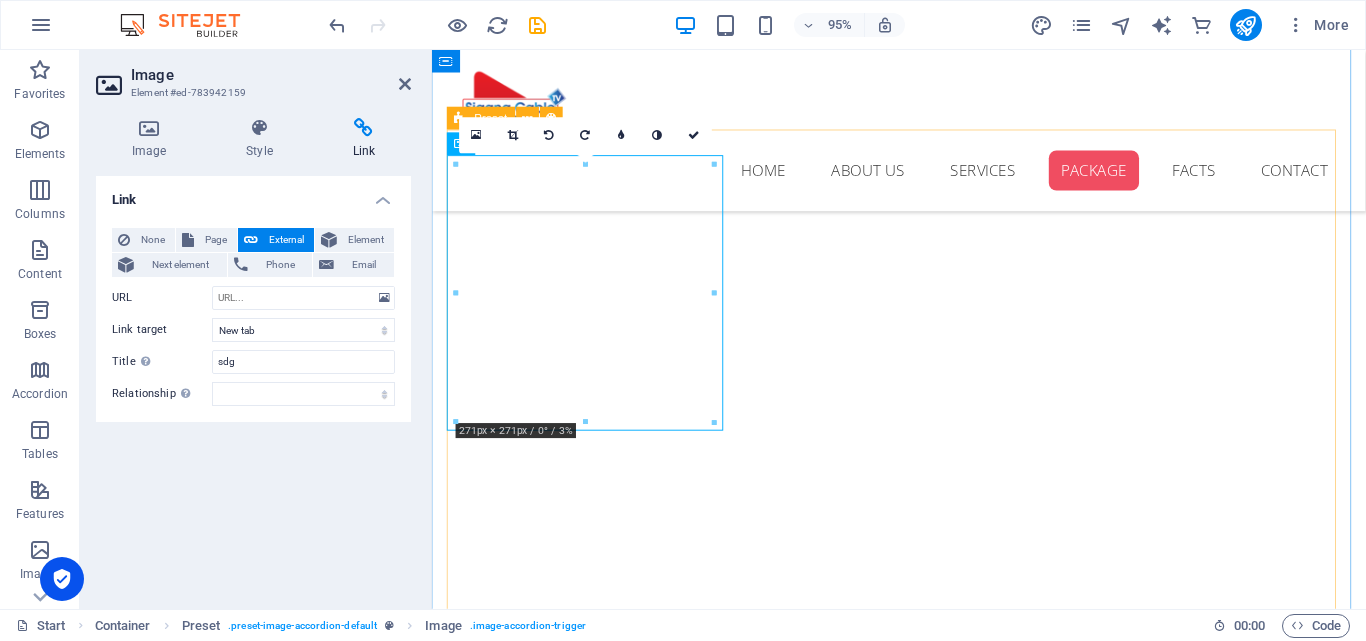 click on "New text element Ice Cream 100 mbps - 1 month Lorem ipsum dolor sit cum magni odio dolor amet 1000 100 mbps - 3 months Lorem ipsum dolor sit cum magni odio dolor amet 2700 100 mbps - 6 months Lorem ipsum dolor sit cum magni odio dolor amet 4500 100 mbls - 12 months Lorem ipsum dolor sit cum magni odio dolor amet 8000 Ice Cream max tv - 1 month Lorem ipsum dolor sit cum magni odio dolor amet rs 350 max tv - 3 months Lorem ipsum dolor sit cum magni odio dolor amet 1000 max tv - 6 months Lorem ipsum dolor sit cum magni odio dolor amet 1900 max tv - 12+2 months Lorem ipsum dolor sit cum magni odio dolor amet 4200 Ice Cream 200 mbps - 1 month Lorem ipsum dolor sit cum magni odio dolor amet rs 1200 200 mbps - 3 months Lorem ipsum dolor sit cum magni odio dolor amet rs 3300 200 mbps - 6 months Lorem ipsum dolor sit cum magni odio dolor amet rs 6000 200 mbps - 12 months Lorem ipsum dolor sit cum magni odio dolor amet rs 11500 Ice Cream 100 mbps + net tv - 1 month Lorem ipsum dolor sit cum magni odio dolor amet" at bounding box center [924, 4413] 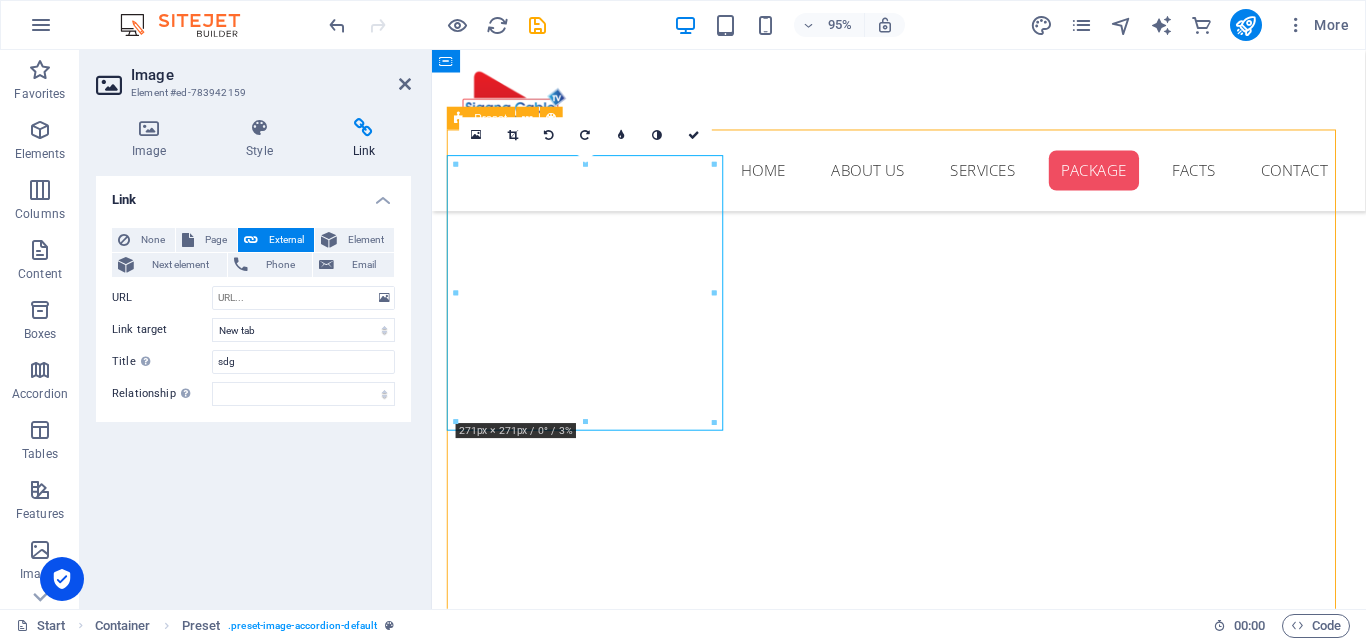 scroll, scrollTop: 2484, scrollLeft: 0, axis: vertical 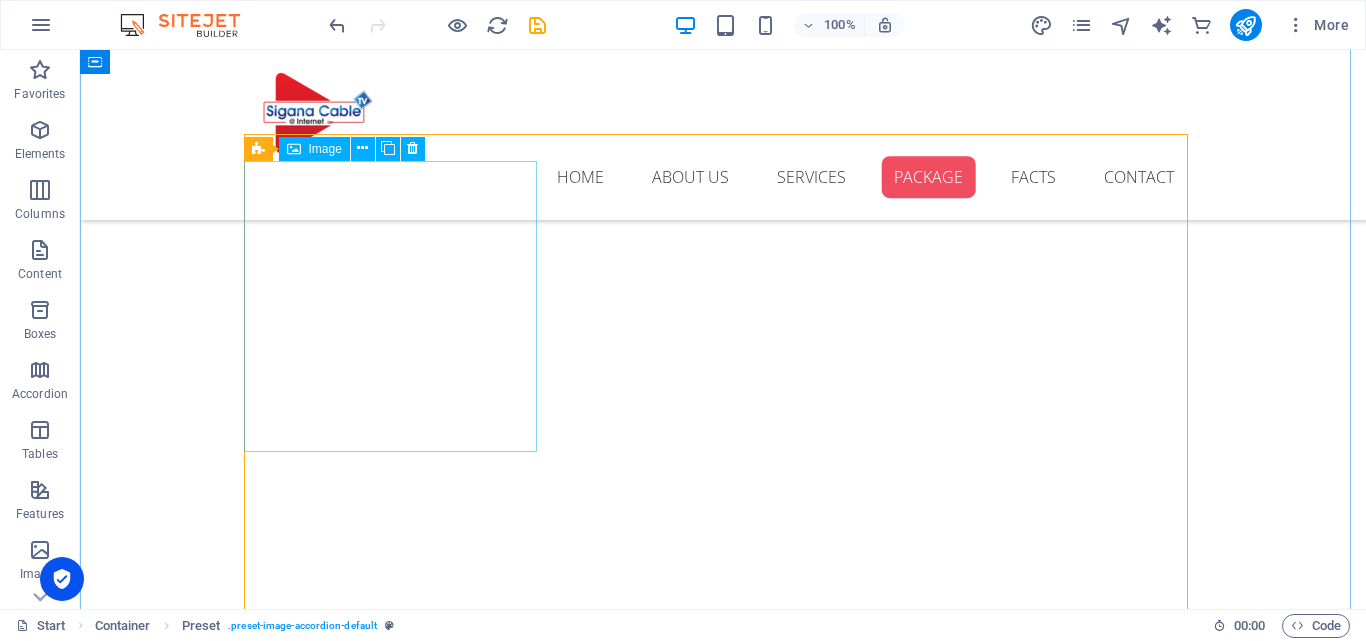 click on "Ice Cream" at bounding box center [397, 2822] 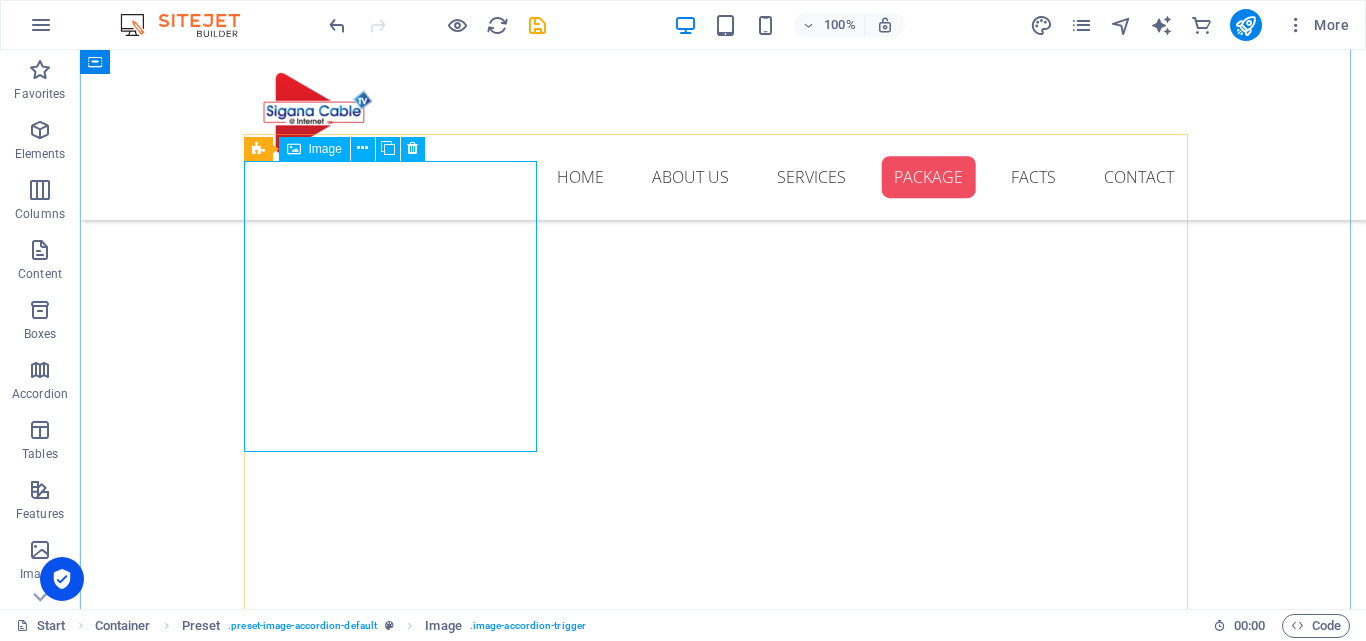 click on "Ice Cream" at bounding box center (397, 2822) 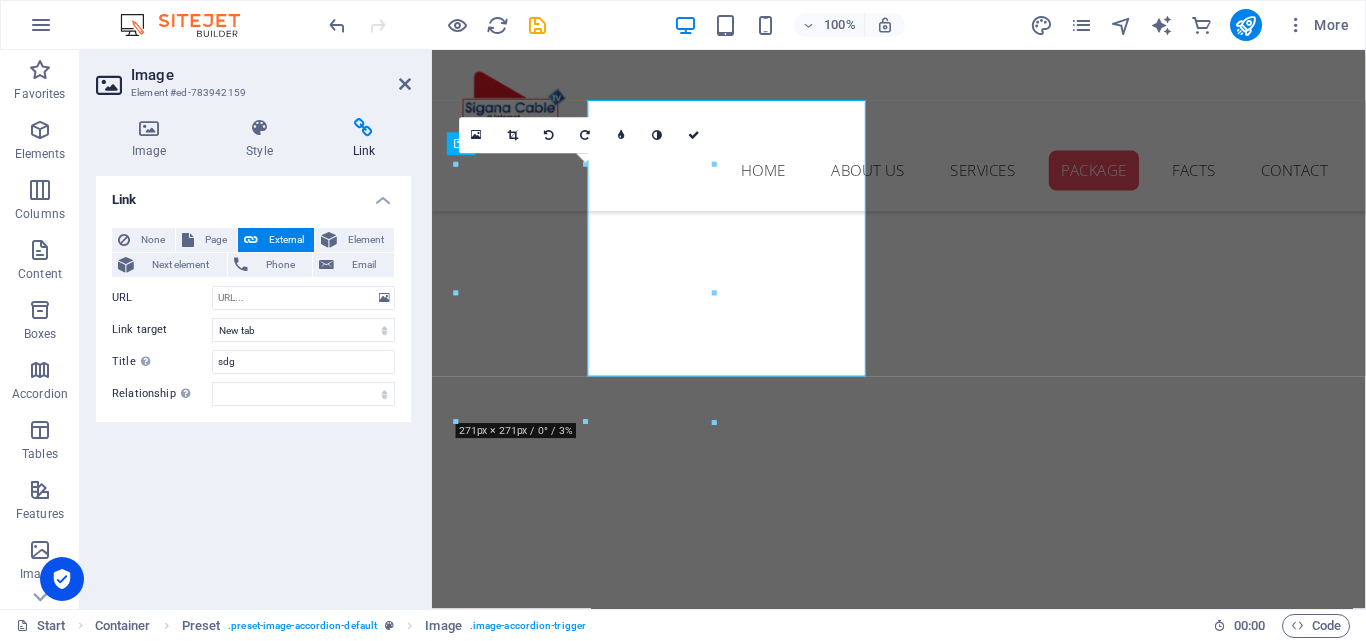 scroll, scrollTop: 2542, scrollLeft: 0, axis: vertical 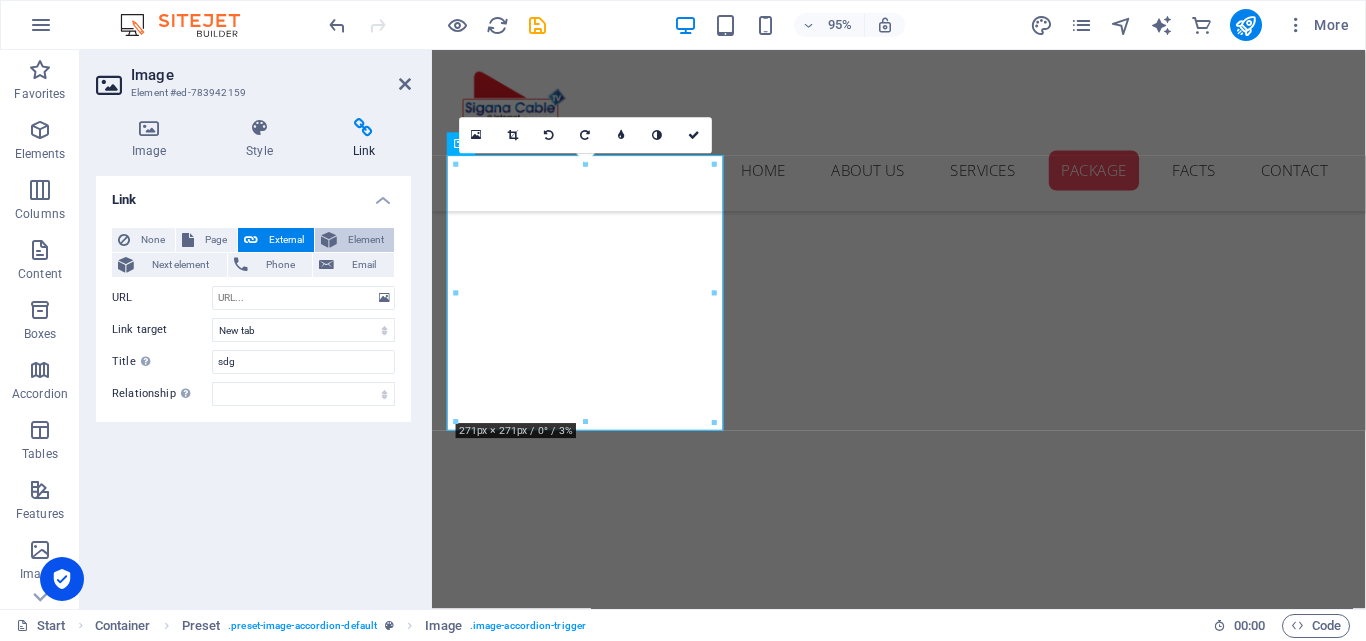 click on "Element" at bounding box center (365, 240) 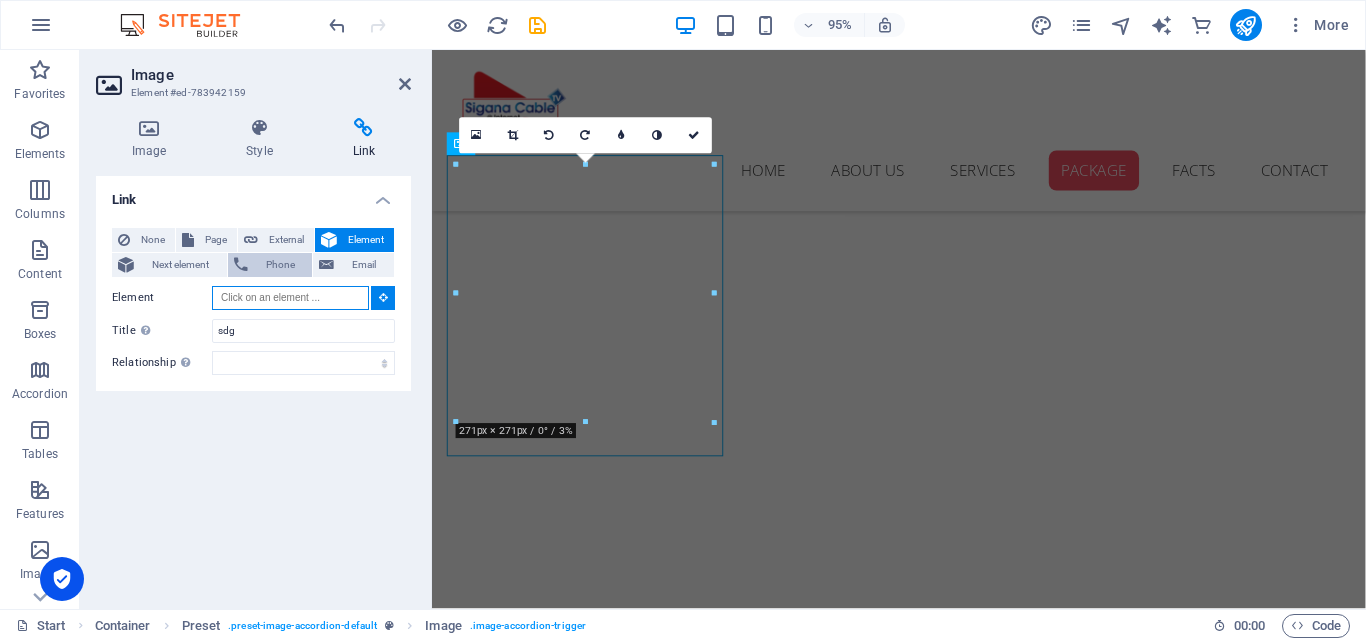 scroll, scrollTop: 2413, scrollLeft: 0, axis: vertical 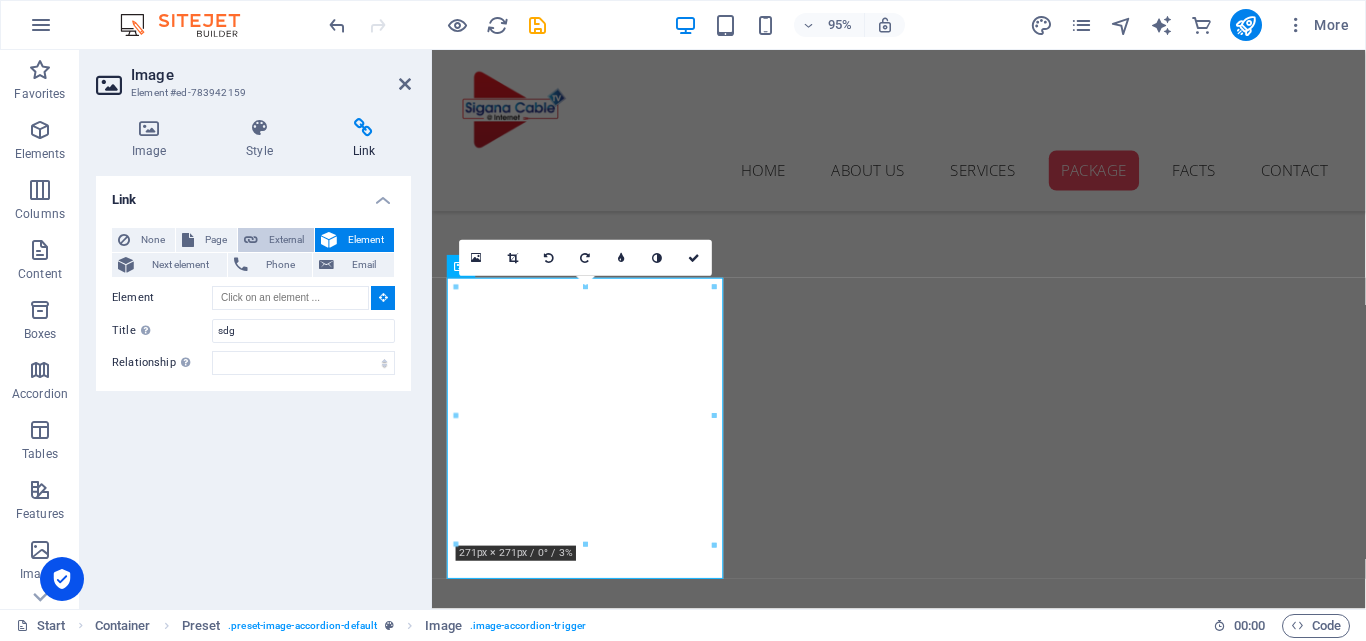 click on "External" at bounding box center [286, 240] 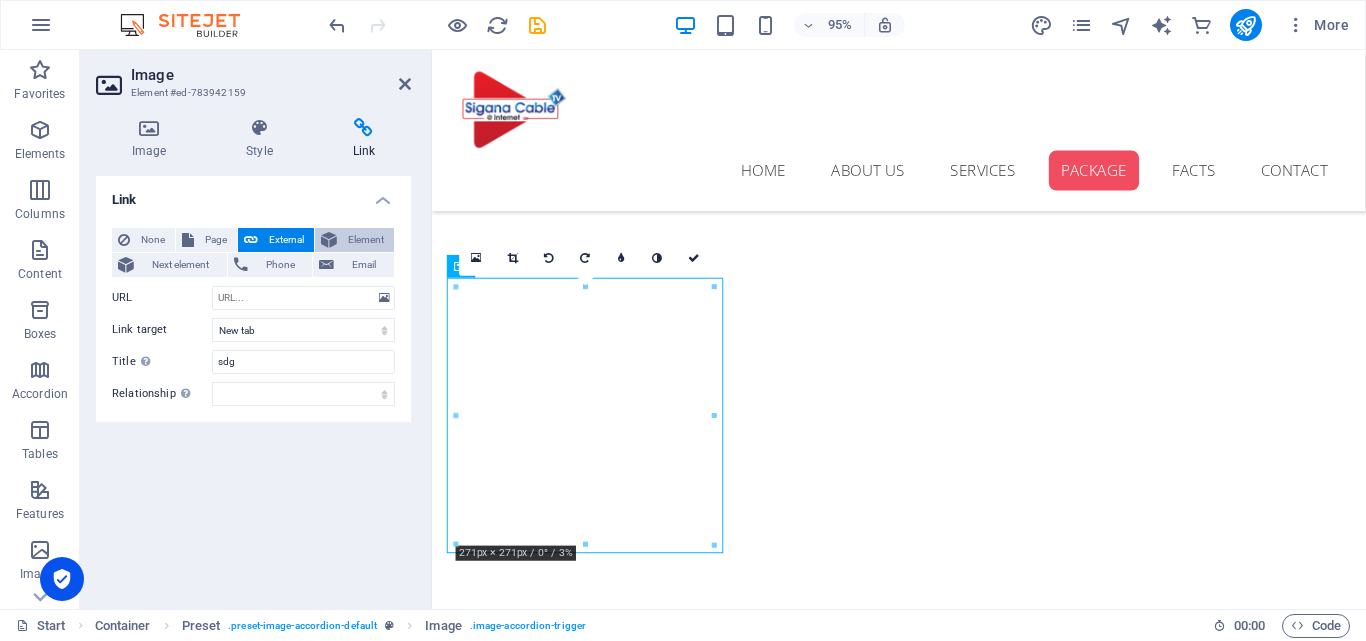 click on "Element" at bounding box center (365, 240) 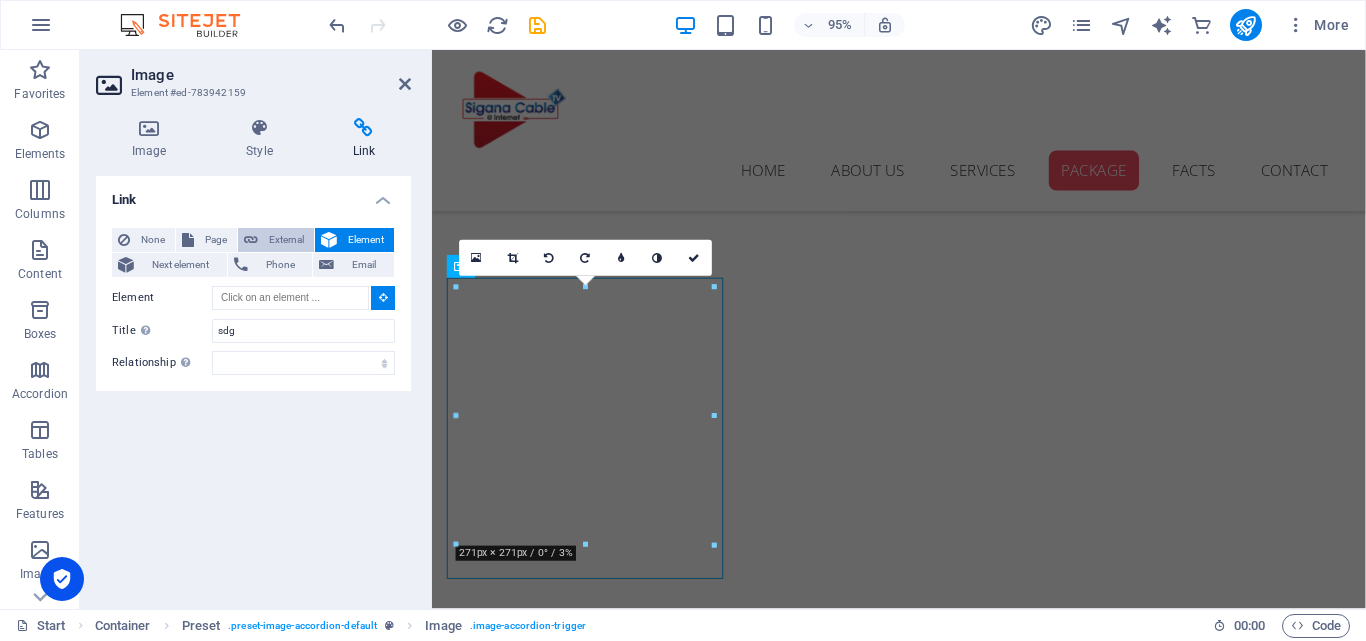 click on "External" at bounding box center [286, 240] 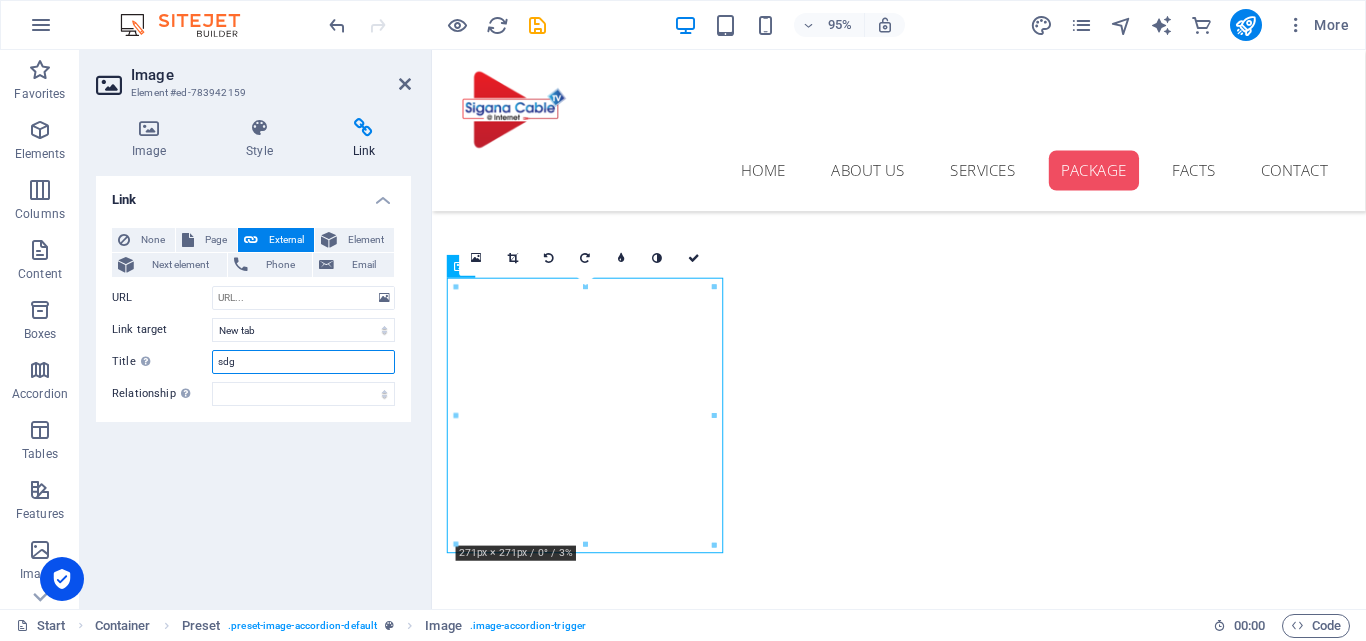 click on "sdg" at bounding box center (303, 362) 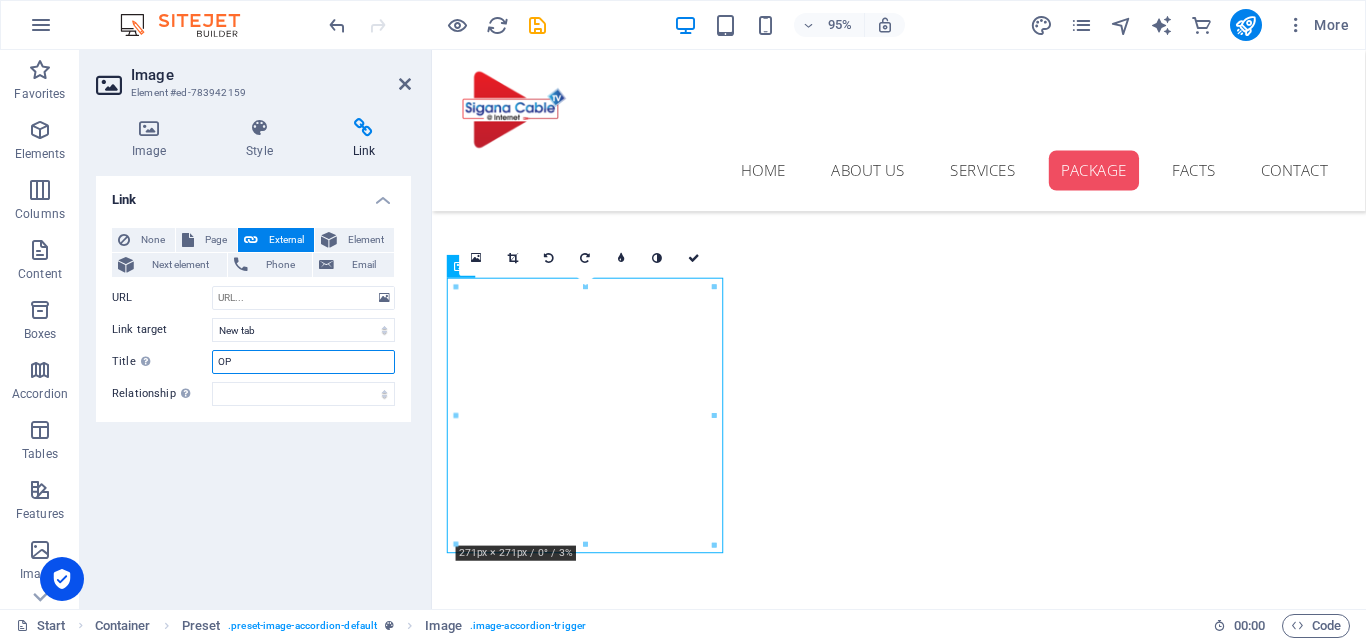 type on "O" 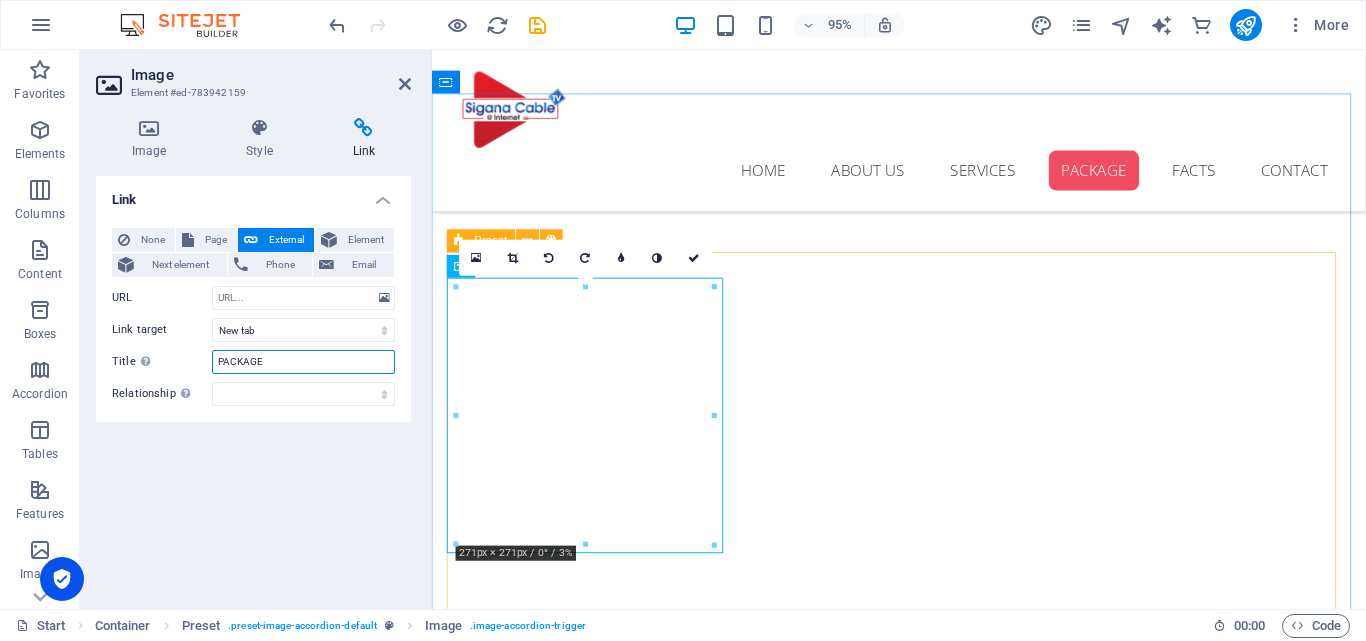 type on "PACKAGE" 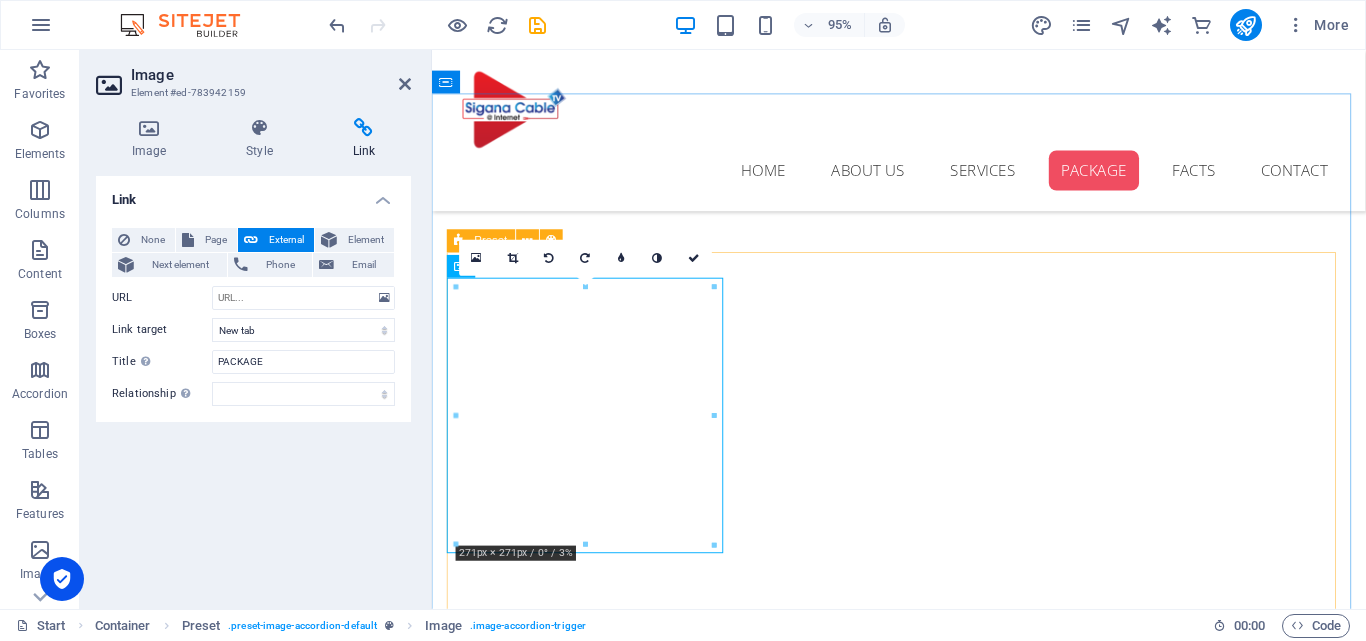 click on "New text element Ice Cream 100 mbps - 1 month Lorem ipsum dolor sit cum magni odio dolor amet 1000 100 mbps - 3 months Lorem ipsum dolor sit cum magni odio dolor amet 2700 100 mbps - 6 months Lorem ipsum dolor sit cum magni odio dolor amet 4500 100 mbls - 12 months Lorem ipsum dolor sit cum magni odio dolor amet 8000 Ice Cream max tv - 1 month Lorem ipsum dolor sit cum magni odio dolor amet rs 350 max tv - 3 months Lorem ipsum dolor sit cum magni odio dolor amet 1000 max tv - 6 months Lorem ipsum dolor sit cum magni odio dolor amet 1900 max tv - 12+2 months Lorem ipsum dolor sit cum magni odio dolor amet 4200 Ice Cream 200 mbps - 1 month Lorem ipsum dolor sit cum magni odio dolor amet rs 1200 200 mbps - 3 months Lorem ipsum dolor sit cum magni odio dolor amet rs 3300 200 mbps - 6 months Lorem ipsum dolor sit cum magni odio dolor amet rs 6000 200 mbps - 12 months Lorem ipsum dolor sit cum magni odio dolor amet rs 11500 Ice Cream 100 mbps + net tv - 1 month Lorem ipsum dolor sit cum magni odio dolor amet" at bounding box center [924, 4542] 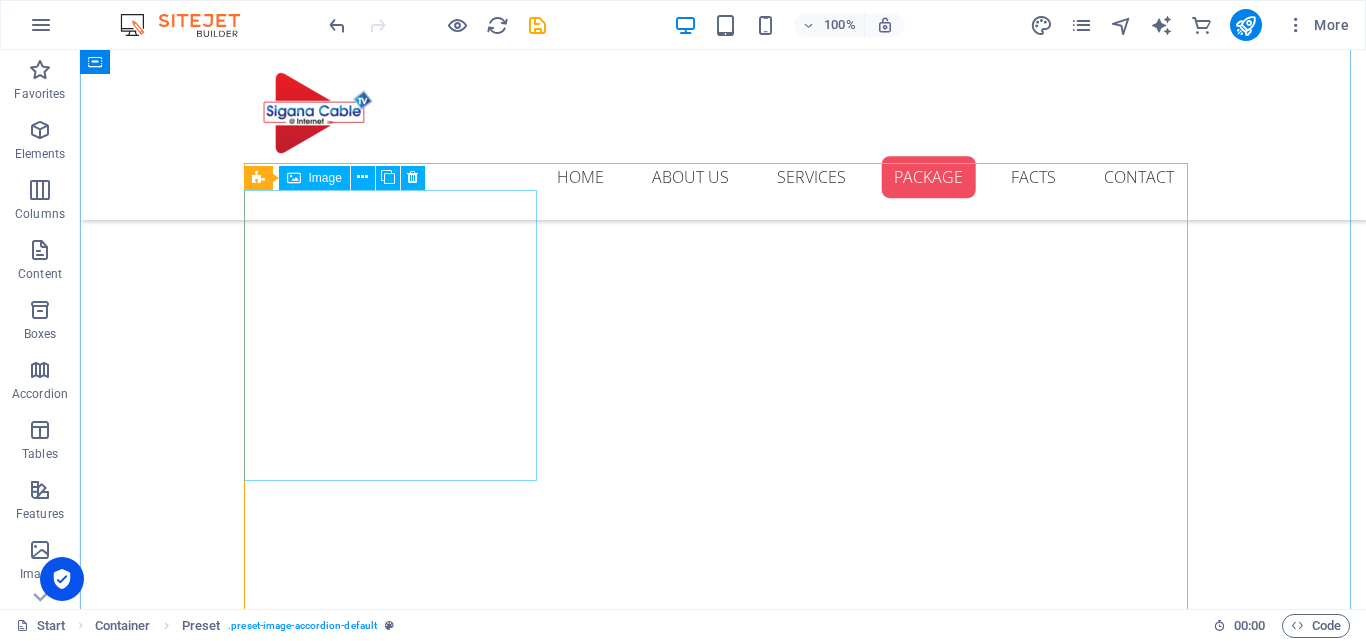 click on "Ice Cream" at bounding box center (397, 2851) 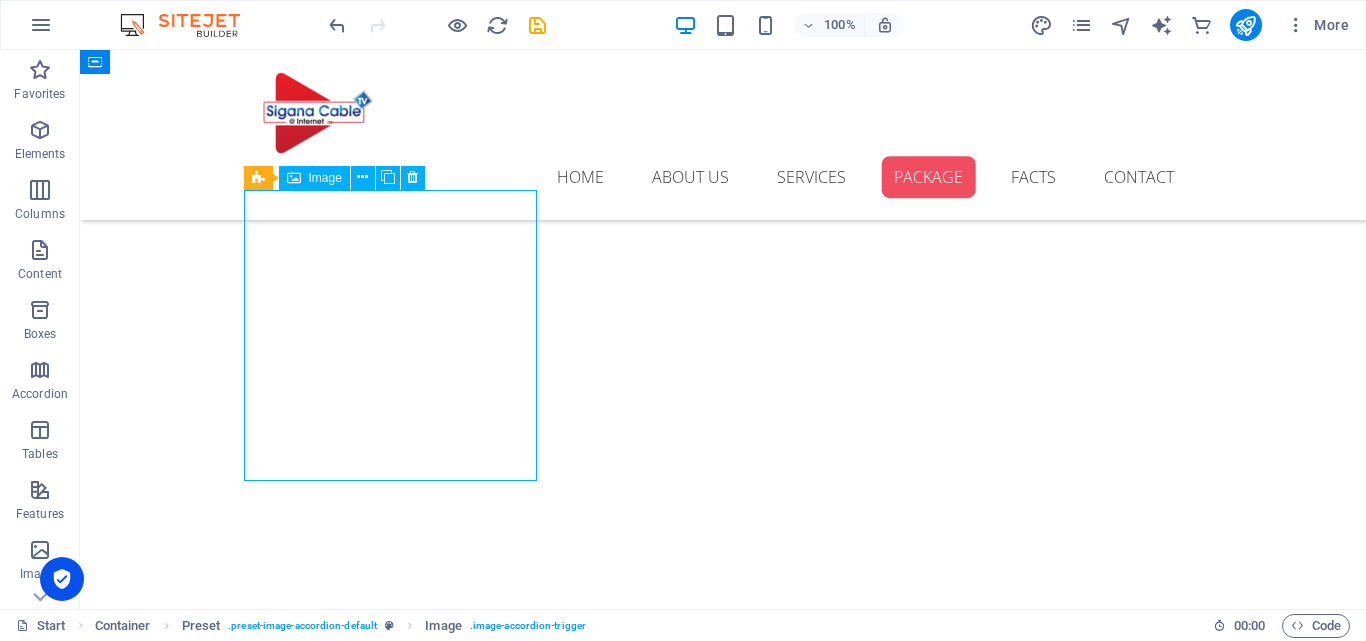 click on "Ice Cream" at bounding box center [397, 2851] 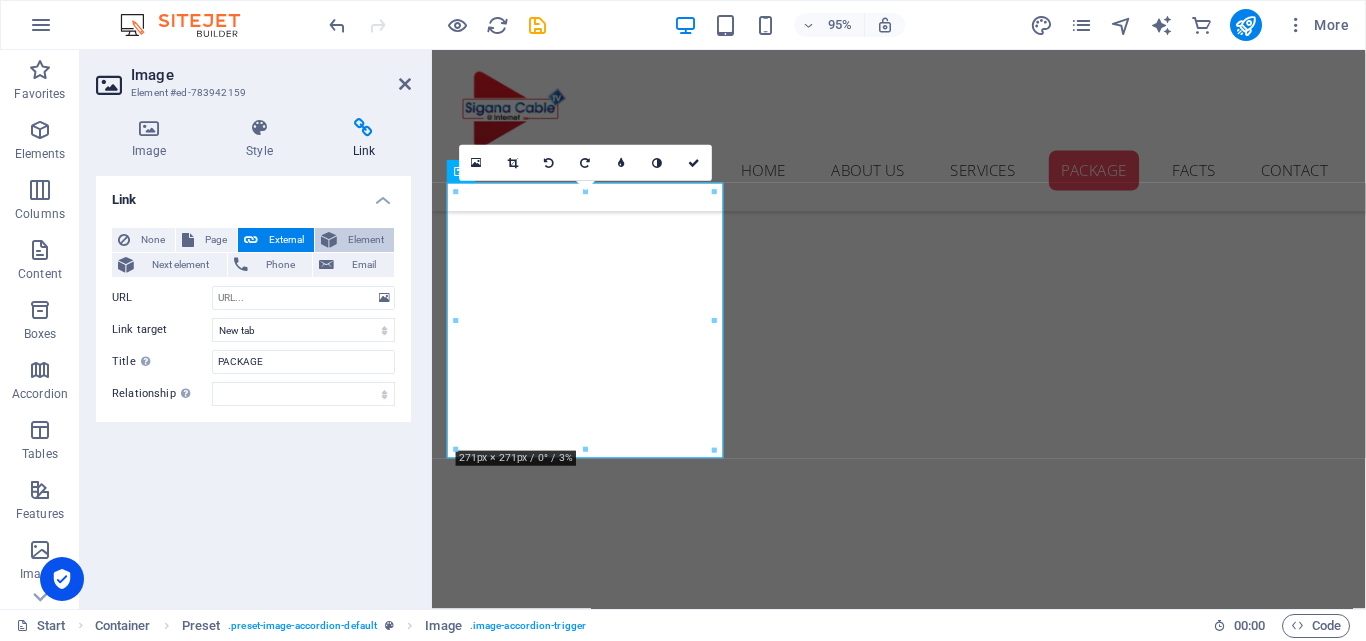 click on "Element" at bounding box center (365, 240) 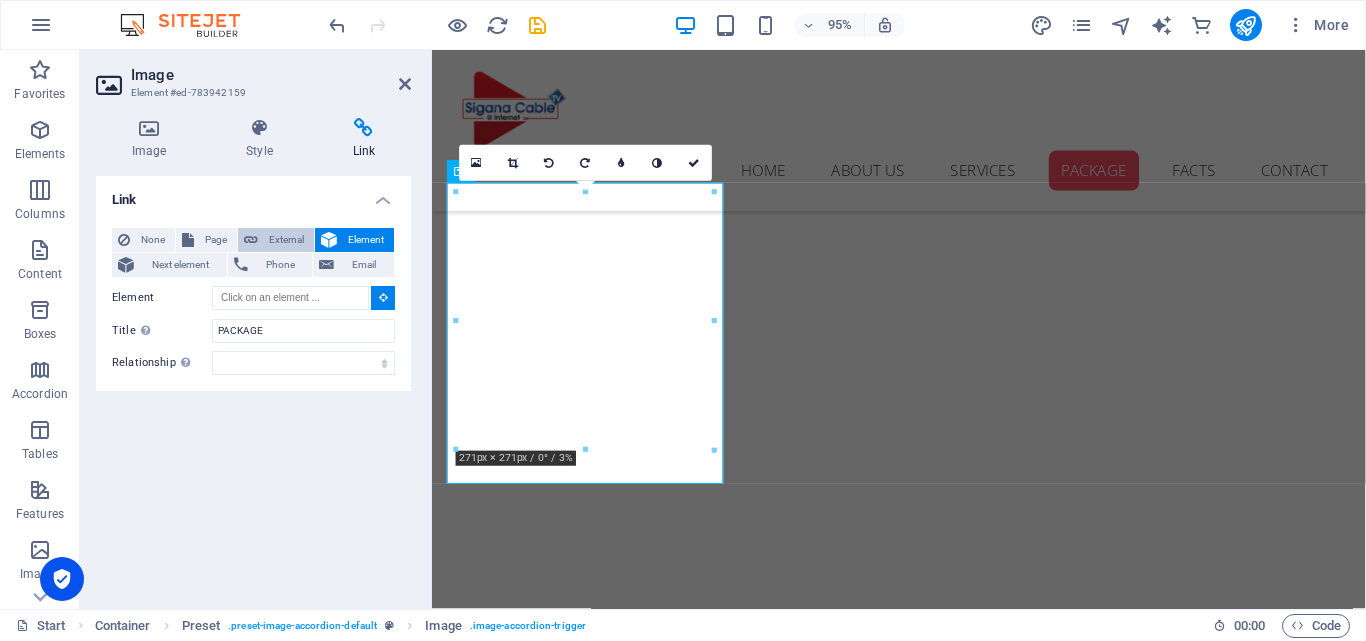 click at bounding box center [251, 240] 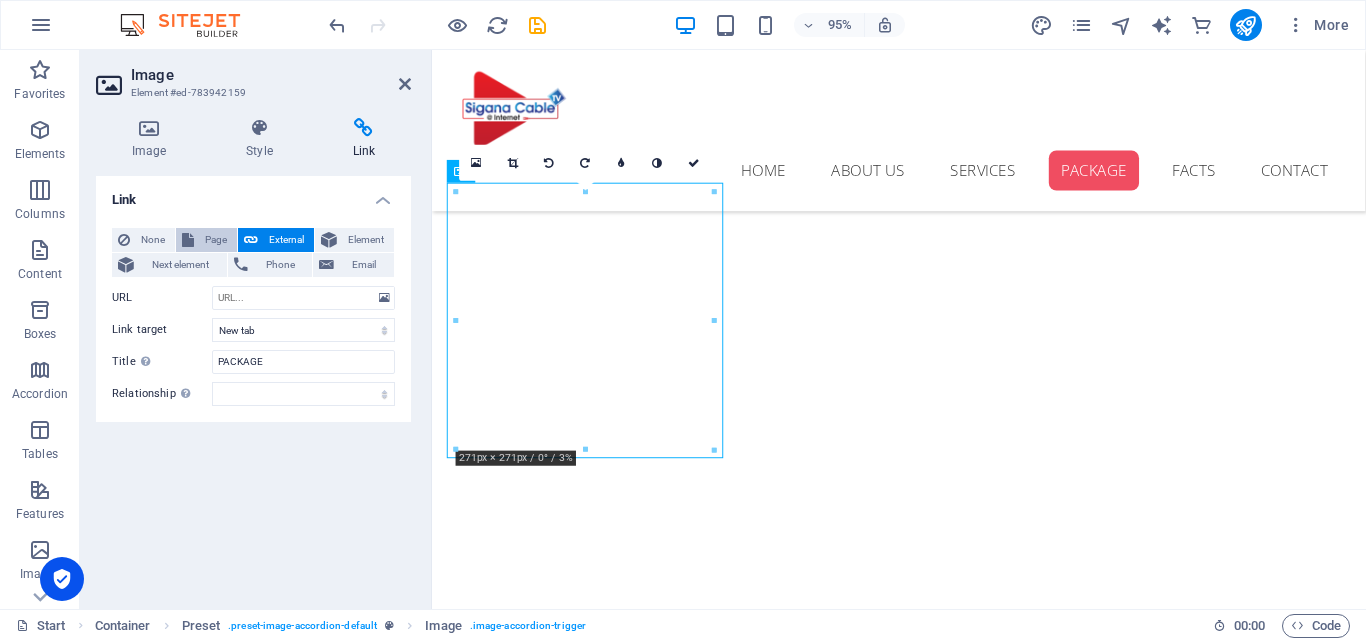 click on "Page" at bounding box center [215, 240] 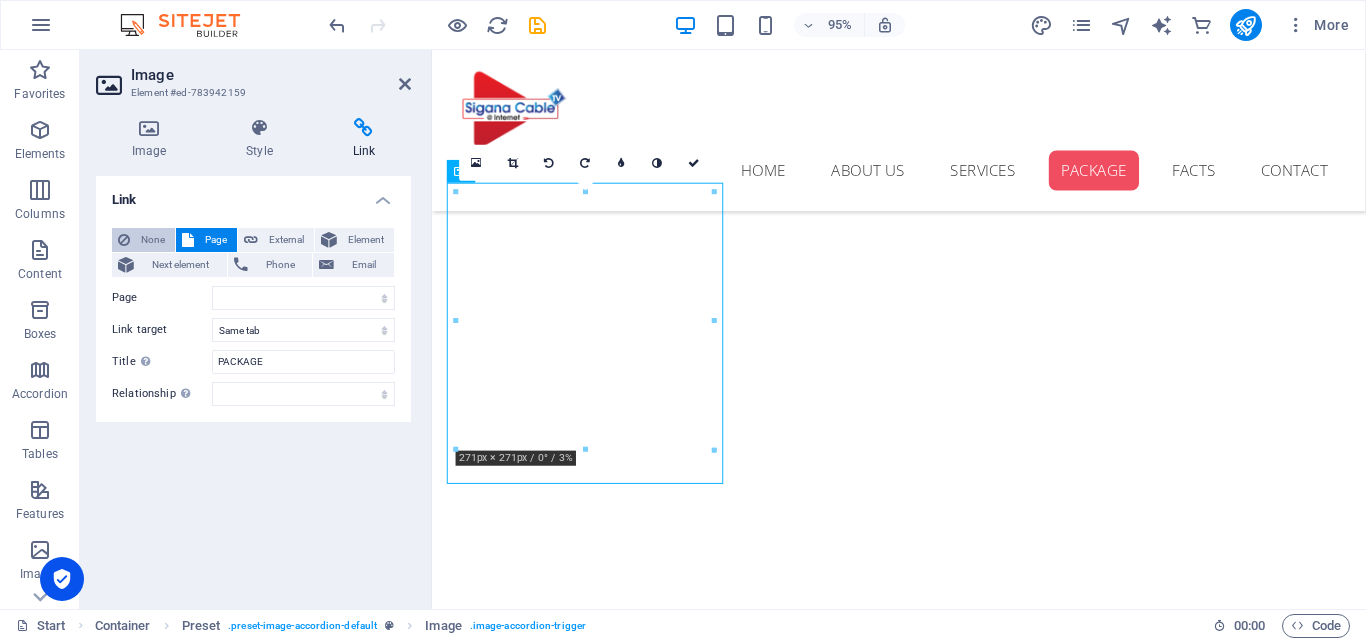 click on "None" at bounding box center (152, 240) 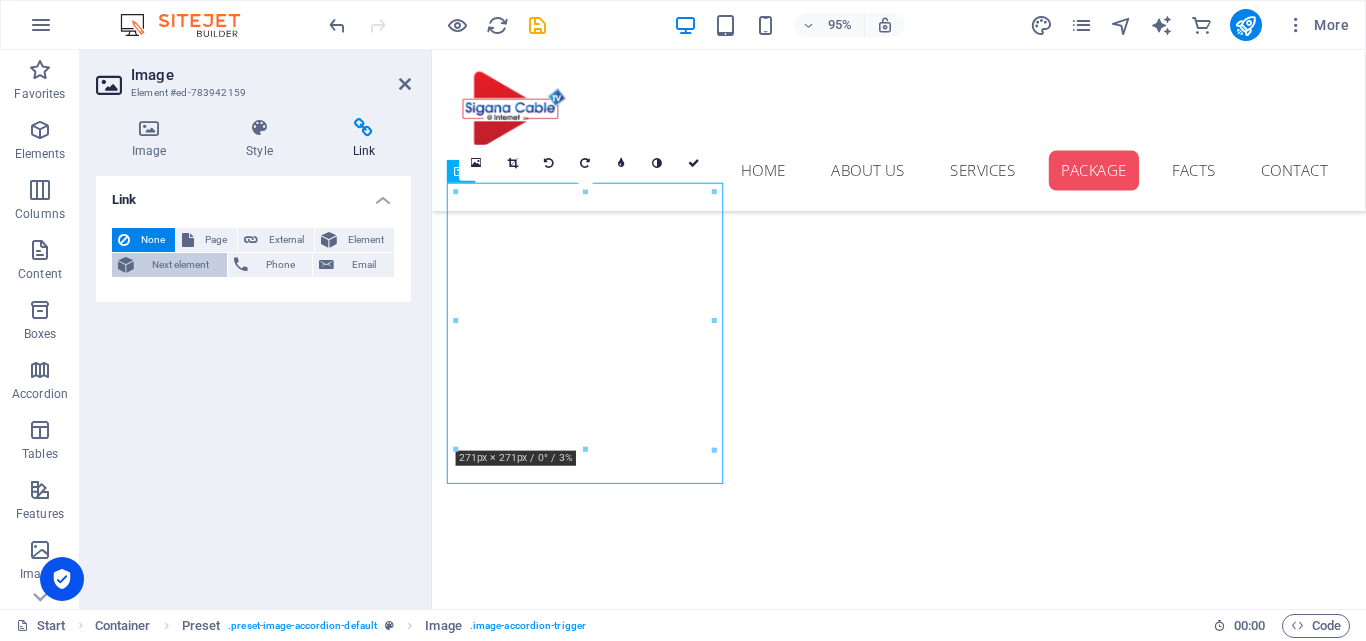 click on "Next element" at bounding box center [180, 265] 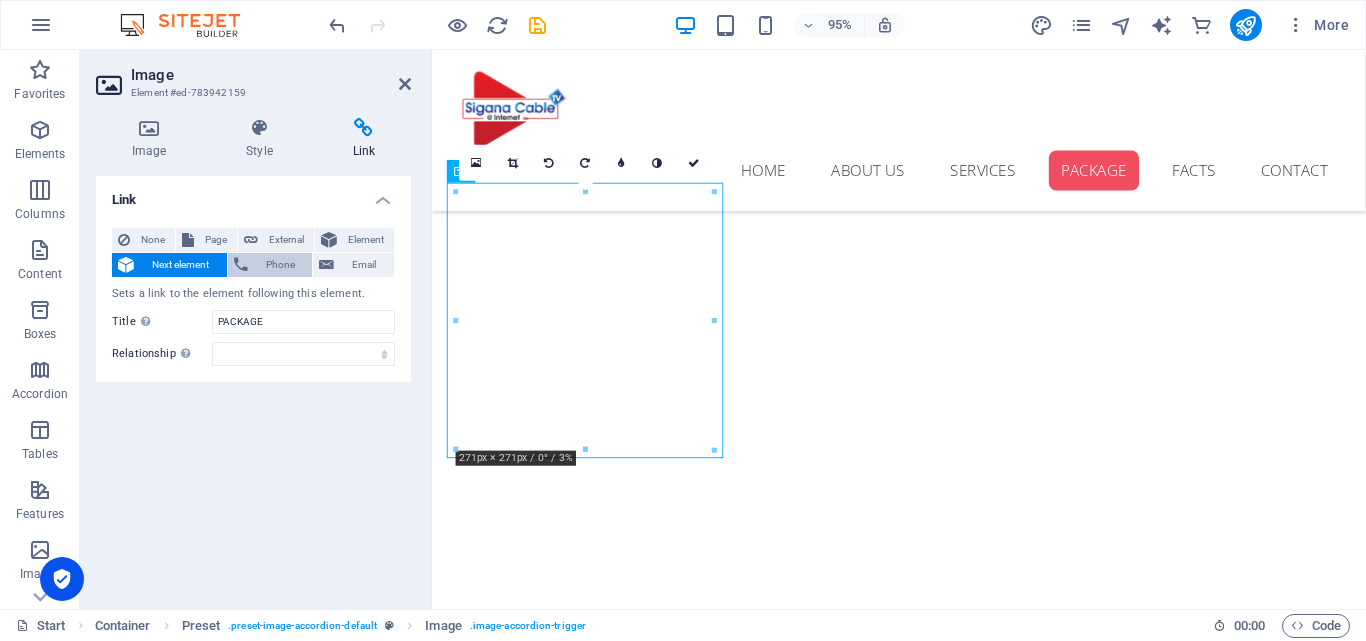 click at bounding box center (241, 265) 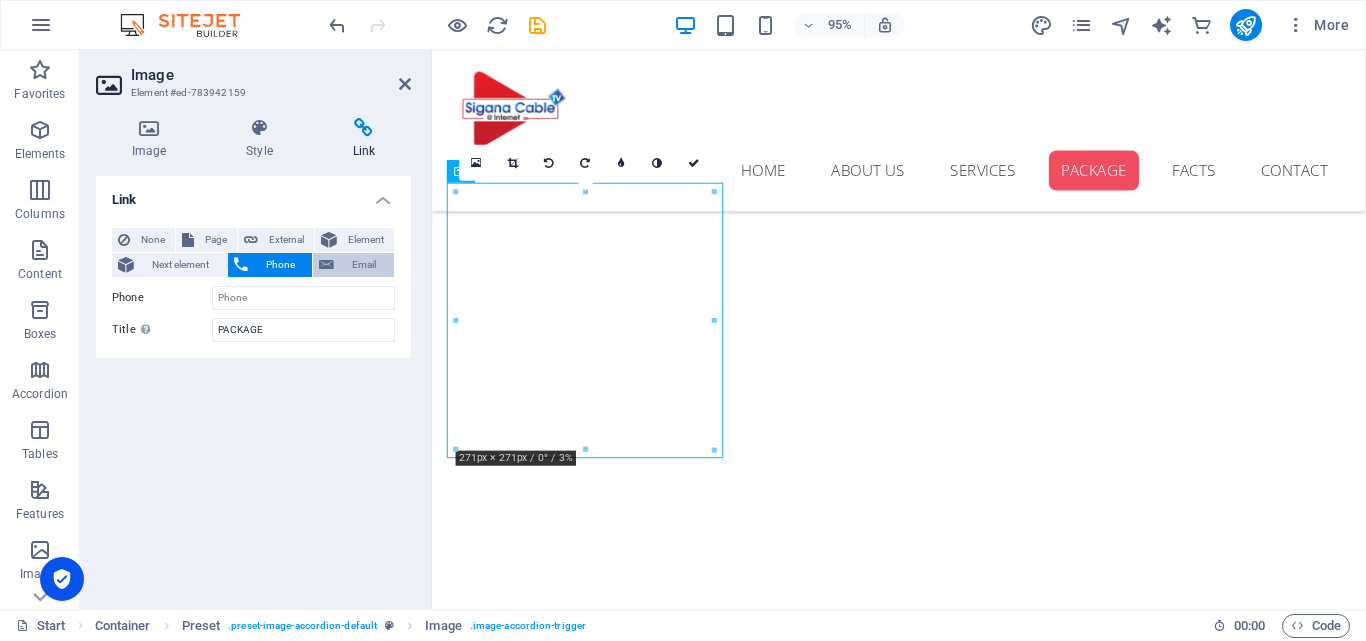 click at bounding box center (326, 265) 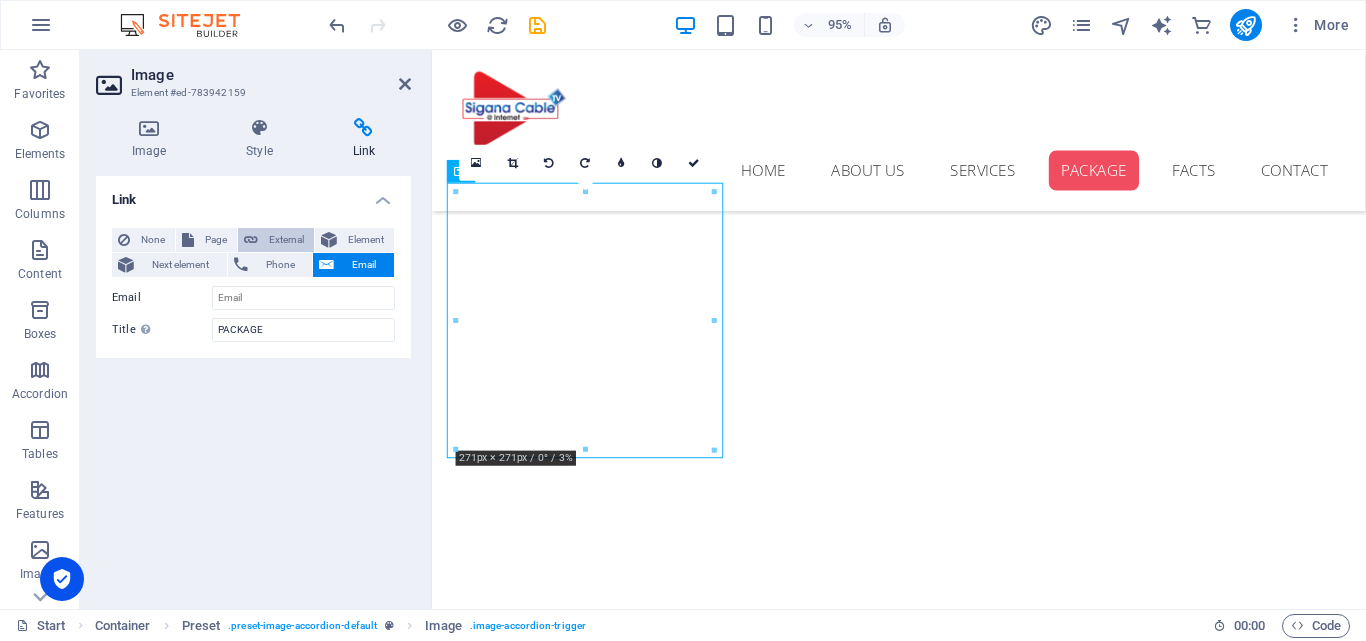 click at bounding box center [251, 240] 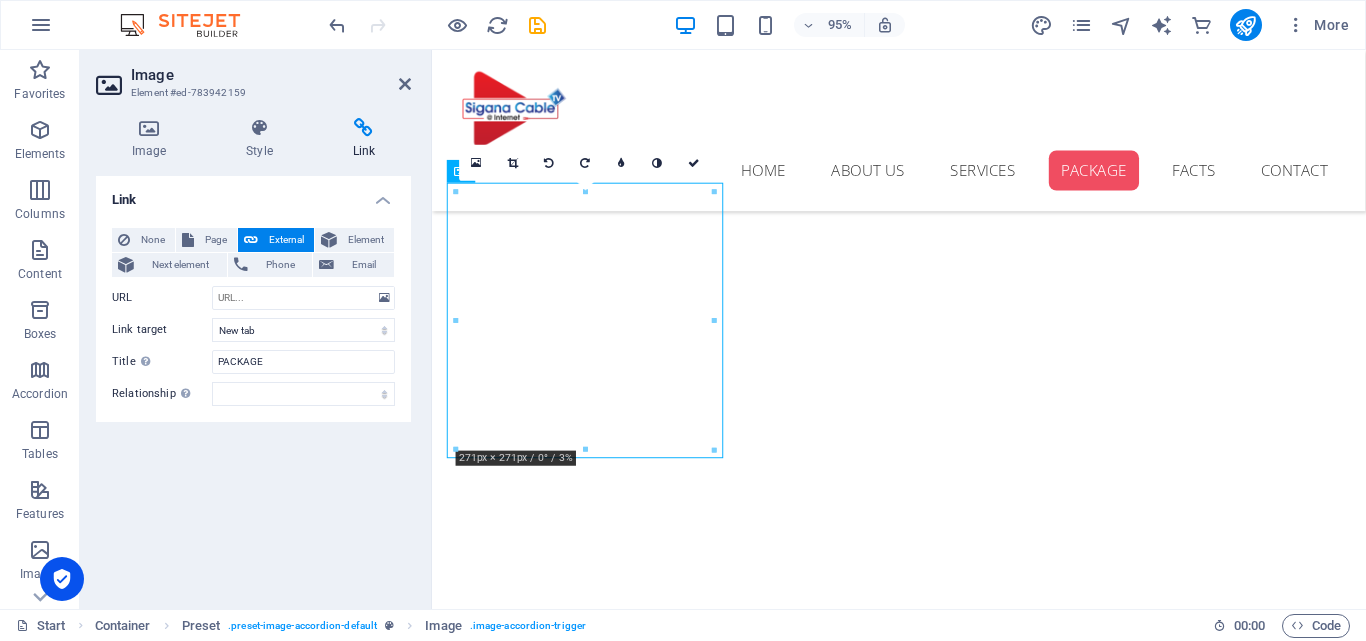 click on "None Page External Element Next element Phone Email Page Start Subpage Legal Notice Privacy Element
URL Phone Email Link target New tab Same tab Overlay Title Additional link description, should not be the same as the link text. The title is most often shown as a tooltip text when the mouse moves over the element. Leave empty if uncertain. PACKAGE Relationship Sets the  relationship of this link to the link target . For example, the value "nofollow" instructs search engines not to follow the link. Can be left empty. alternate author bookmark external help license next nofollow noreferrer noopener prev search tag" at bounding box center (253, 317) 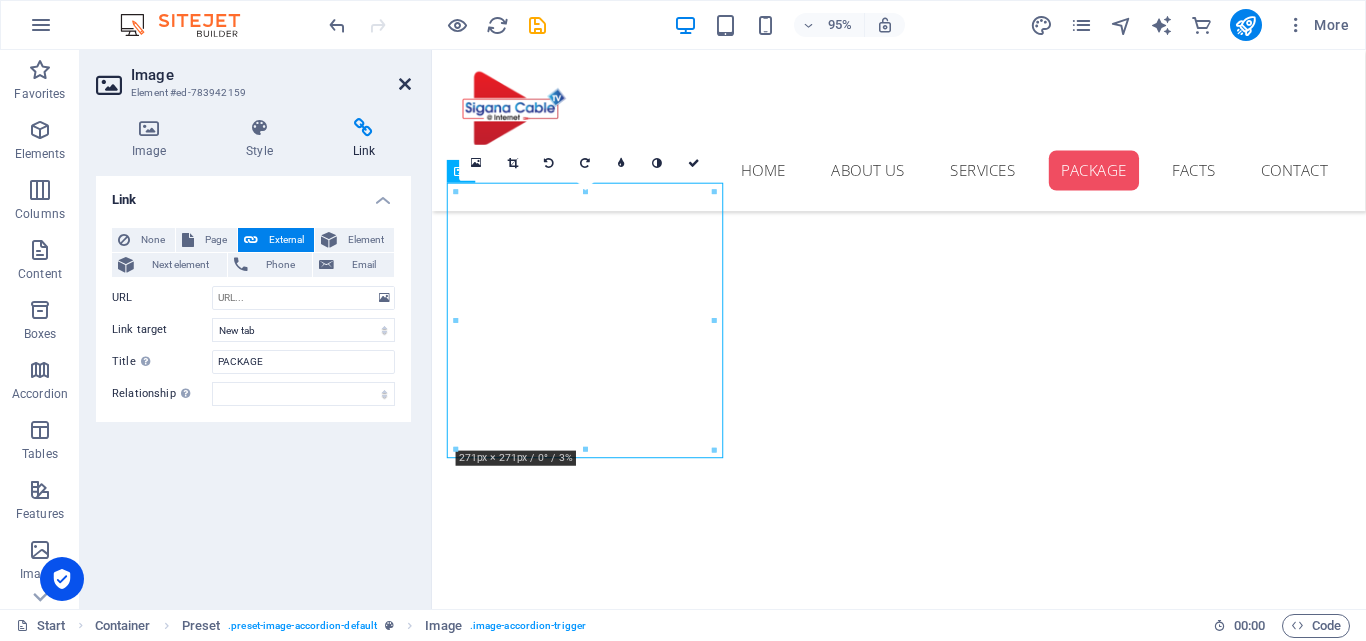 click at bounding box center (405, 84) 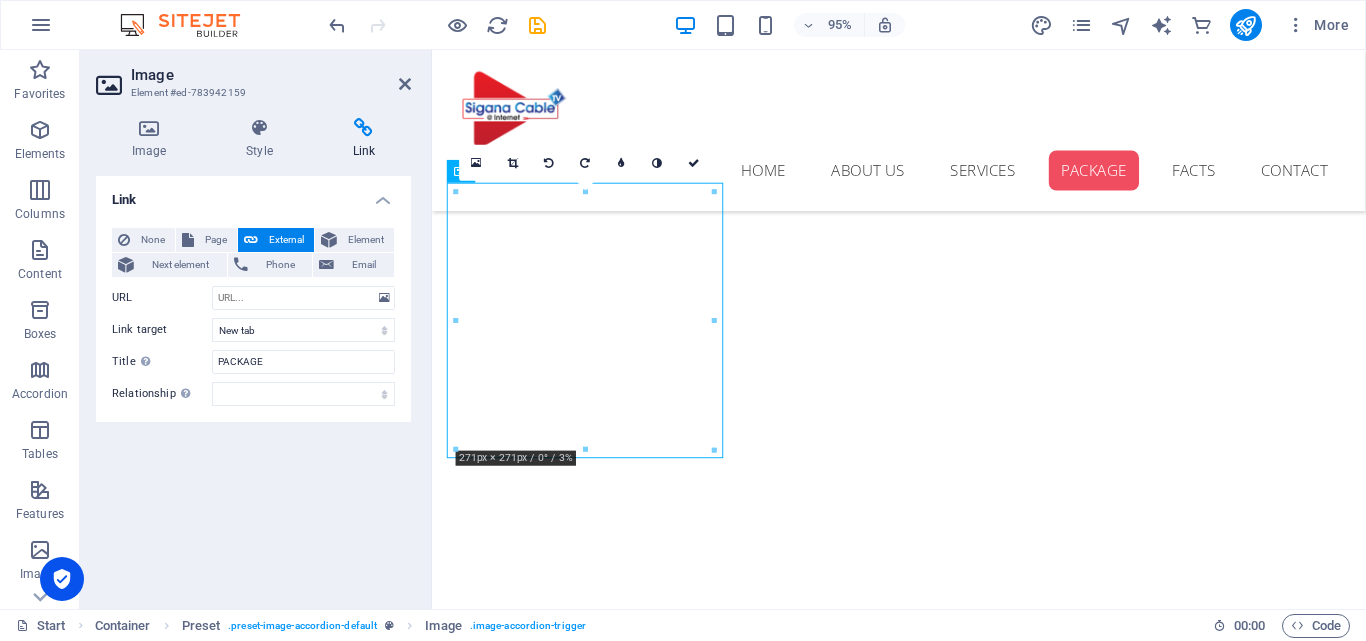 scroll, scrollTop: 2455, scrollLeft: 0, axis: vertical 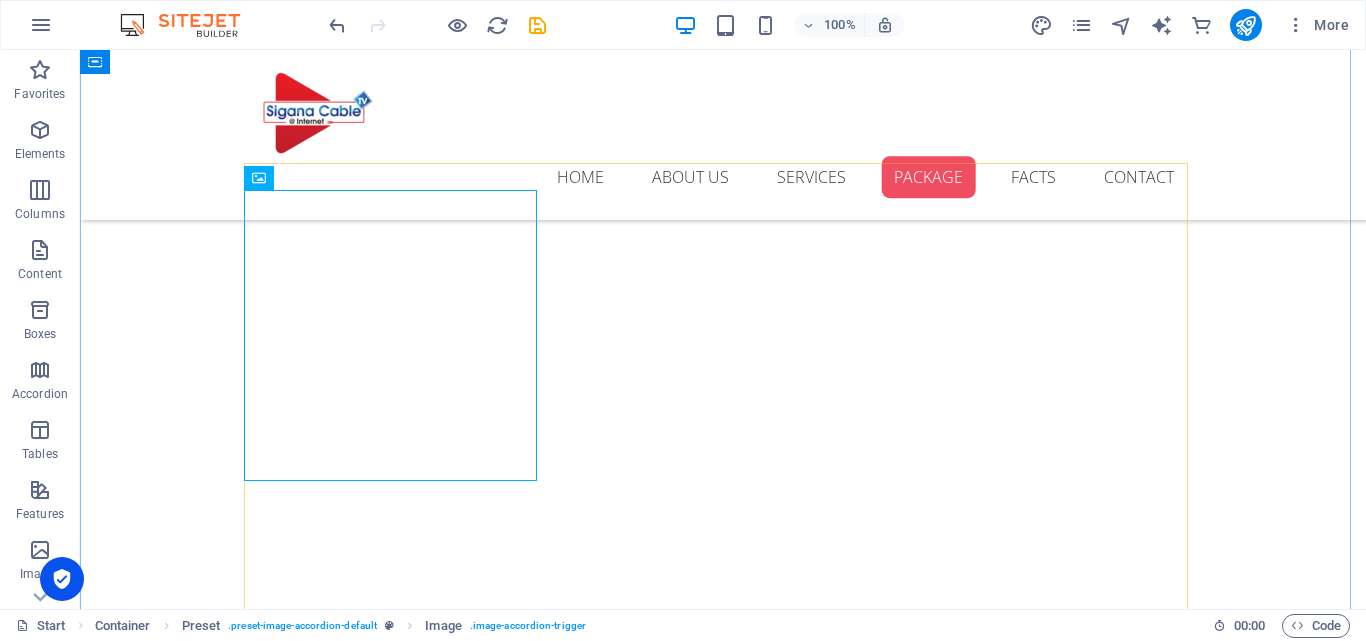 click on "New text element Ice Cream 100 mbps - 1 month Lorem ipsum dolor sit cum magni odio dolor amet 1000 100 mbps - 3 months Lorem ipsum dolor sit cum magni odio dolor amet 2700 100 mbps - 6 months Lorem ipsum dolor sit cum magni odio dolor amet 4500 100 mbls - 12 months Lorem ipsum dolor sit cum magni odio dolor amet 8000 Ice Cream max tv - 1 month Lorem ipsum dolor sit cum magni odio dolor amet rs 350 max tv - 3 months Lorem ipsum dolor sit cum magni odio dolor amet 1000 max tv - 6 months Lorem ipsum dolor sit cum magni odio dolor amet 1900 max tv - 12+2 months Lorem ipsum dolor sit cum magni odio dolor amet 4200 Ice Cream 200 mbps - 1 month Lorem ipsum dolor sit cum magni odio dolor amet rs 1200 200 mbps - 3 months Lorem ipsum dolor sit cum magni odio dolor amet rs 3300 200 mbps - 6 months Lorem ipsum dolor sit cum magni odio dolor amet rs 6000 200 mbps - 12 months Lorem ipsum dolor sit cum magni odio dolor amet rs 11500 Ice Cream 100 mbps + net tv - 1 month Lorem ipsum dolor sit cum magni odio dolor amet" at bounding box center (723, 4456) 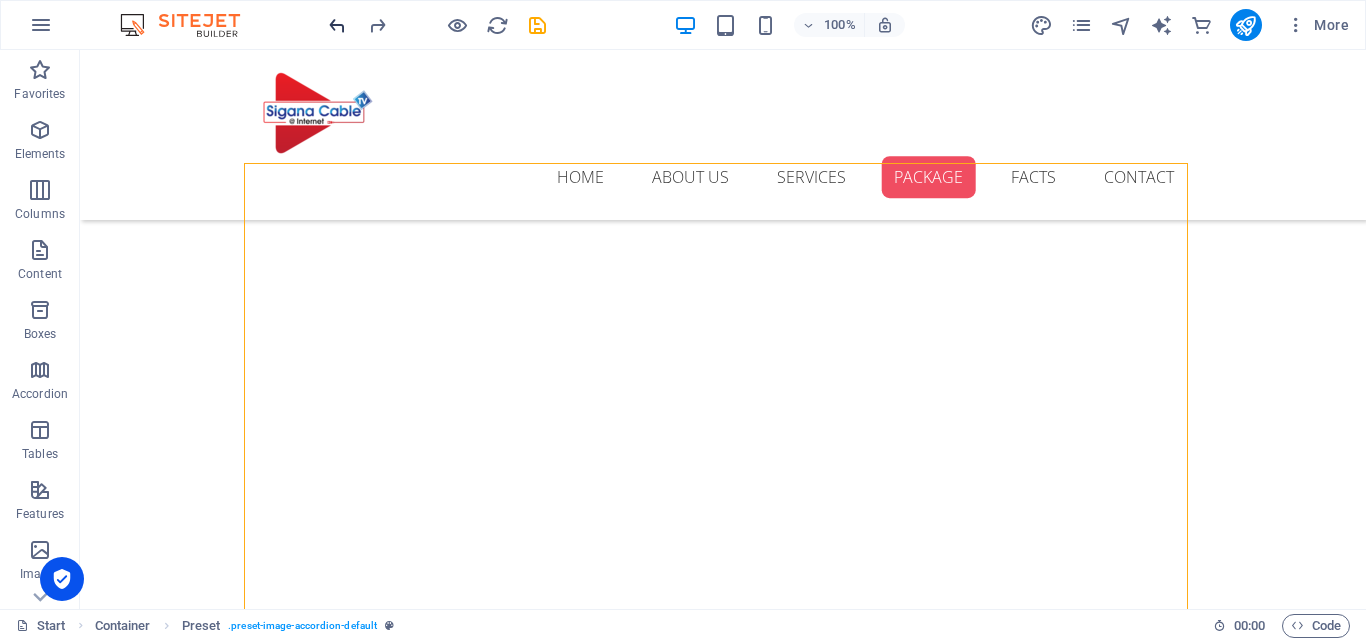 click at bounding box center [337, 25] 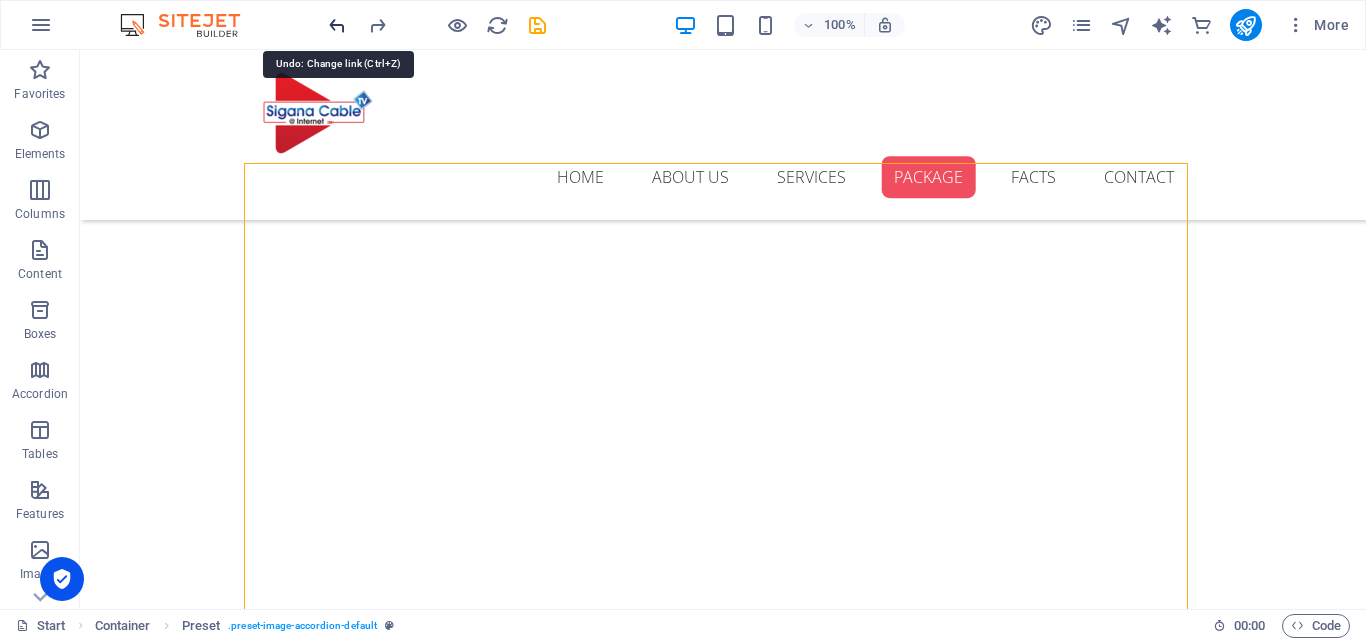 click at bounding box center [337, 25] 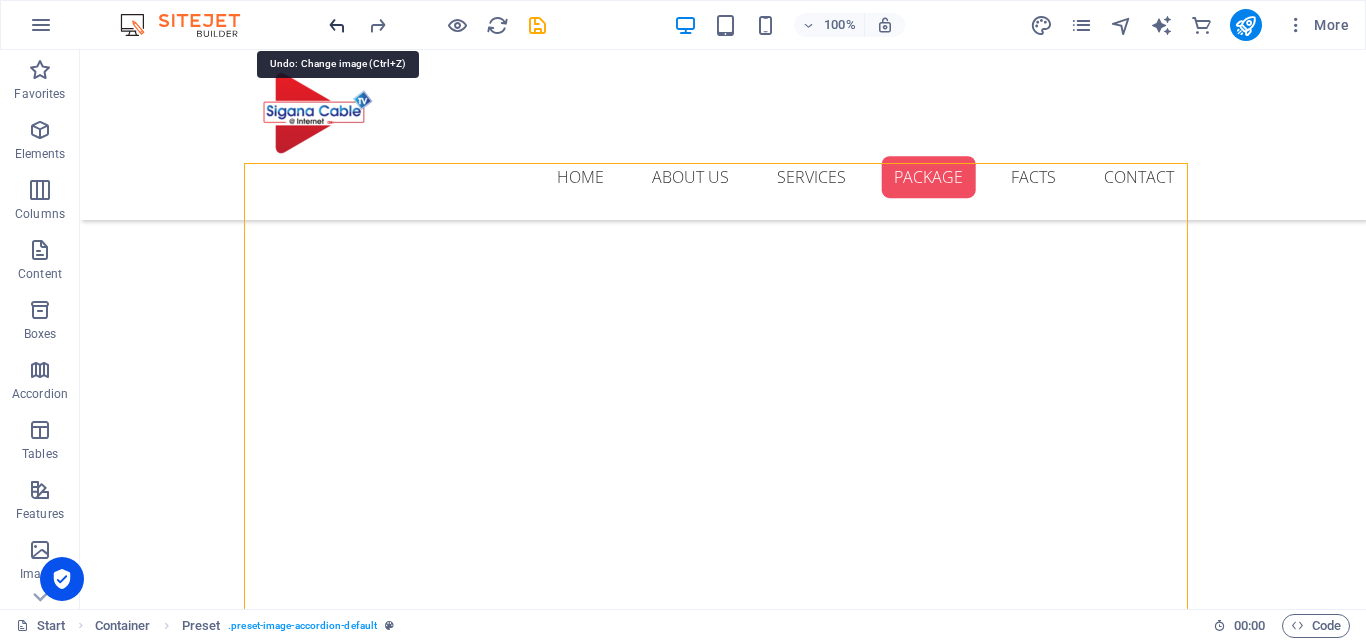 click at bounding box center (337, 25) 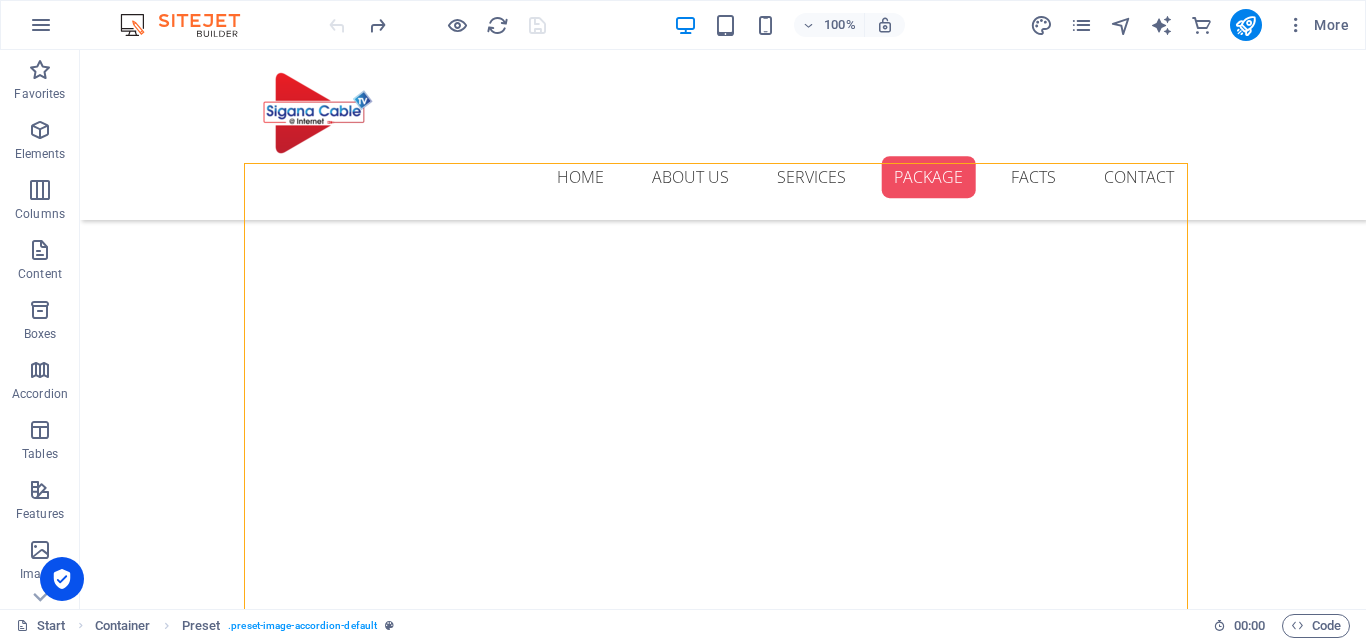 click at bounding box center (437, 25) 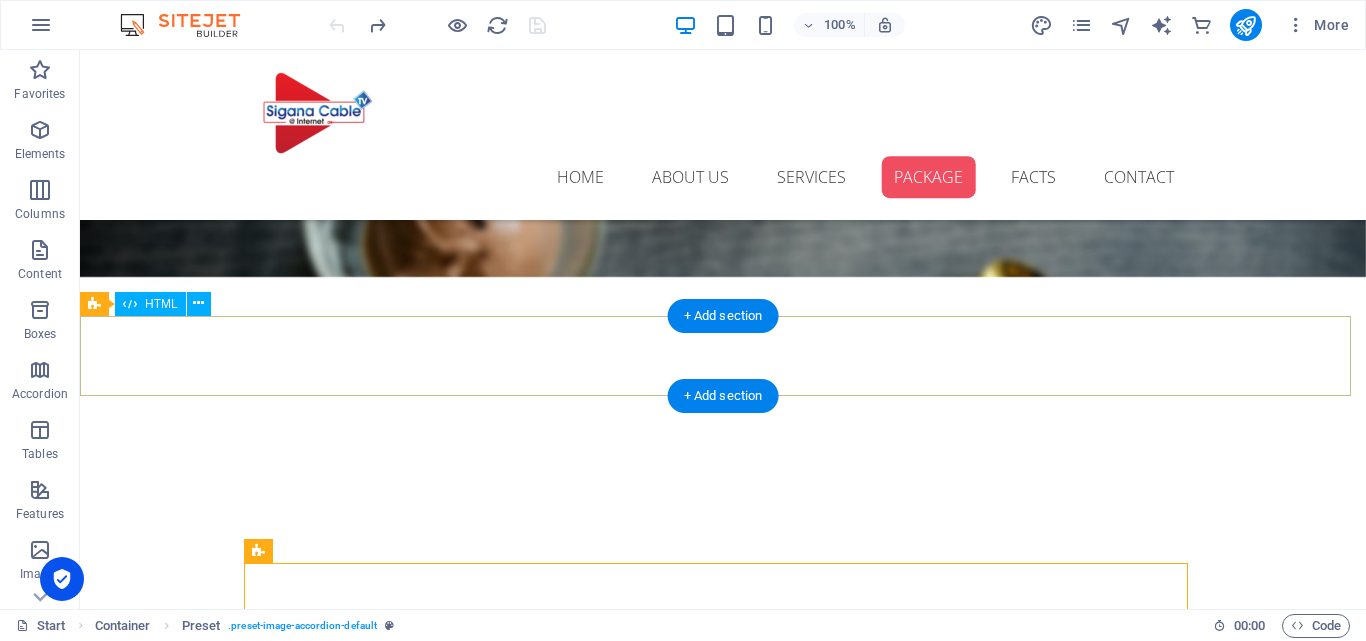 scroll, scrollTop: 2455, scrollLeft: 0, axis: vertical 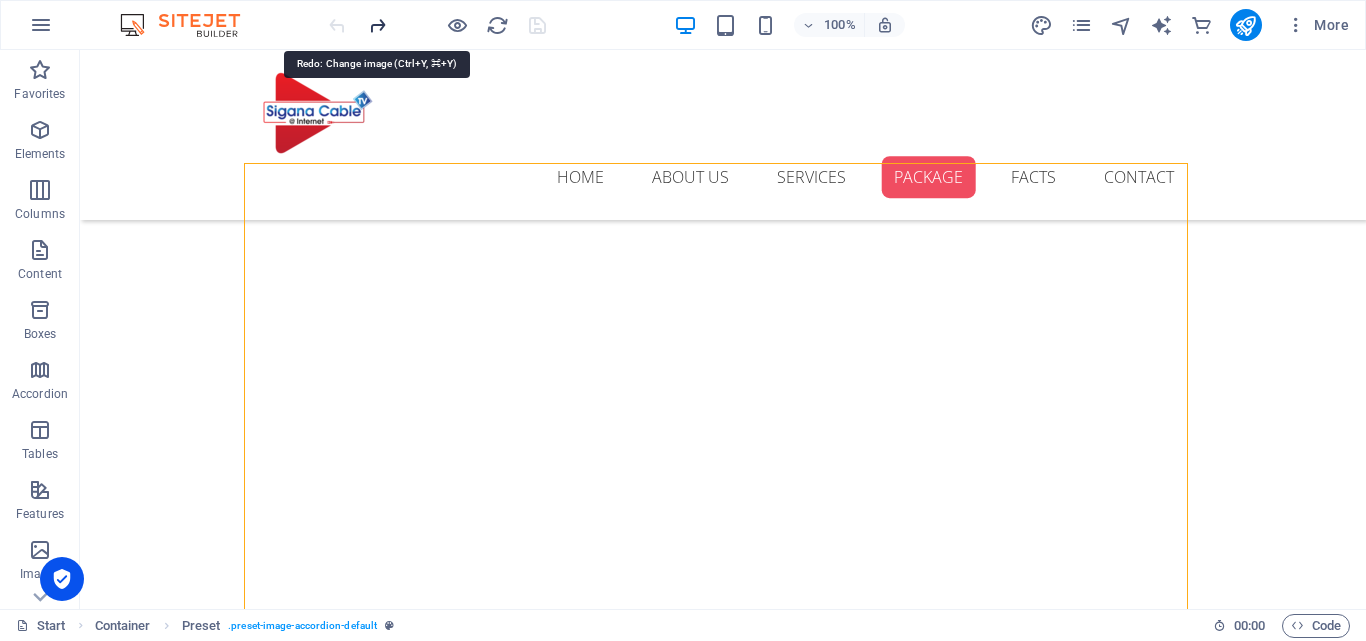 drag, startPoint x: 370, startPoint y: 32, endPoint x: 315, endPoint y: 16, distance: 57.280014 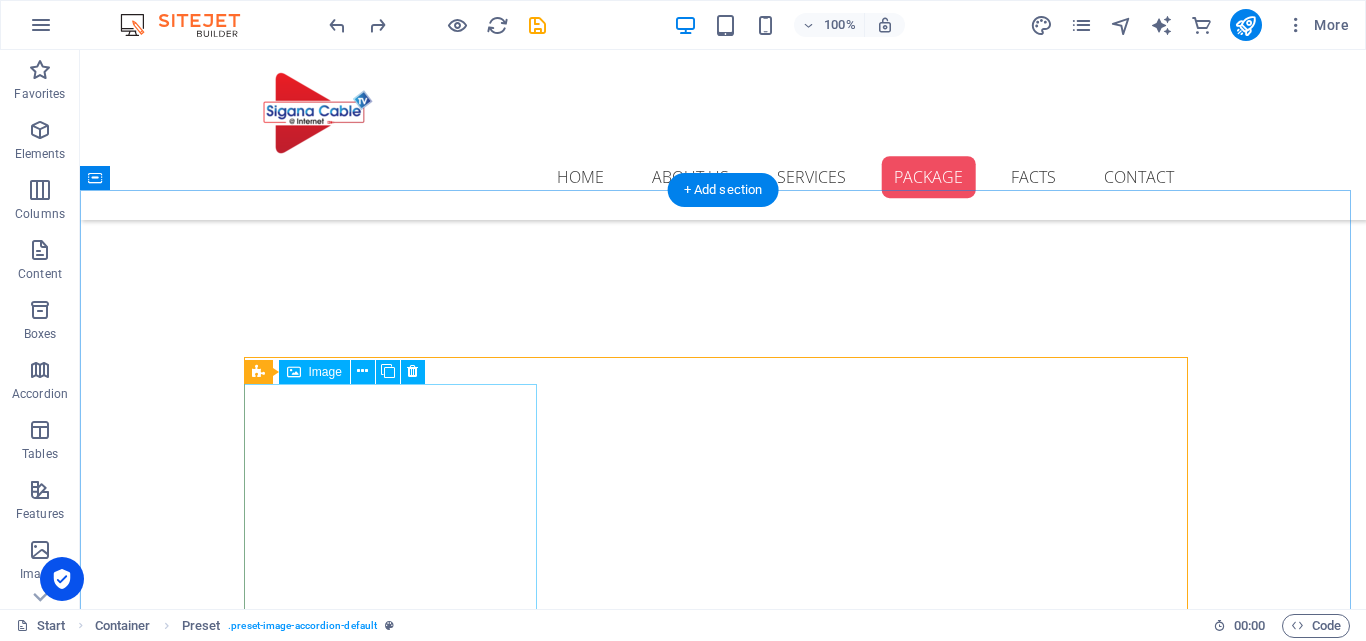 scroll, scrollTop: 2355, scrollLeft: 0, axis: vertical 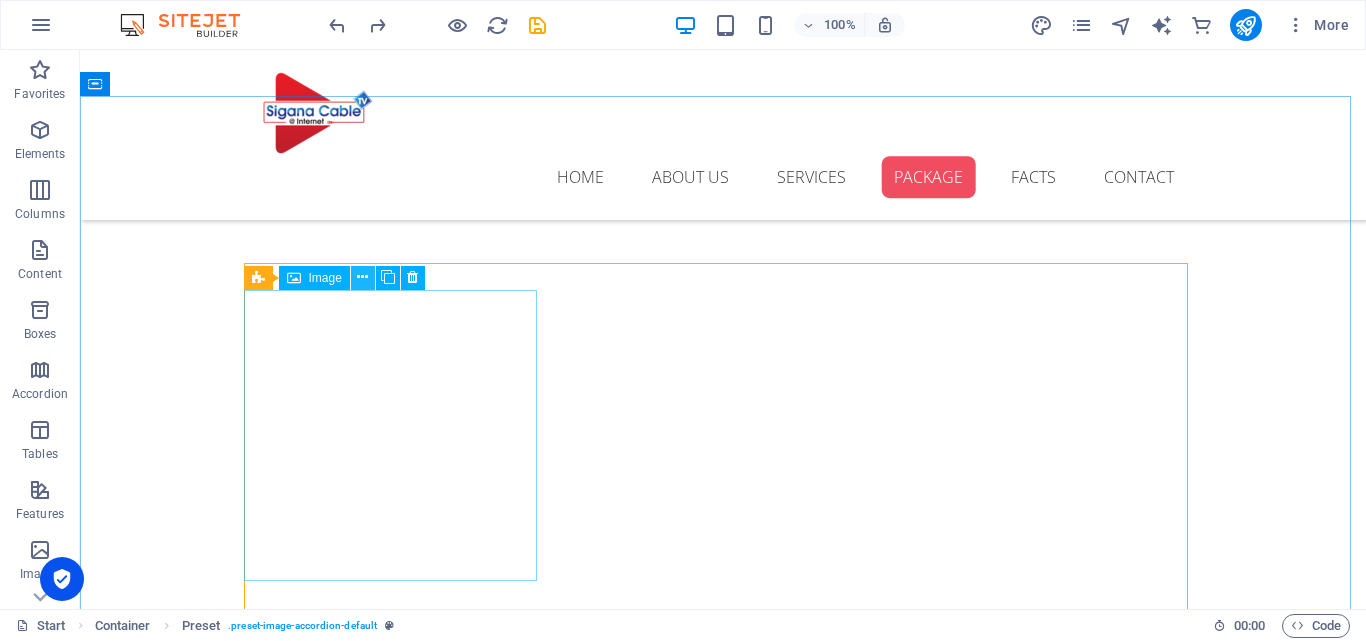 click at bounding box center [362, 277] 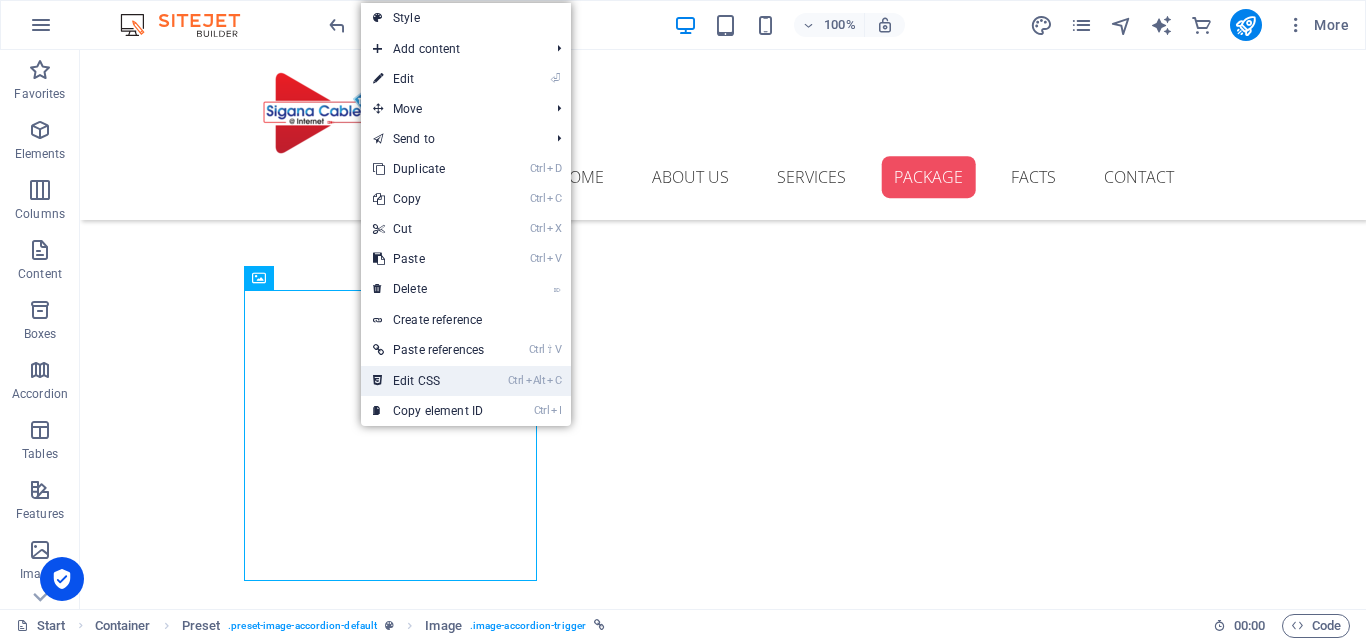 click on "Ctrl Alt C  Edit CSS" at bounding box center [428, 381] 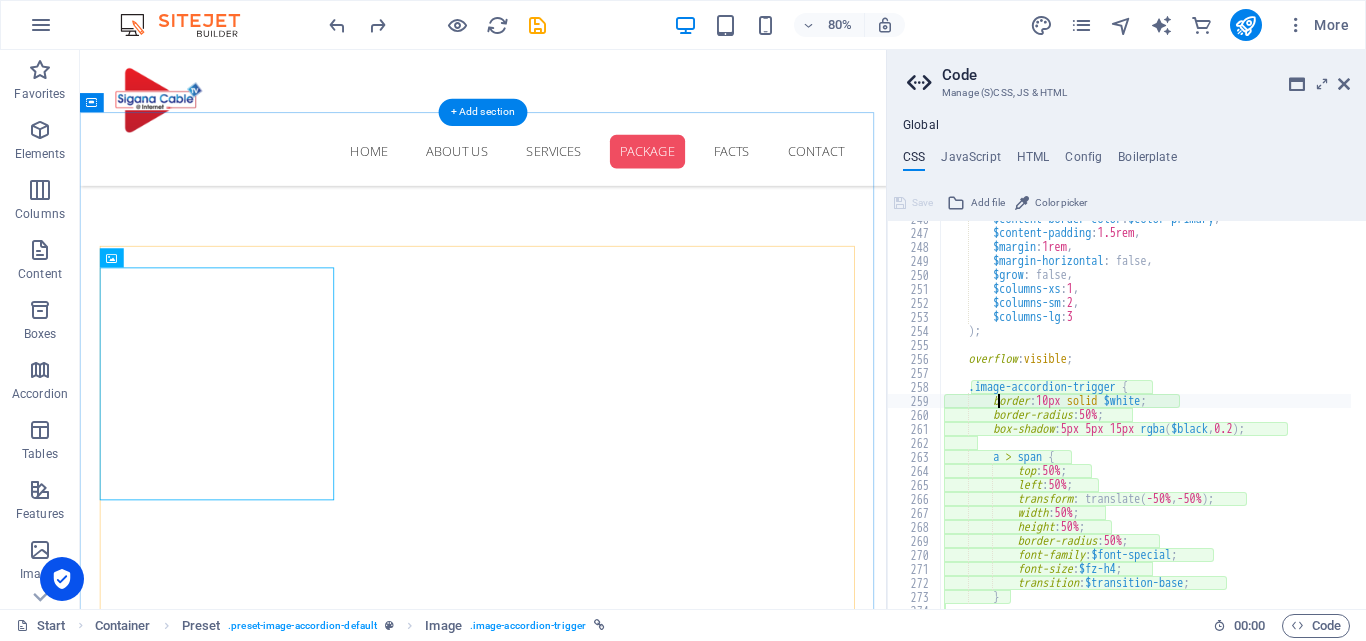 scroll, scrollTop: 1088, scrollLeft: 0, axis: vertical 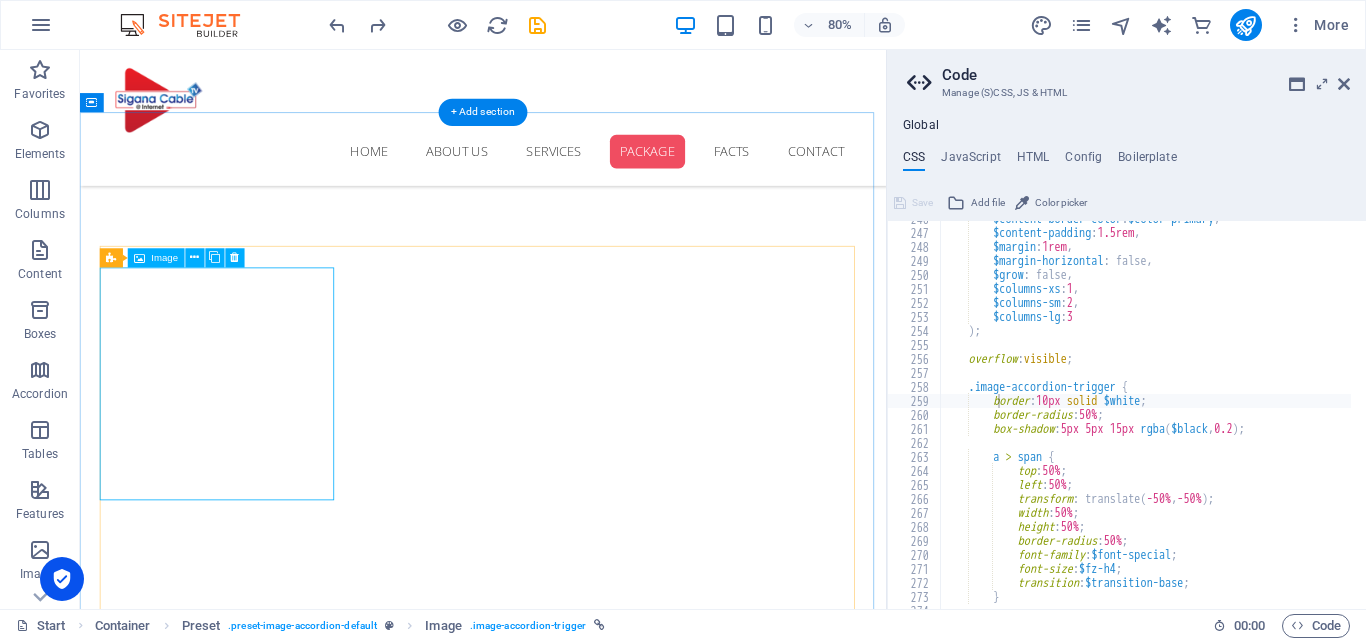 click on "Ice Cream" at bounding box center (258, 2951) 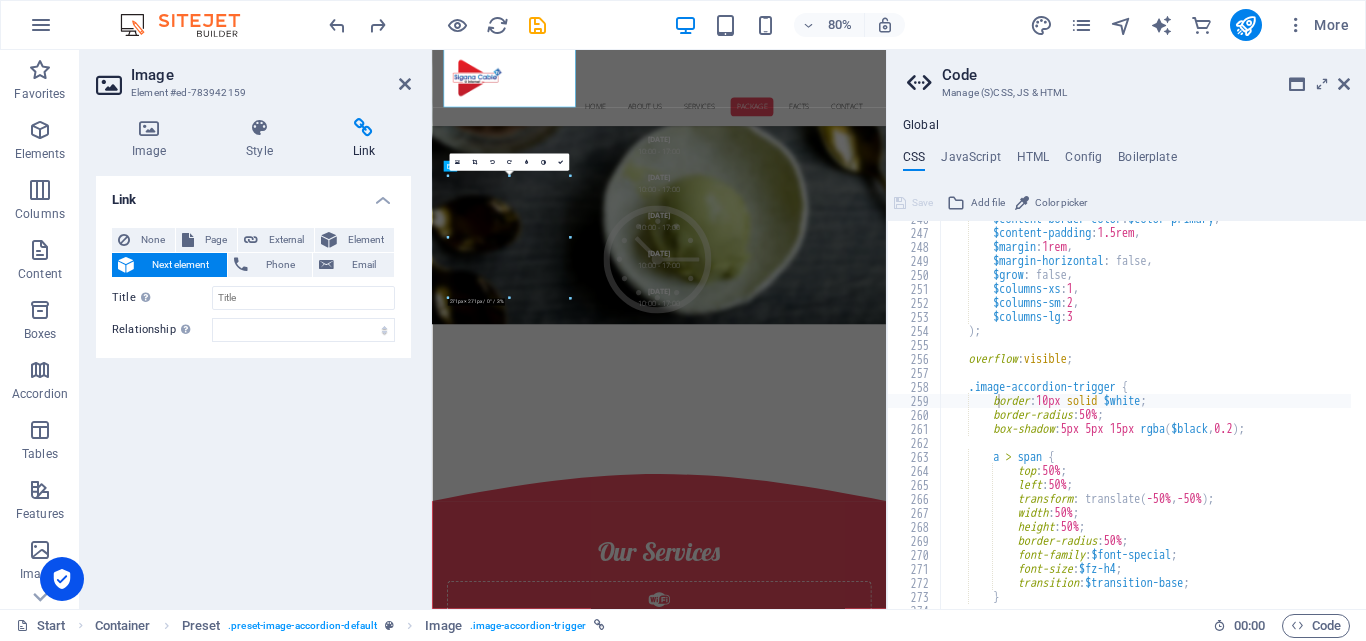 scroll, scrollTop: 2790, scrollLeft: 0, axis: vertical 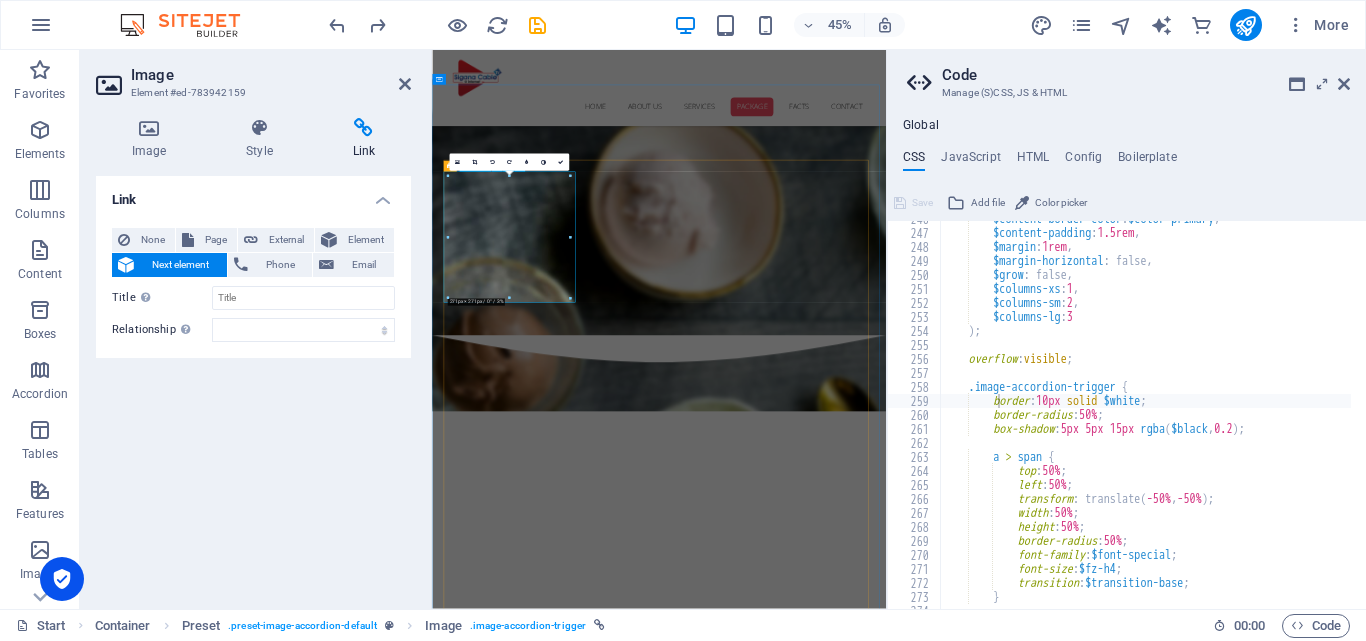 click on "Ice Cream" at bounding box center (611, 3657) 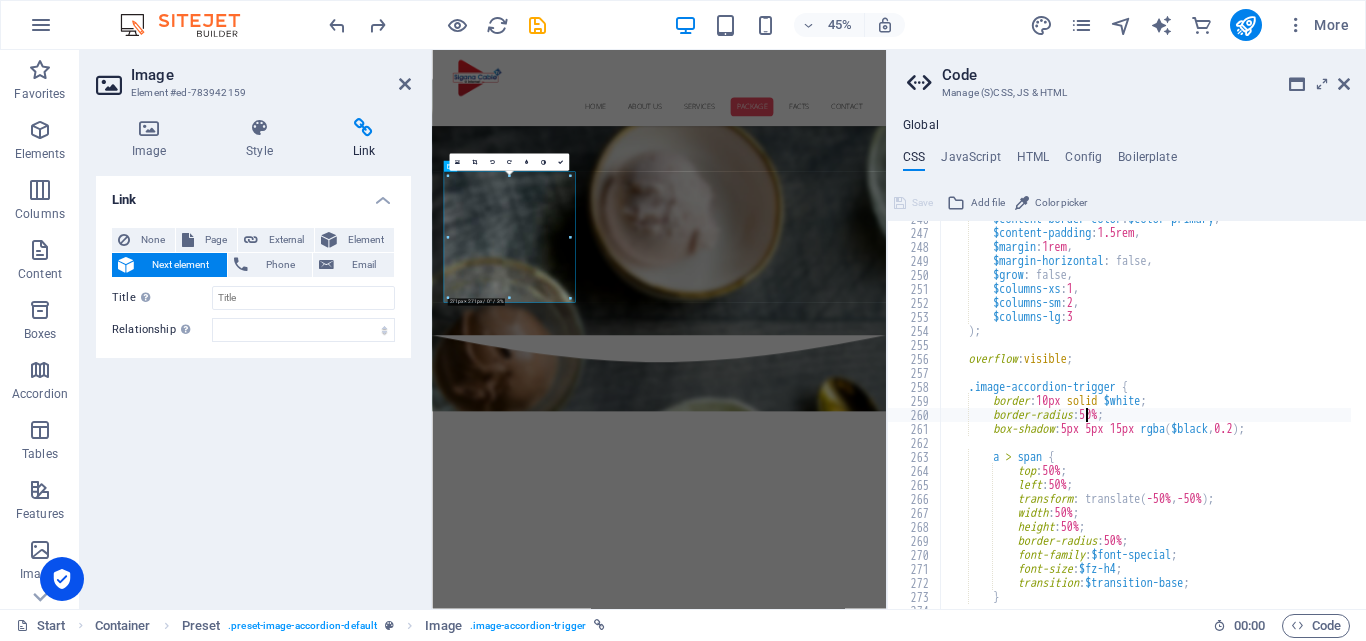 click on "$content-border-color :  $color-primary ,            $content-padding :  1.5rem ,            $margin :  1rem ,            $margin-horizontal : false,            $grow : false,            $columns-xs :  1 ,            $columns-sm :  2 ,            $columns-lg :  3      ) ;      overflow :  visible ;      .image-accordion-trigger   {           border :  10px   solid   $white ;           border-radius :  50% ;           box-shadow :  5px   5px   15px   rgba ( $black , 0.2 ) ;                a   >   span   {                top :  50% ;                left :  50% ;                transform : translate ( -50% , -50% ) ;                width :  50% ;                height :  50% ;                border-radius :  50% ;                font-family :  $font-special ;                font-size :  $fz-h4 ;                transition :  $transition-base ;           }" at bounding box center [1240, 412] 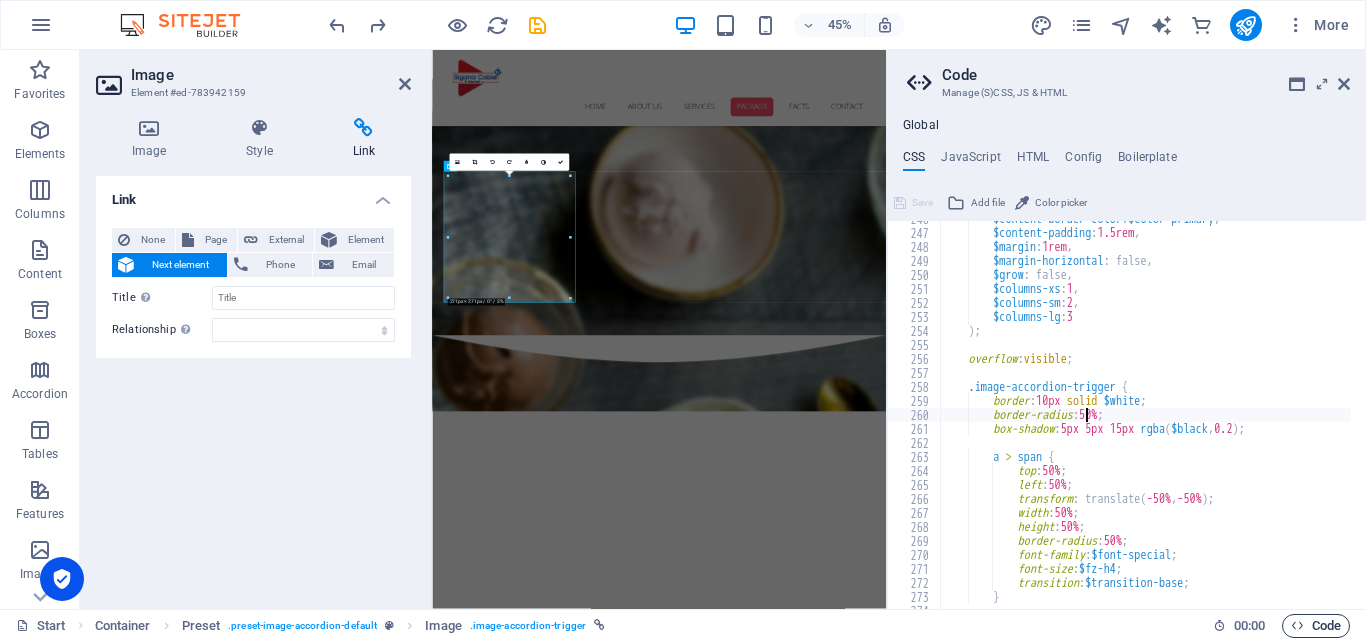 click on "Code" at bounding box center (1316, 626) 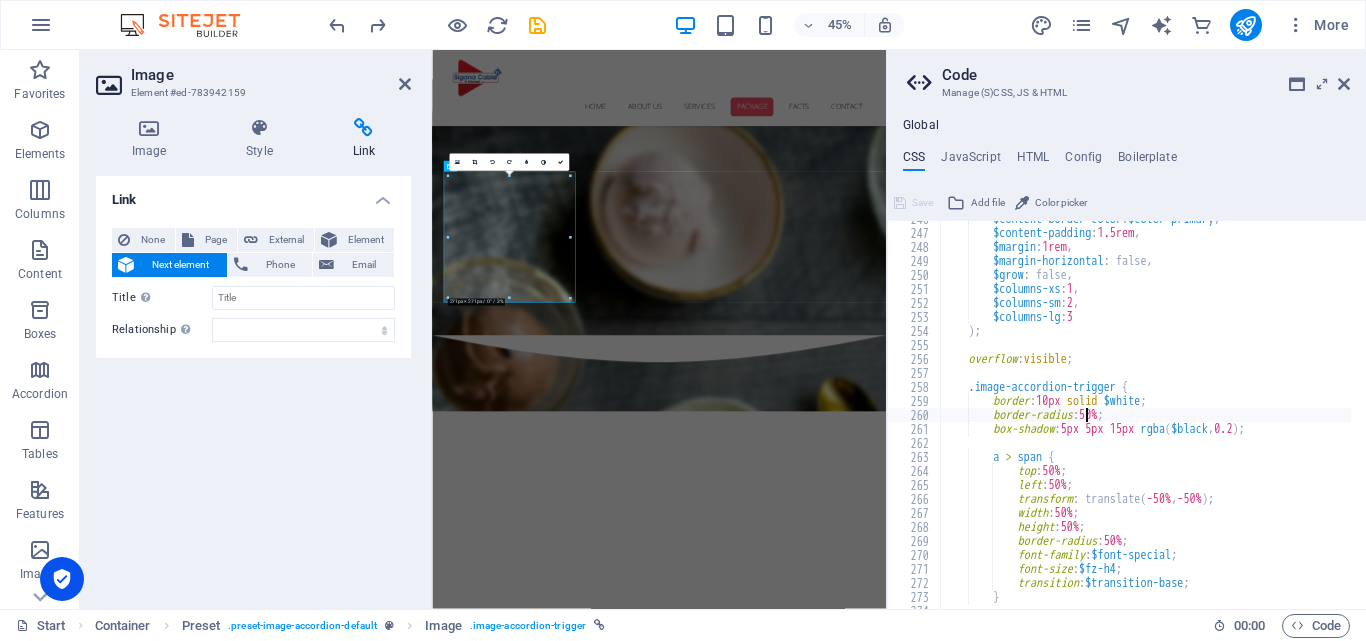click on "$content-border-color :  $color-primary ,            $content-padding :  1.5rem ,            $margin :  1rem ,            $margin-horizontal : false,            $grow : false,            $columns-xs :  1 ,            $columns-sm :  2 ,            $columns-lg :  3      ) ;      overflow :  visible ;      .image-accordion-trigger   {           border :  10px   solid   $white ;           border-radius :  50% ;           box-shadow :  5px   5px   15px   rgba ( $black , 0.2 ) ;                a   >   span   {                top :  50% ;                left :  50% ;                transform : translate ( -50% , -50% ) ;                width :  50% ;                height :  50% ;                border-radius :  50% ;                font-family :  $font-special ;                font-size :  $fz-h4 ;                transition :  $transition-base ;           }" at bounding box center [1240, 412] 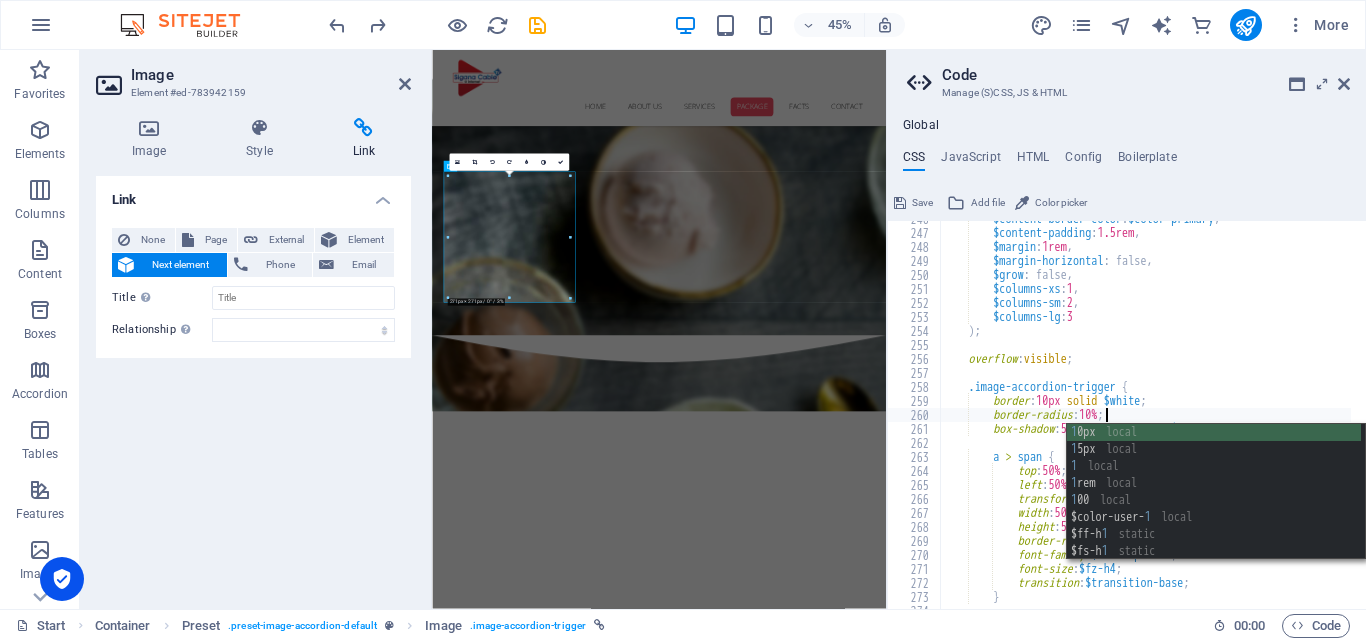 scroll, scrollTop: 0, scrollLeft: 18, axis: horizontal 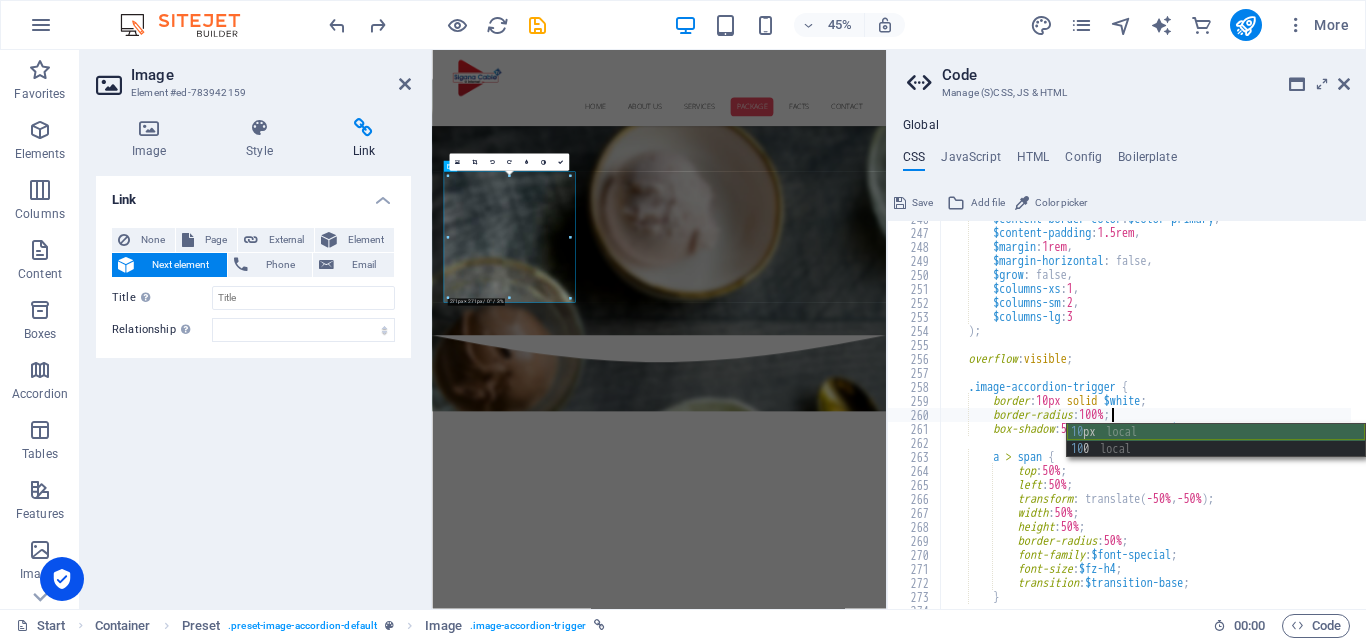 click on "10 px local 10 0 local" at bounding box center [1216, 458] 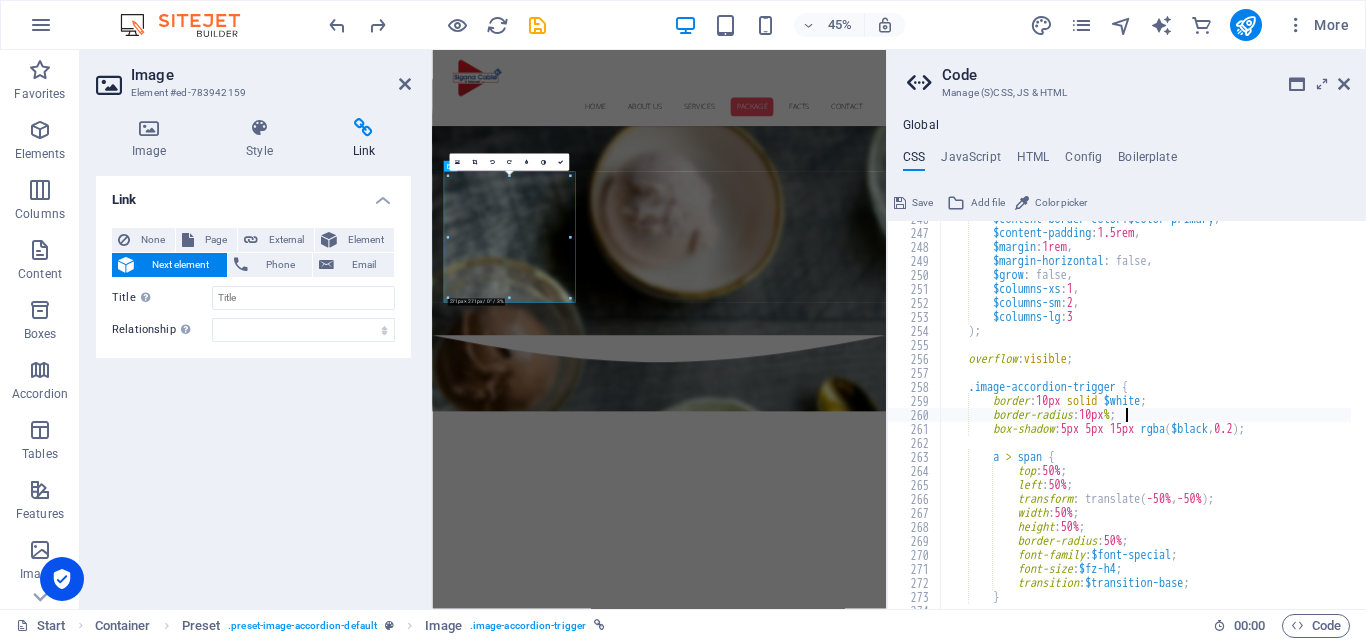 scroll, scrollTop: 0, scrollLeft: 19, axis: horizontal 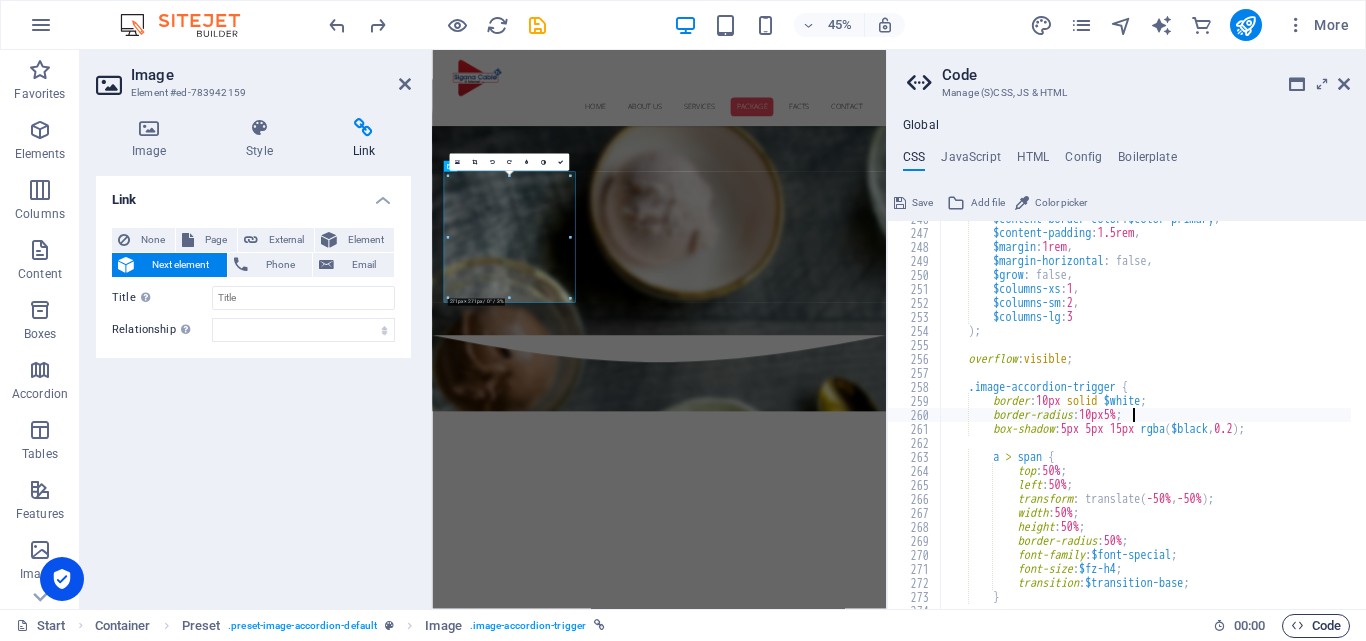 click on "Code" at bounding box center [1316, 626] 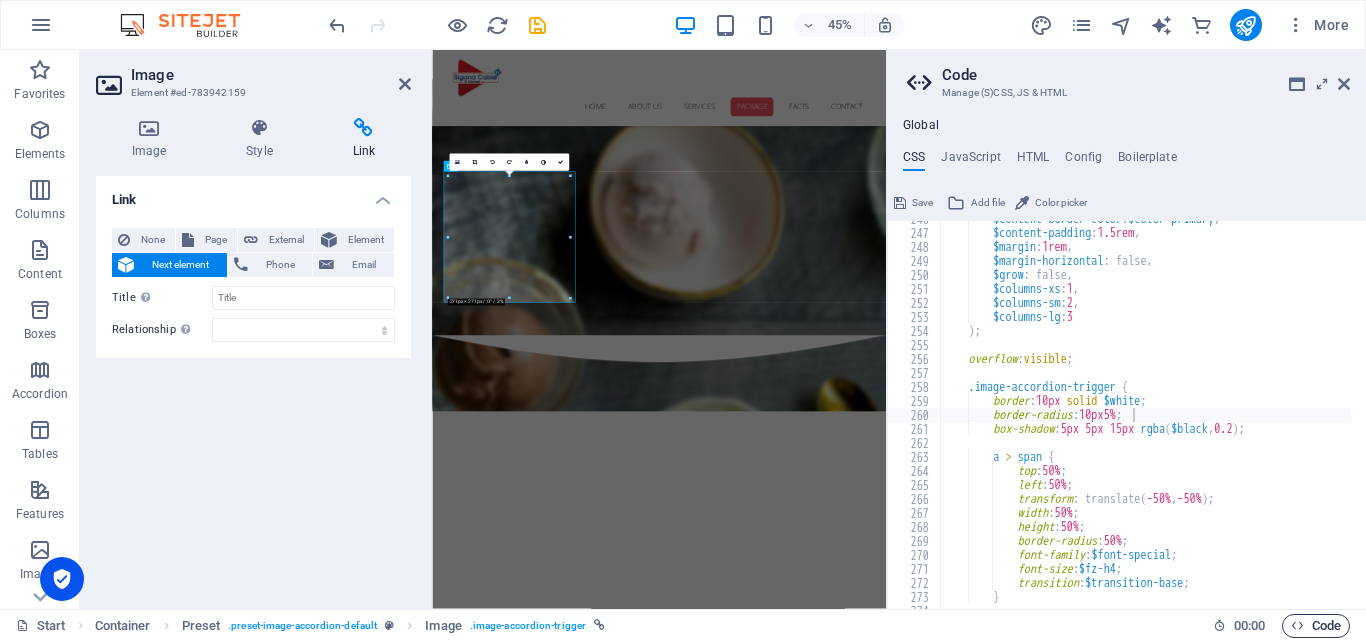 click on "Code" at bounding box center (1316, 626) 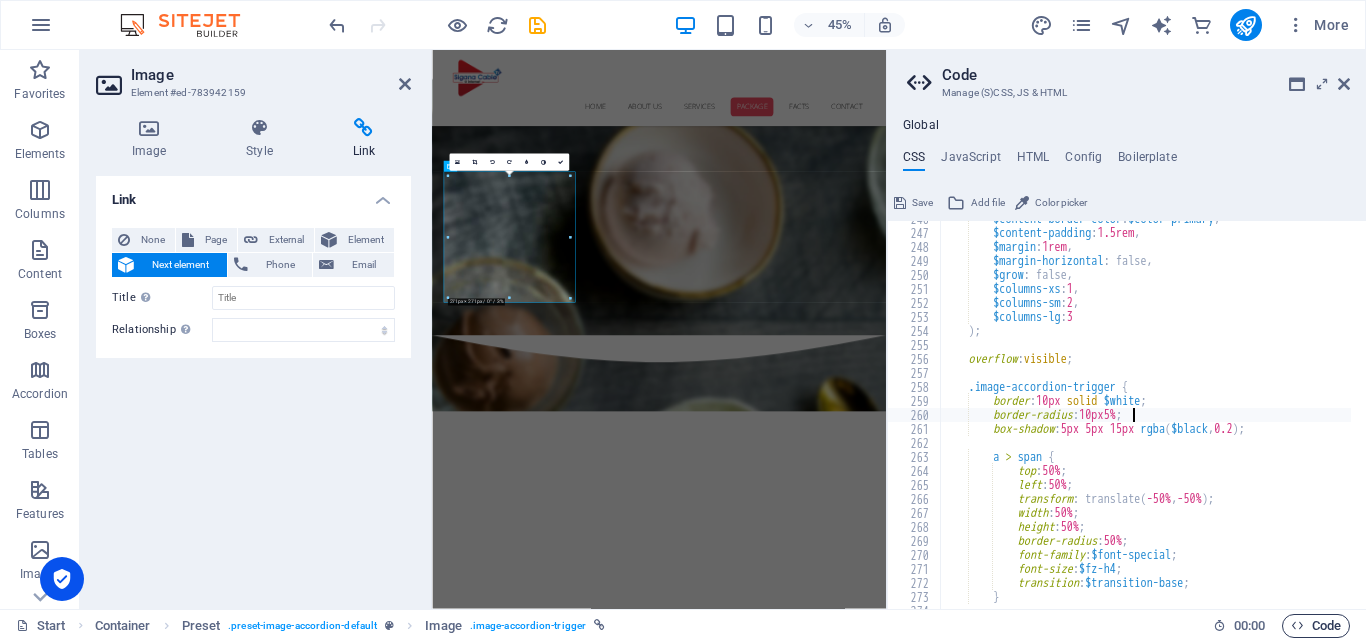 click on "Code" at bounding box center [1316, 626] 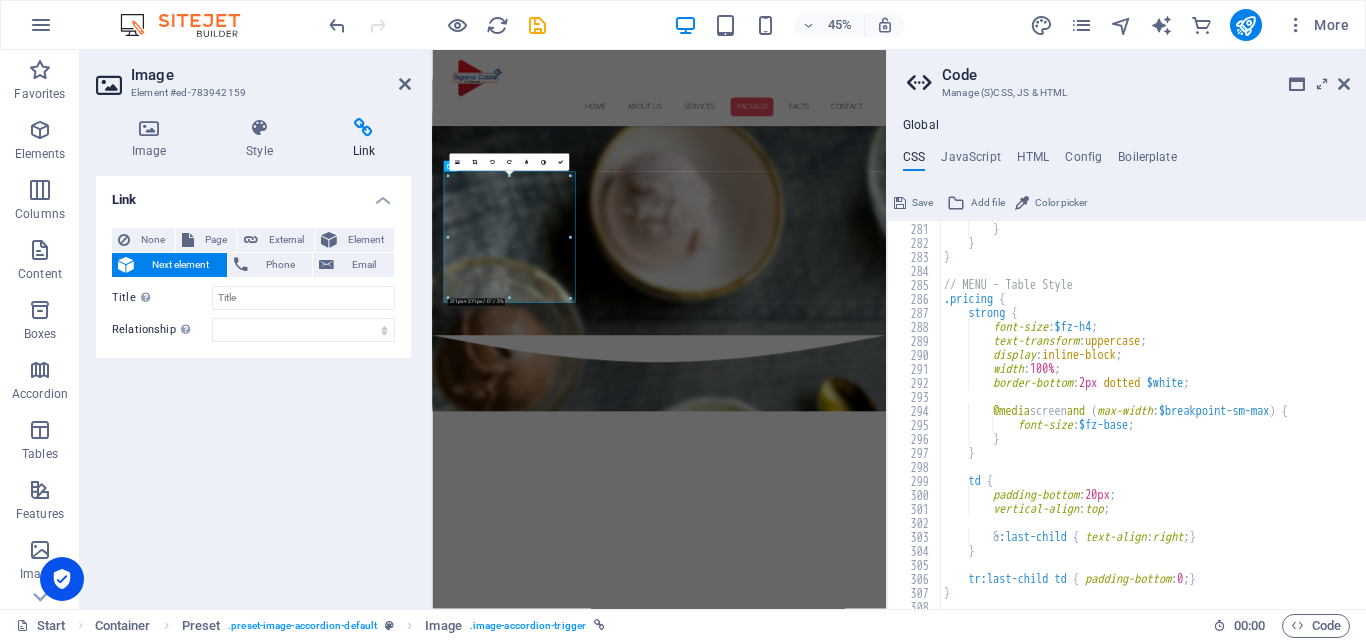 scroll, scrollTop: 1741, scrollLeft: 0, axis: vertical 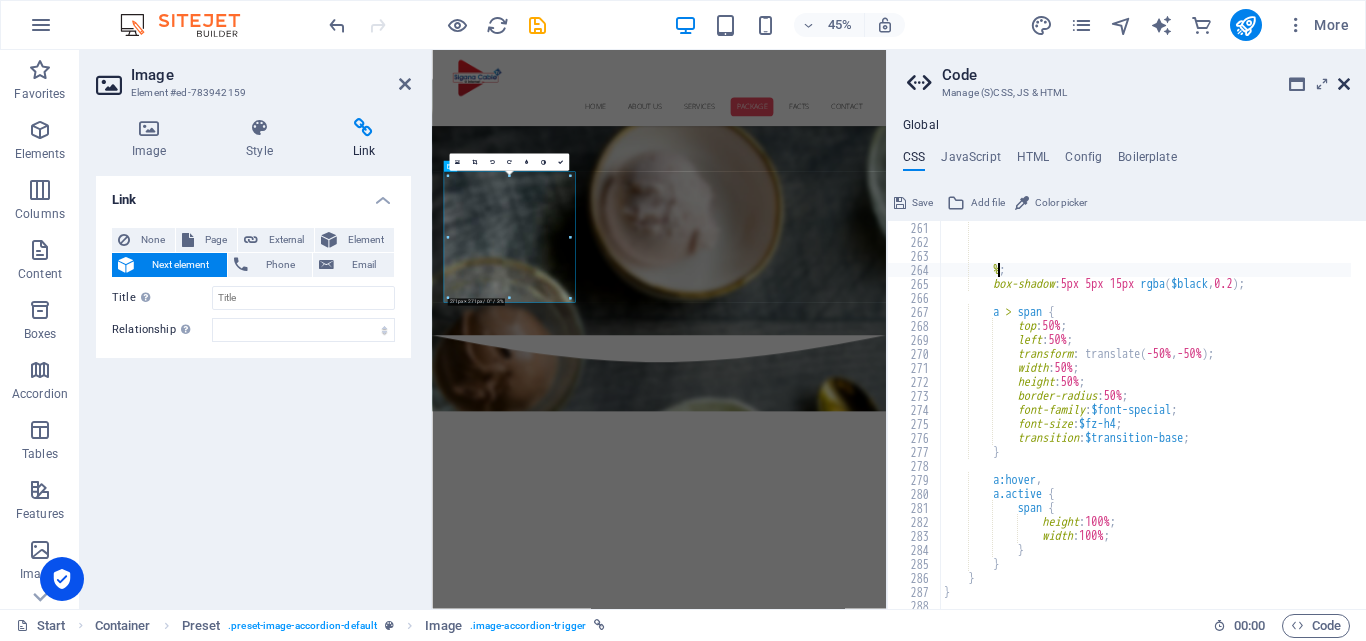 type on "%;" 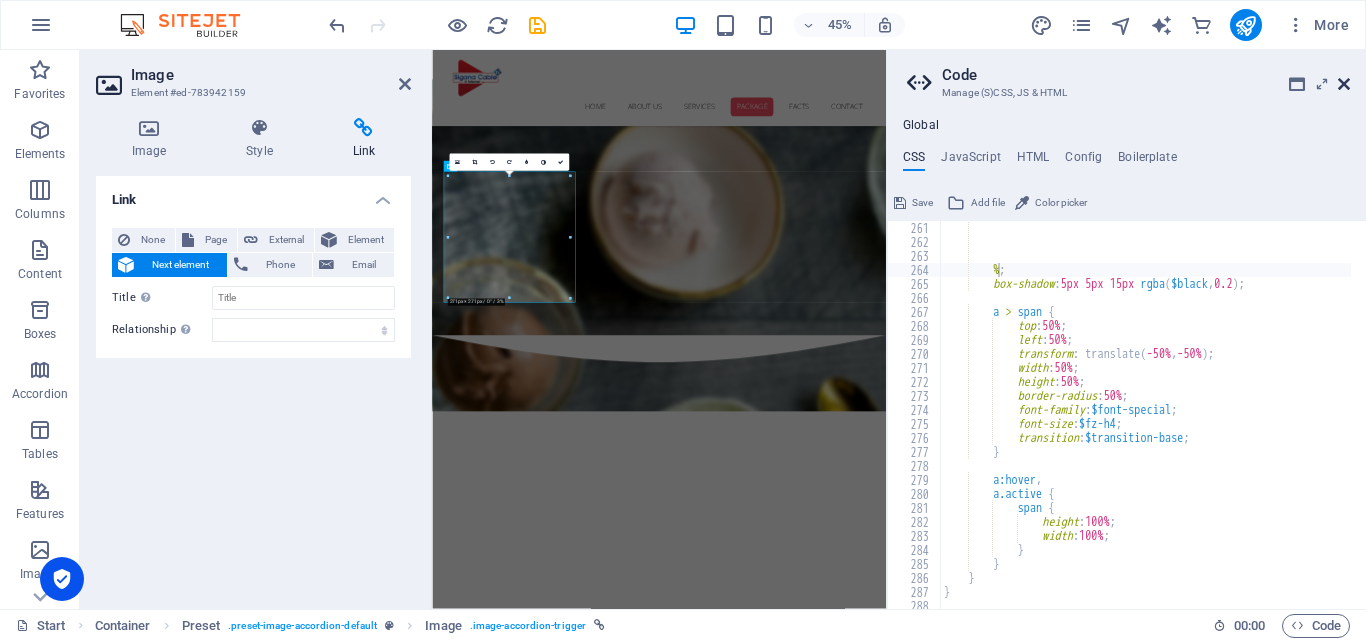 drag, startPoint x: 1342, startPoint y: 87, endPoint x: 950, endPoint y: 39, distance: 394.92786 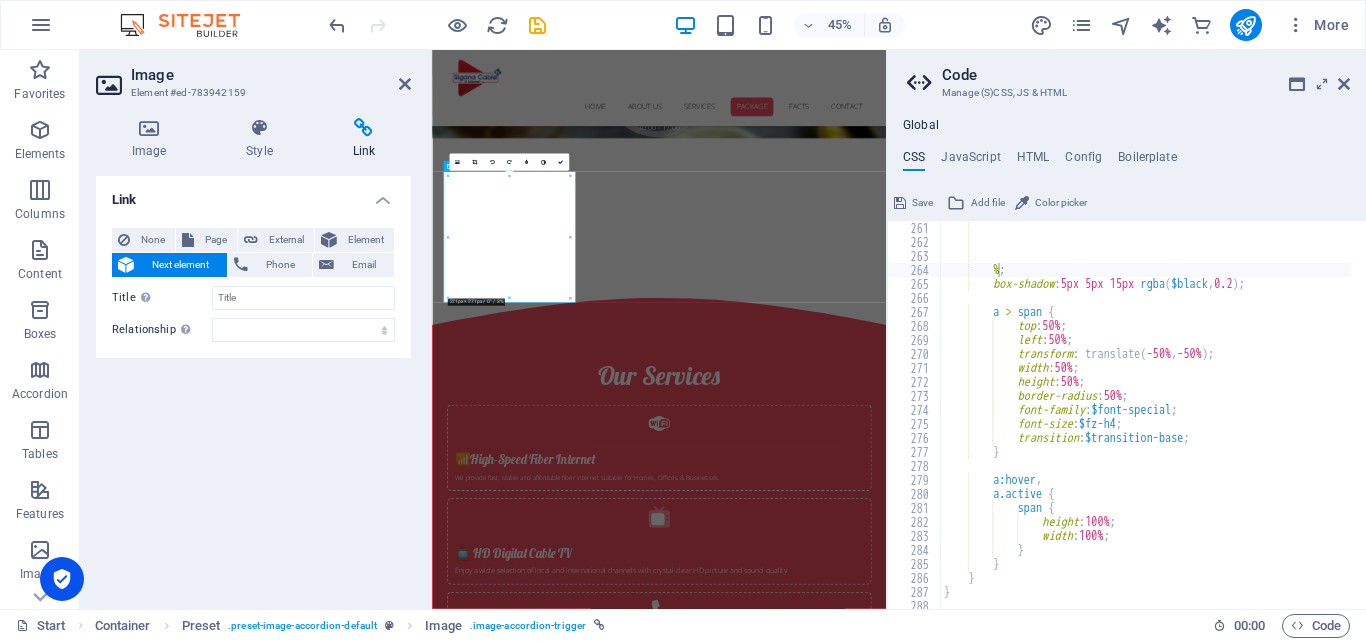 scroll, scrollTop: 2381, scrollLeft: 0, axis: vertical 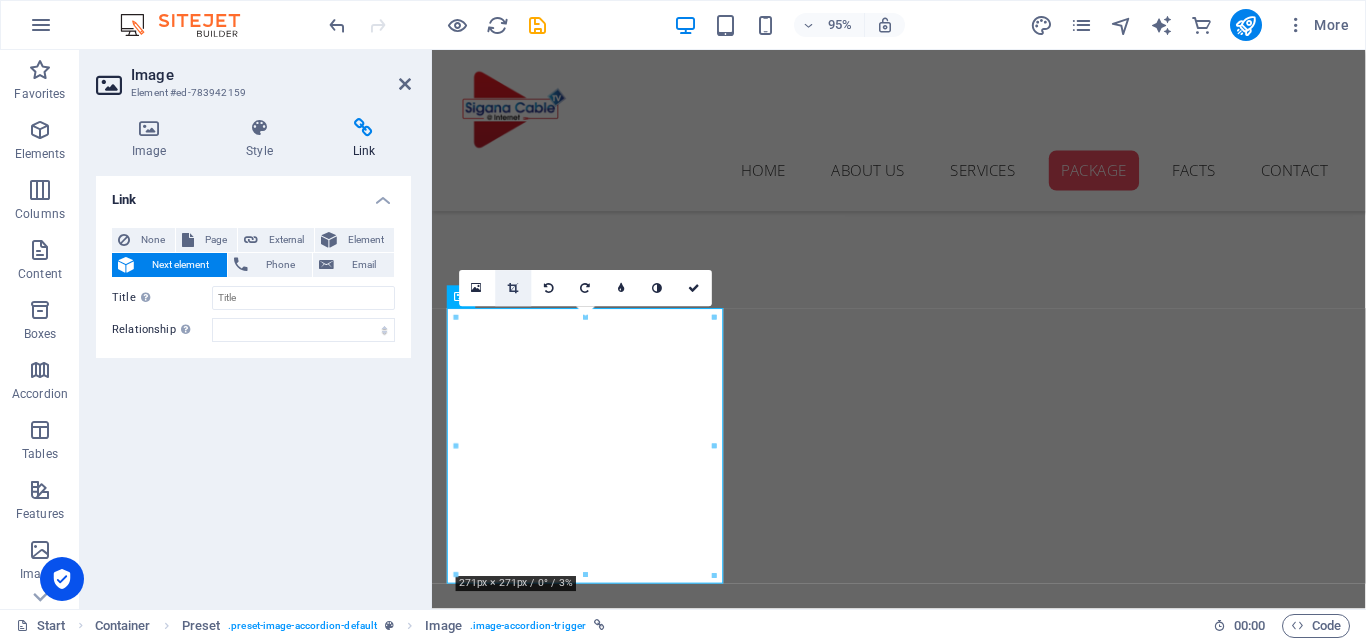 click at bounding box center [513, 288] 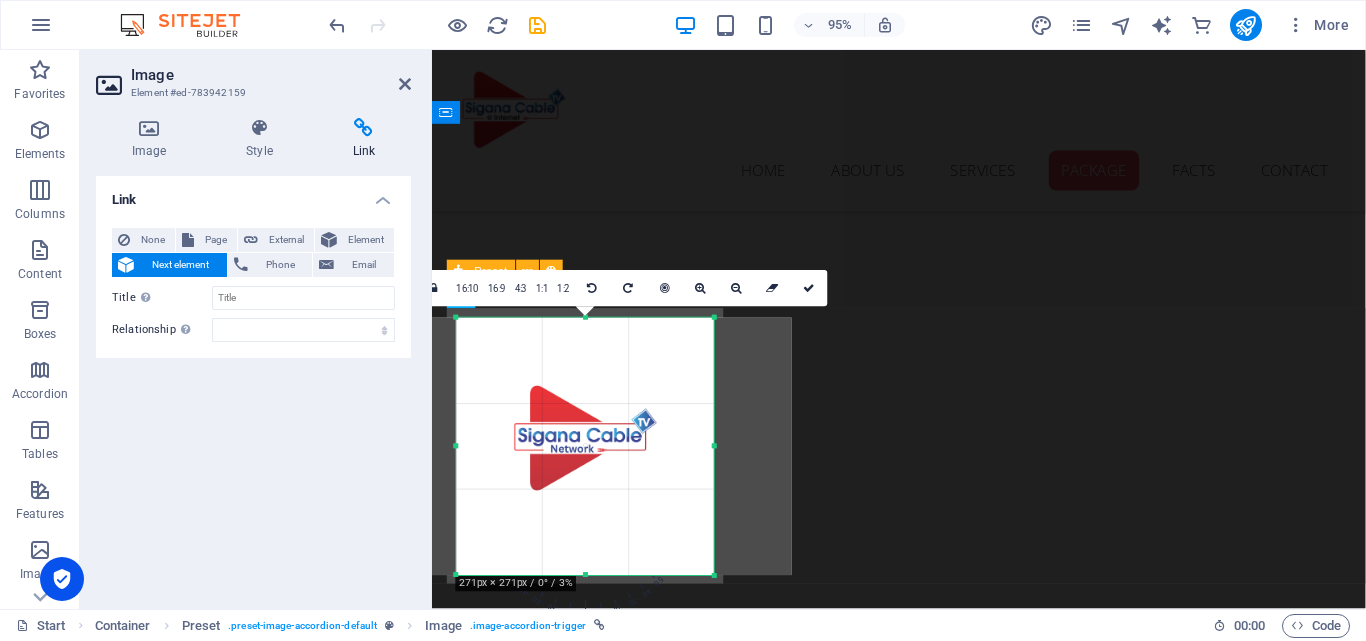 click on "New text element Ice Cream 100 mbps - 1 month Lorem ipsum dolor sit cum magni odio dolor amet 1000 100 mbps - 3 months Lorem ipsum dolor sit cum magni odio dolor amet 2700 100 mbps - 6 months Lorem ipsum dolor sit cum magni odio dolor amet 4500 100 mbls - 12 months Lorem ipsum dolor sit cum magni odio dolor amet 8000 Ice Cream max tv - 1 month Lorem ipsum dolor sit cum magni odio dolor amet rs 350 max tv - 3 months Lorem ipsum dolor sit cum magni odio dolor amet 1000 max tv - 6 months Lorem ipsum dolor sit cum magni odio dolor amet 1900 max tv - 12+2 months Lorem ipsum dolor sit cum magni odio dolor amet 4200 Ice Cream 200 mbps - 1 month Lorem ipsum dolor sit cum magni odio dolor amet rs 1200 200 mbps - 3 months Lorem ipsum dolor sit cum magni odio dolor amet rs 3300 200 mbps - 6 months Lorem ipsum dolor sit cum magni odio dolor amet rs 6000 200 mbps - 12 months Lorem ipsum dolor sit cum magni odio dolor amet rs 11500 Ice Cream 100 mbps + net tv - 1 month Lorem ipsum dolor sit cum magni odio dolor amet" at bounding box center (924, 4574) 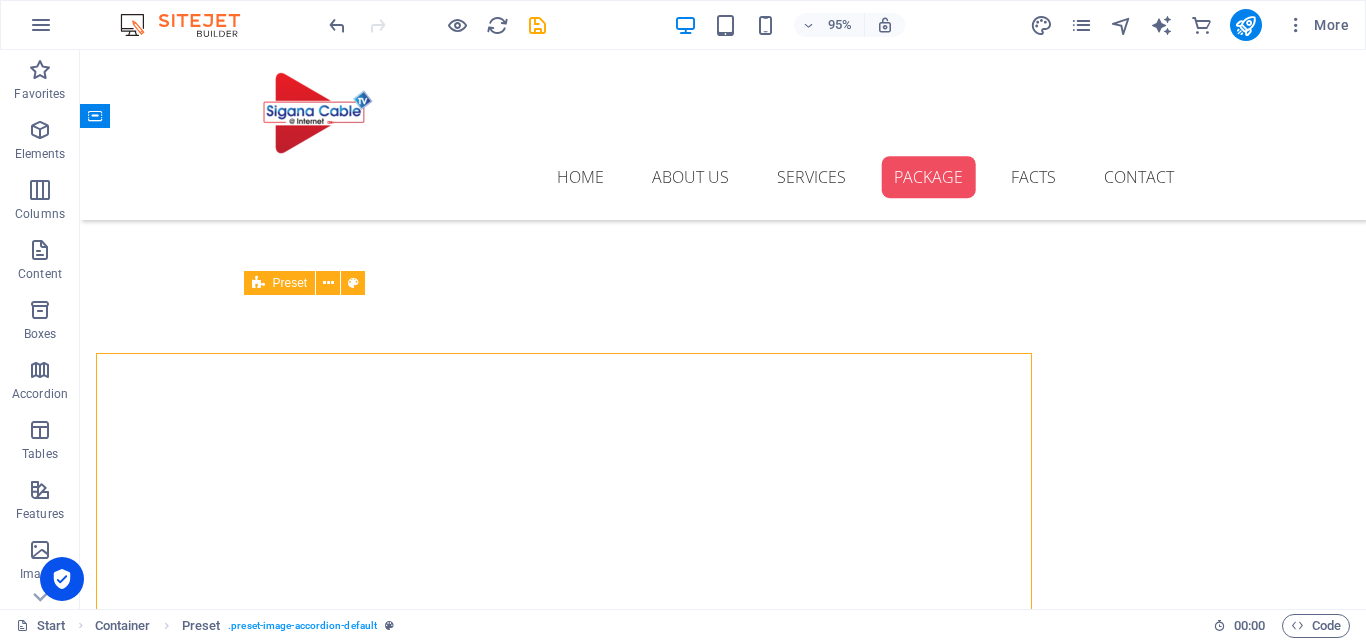 scroll, scrollTop: 2323, scrollLeft: 0, axis: vertical 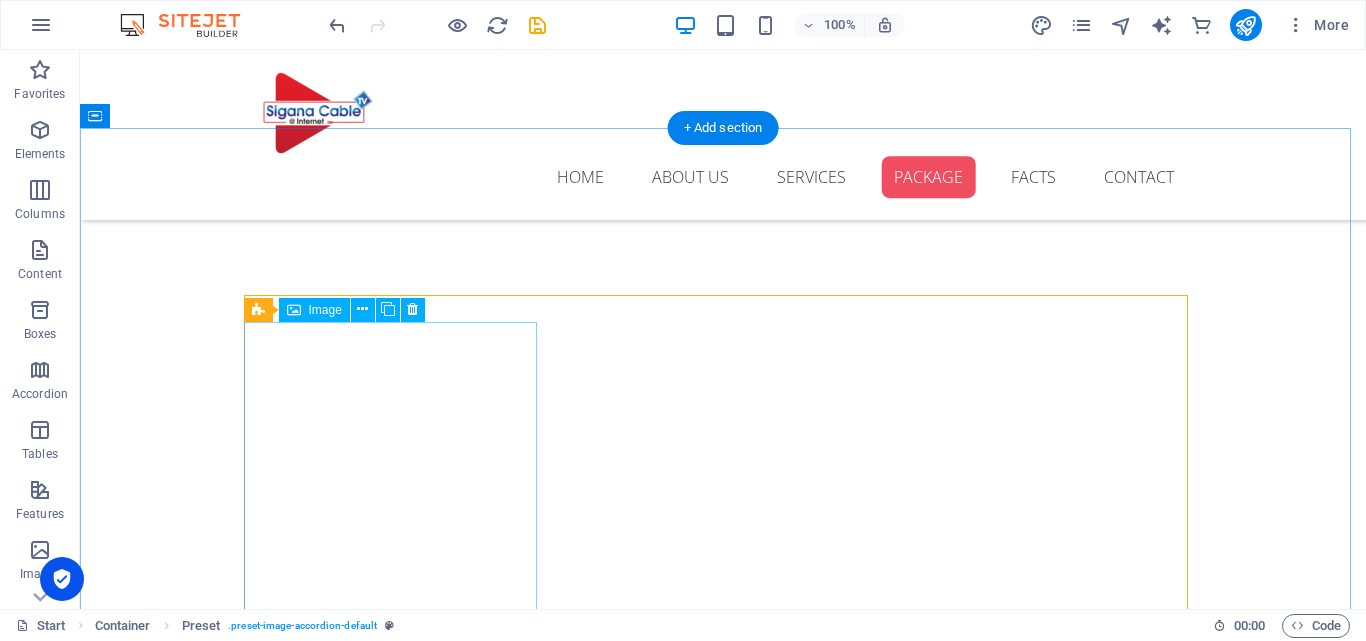 click on "Ice Cream" at bounding box center [397, 2983] 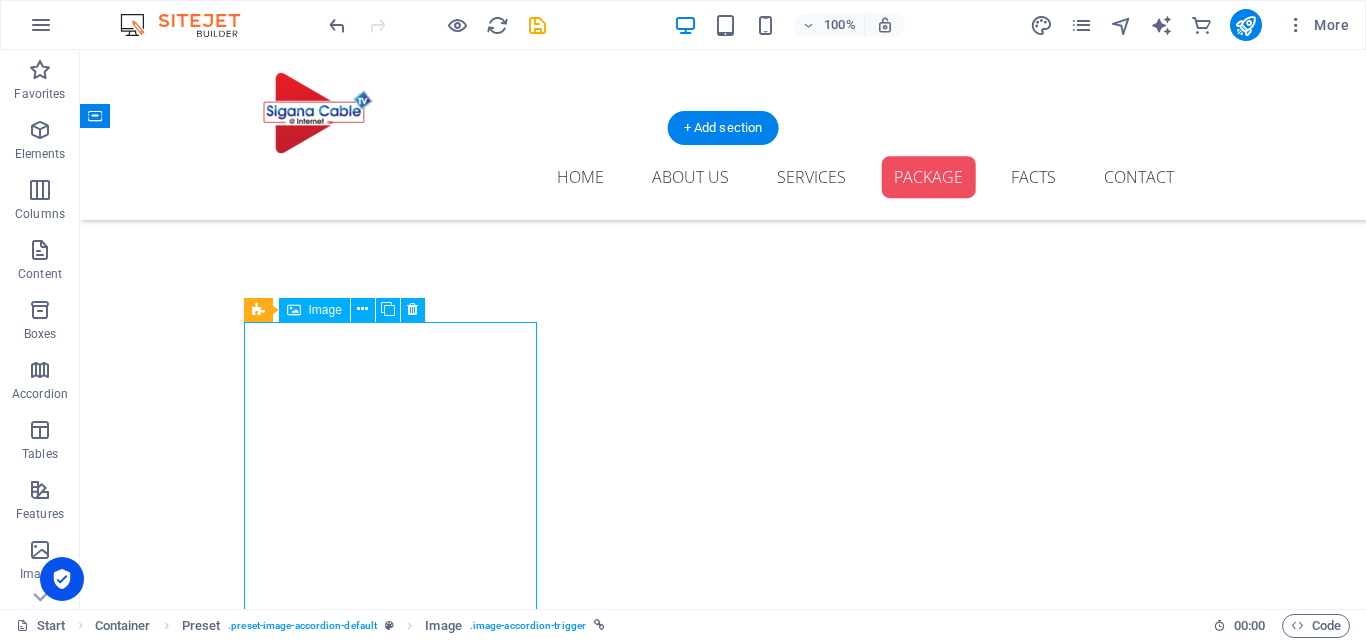 click on "Ice Cream" at bounding box center [397, 2983] 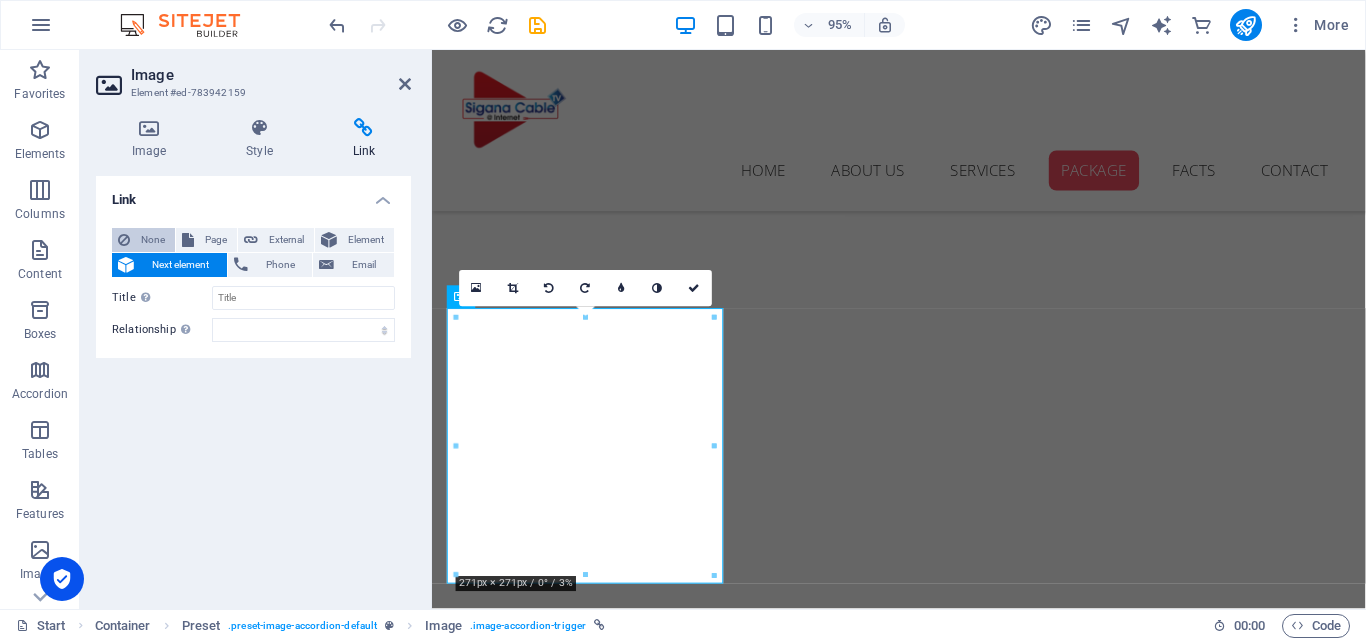 click on "None" at bounding box center (152, 240) 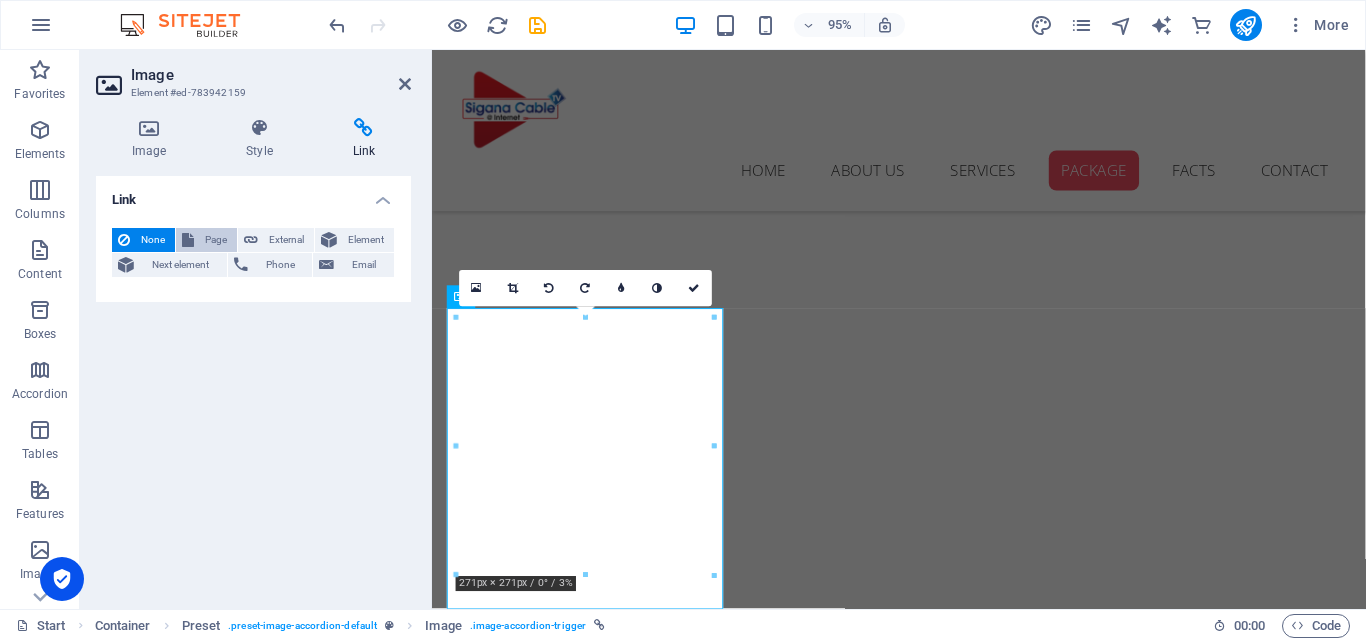 click at bounding box center [188, 240] 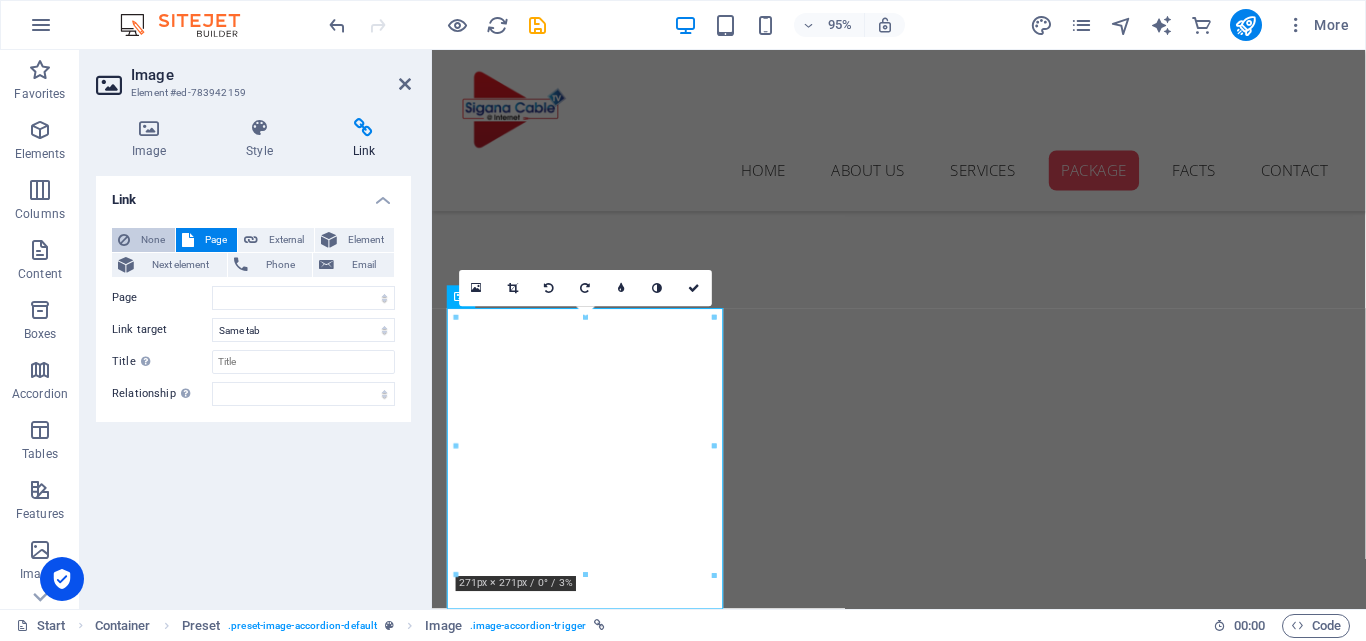 click at bounding box center (124, 240) 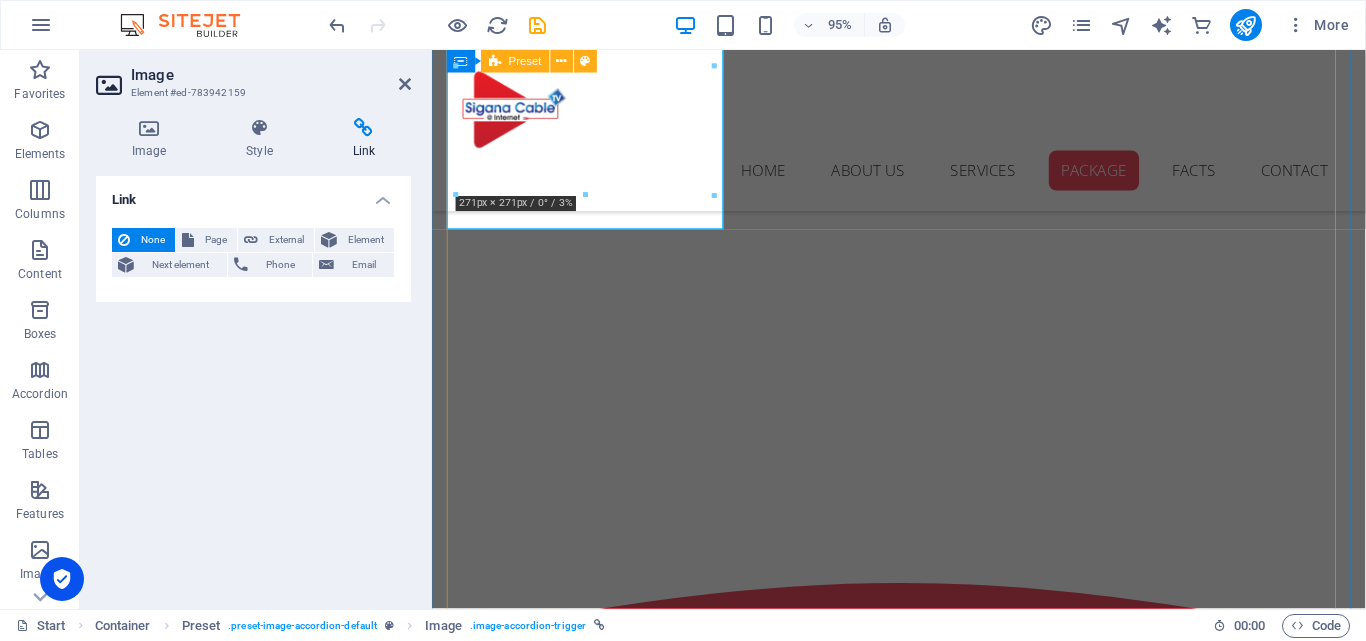 scroll, scrollTop: 2481, scrollLeft: 0, axis: vertical 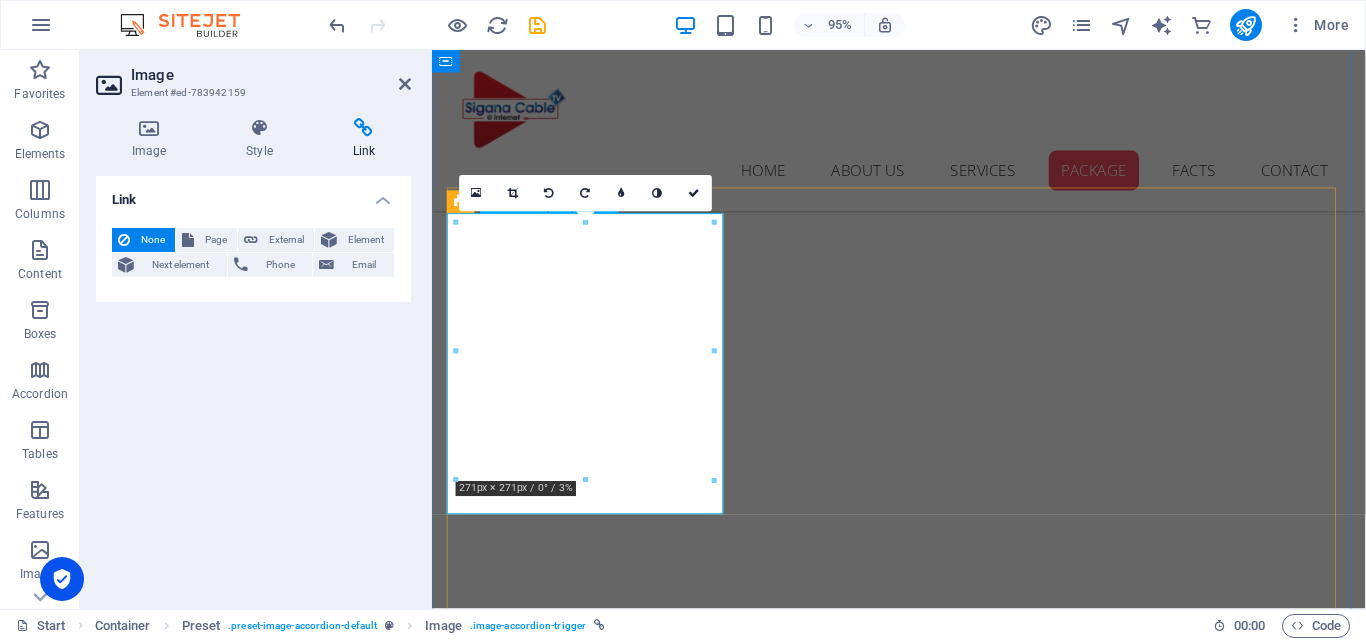 click on "Ice Cream" at bounding box center (598, 2882) 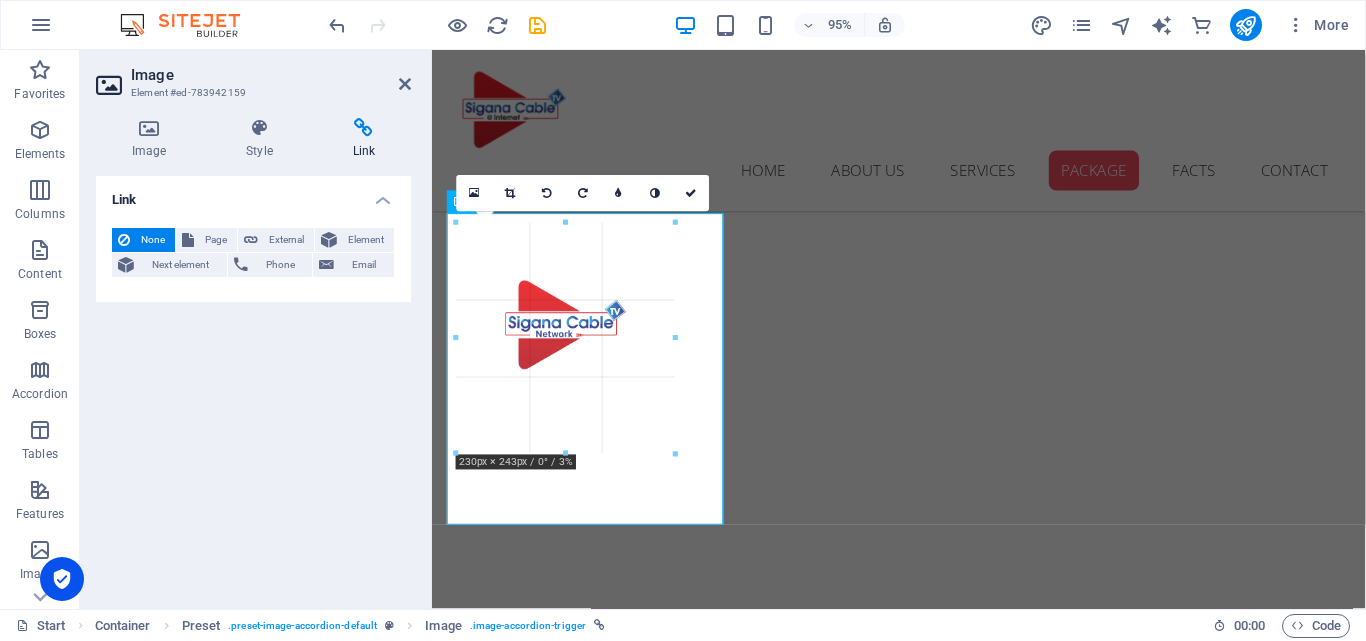 drag, startPoint x: 581, startPoint y: 489, endPoint x: 626, endPoint y: 414, distance: 87.46428 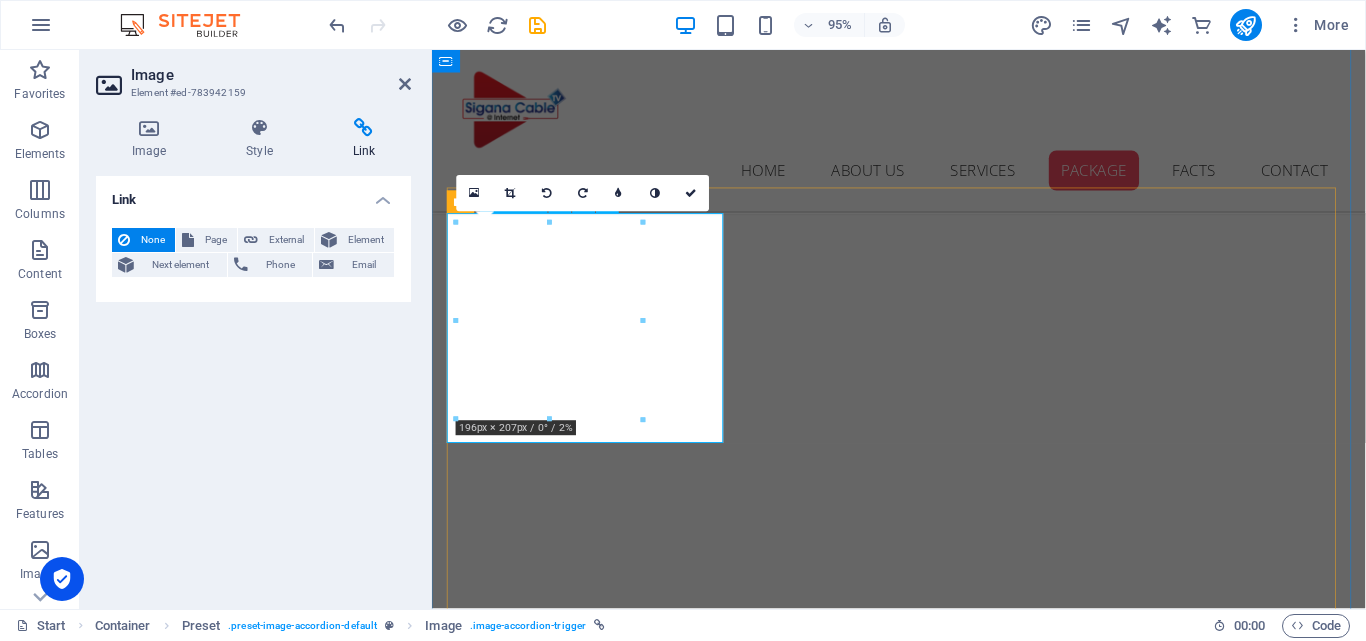 click at bounding box center (550, 419) 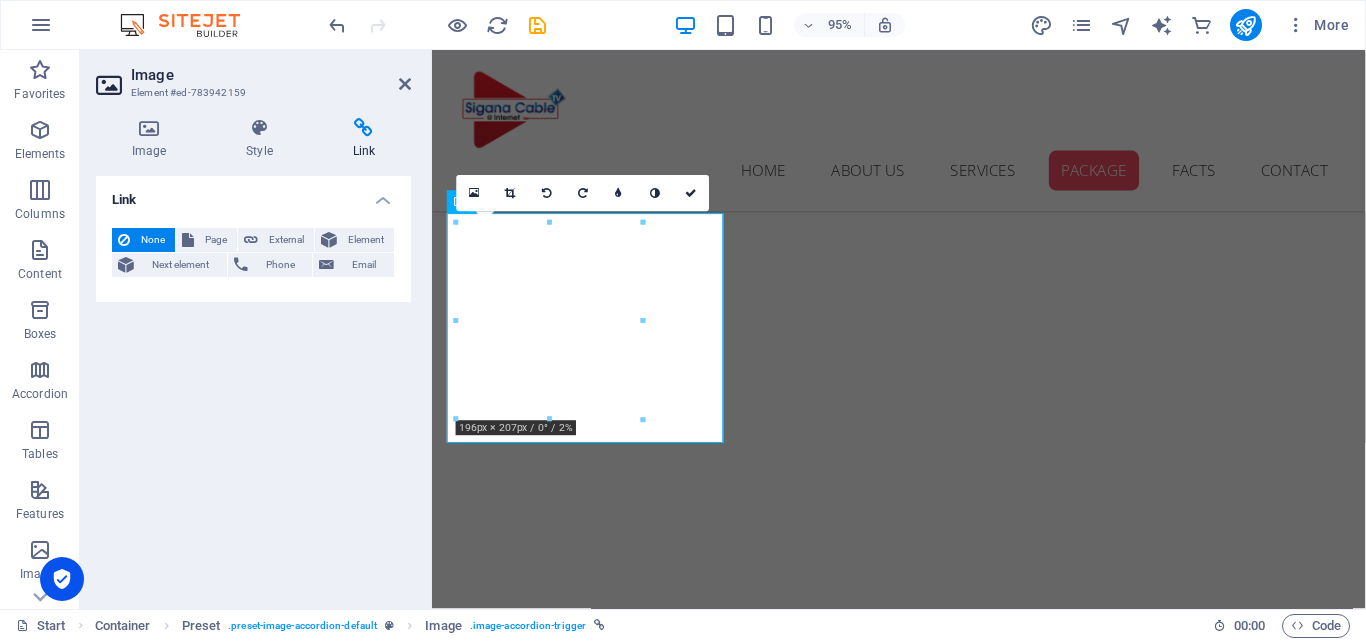 click at bounding box center [550, 419] 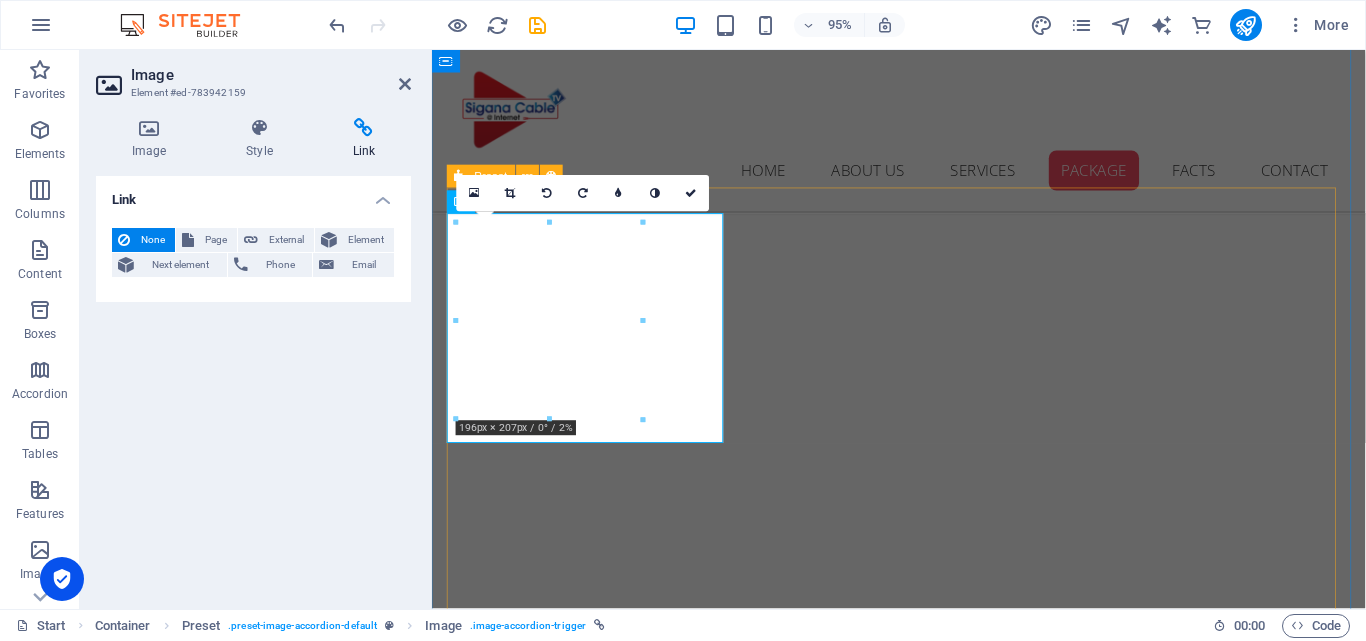 click on "New text element Ice Cream 100 mbps - 1 month Lorem ipsum dolor sit cum magni odio dolor amet 1000 100 mbps - 3 months Lorem ipsum dolor sit cum magni odio dolor amet 2700 100 mbps - 6 months Lorem ipsum dolor sit cum magni odio dolor amet 4500 100 mbls - 12 months Lorem ipsum dolor sit cum magni odio dolor amet 8000 Ice Cream max tv - 1 month Lorem ipsum dolor sit cum magni odio dolor amet rs 350 max tv - 3 months Lorem ipsum dolor sit cum magni odio dolor amet 1000 max tv - 6 months Lorem ipsum dolor sit cum magni odio dolor amet 1900 max tv - 12+2 months Lorem ipsum dolor sit cum magni odio dolor amet 4200 Ice Cream 200 mbps - 1 month Lorem ipsum dolor sit cum magni odio dolor amet rs 1200 200 mbps - 3 months Lorem ipsum dolor sit cum magni odio dolor amet rs 3300 200 mbps - 6 months Lorem ipsum dolor sit cum magni odio dolor amet rs 6000 200 mbps - 12 months Lorem ipsum dolor sit cum magni odio dolor amet rs 11500 Ice Cream 100 mbps + net tv - 1 month Lorem ipsum dolor sit cum magni odio dolor amet" at bounding box center [924, 4450] 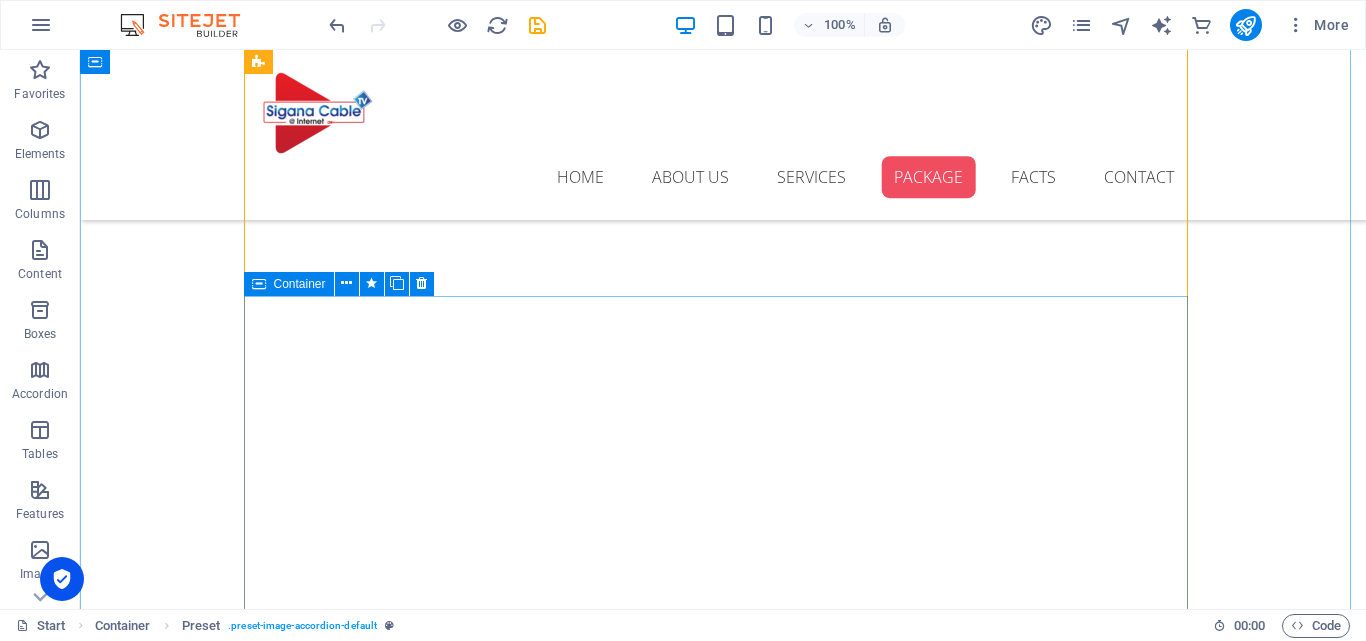 scroll, scrollTop: 2523, scrollLeft: 0, axis: vertical 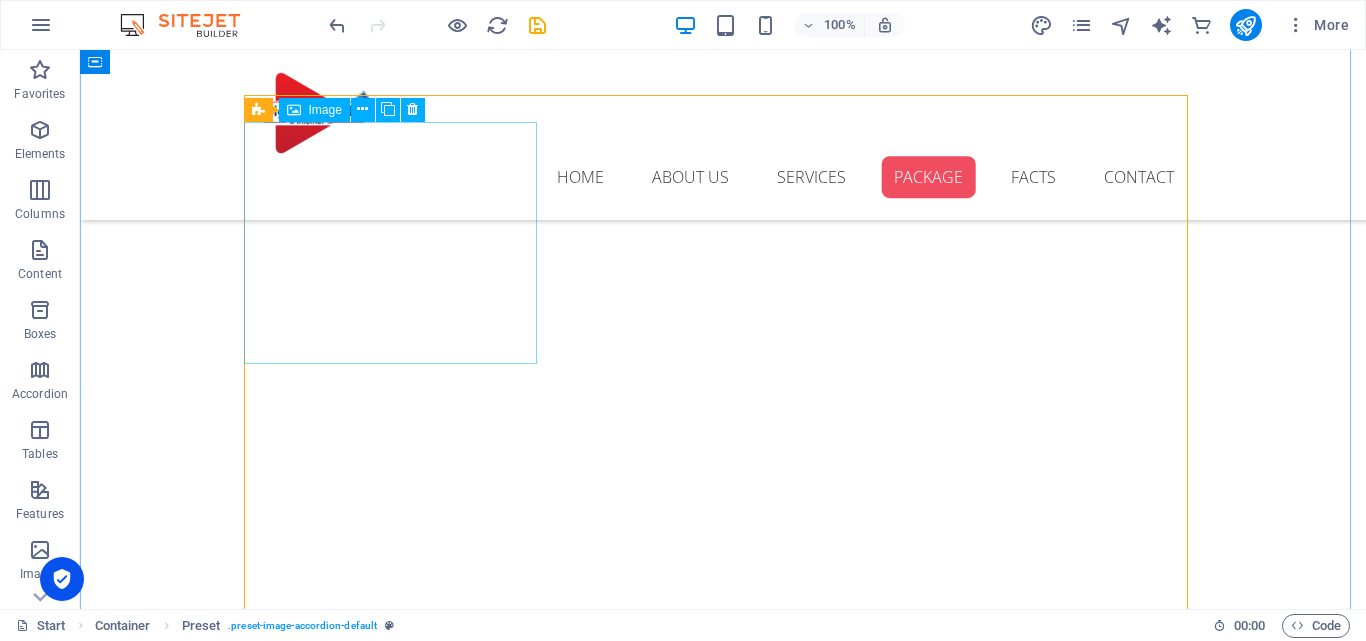 click on "Ice Cream" at bounding box center (397, 2759) 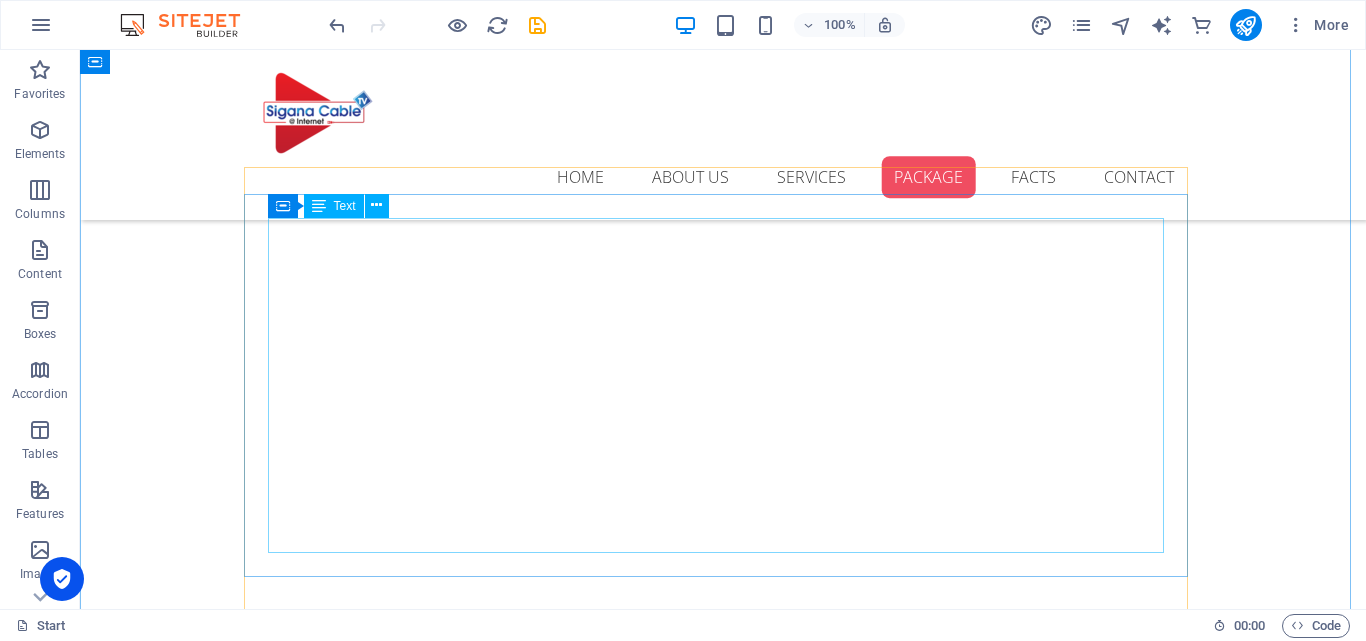 scroll, scrollTop: 2223, scrollLeft: 0, axis: vertical 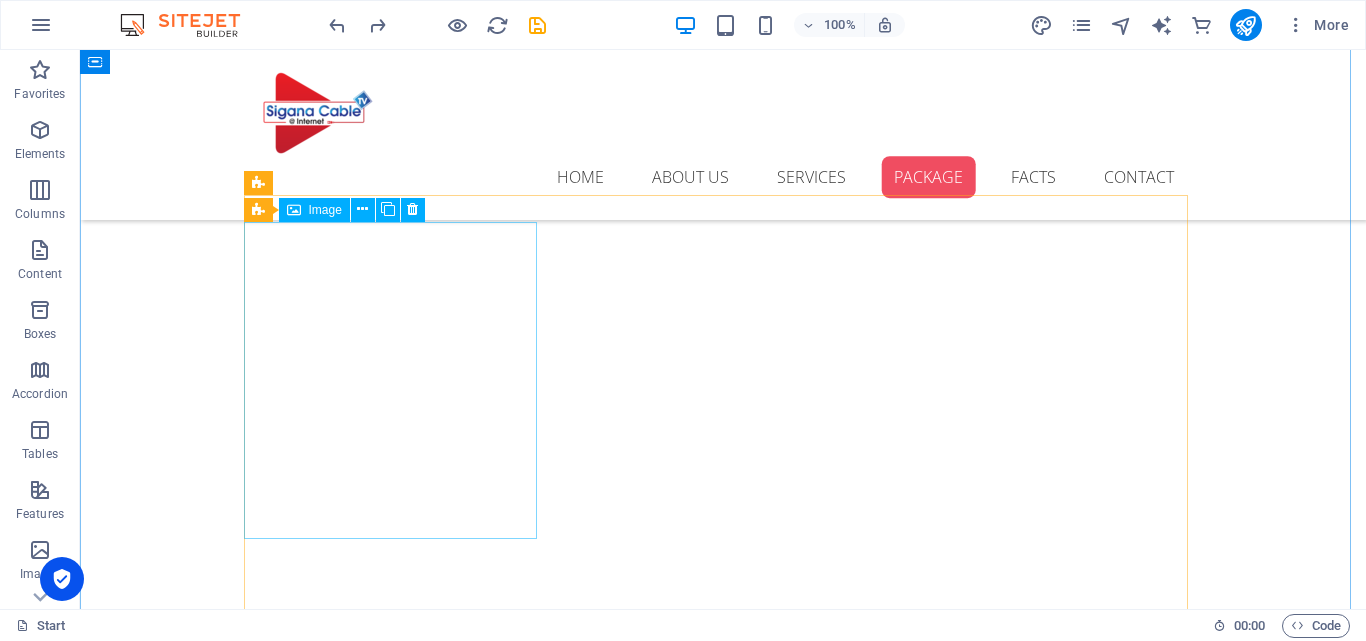 click on "Ice Cream" at bounding box center (397, 2896) 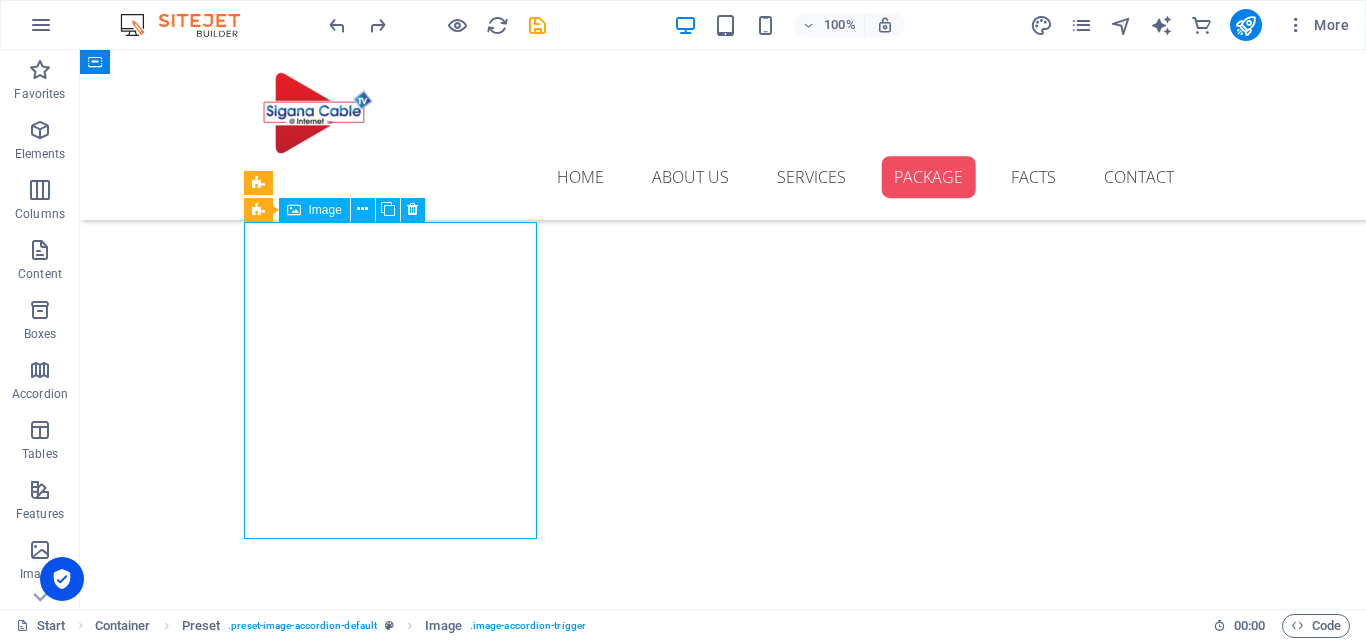 click on "Ice Cream" at bounding box center (397, 2896) 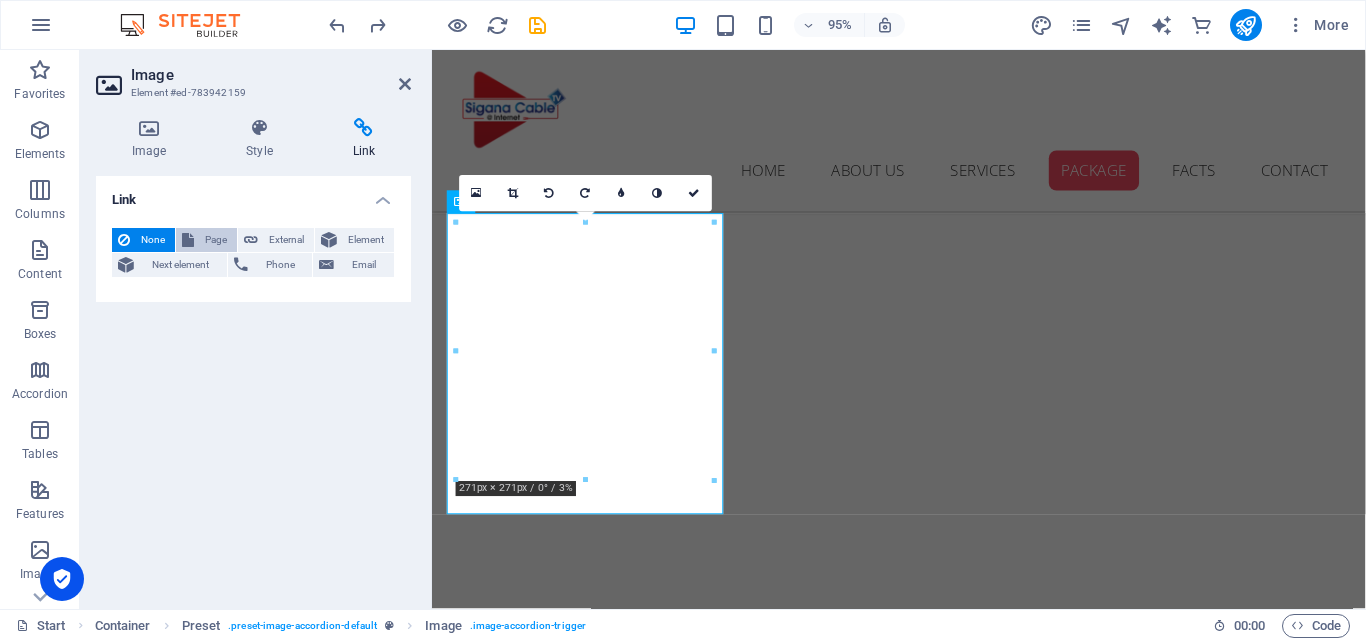 click on "Page" at bounding box center [206, 240] 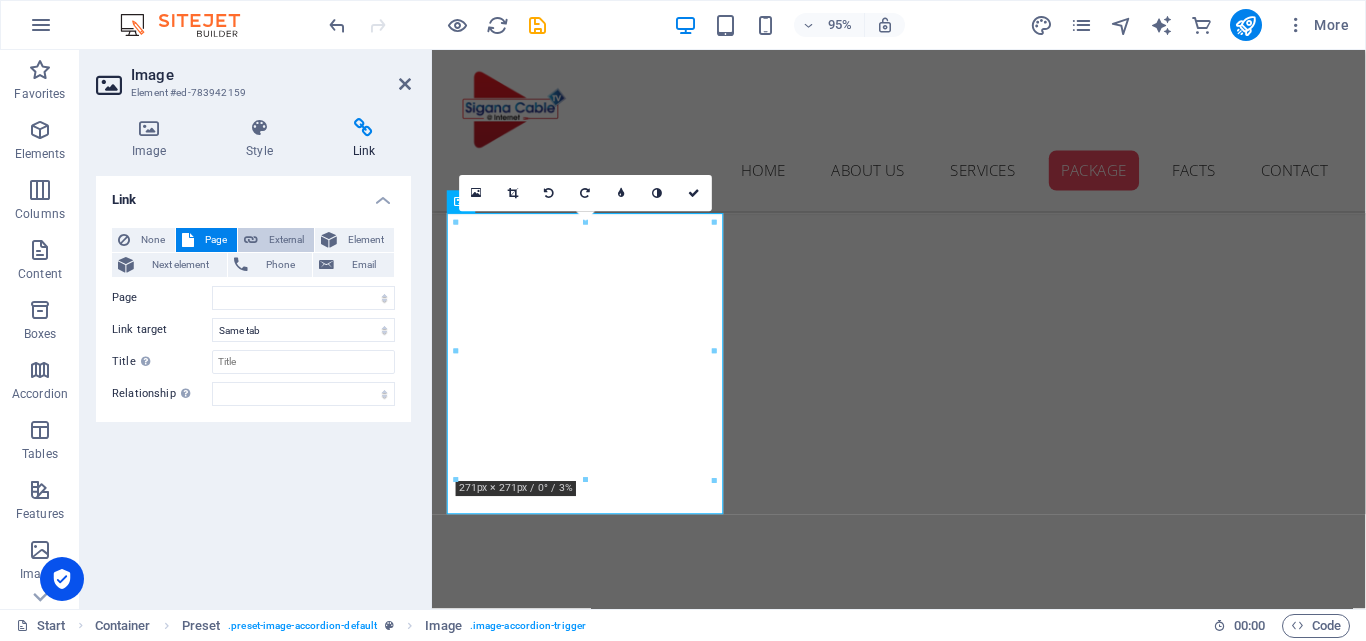 click on "External" at bounding box center (286, 240) 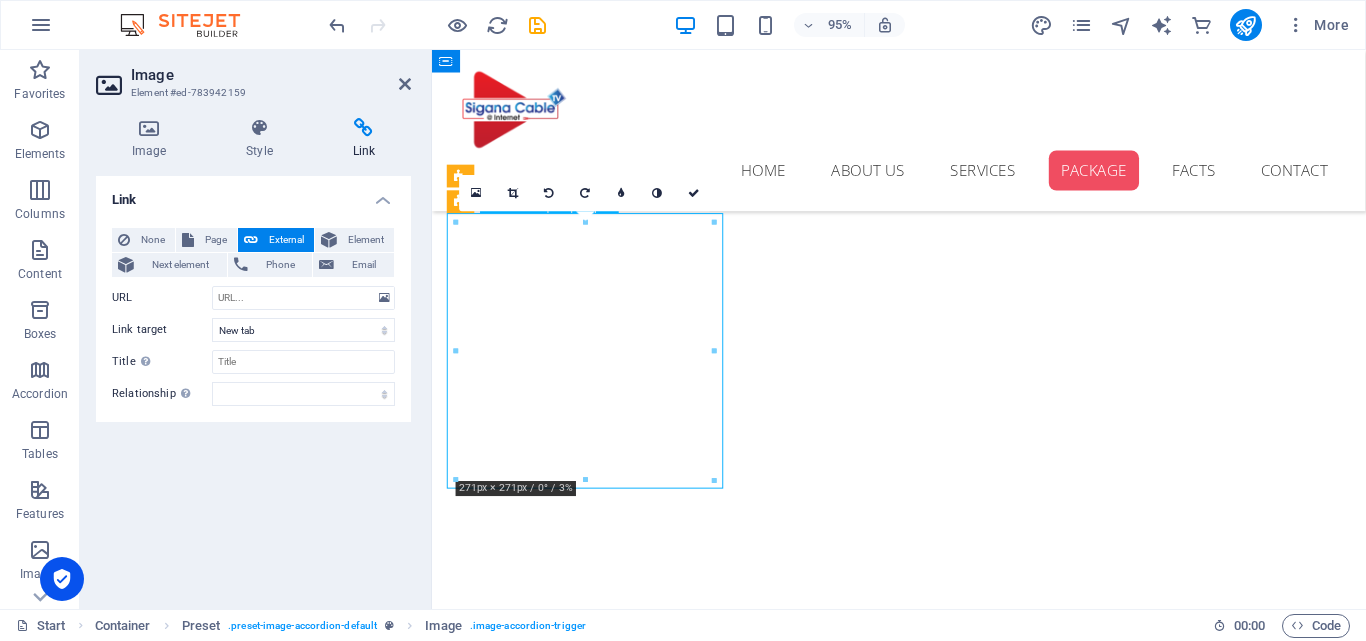 drag, startPoint x: 564, startPoint y: 320, endPoint x: 593, endPoint y: 306, distance: 32.202484 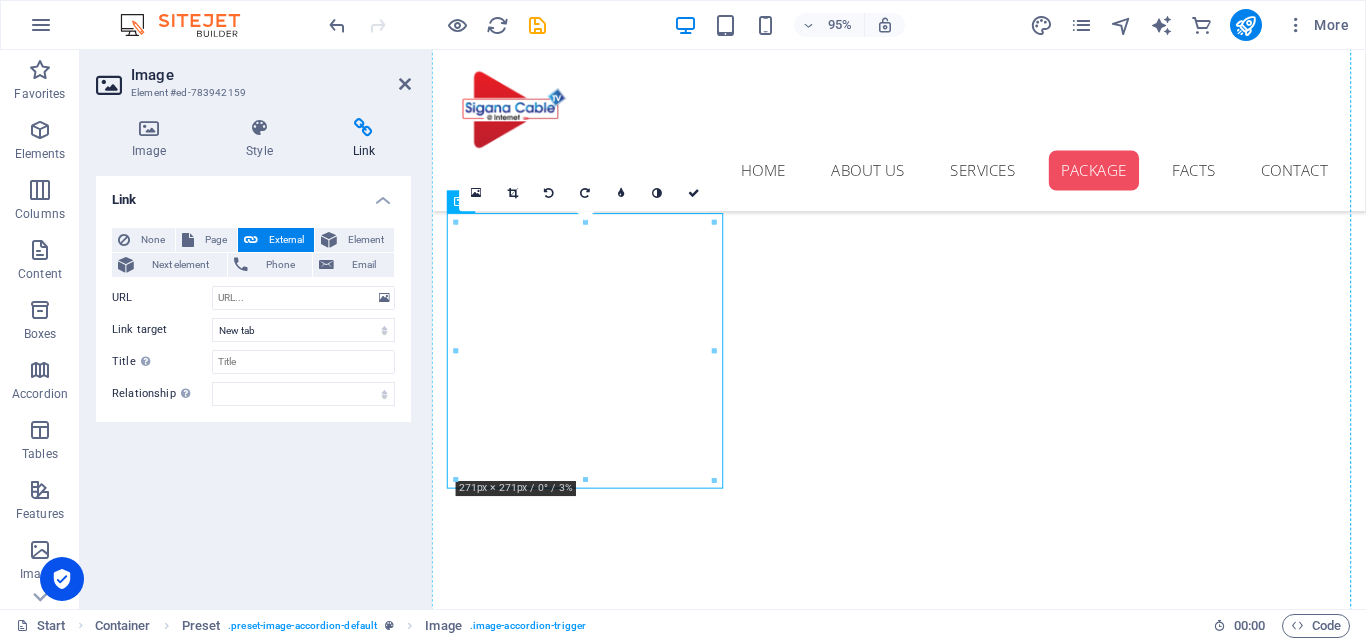 drag, startPoint x: 625, startPoint y: 361, endPoint x: 875, endPoint y: 365, distance: 250.032 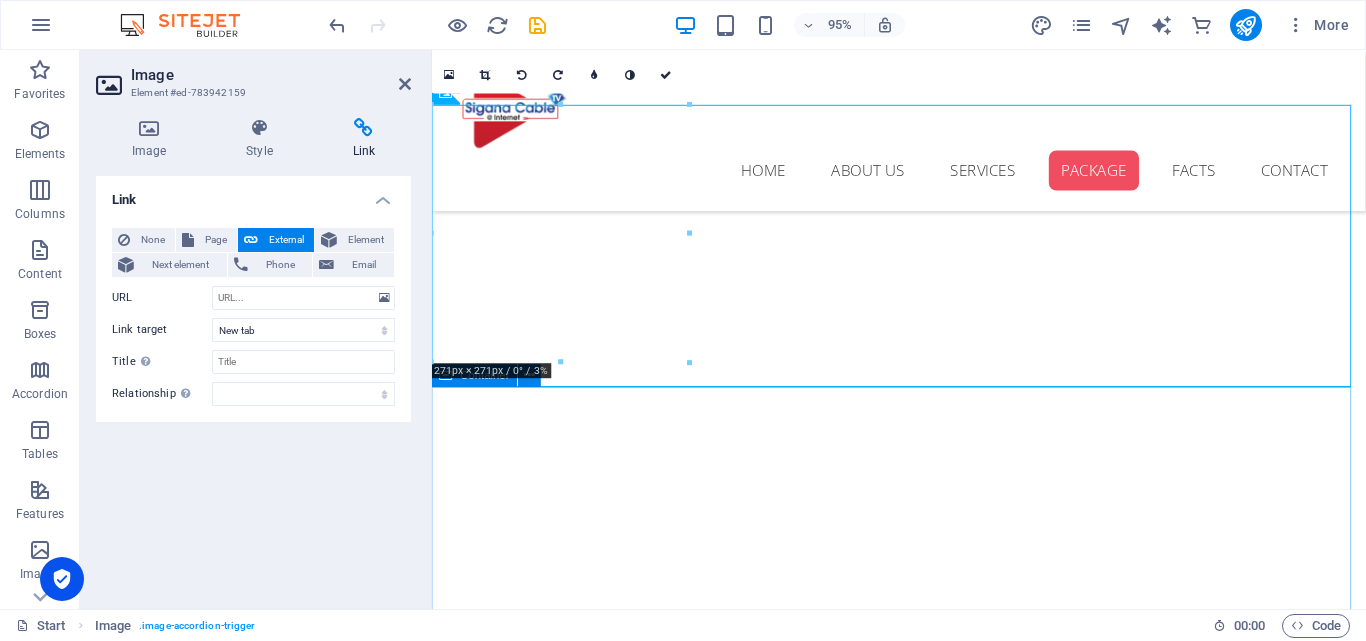 scroll, scrollTop: 2313, scrollLeft: 0, axis: vertical 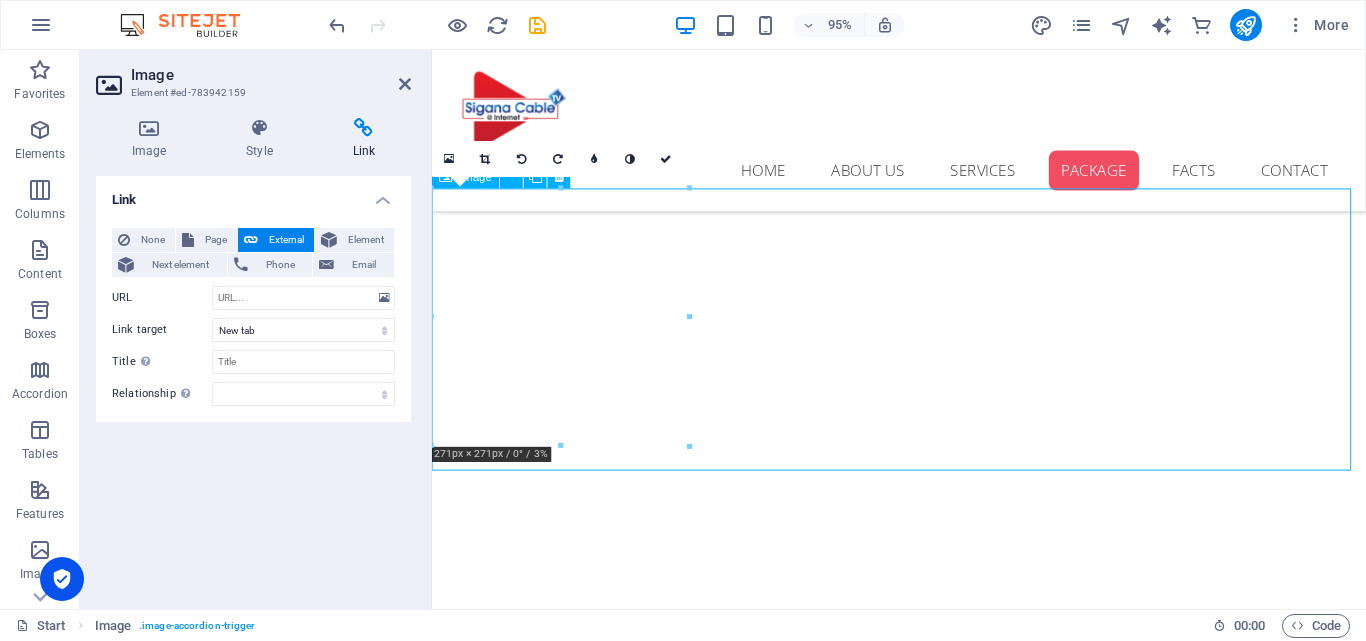click on "Ice Cream" at bounding box center (923, 2846) 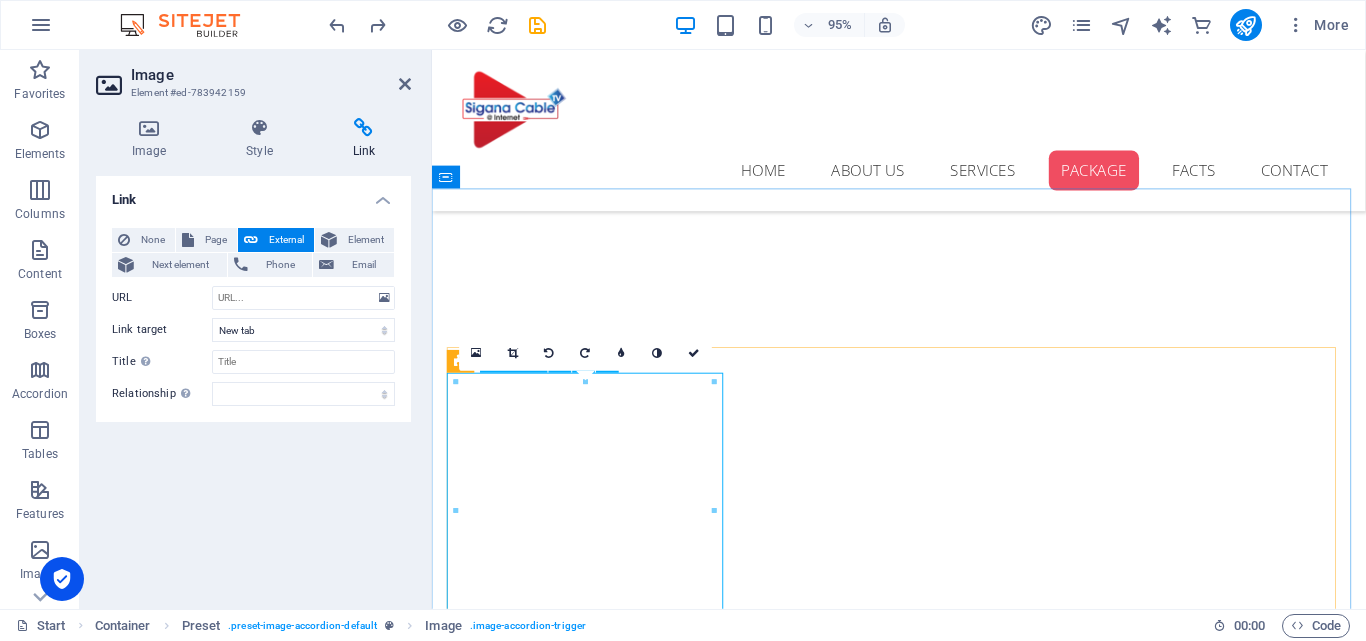 click on "Ice Cream" at bounding box center [598, 3037] 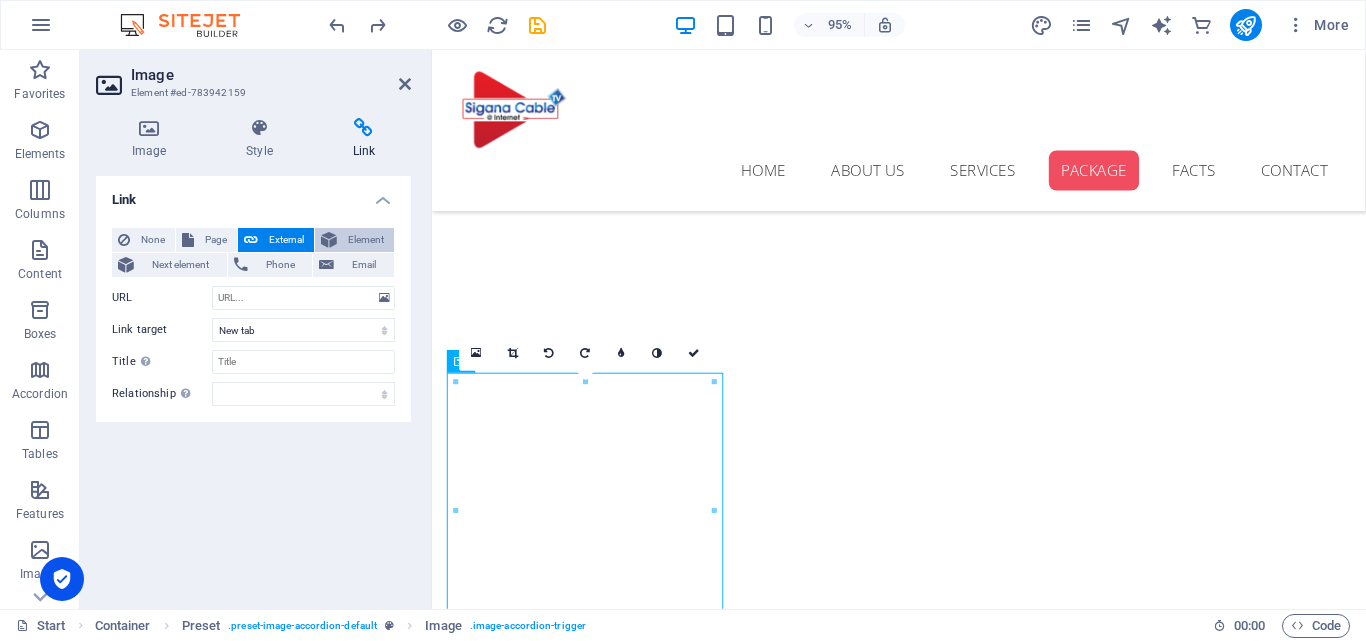 click on "Element" at bounding box center [365, 240] 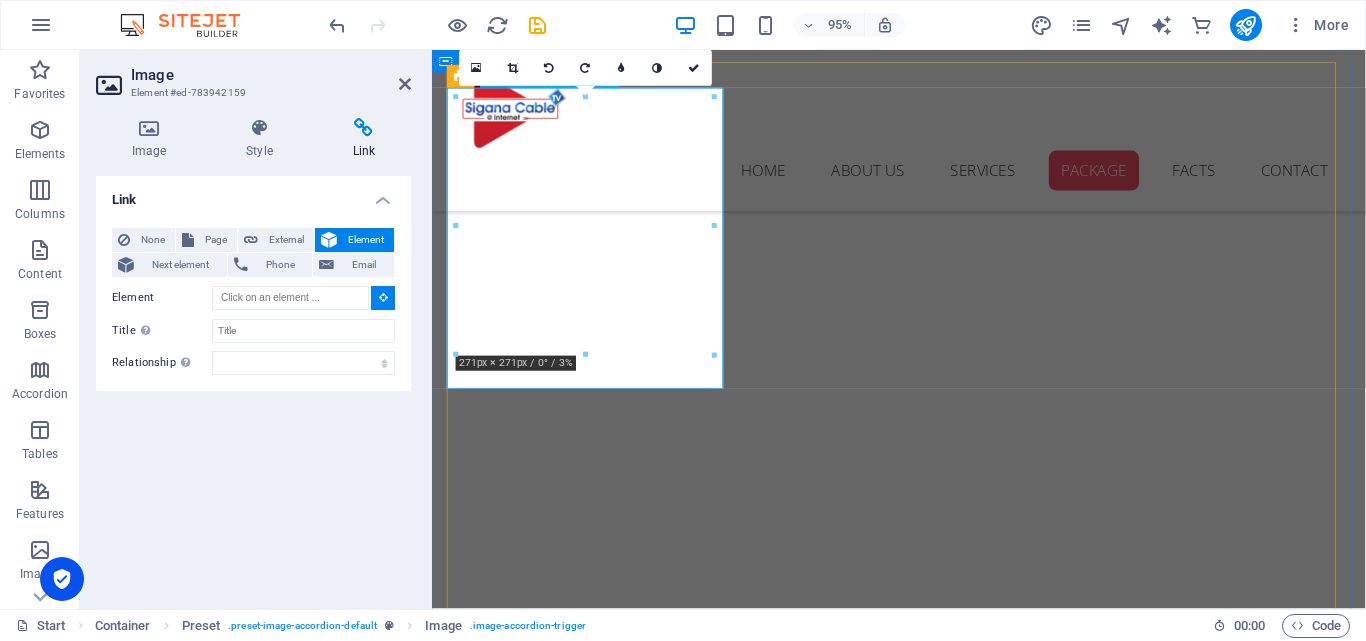 scroll, scrollTop: 2413, scrollLeft: 0, axis: vertical 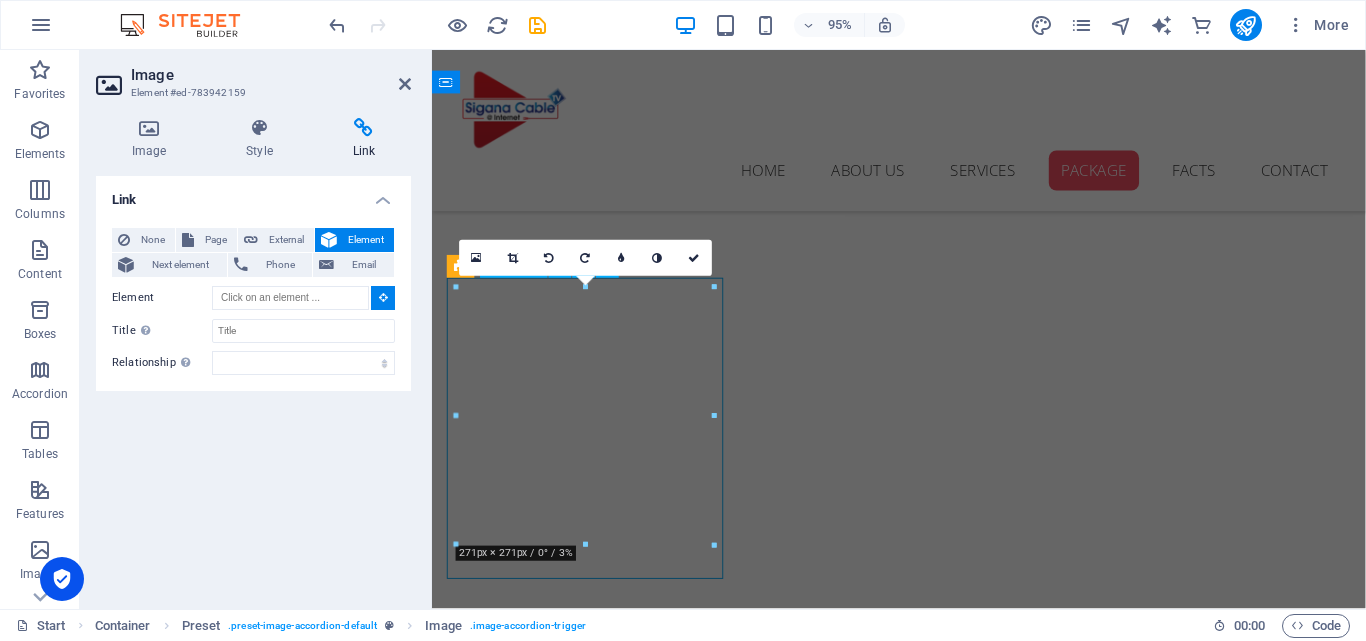drag, startPoint x: 509, startPoint y: 345, endPoint x: 713, endPoint y: 538, distance: 280.82913 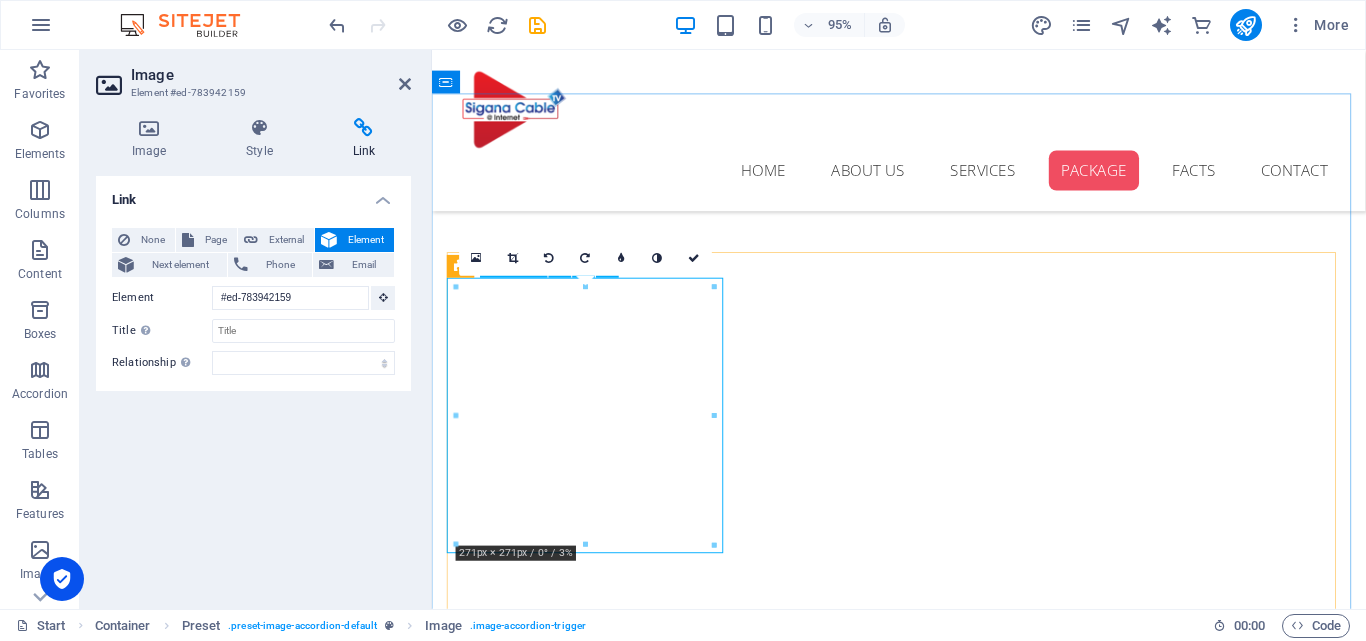 click on "Ice Cream" at bounding box center (598, 2937) 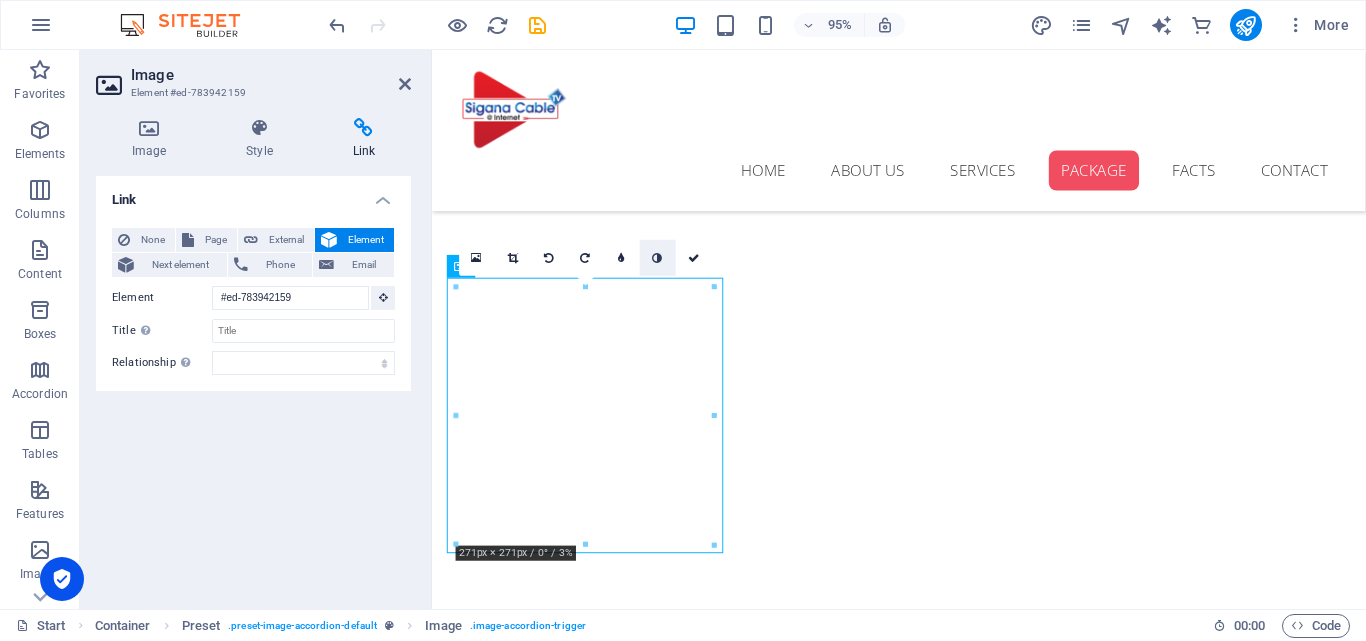 click at bounding box center [658, 257] 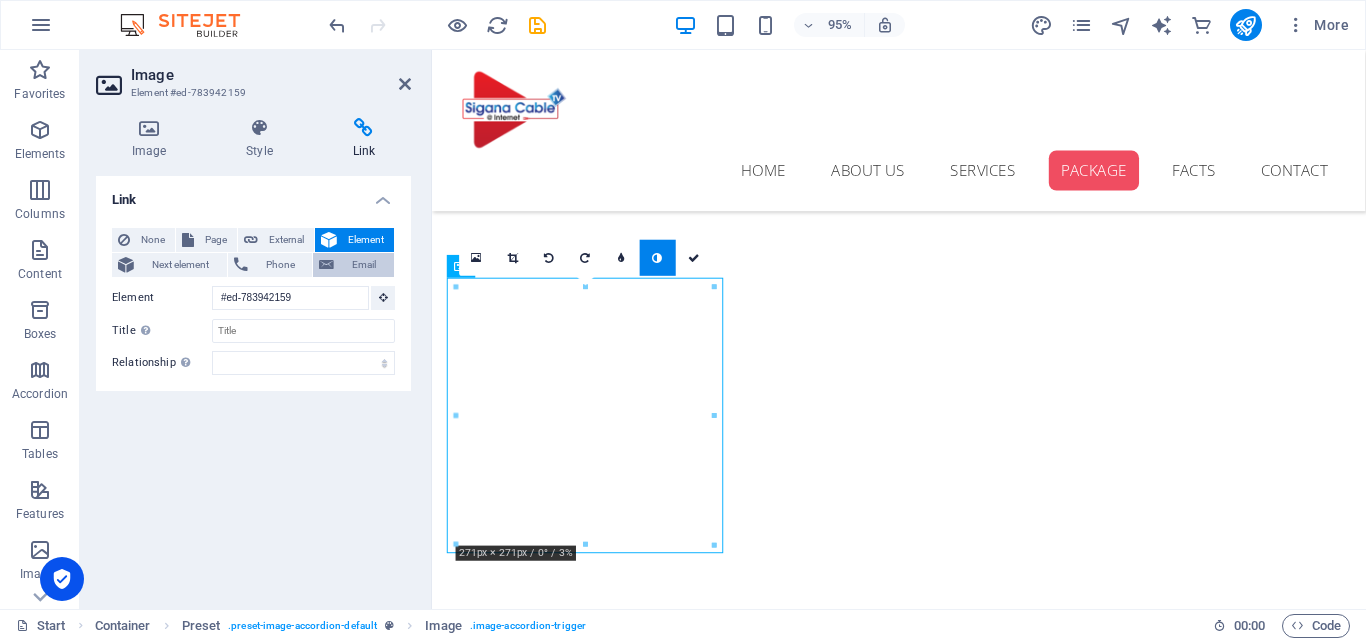 click on "Email" at bounding box center [364, 265] 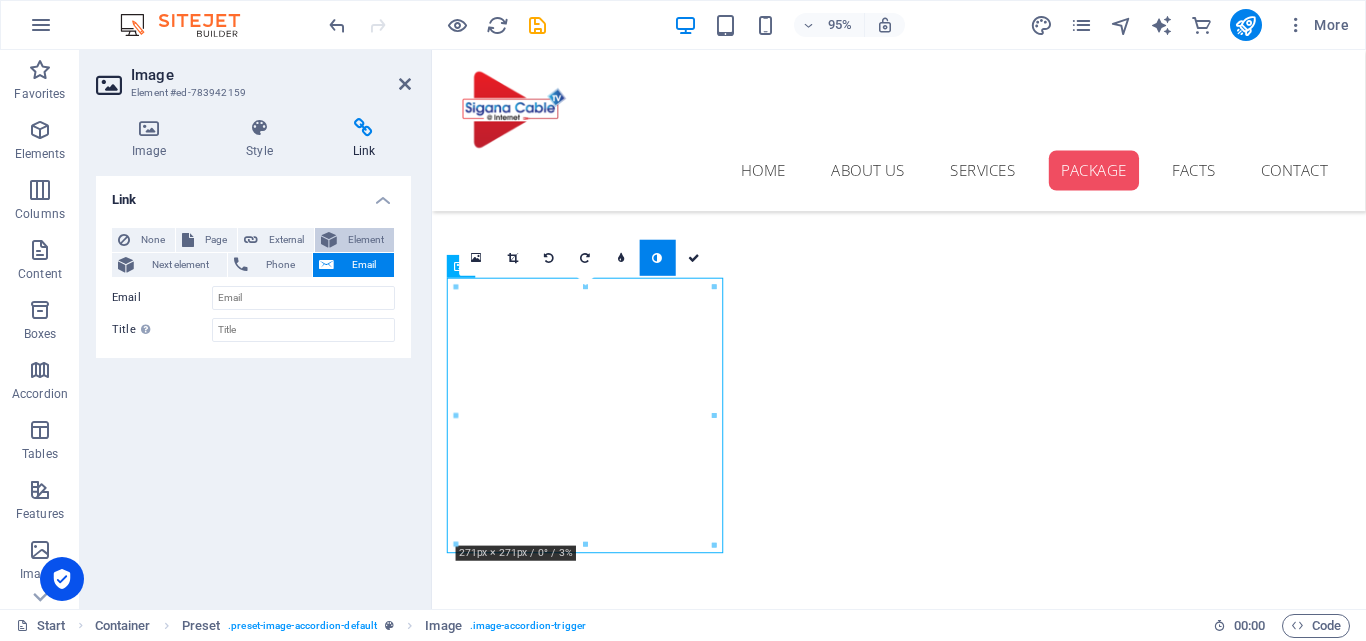 click at bounding box center (329, 240) 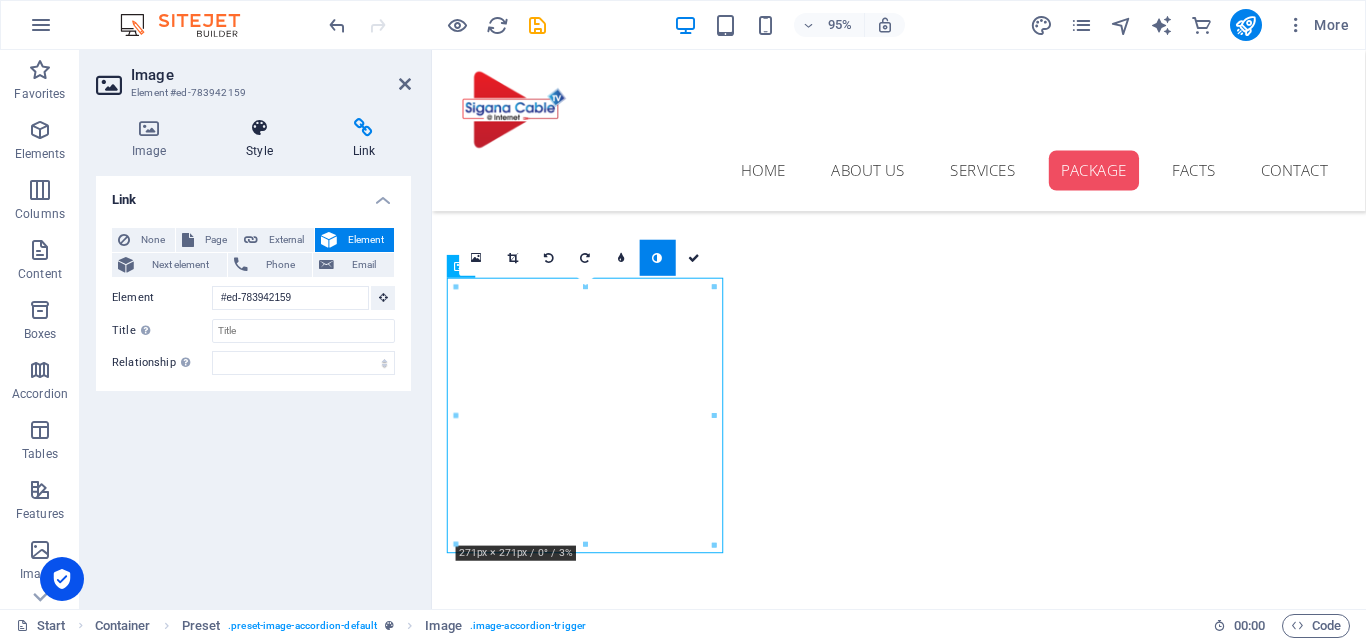 click at bounding box center [259, 128] 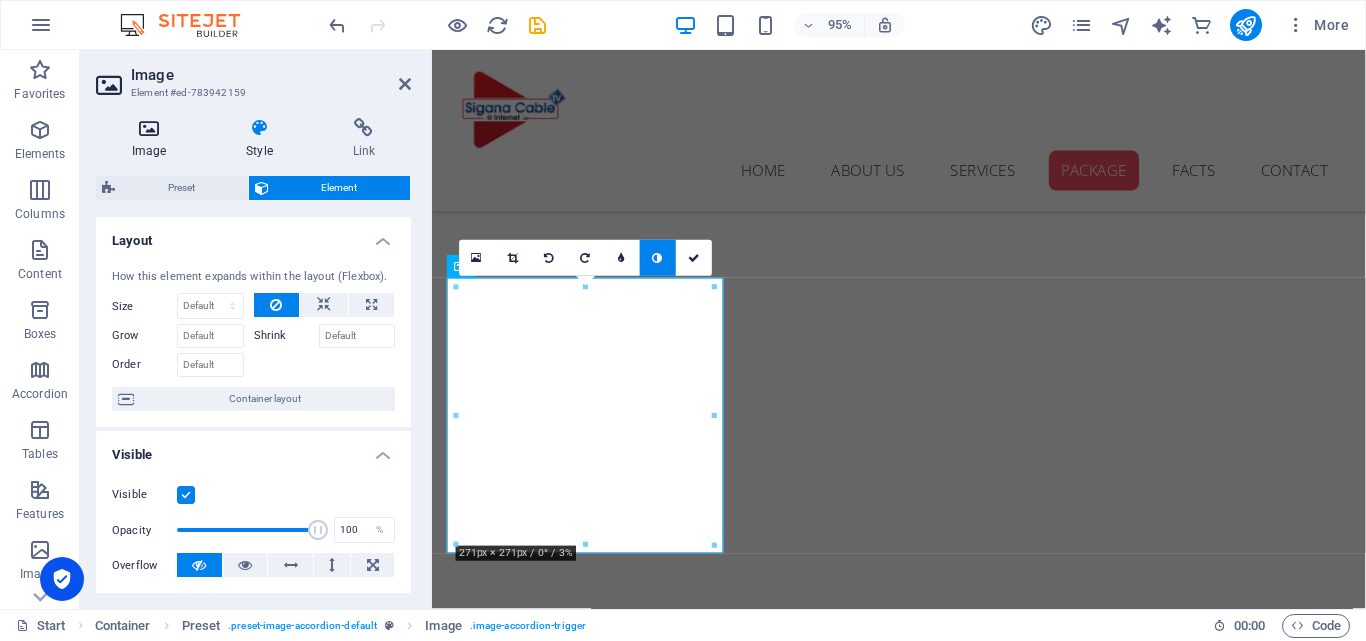 click on "Image" at bounding box center [153, 139] 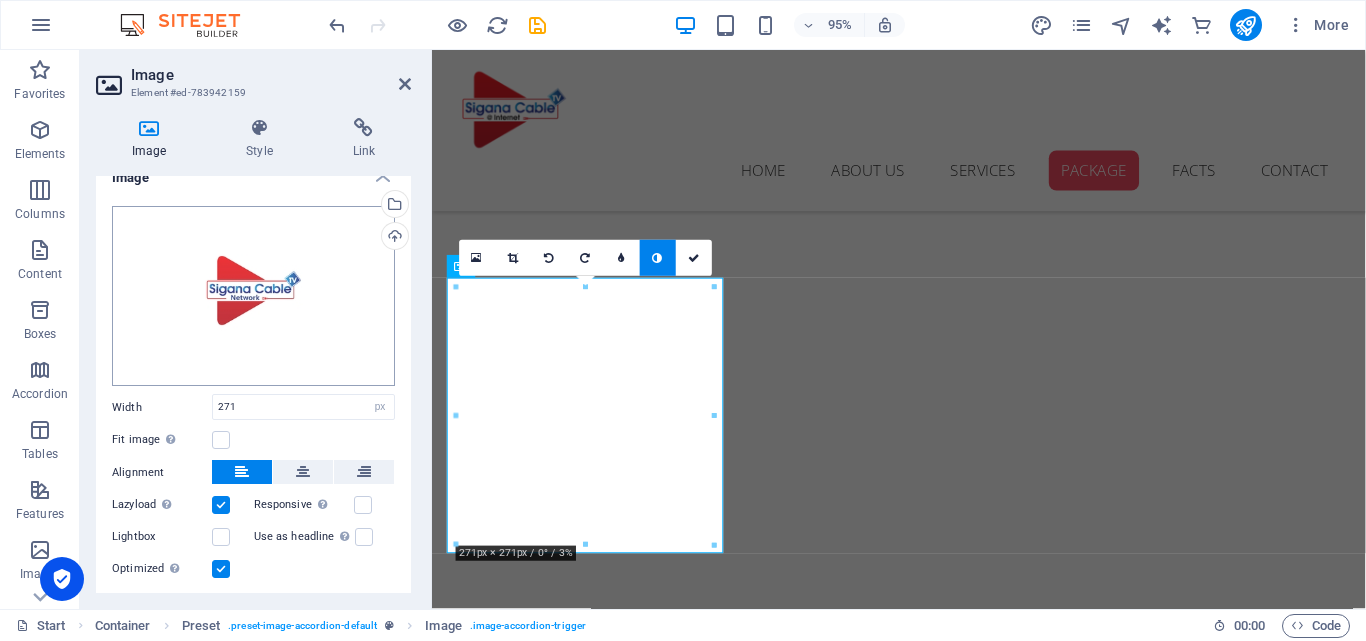 scroll, scrollTop: 0, scrollLeft: 0, axis: both 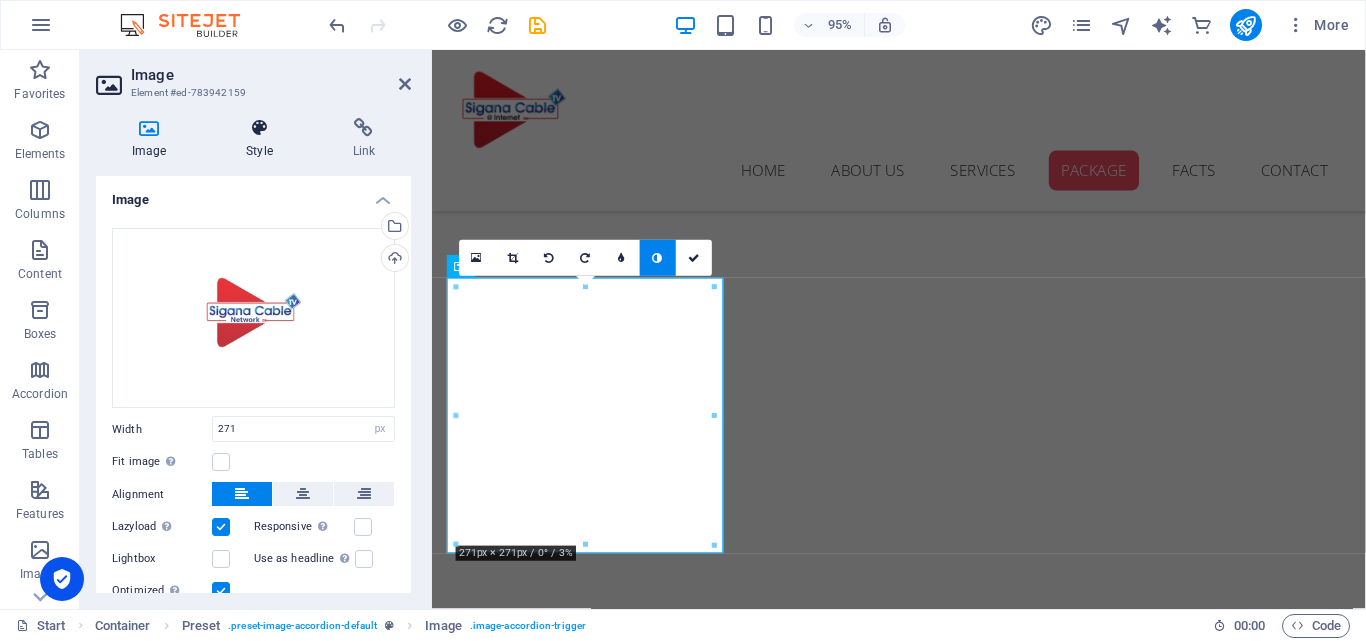 click at bounding box center [259, 128] 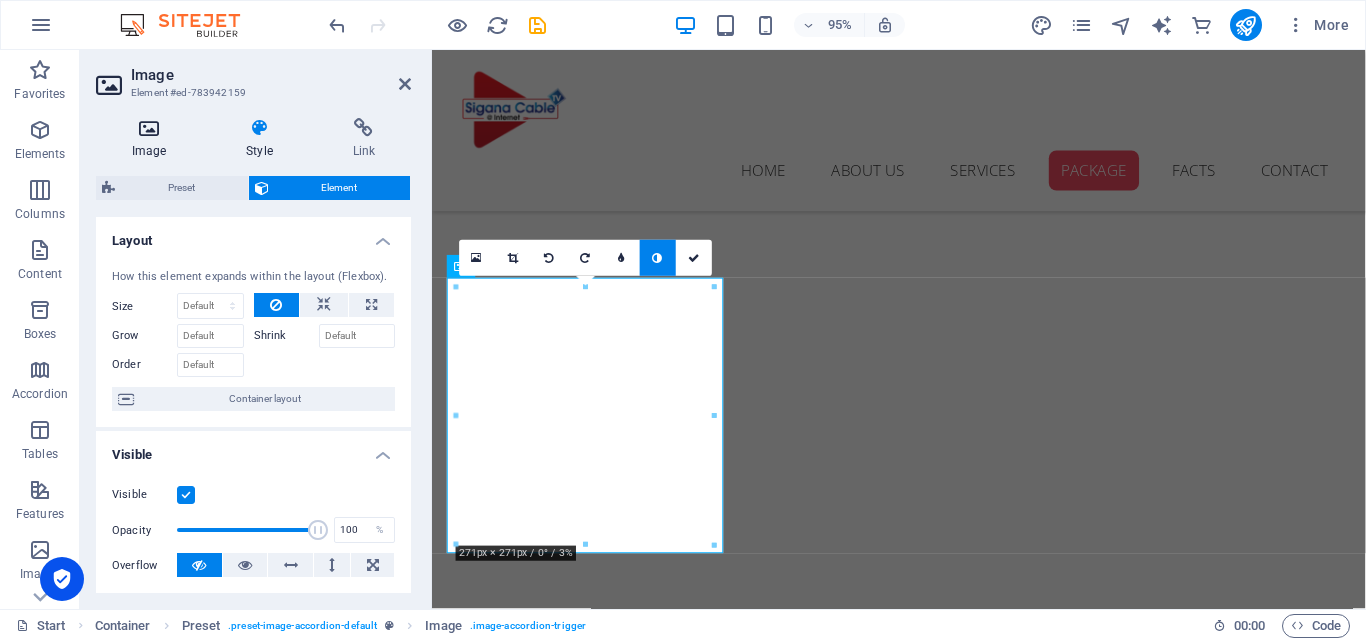 click at bounding box center [149, 128] 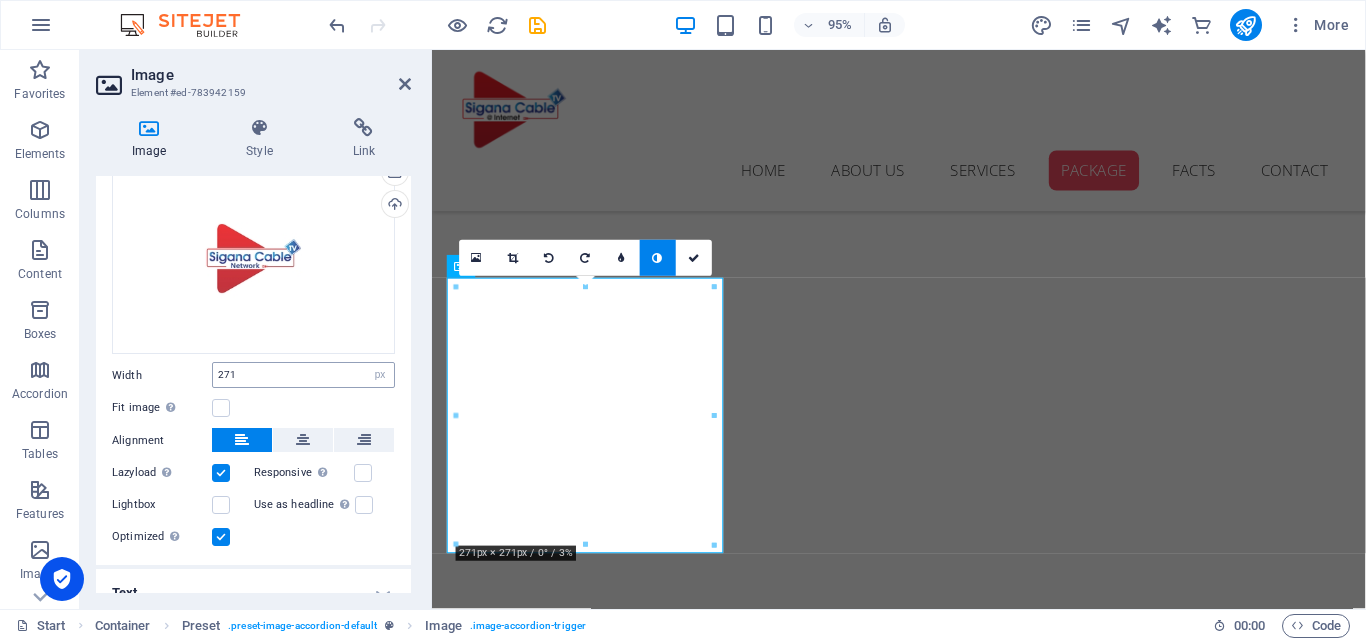 scroll, scrollTop: 76, scrollLeft: 0, axis: vertical 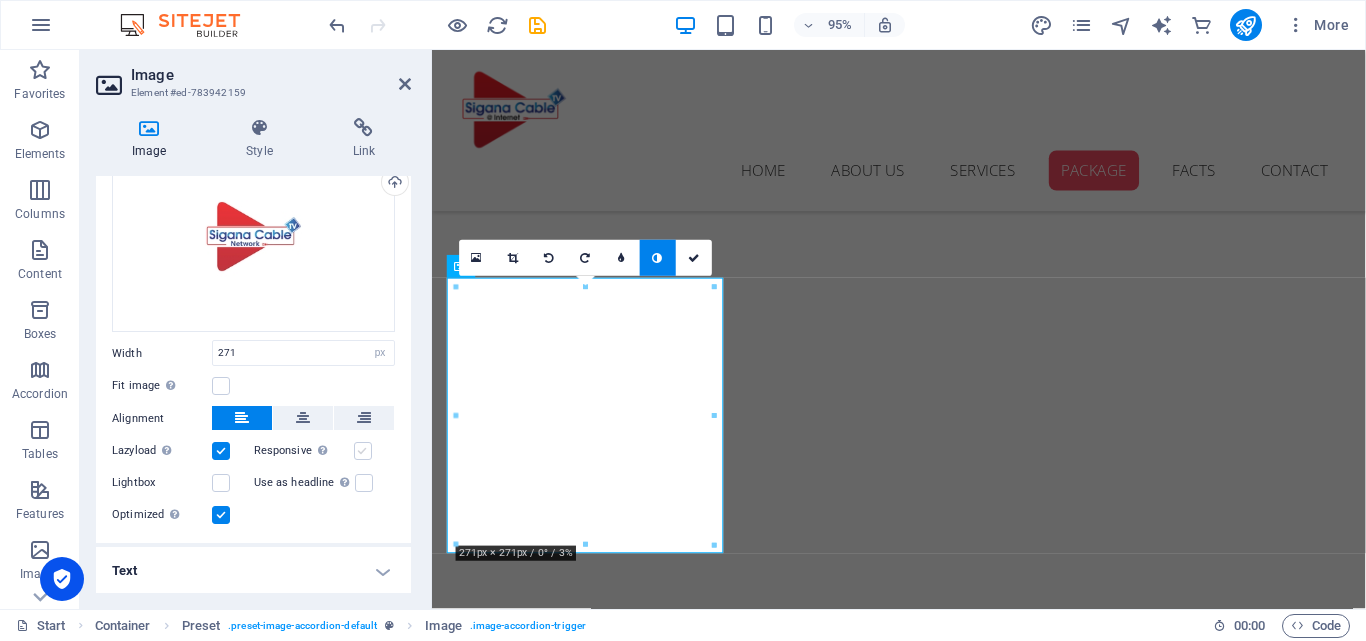 click at bounding box center (363, 451) 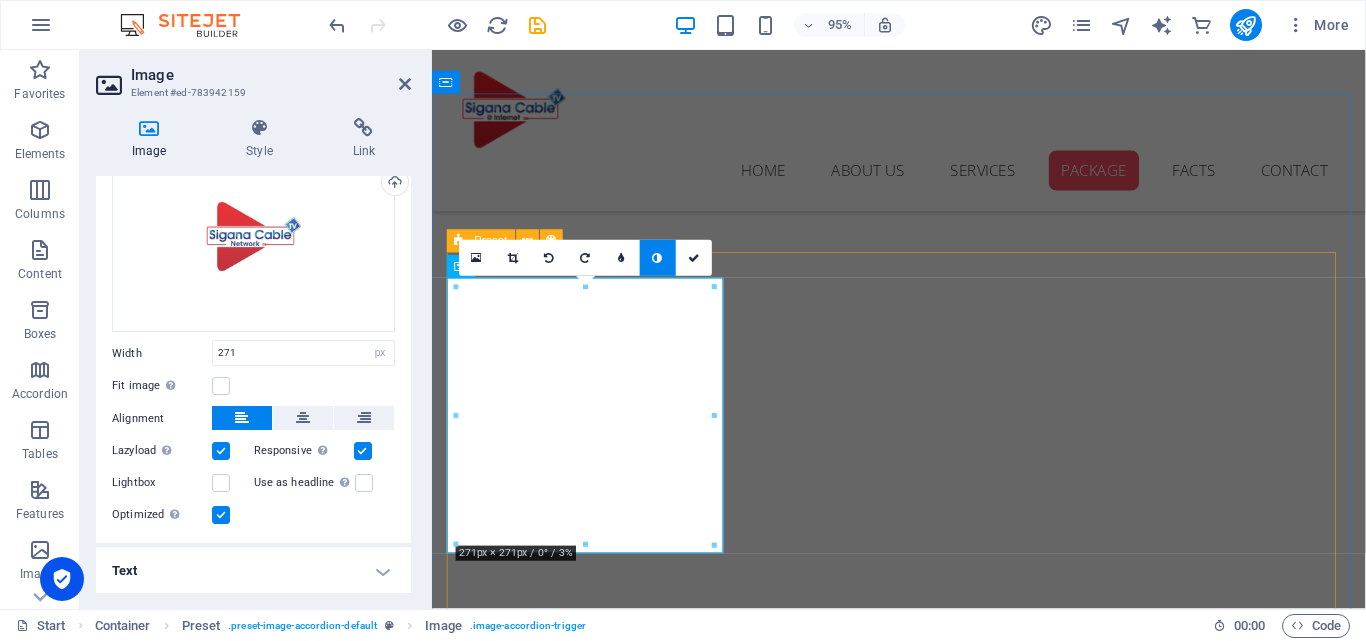 click on "New text element Ice Cream 100 mbps - 1 month Lorem ipsum dolor sit cum magni odio dolor amet 1000 100 mbps - 3 months Lorem ipsum dolor sit cum magni odio dolor amet 2700 100 mbps - 6 months Lorem ipsum dolor sit cum magni odio dolor amet 4500 100 mbls - 12 months Lorem ipsum dolor sit cum magni odio dolor amet 8000 Ice Cream max tv - 1 month Lorem ipsum dolor sit cum magni odio dolor amet rs 350 max tv - 3 months Lorem ipsum dolor sit cum magni odio dolor amet 1000 max tv - 6 months Lorem ipsum dolor sit cum magni odio dolor amet 1900 max tv - 12+2 months Lorem ipsum dolor sit cum magni odio dolor amet 4200 Ice Cream 200 mbps - 1 month Lorem ipsum dolor sit cum magni odio dolor amet rs 1200 200 mbps - 3 months Lorem ipsum dolor sit cum magni odio dolor amet rs 3300 200 mbps - 6 months Lorem ipsum dolor sit cum magni odio dolor amet rs 6000 200 mbps - 12 months Lorem ipsum dolor sit cum magni odio dolor amet rs 11500 Ice Cream 100 mbps + net tv - 1 month Lorem ipsum dolor sit cum magni odio dolor amet" at bounding box center [924, 4542] 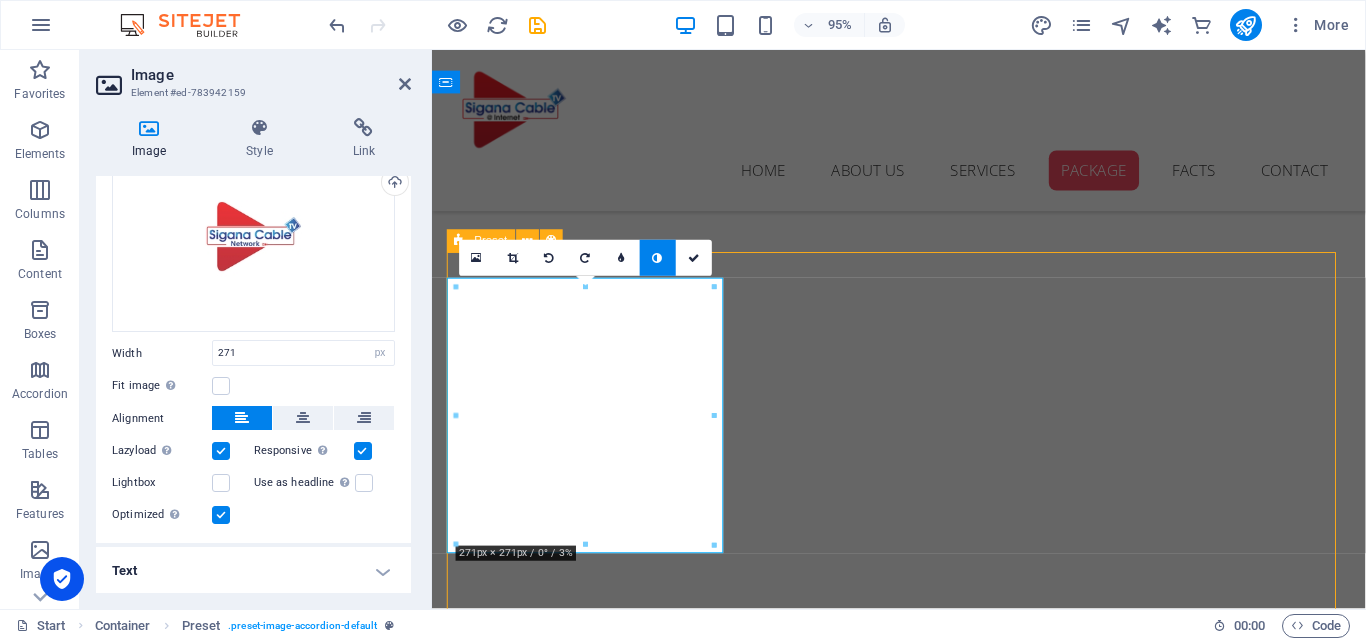 click on "New text element Ice Cream 100 mbps - 1 month Lorem ipsum dolor sit cum magni odio dolor amet 1000 100 mbps - 3 months Lorem ipsum dolor sit cum magni odio dolor amet 2700 100 mbps - 6 months Lorem ipsum dolor sit cum magni odio dolor amet 4500 100 mbls - 12 months Lorem ipsum dolor sit cum magni odio dolor amet 8000 Ice Cream max tv - 1 month Lorem ipsum dolor sit cum magni odio dolor amet rs 350 max tv - 3 months Lorem ipsum dolor sit cum magni odio dolor amet 1000 max tv - 6 months Lorem ipsum dolor sit cum magni odio dolor amet 1900 max tv - 12+2 months Lorem ipsum dolor sit cum magni odio dolor amet 4200 Ice Cream 200 mbps - 1 month Lorem ipsum dolor sit cum magni odio dolor amet rs 1200 200 mbps - 3 months Lorem ipsum dolor sit cum magni odio dolor amet rs 3300 200 mbps - 6 months Lorem ipsum dolor sit cum magni odio dolor amet rs 6000 200 mbps - 12 months Lorem ipsum dolor sit cum magni odio dolor amet rs 11500 Ice Cream 100 mbps + net tv - 1 month Lorem ipsum dolor sit cum magni odio dolor amet" at bounding box center [924, 4498] 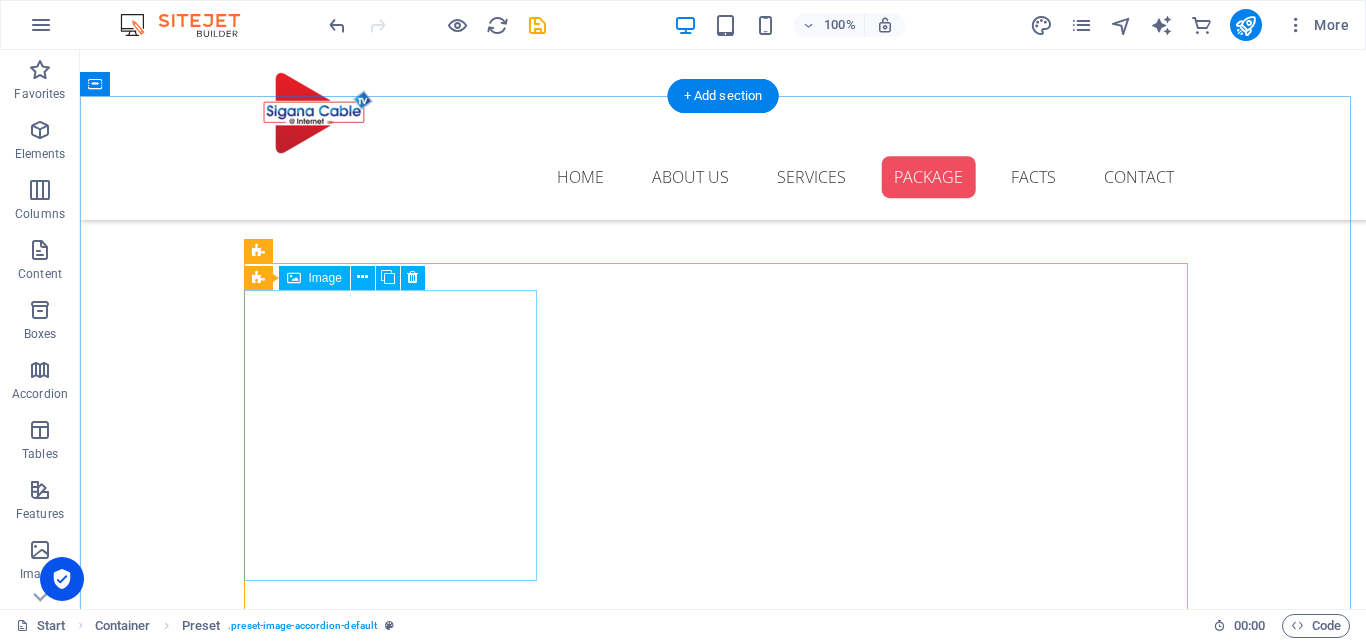 click on "Ice Cream" at bounding box center (397, 2951) 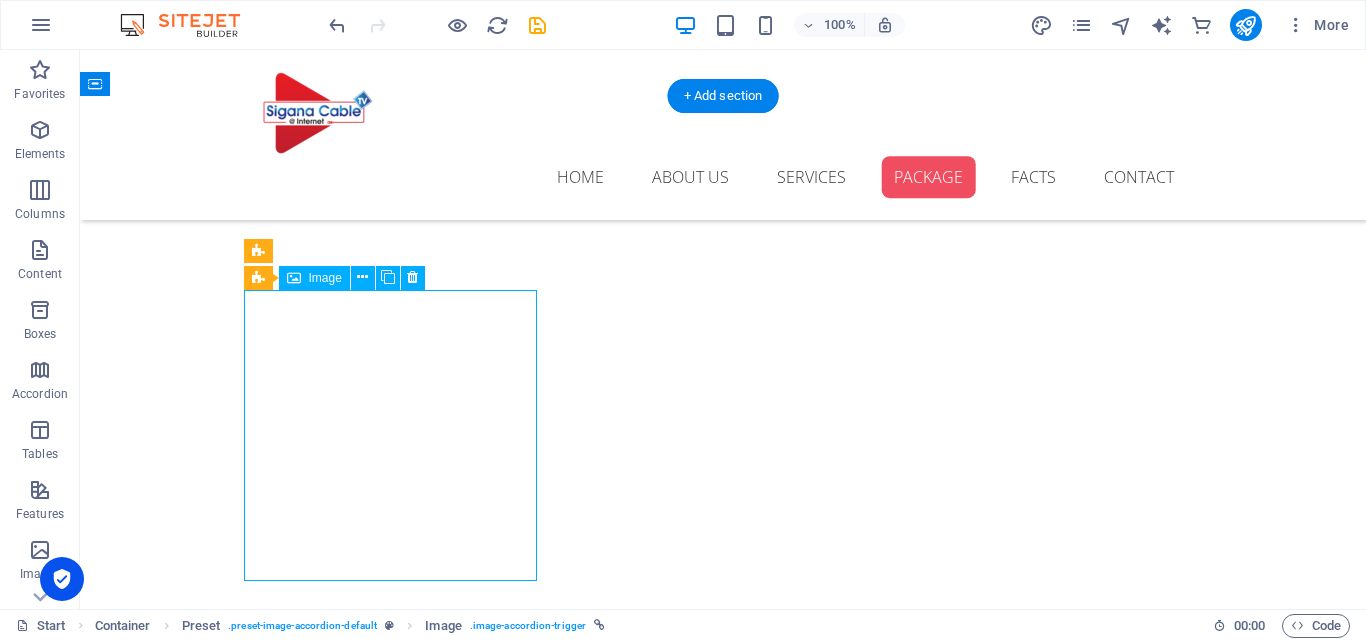 drag, startPoint x: 380, startPoint y: 448, endPoint x: 450, endPoint y: 521, distance: 101.13852 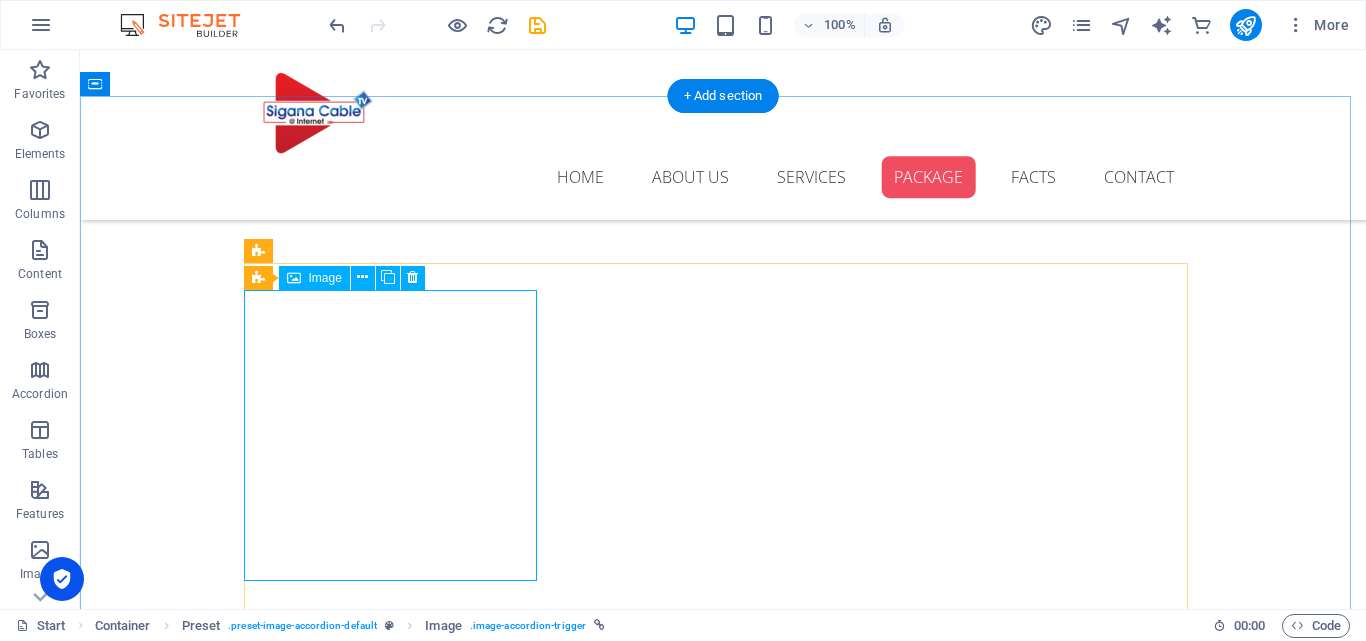 scroll, scrollTop: 2255, scrollLeft: 0, axis: vertical 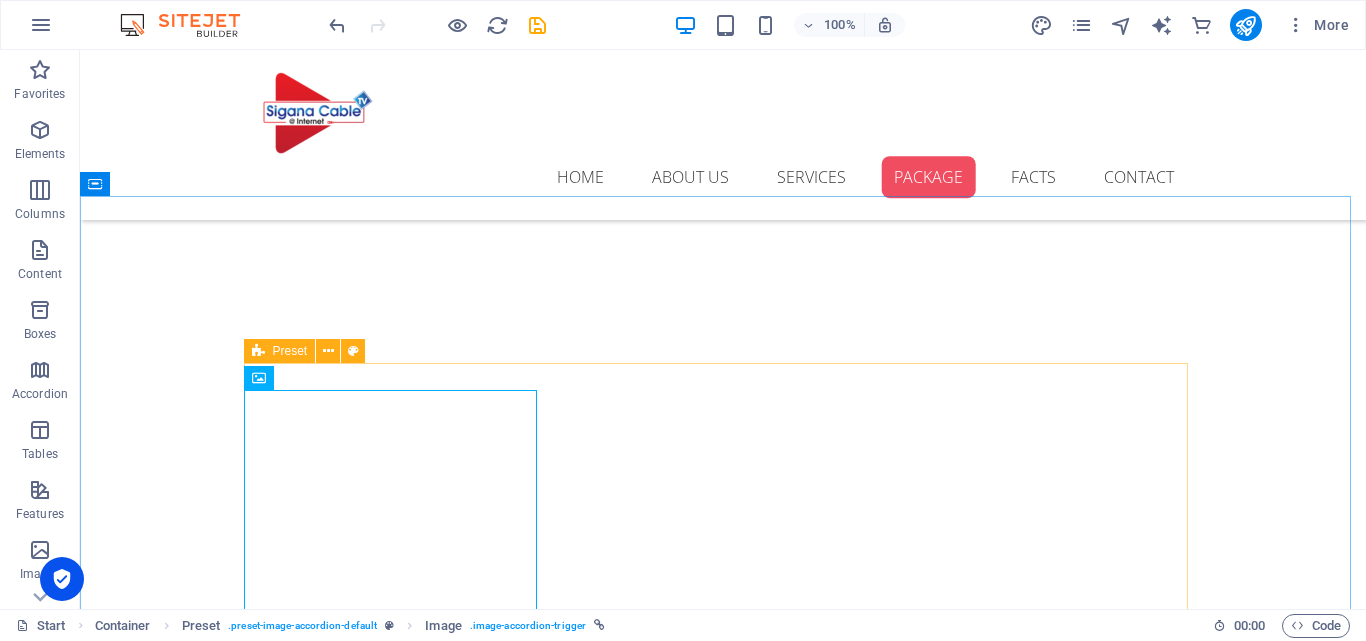 click at bounding box center (258, 351) 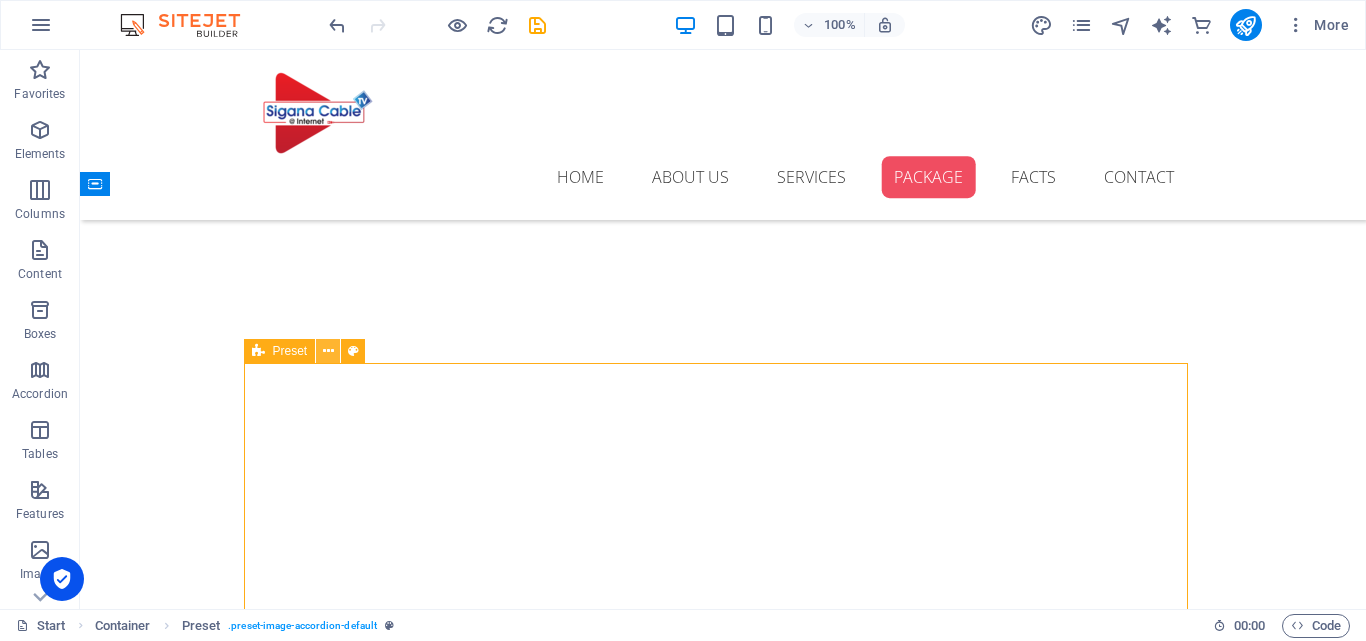 click at bounding box center [328, 351] 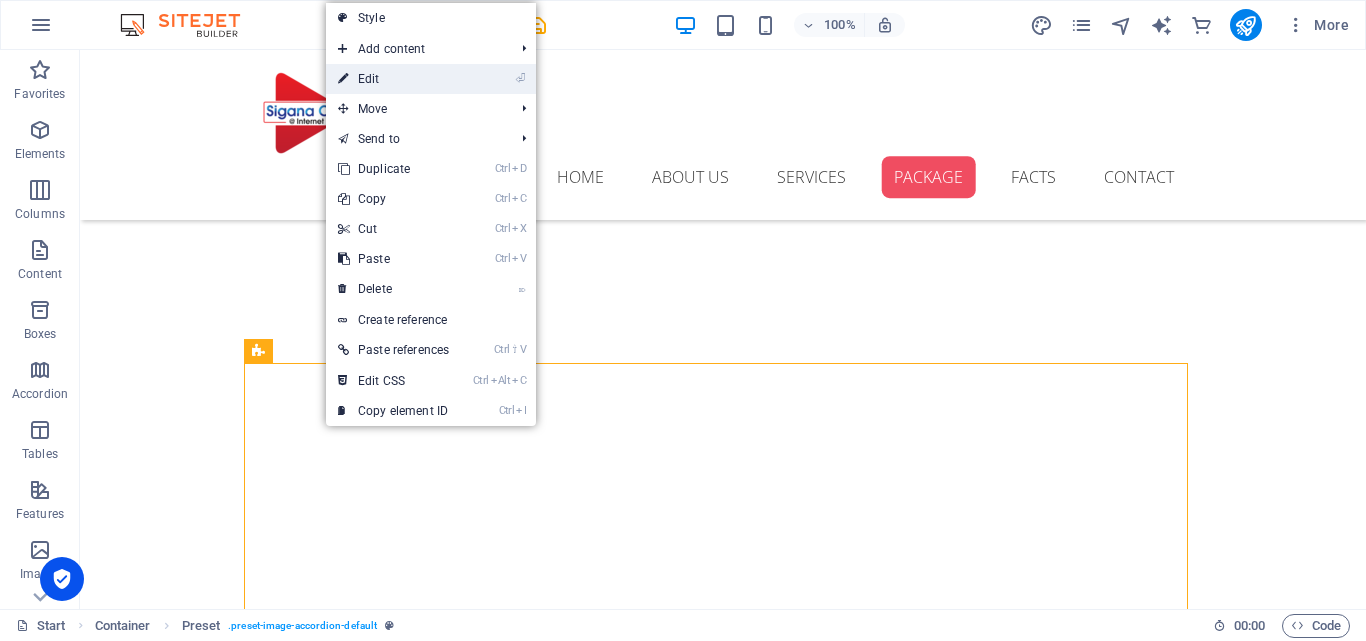 drag, startPoint x: 445, startPoint y: 83, endPoint x: 110, endPoint y: 255, distance: 376.57535 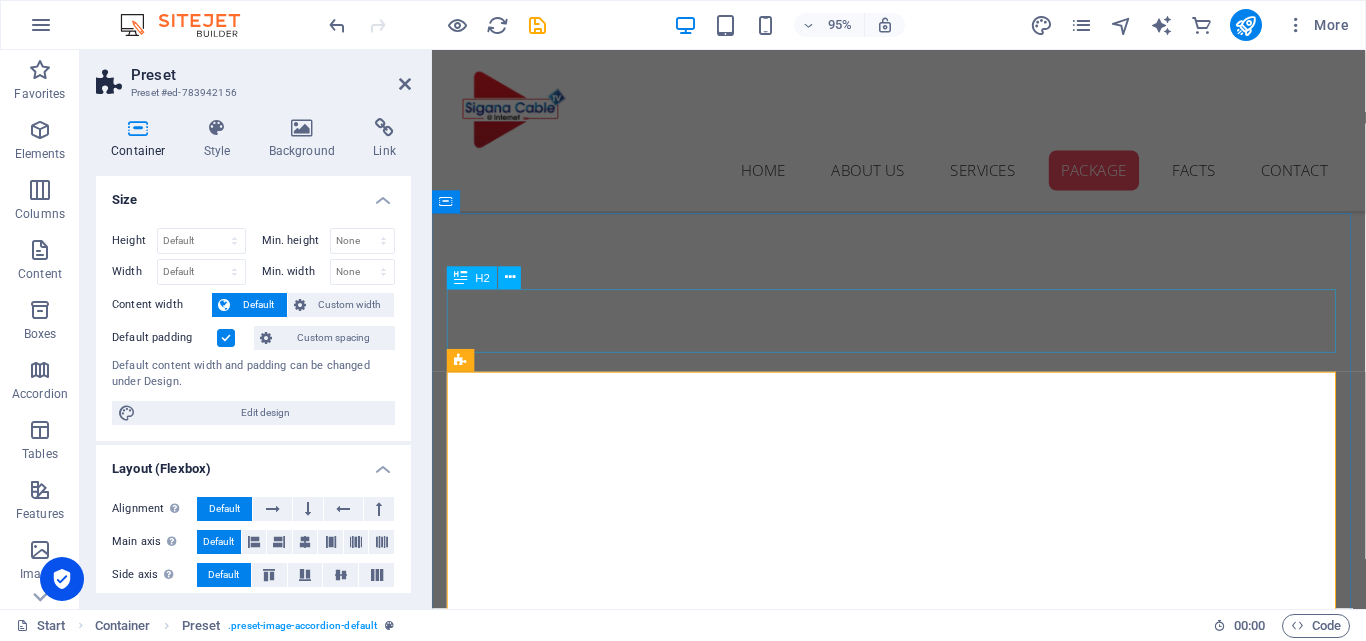 scroll, scrollTop: 2287, scrollLeft: 0, axis: vertical 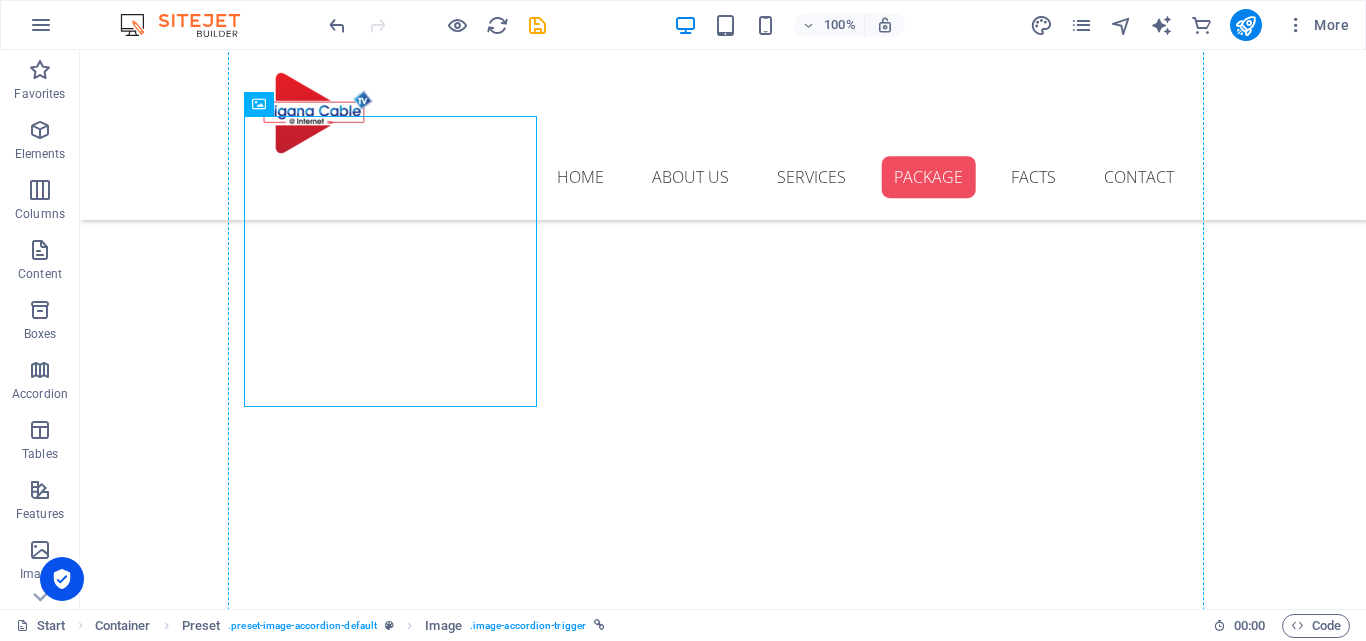 drag, startPoint x: 235, startPoint y: 272, endPoint x: 813, endPoint y: 254, distance: 578.2802 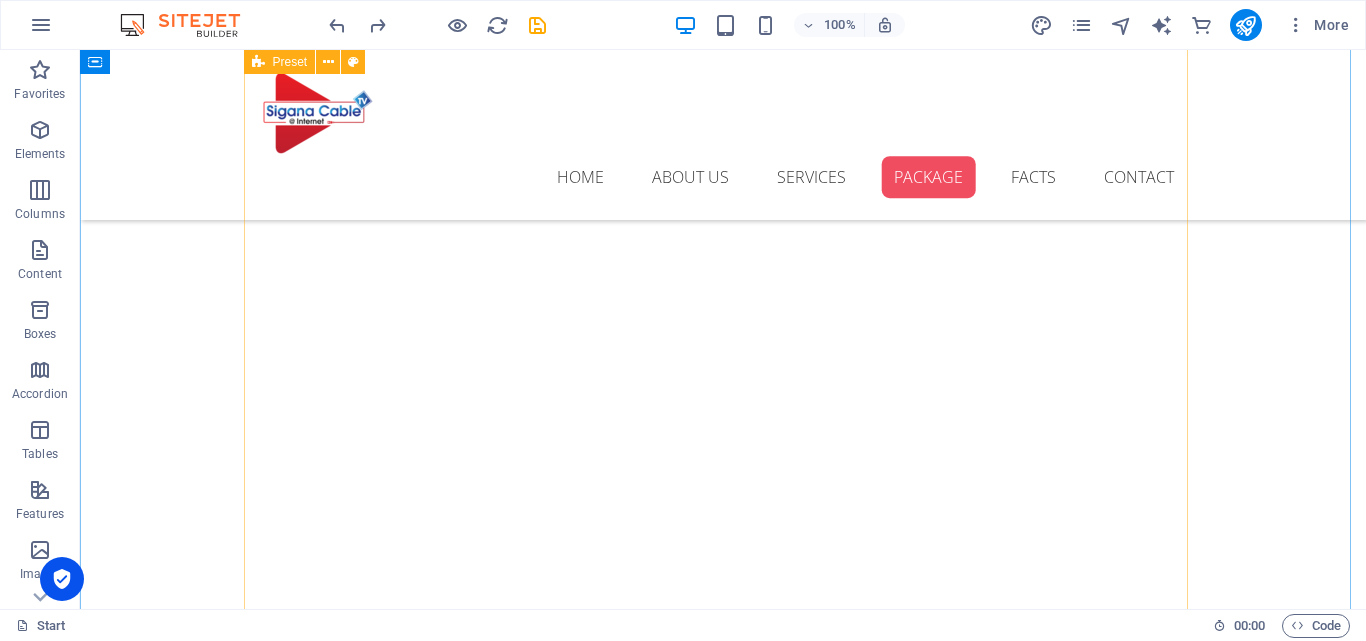 scroll, scrollTop: 2461, scrollLeft: 0, axis: vertical 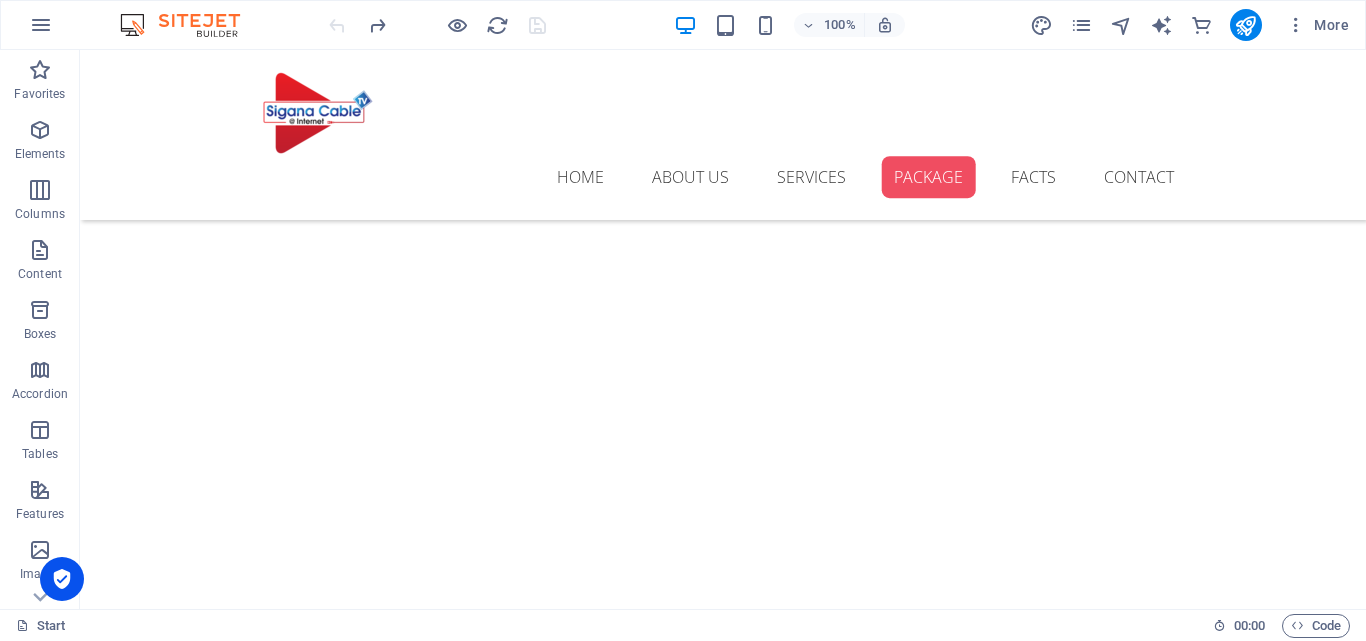 click at bounding box center [437, 25] 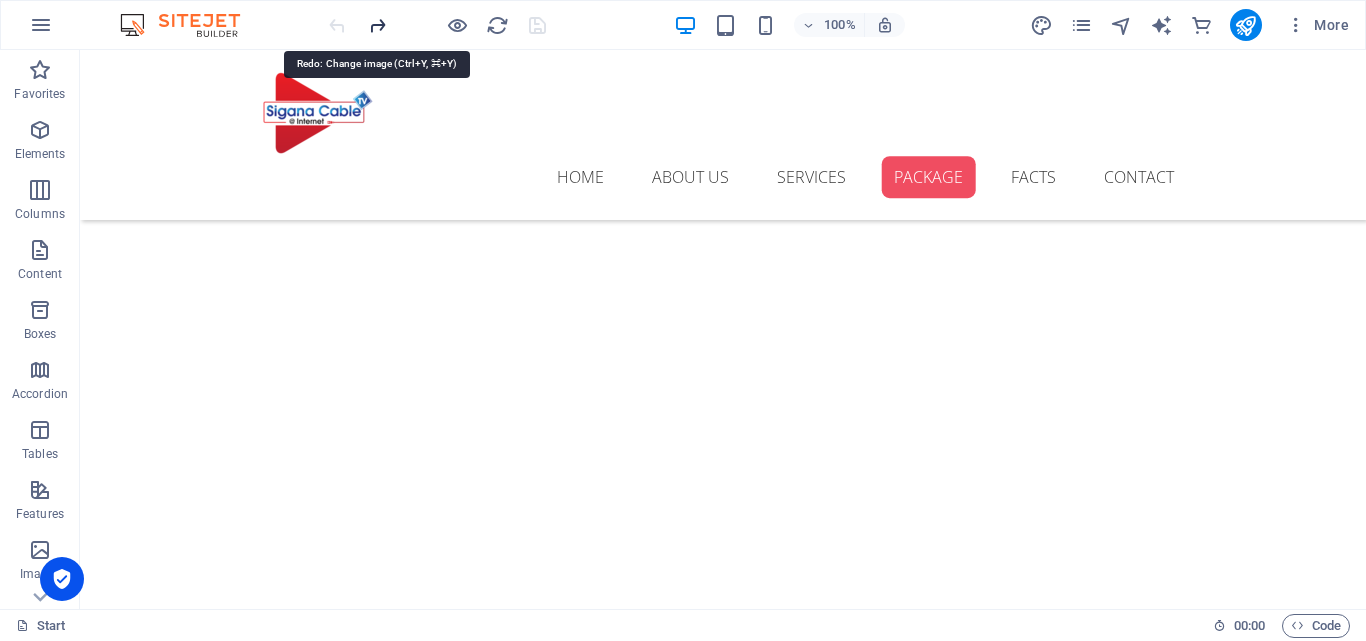 click at bounding box center [377, 25] 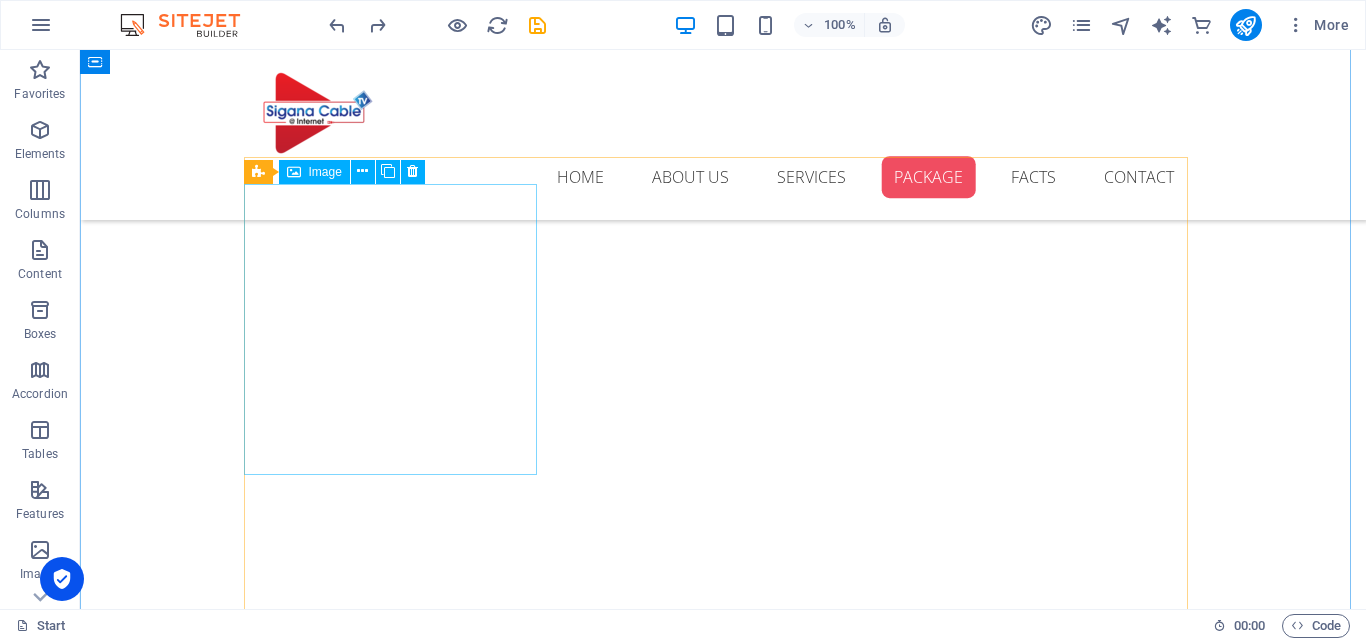 click on "Ice Cream" at bounding box center [397, 2845] 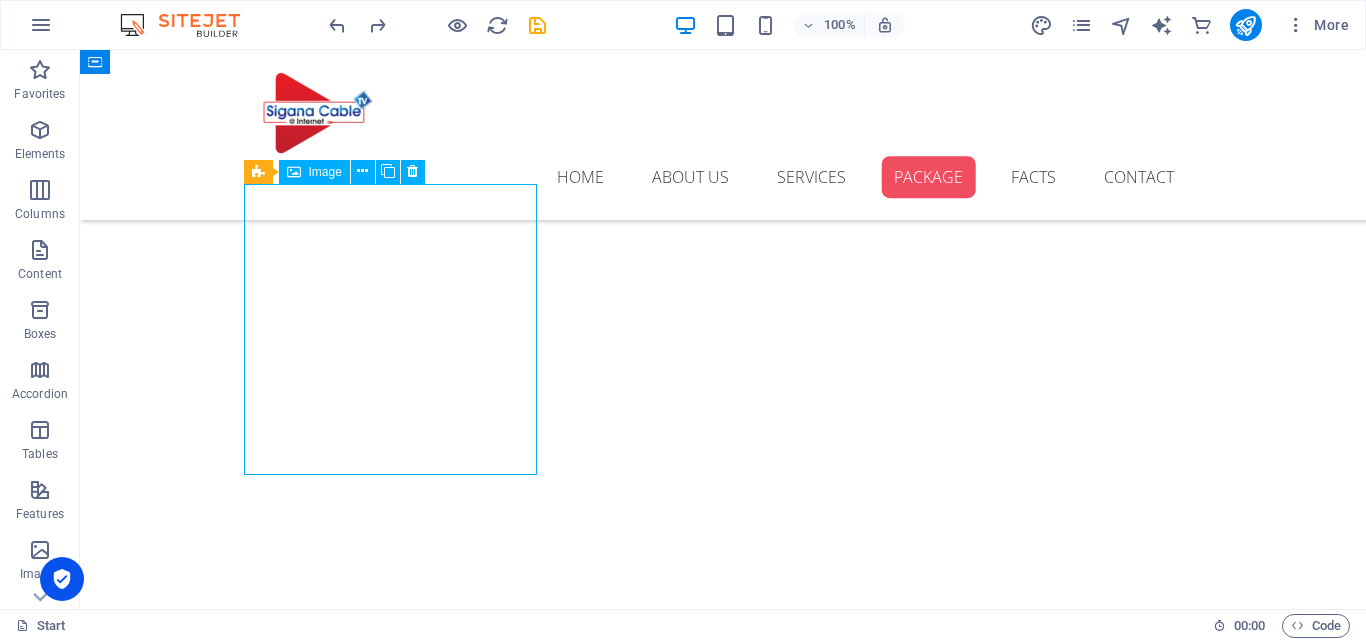 click on "Ice Cream" at bounding box center [397, 2845] 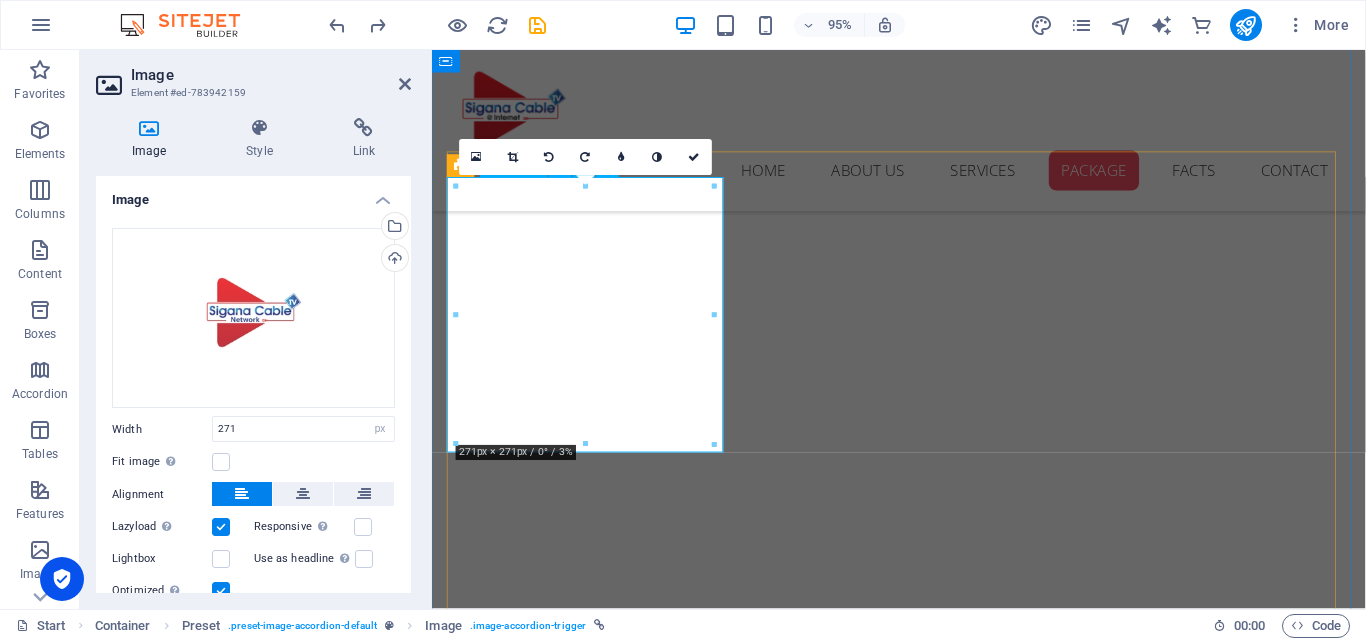 click on "Ice Cream" at bounding box center [598, 2831] 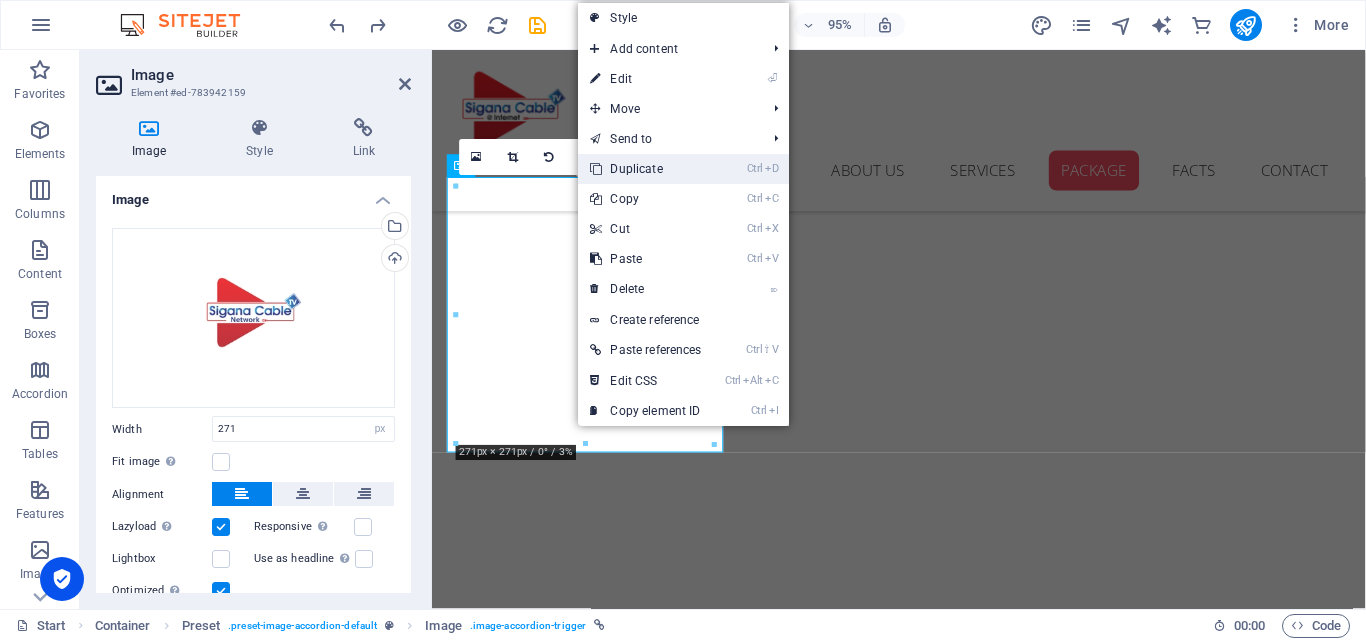 click on "Ctrl D  Duplicate" at bounding box center (645, 169) 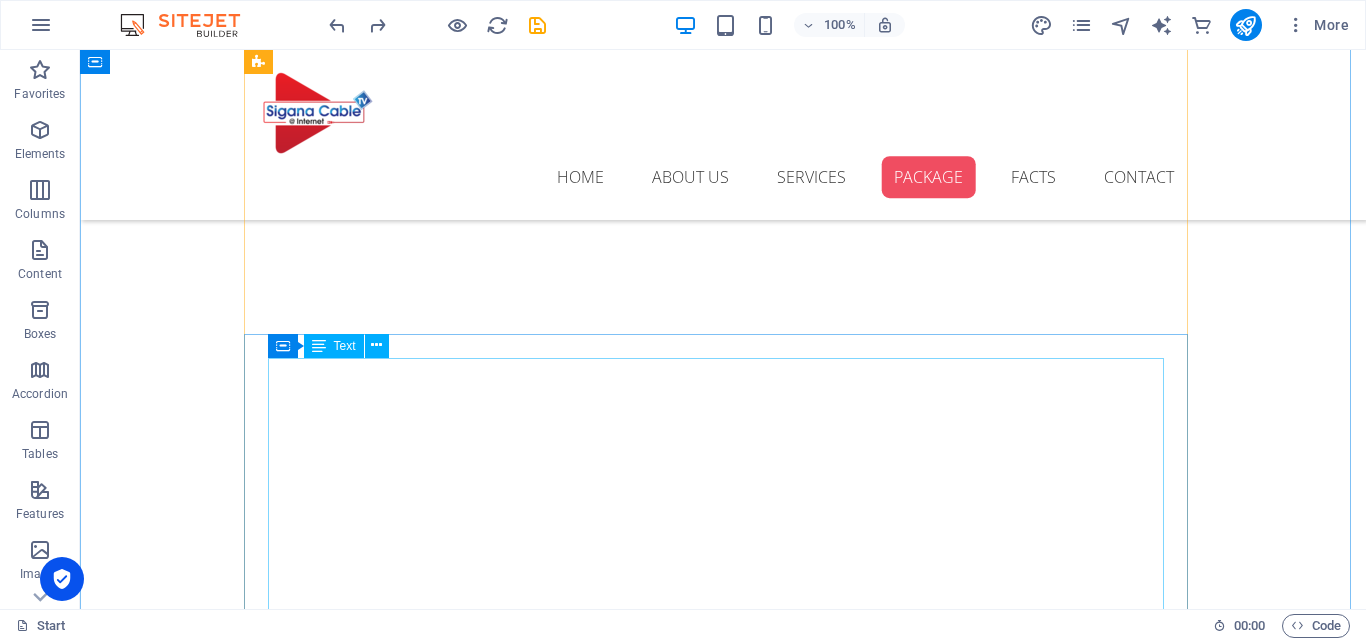 scroll, scrollTop: 2369, scrollLeft: 0, axis: vertical 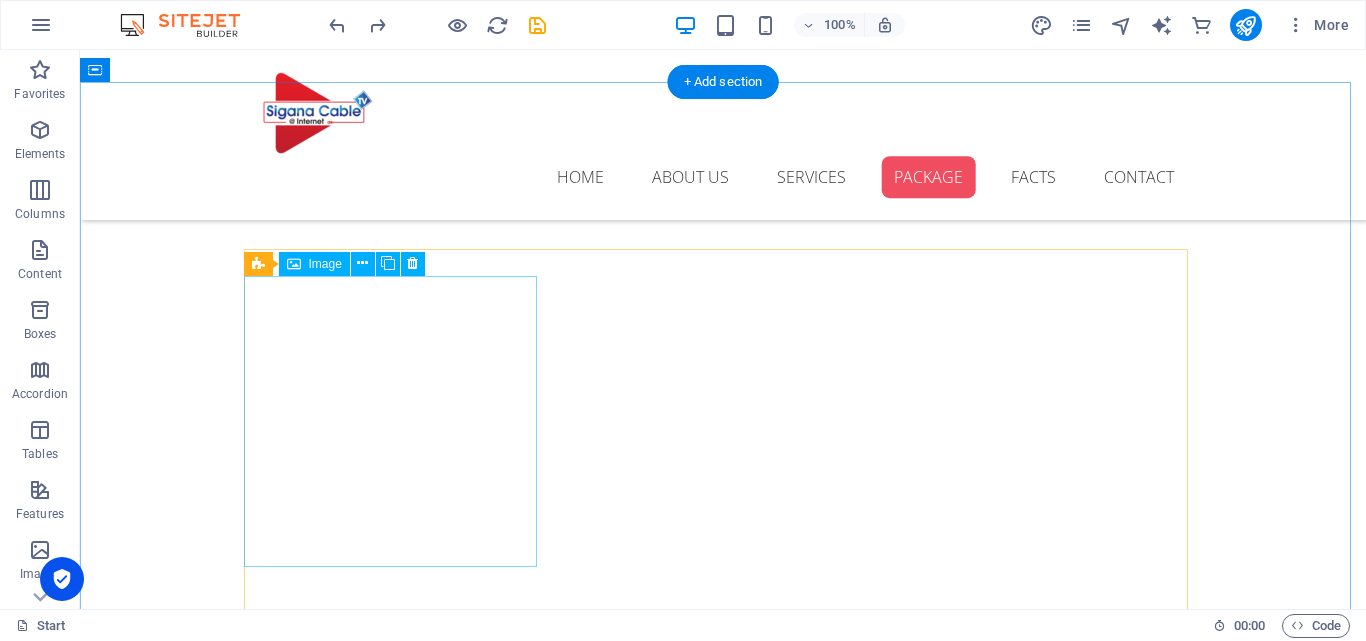 click on "Ice Cream" at bounding box center (397, 2937) 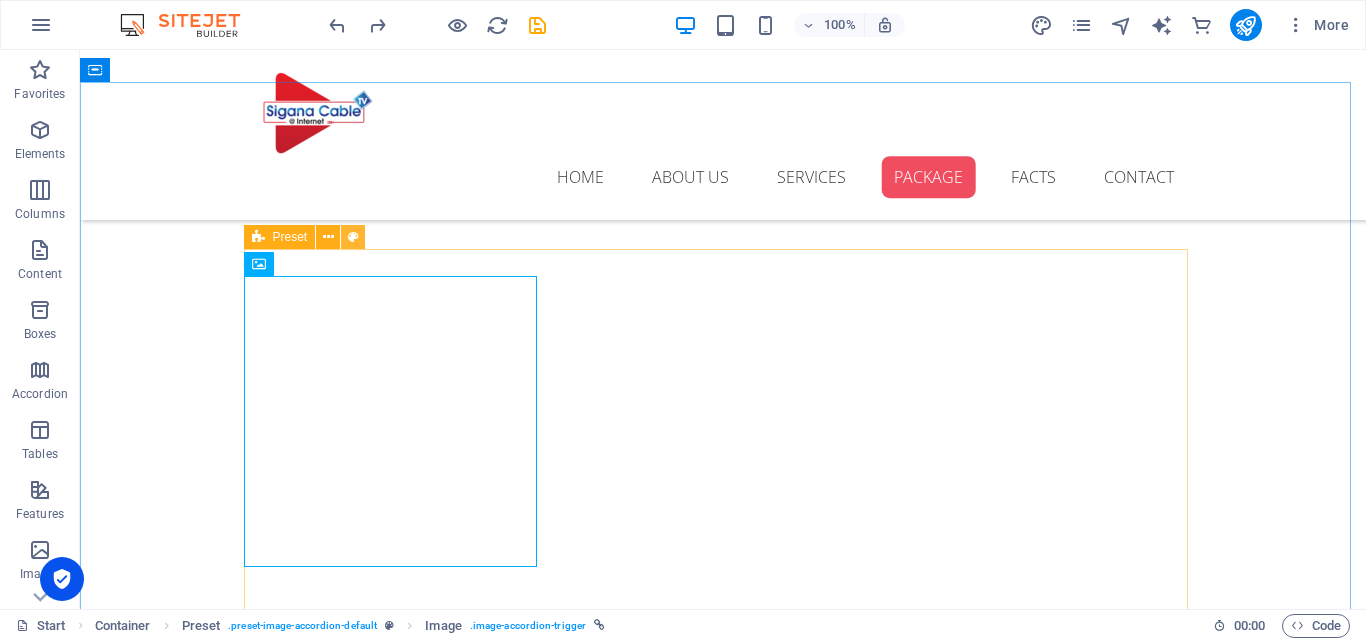 click at bounding box center (353, 237) 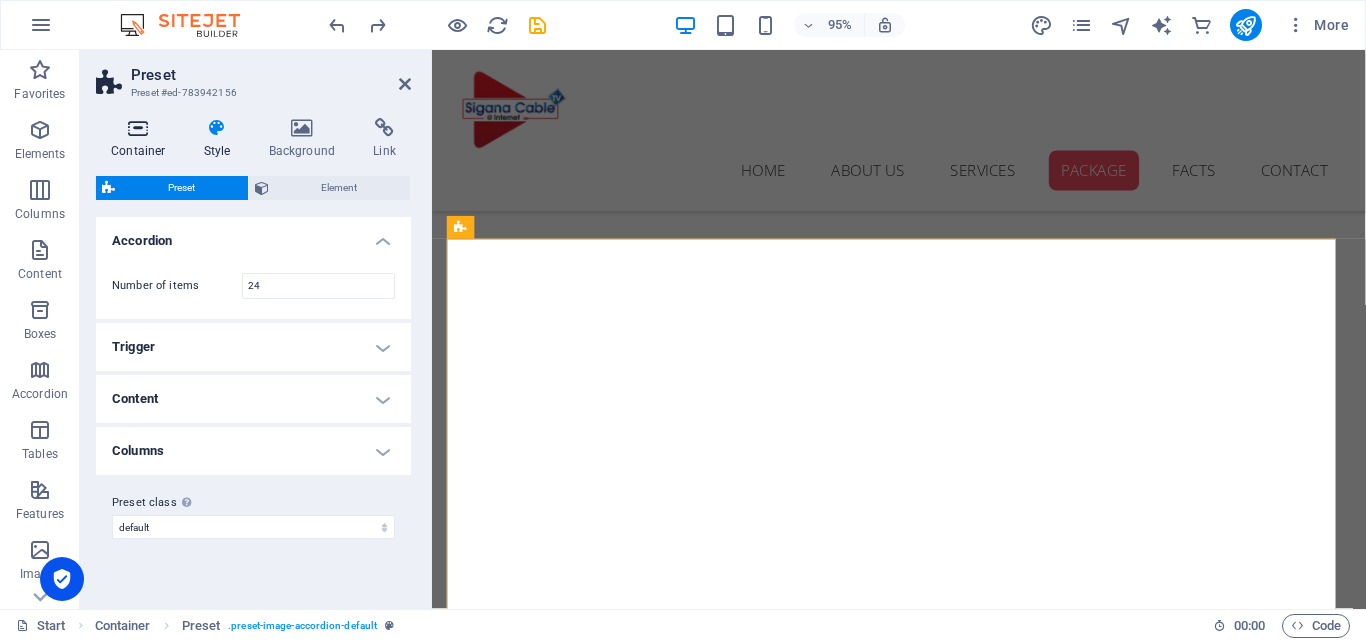 click on "Container" at bounding box center (142, 139) 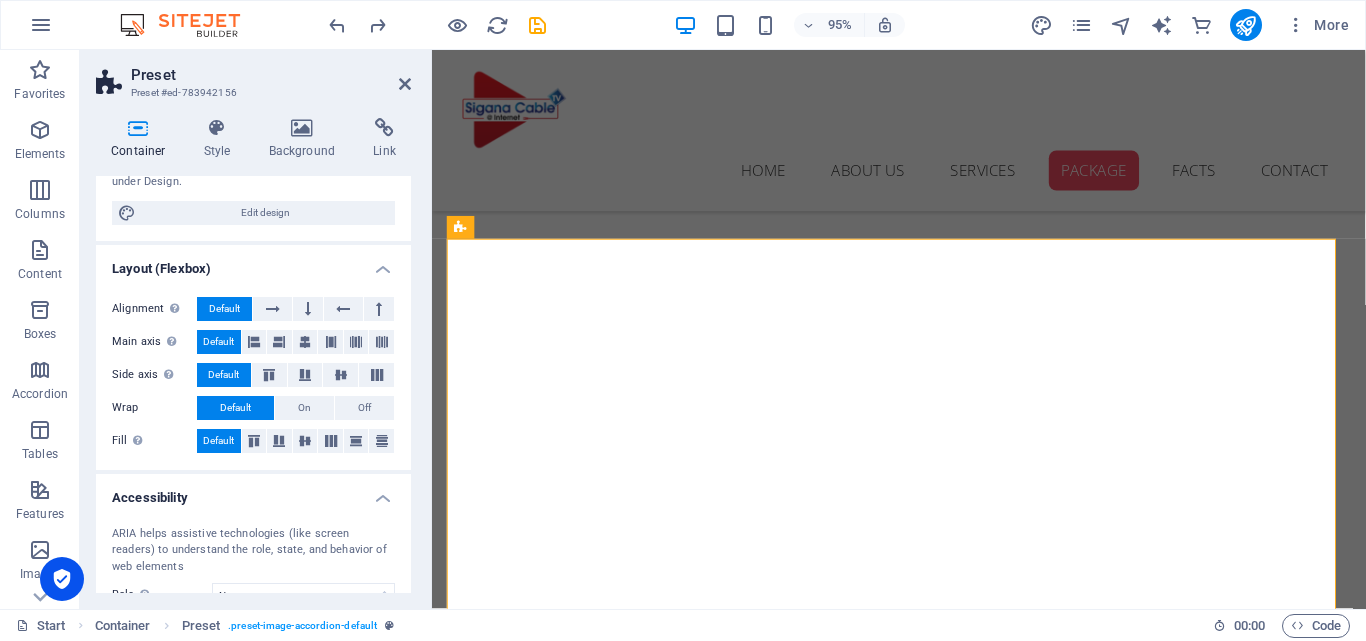 scroll, scrollTop: 358, scrollLeft: 0, axis: vertical 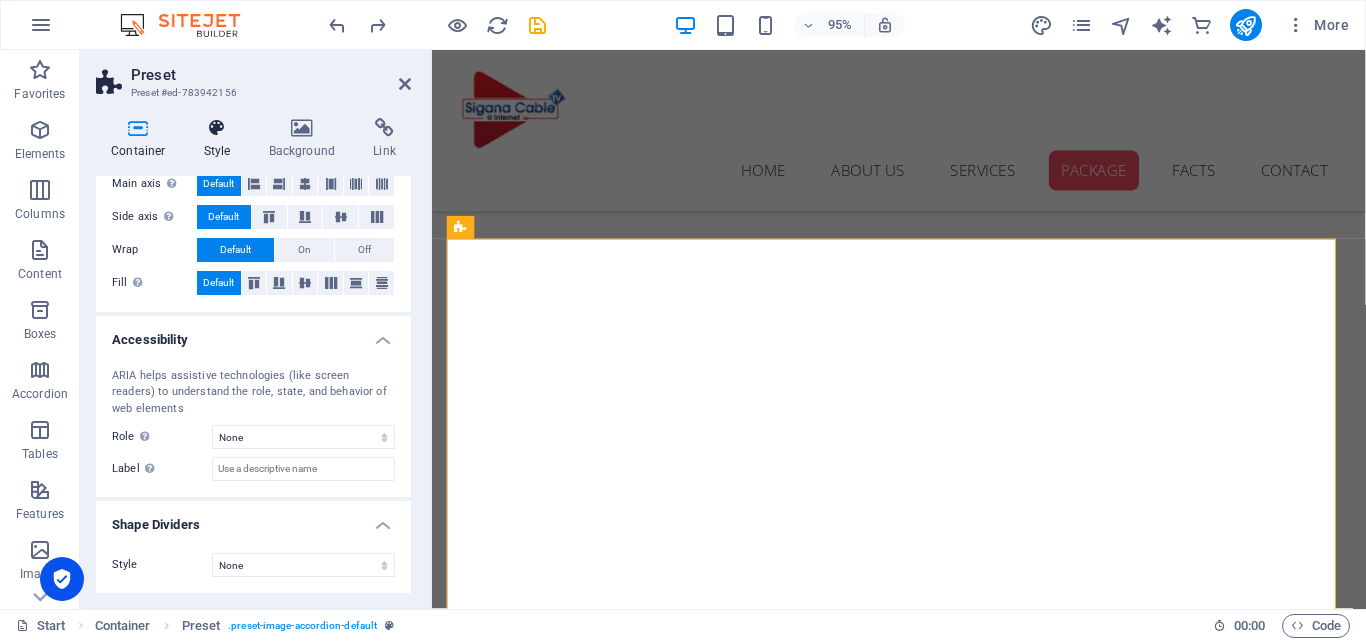 click at bounding box center (217, 128) 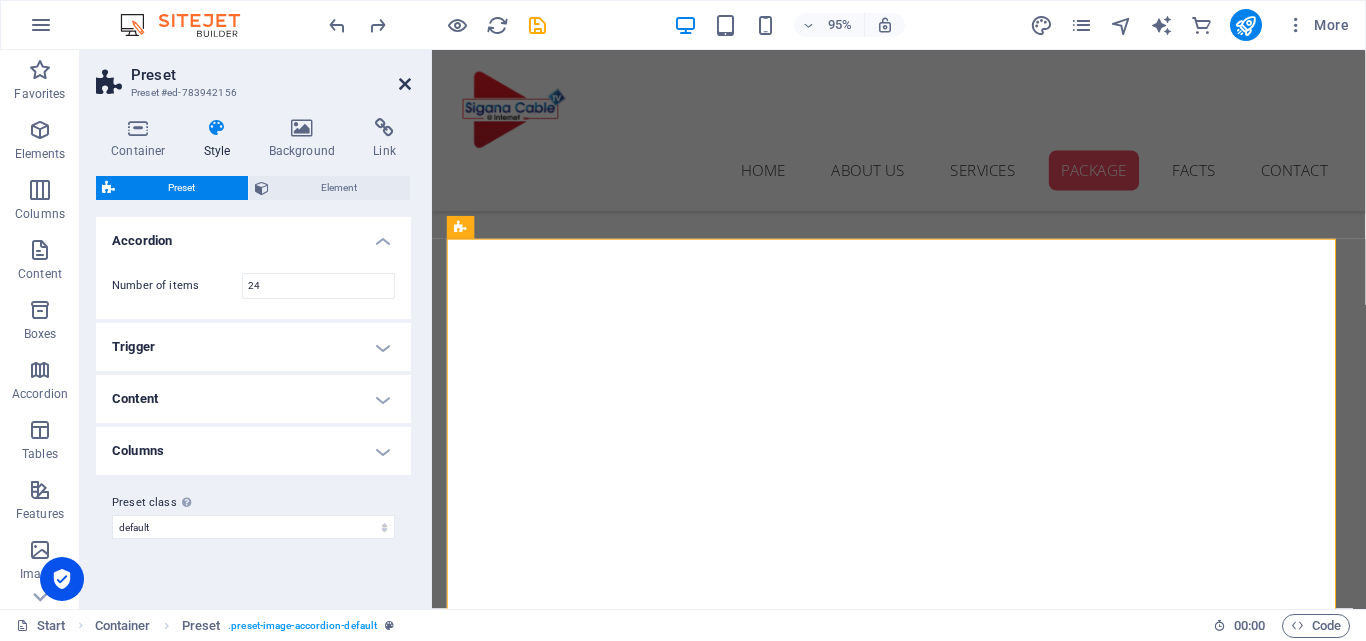 click at bounding box center [405, 84] 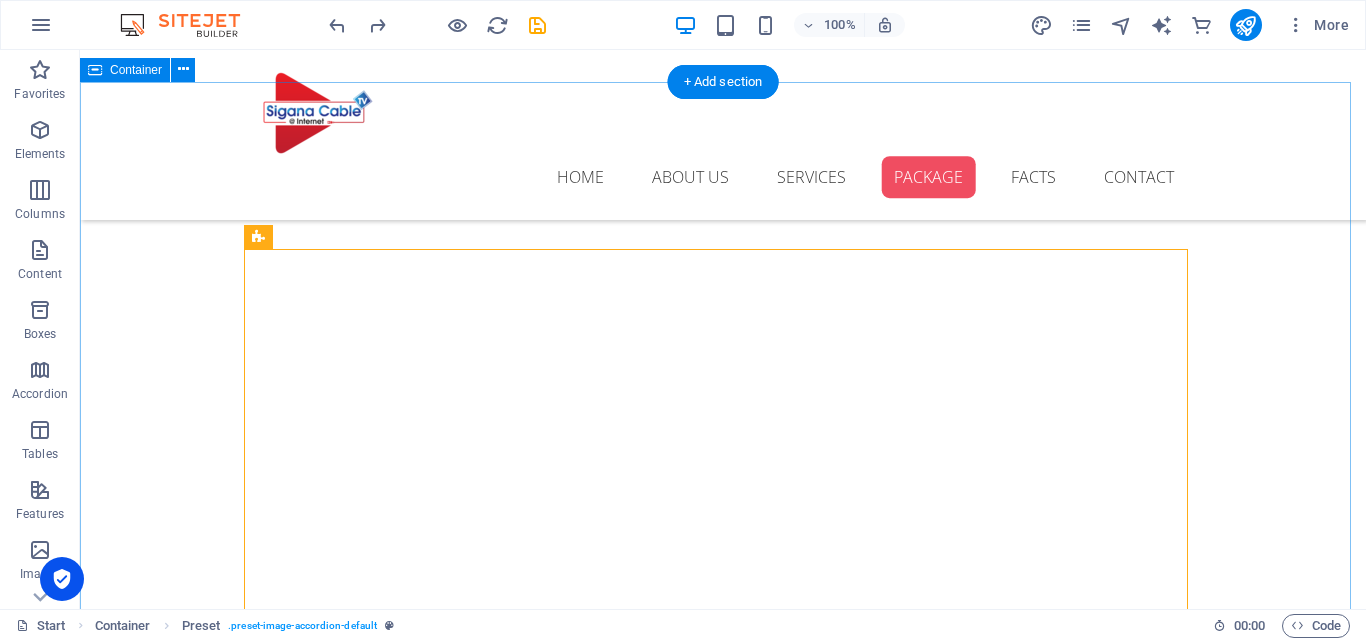 click on "Package New text element Ice Cream 100 mbps - 1 month Lorem ipsum dolor sit cum magni odio dolor amet 1000 100 mbps - 3 months Lorem ipsum dolor sit cum magni odio dolor amet 2700 100 mbps - 6 months Lorem ipsum dolor sit cum magni odio dolor amet 4500 100 mbls - 12 months Lorem ipsum dolor sit cum magni odio dolor amet 8000 Ice Cream max tv - 1 month Lorem ipsum dolor sit cum magni odio dolor amet rs 350 max tv - 3 months Lorem ipsum dolor sit cum magni odio dolor amet 1000 max tv - 6 months Lorem ipsum dolor sit cum magni odio dolor amet 1900 max tv - 12+2 months Lorem ipsum dolor sit cum magni odio dolor amet 4200 Ice Cream 200 mbps - 1 month Lorem ipsum dolor sit cum magni odio dolor amet rs 1200 200 mbps - 3 months Lorem ipsum dolor sit cum magni odio dolor amet rs 3300 200 mbps - 6 months Lorem ipsum dolor sit cum magni odio dolor amet rs 6000 200 mbps - 12 months Lorem ipsum dolor sit cum magni odio dolor amet rs 11500 Ice Cream 100 mbps + net tv - 1 month rs 1250 100 mbps + net tv - 3 months rs 3500" at bounding box center (723, 4498) 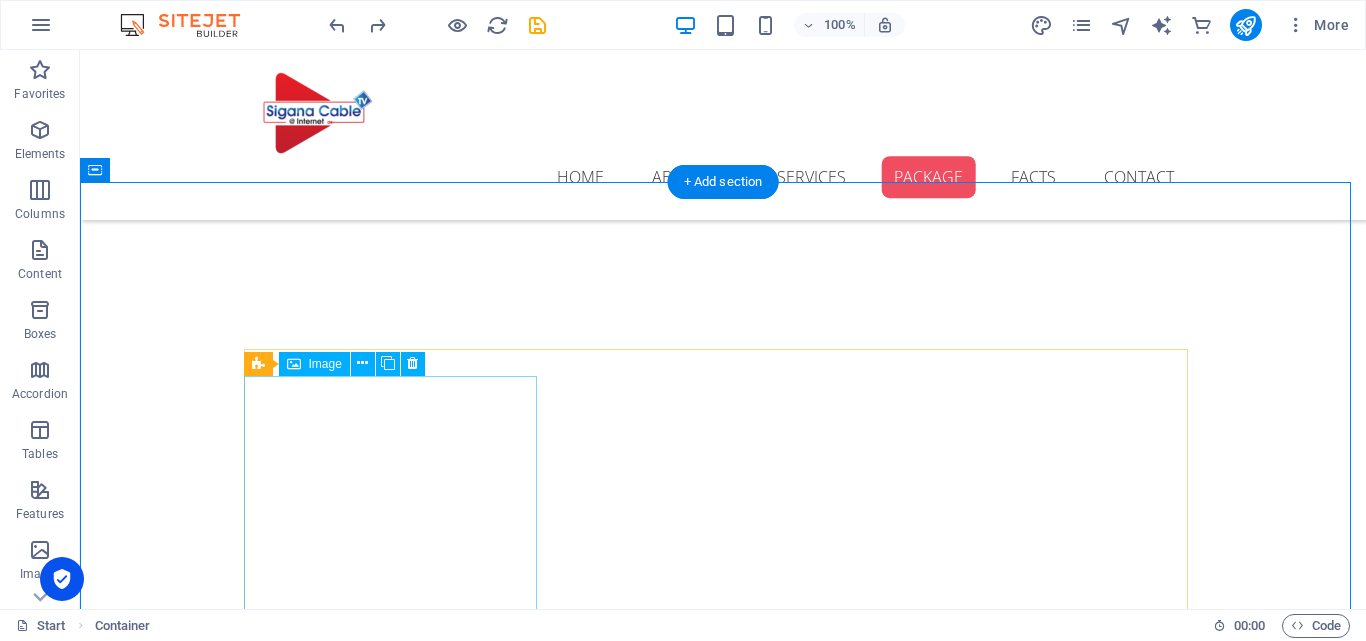 click on "Ice Cream" at bounding box center [397, 3037] 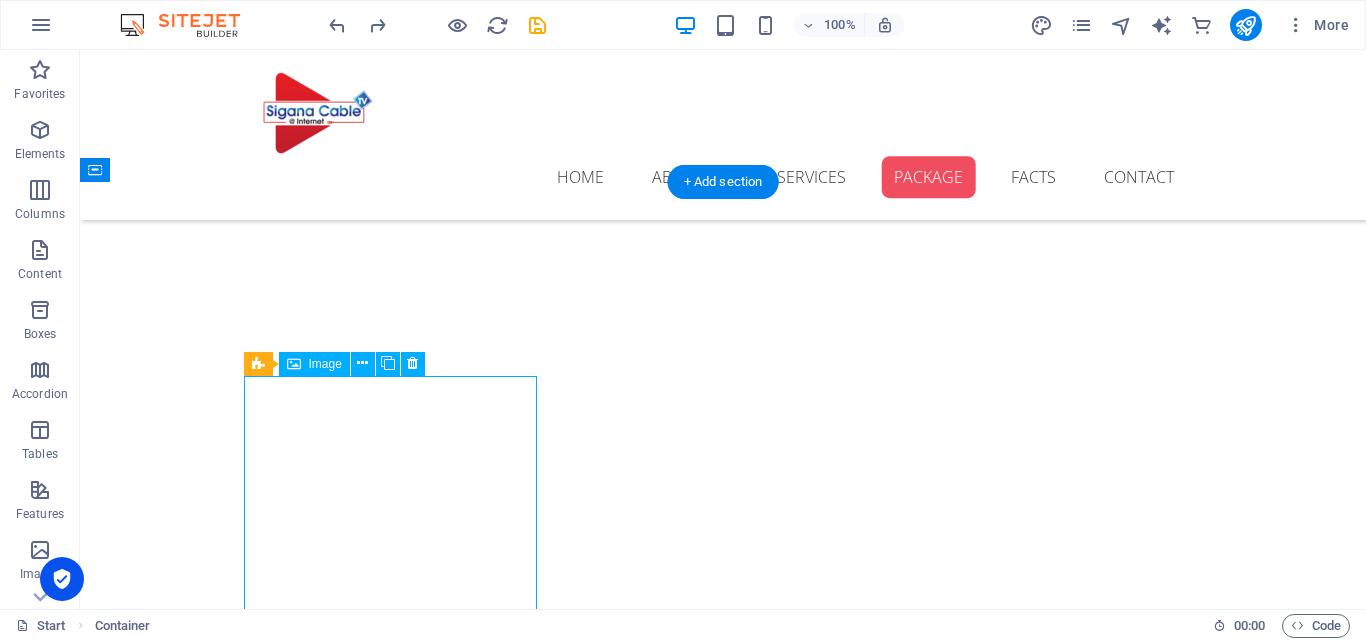 click on "Ice Cream" at bounding box center (397, 3037) 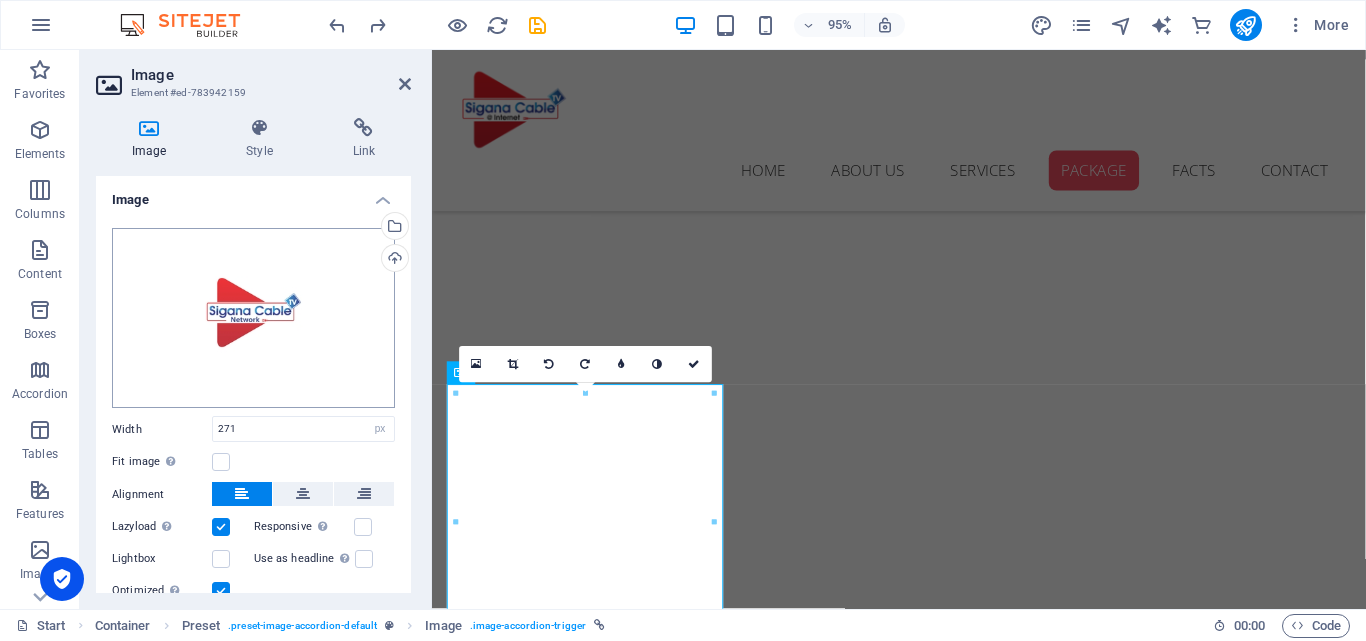 scroll, scrollTop: 76, scrollLeft: 0, axis: vertical 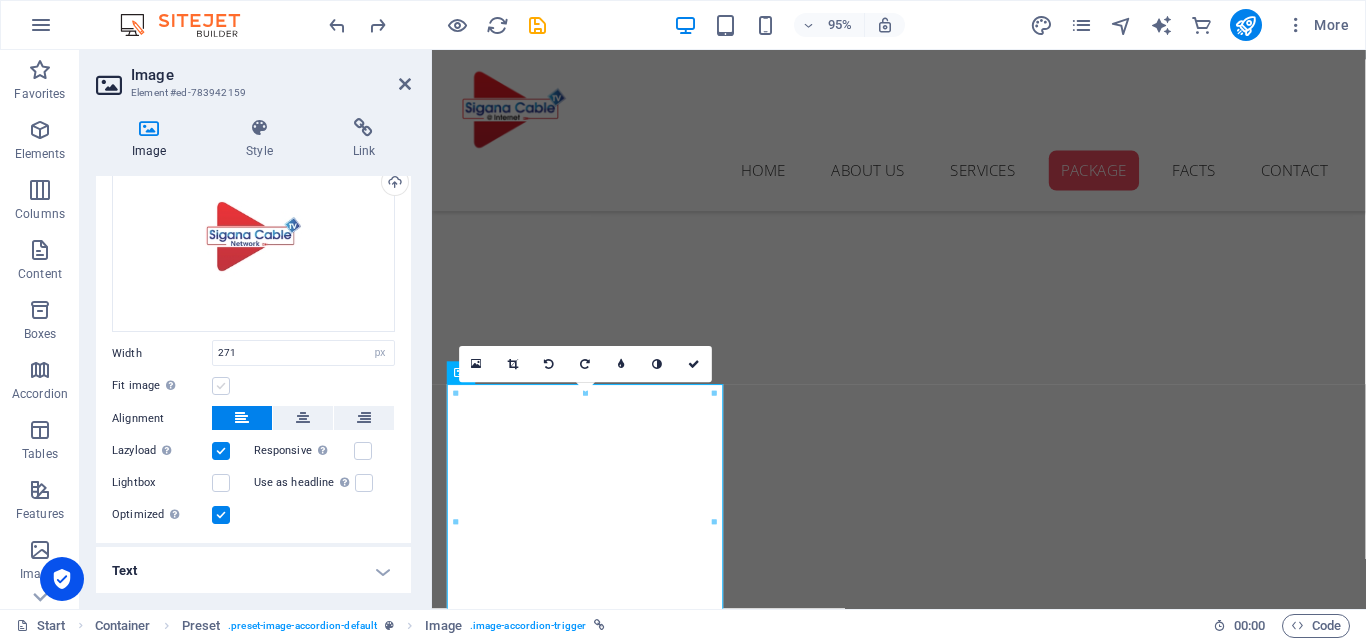 click at bounding box center (221, 386) 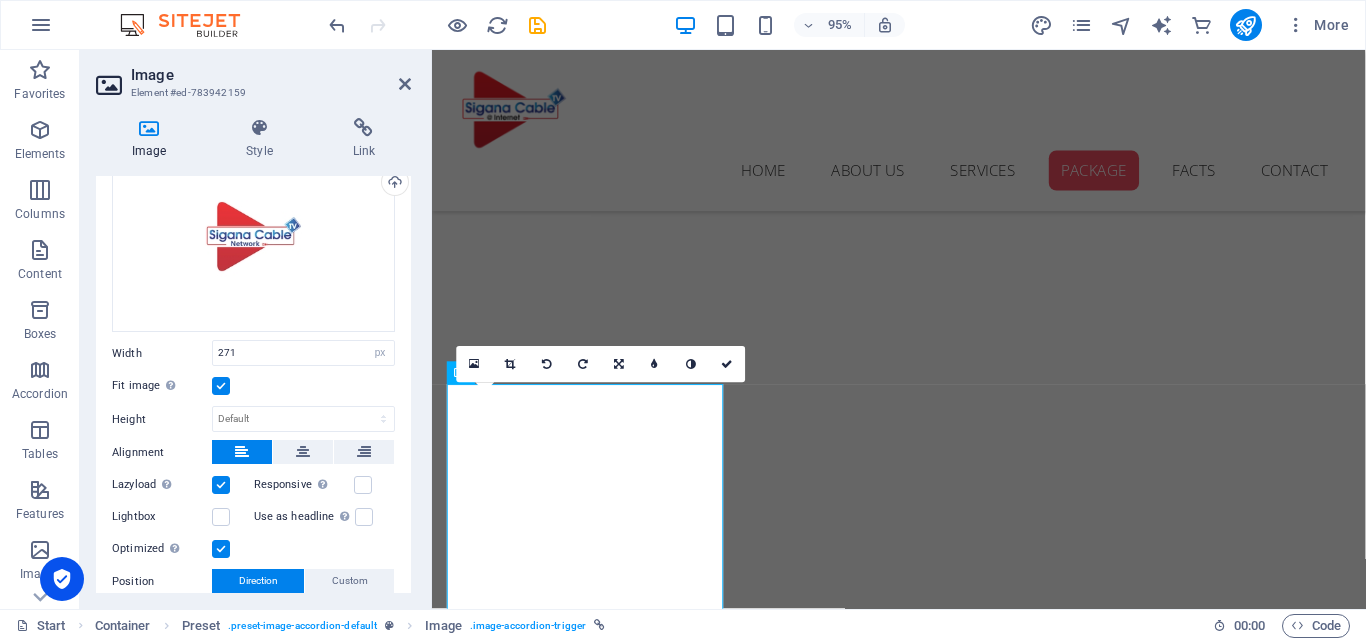 click at bounding box center (221, 386) 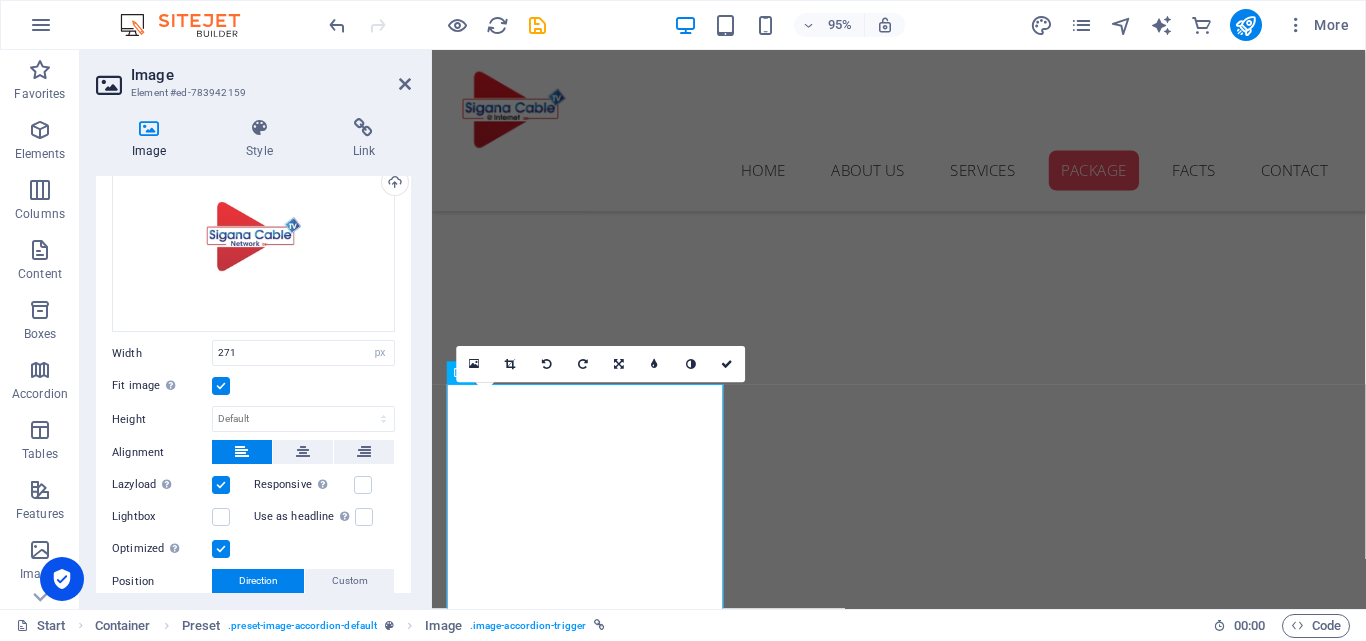 click on "Fit image Automatically fit image to a fixed width and height" at bounding box center (0, 0) 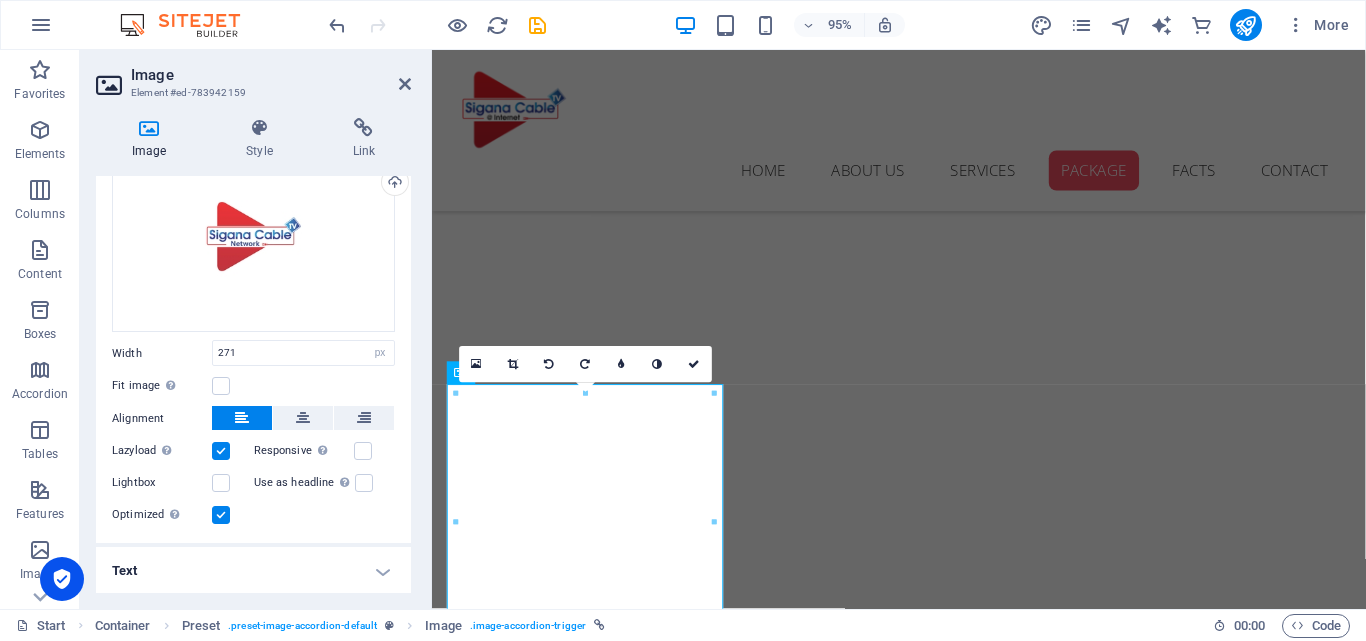 click on "Text" at bounding box center [253, 571] 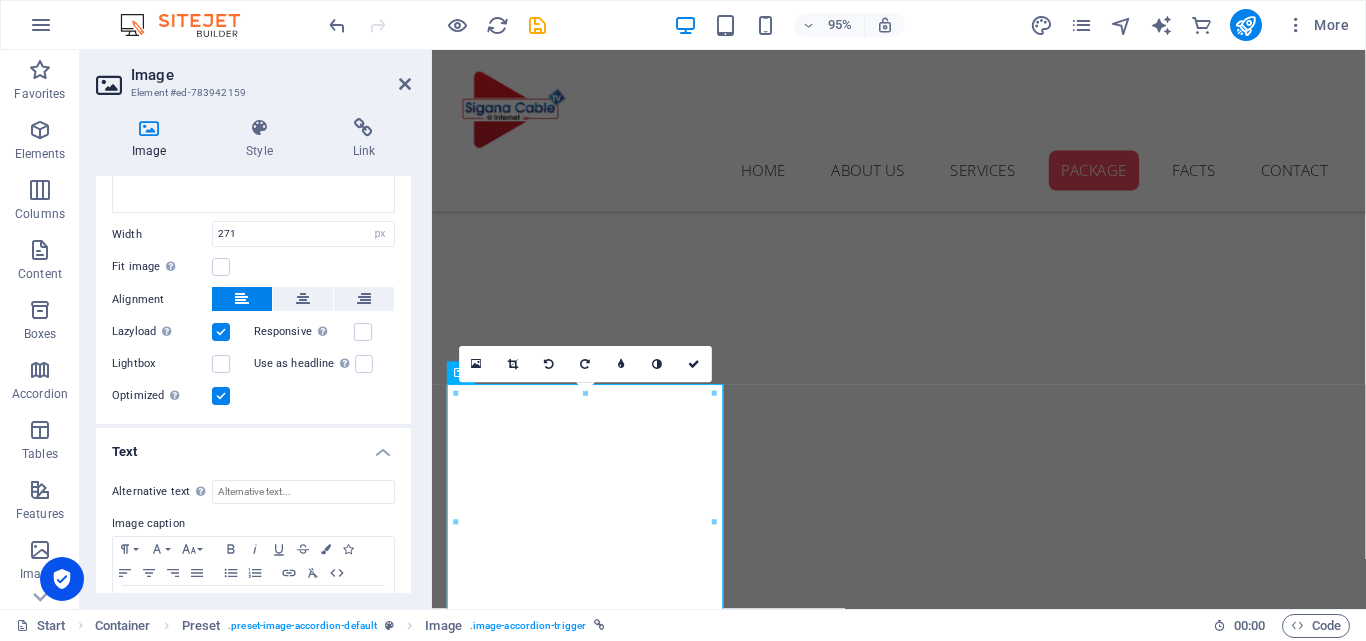 scroll, scrollTop: 264, scrollLeft: 0, axis: vertical 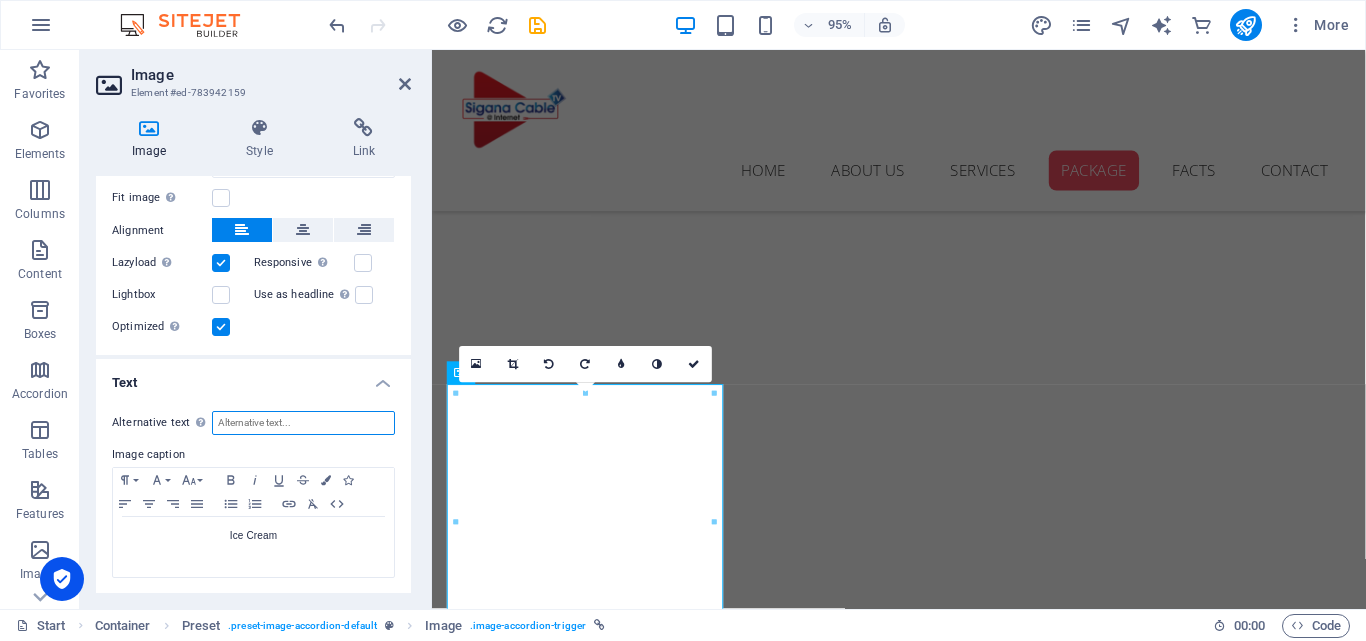 click on "Alternative text The alternative text is used by devices that cannot display images (e.g. image search engines) and should be added to every image to improve website accessibility." at bounding box center (303, 423) 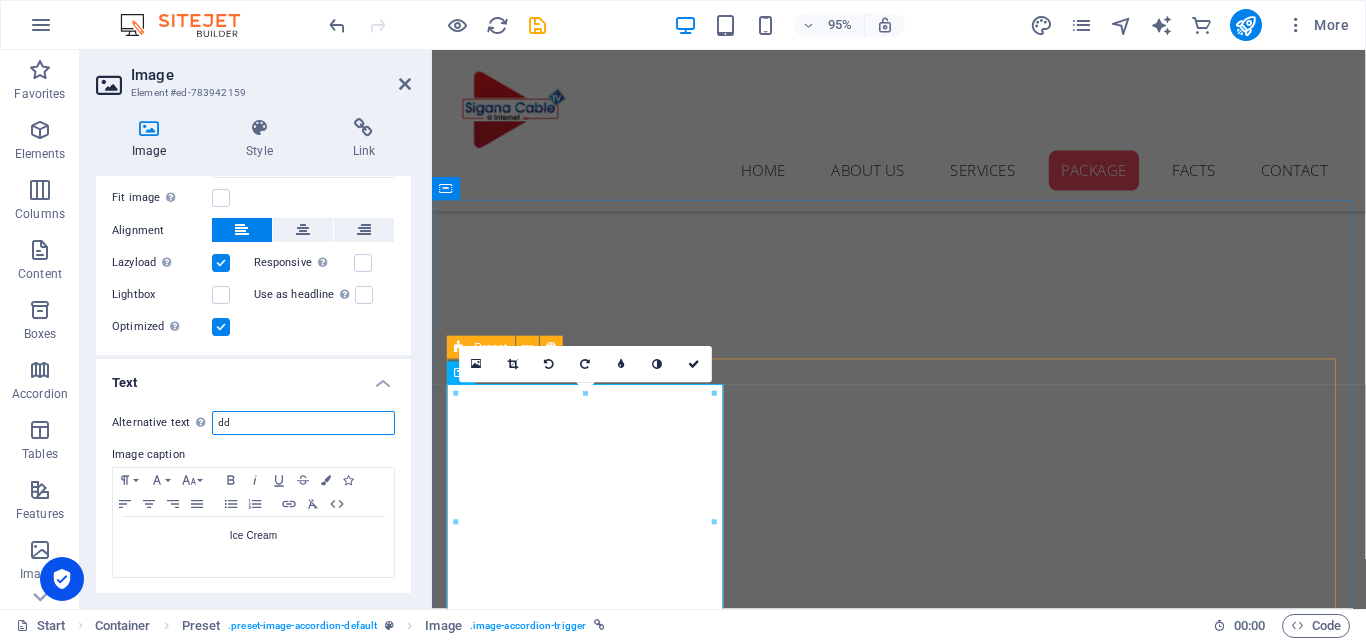 type on "dd" 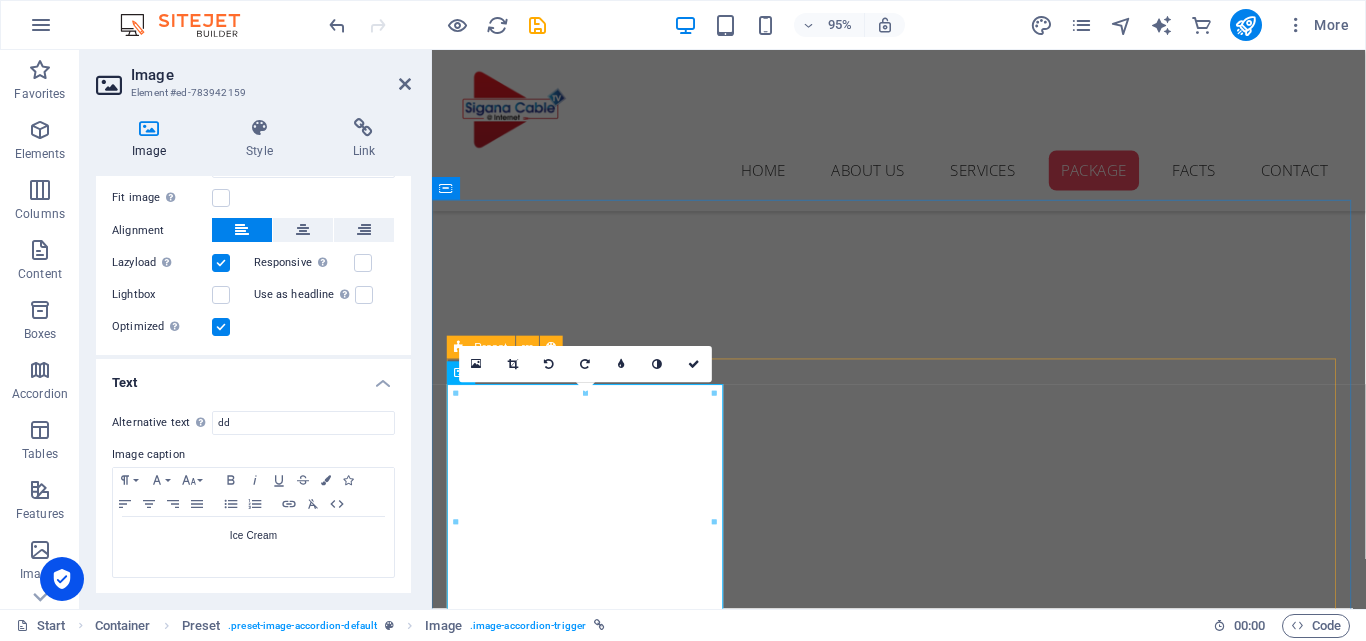 click on "New text element Ice Cream 100 mbps - 1 month Lorem ipsum dolor sit cum magni odio dolor amet 1000 100 mbps - 3 months Lorem ipsum dolor sit cum magni odio dolor amet 2700 100 mbps - 6 months Lorem ipsum dolor sit cum magni odio dolor amet 4500 100 mbls - 12 months Lorem ipsum dolor sit cum magni odio dolor amet 8000 Ice Cream max tv - 1 month Lorem ipsum dolor sit cum magni odio dolor amet rs 350 max tv - 3 months Lorem ipsum dolor sit cum magni odio dolor amet 1000 max tv - 6 months Lorem ipsum dolor sit cum magni odio dolor amet 1900 max tv - 12+2 months Lorem ipsum dolor sit cum magni odio dolor amet 4200 Ice Cream 200 mbps - 1 month Lorem ipsum dolor sit cum magni odio dolor amet rs 1200 200 mbps - 3 months Lorem ipsum dolor sit cum magni odio dolor amet rs 3300 200 mbps - 6 months Lorem ipsum dolor sit cum magni odio dolor amet rs 6000 200 mbps - 12 months Lorem ipsum dolor sit cum magni odio dolor amet rs 11500 Ice Cream 100 mbps + net tv - 1 month Lorem ipsum dolor sit cum magni odio dolor amet" at bounding box center (924, 4654) 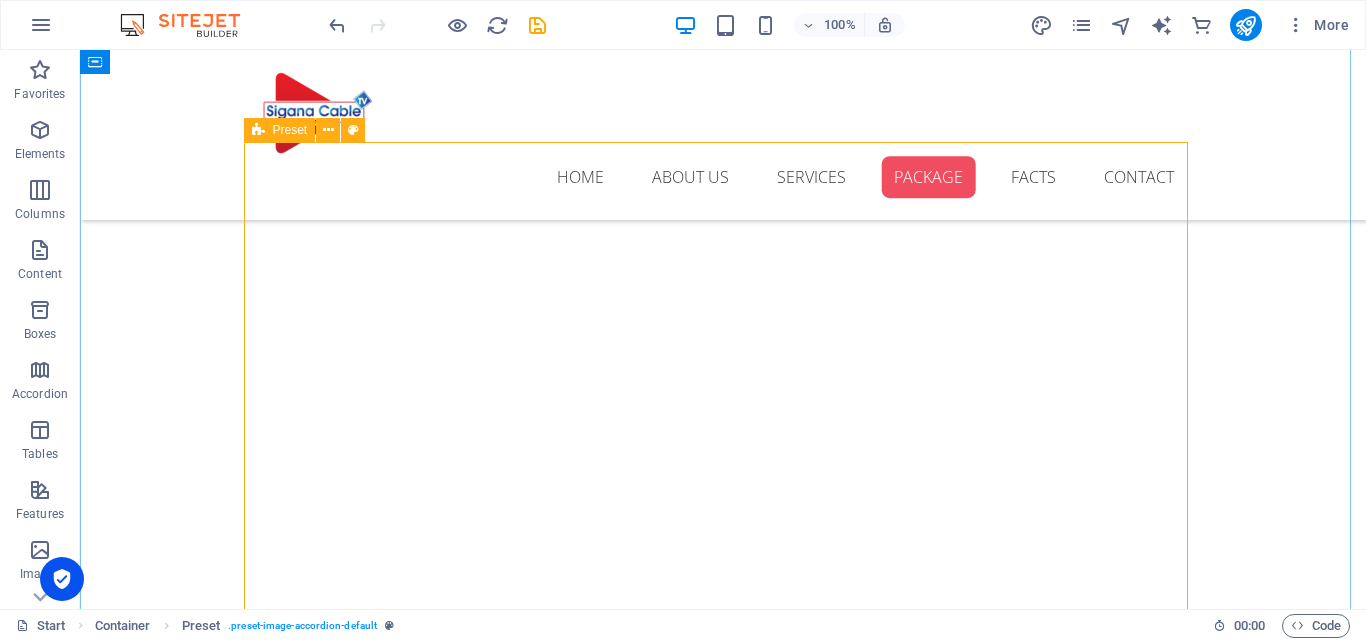 scroll, scrollTop: 2369, scrollLeft: 0, axis: vertical 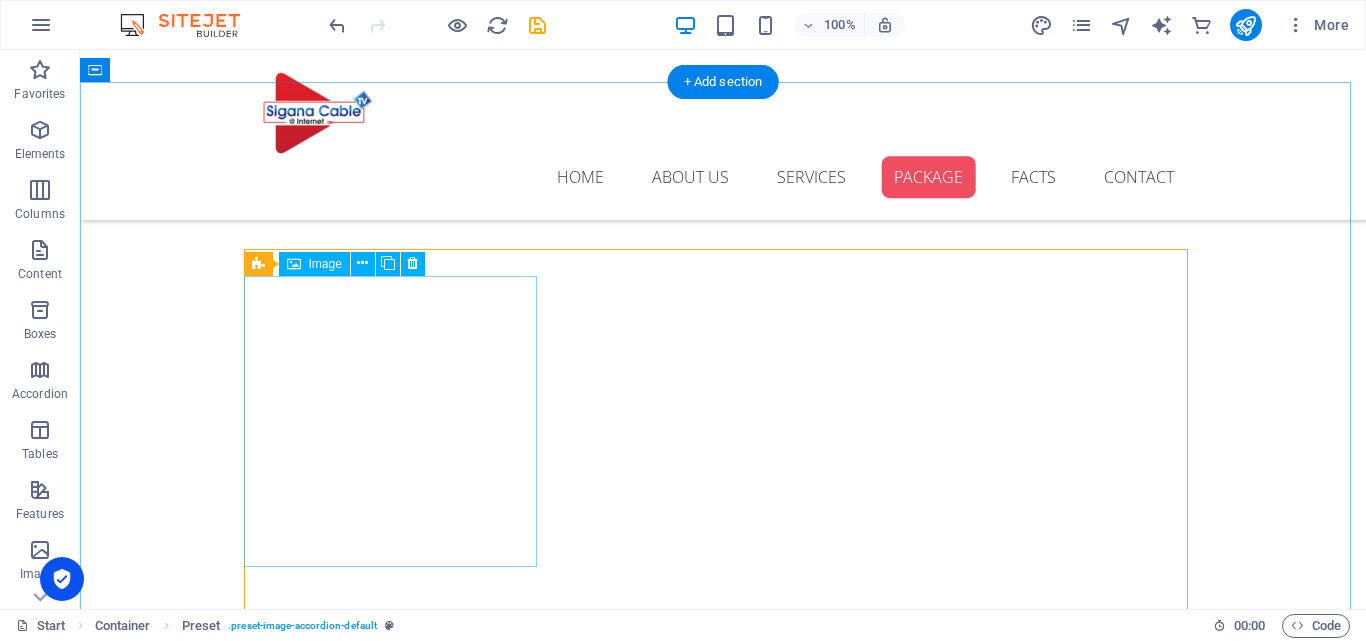 click on "Ice Cream" at bounding box center (397, 2937) 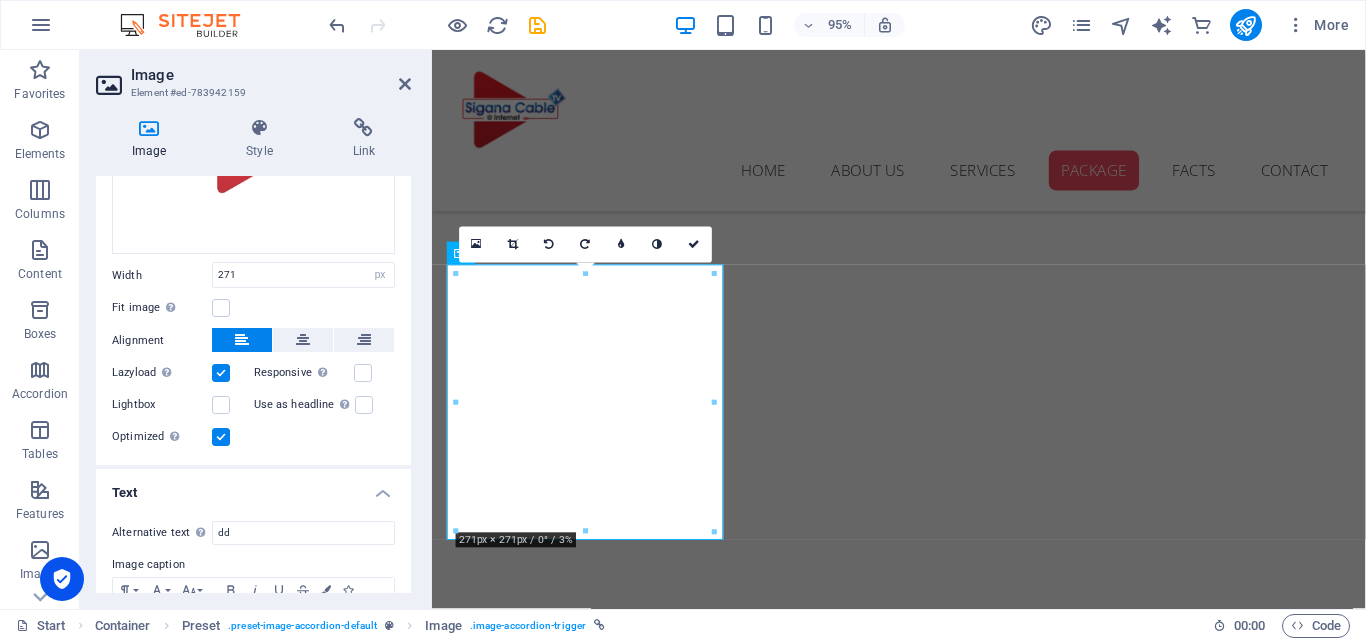 scroll, scrollTop: 200, scrollLeft: 0, axis: vertical 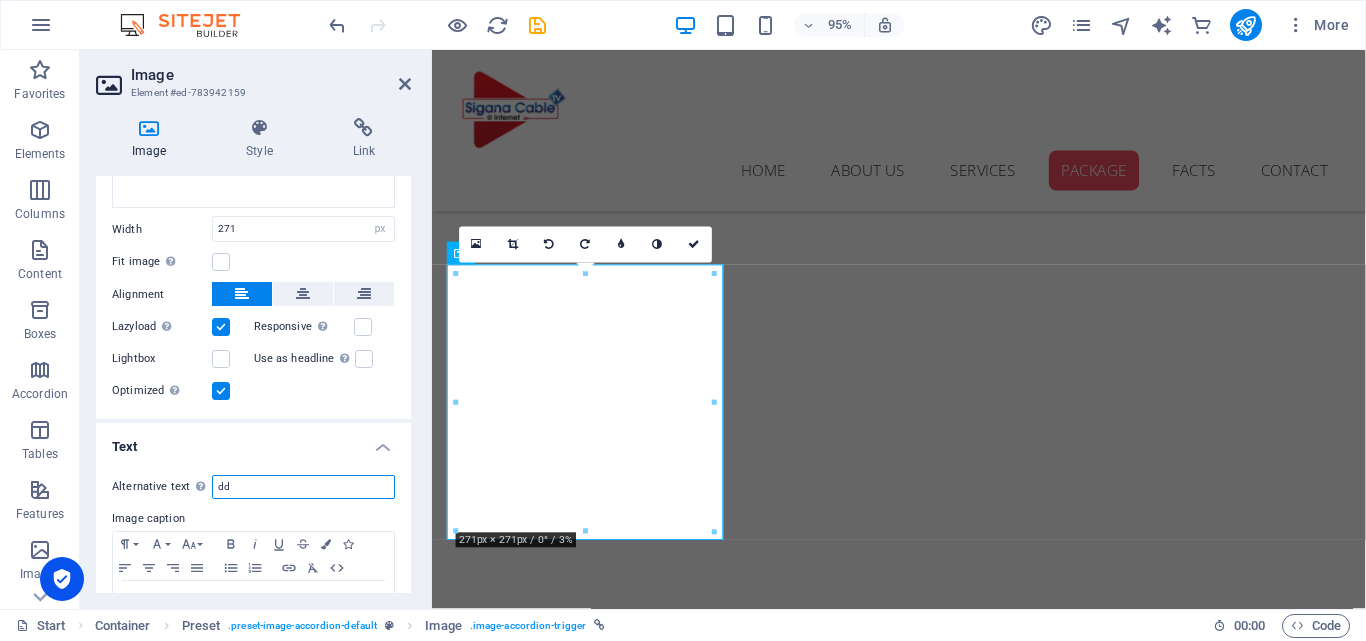 click on "dd" at bounding box center (303, 487) 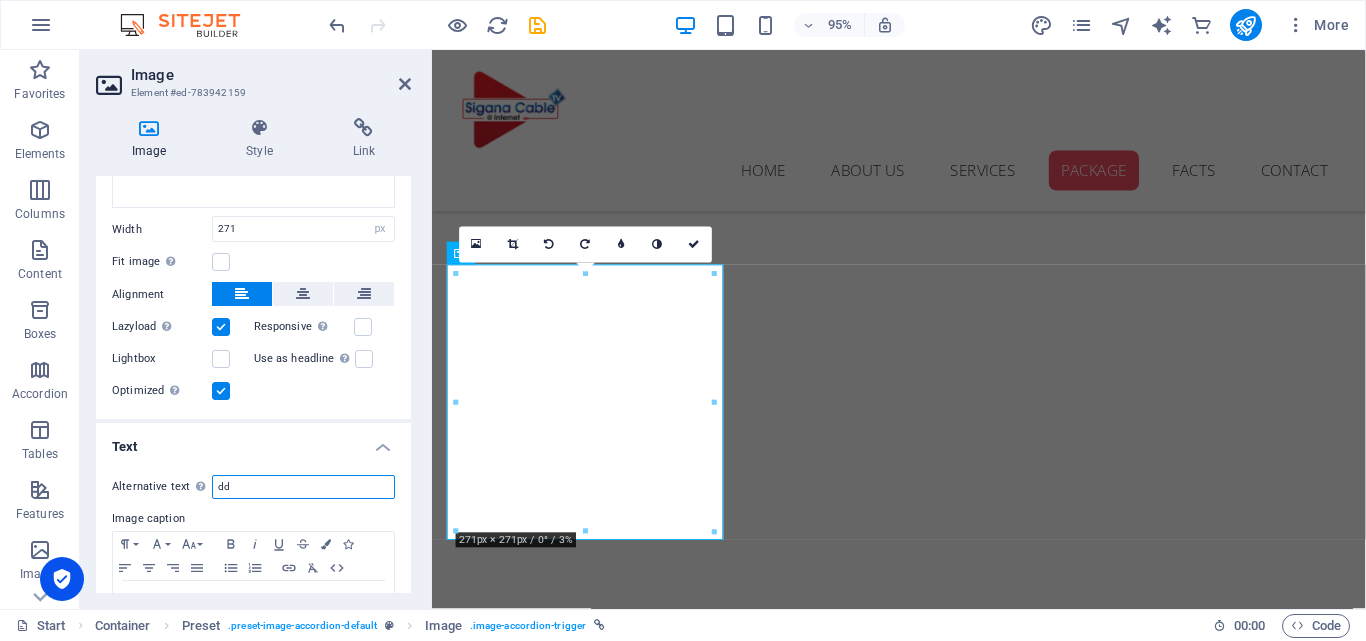 click on "dd" at bounding box center [303, 487] 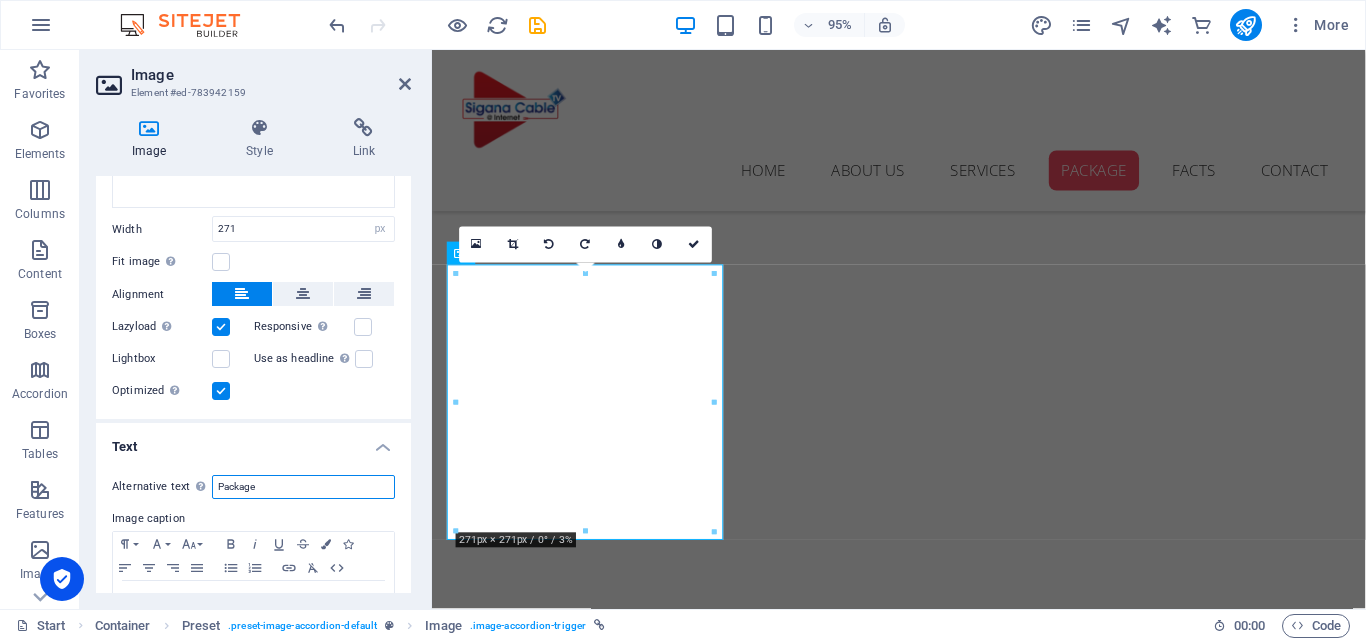 type on "Package" 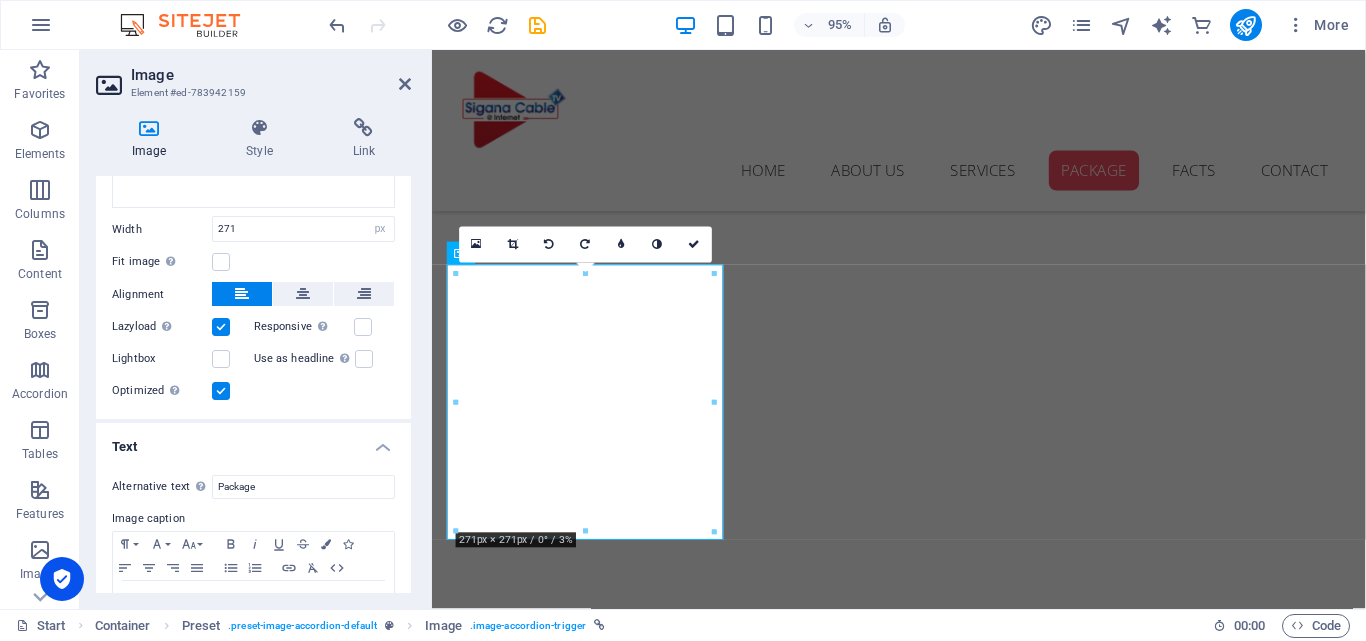 scroll, scrollTop: 264, scrollLeft: 0, axis: vertical 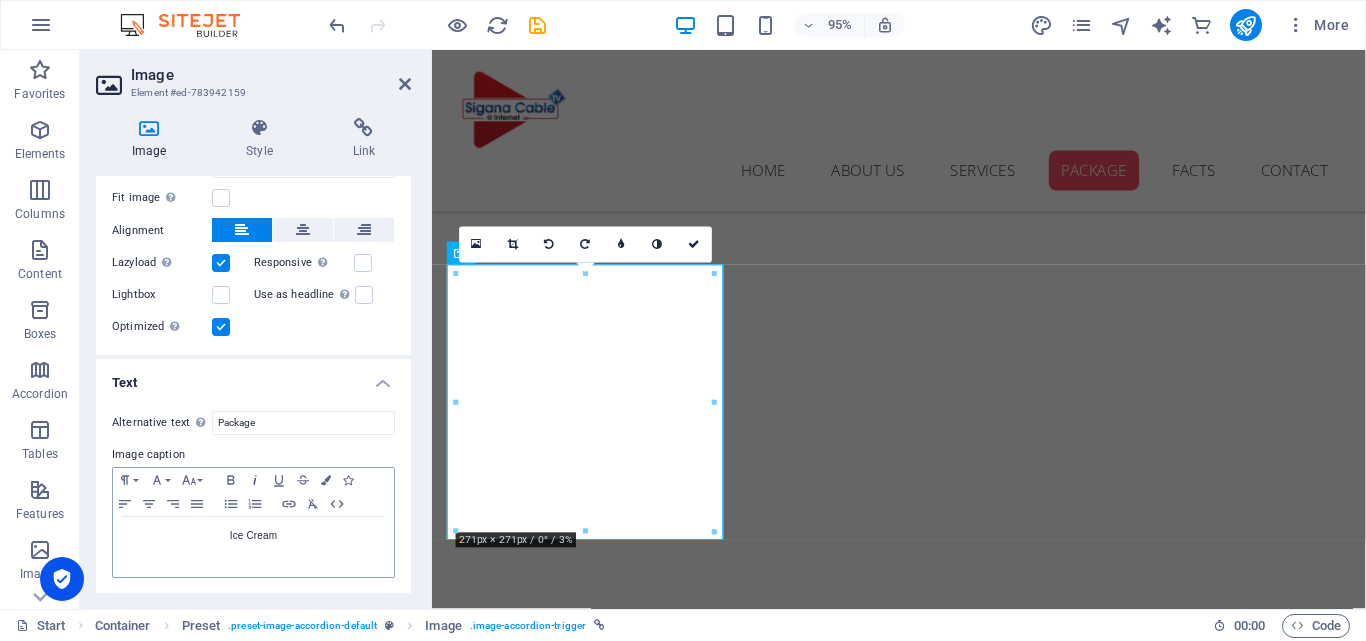 type 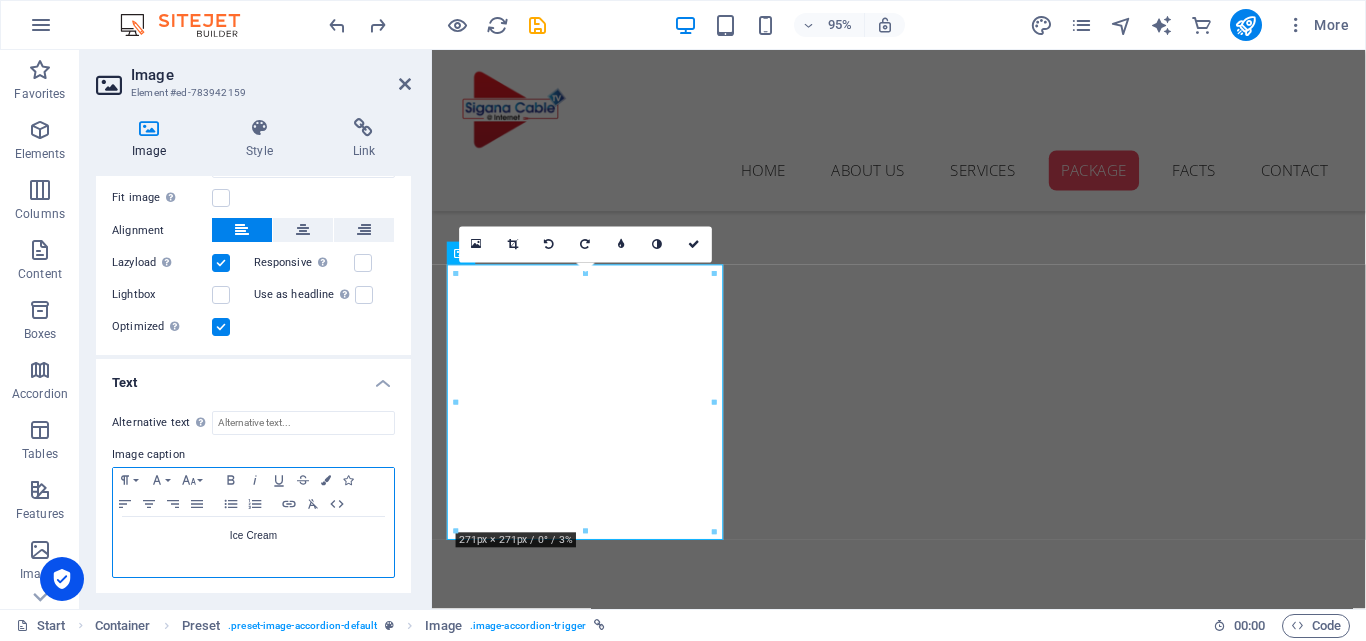 click on "Ice Cream" at bounding box center (253, 536) 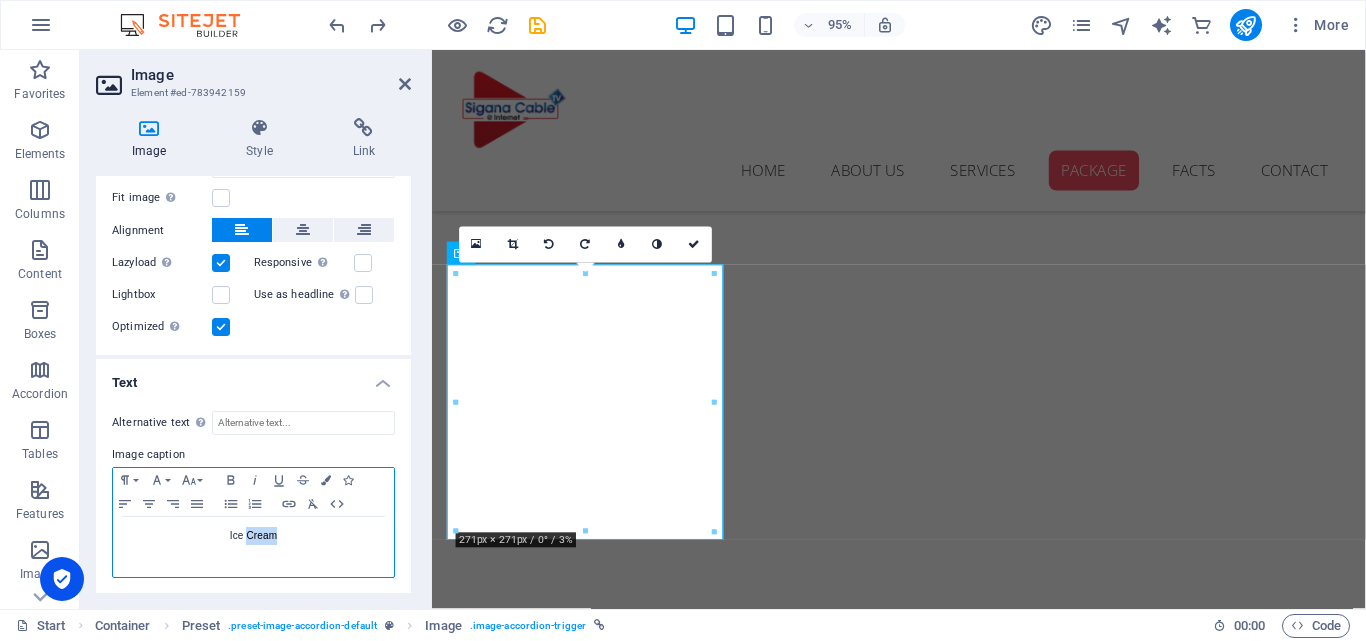 click on "Ice Cream" at bounding box center [253, 536] 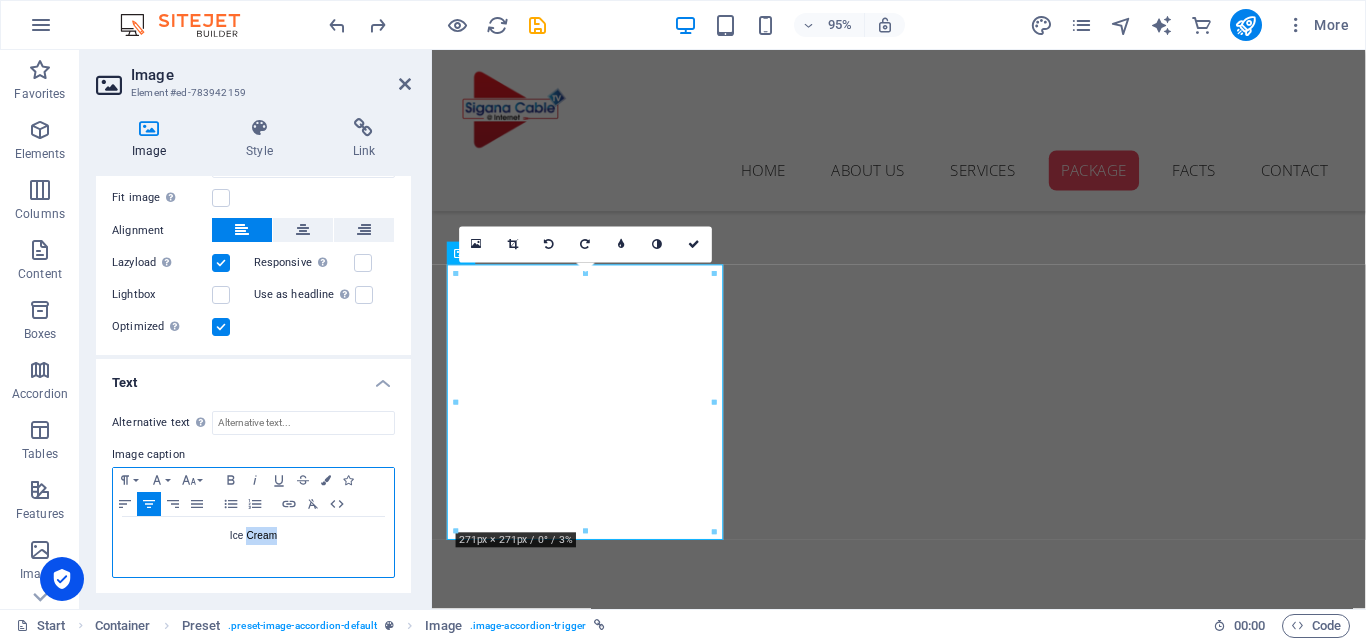 type 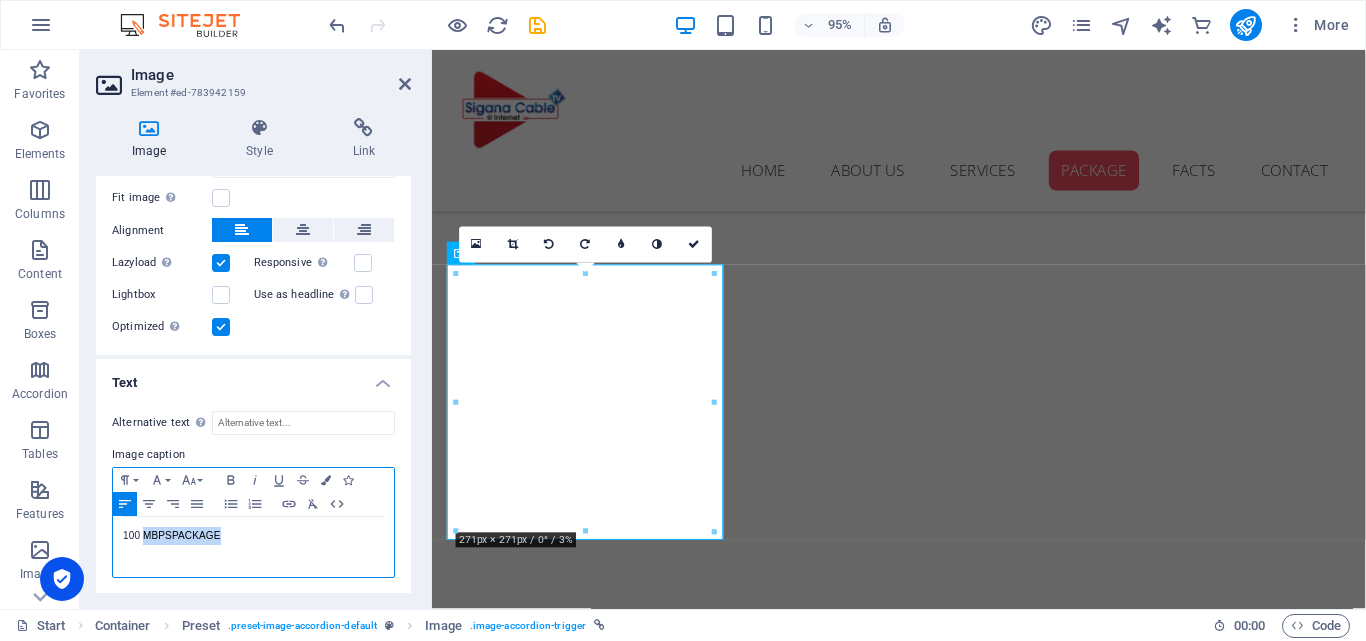 drag, startPoint x: 221, startPoint y: 545, endPoint x: 143, endPoint y: 545, distance: 78 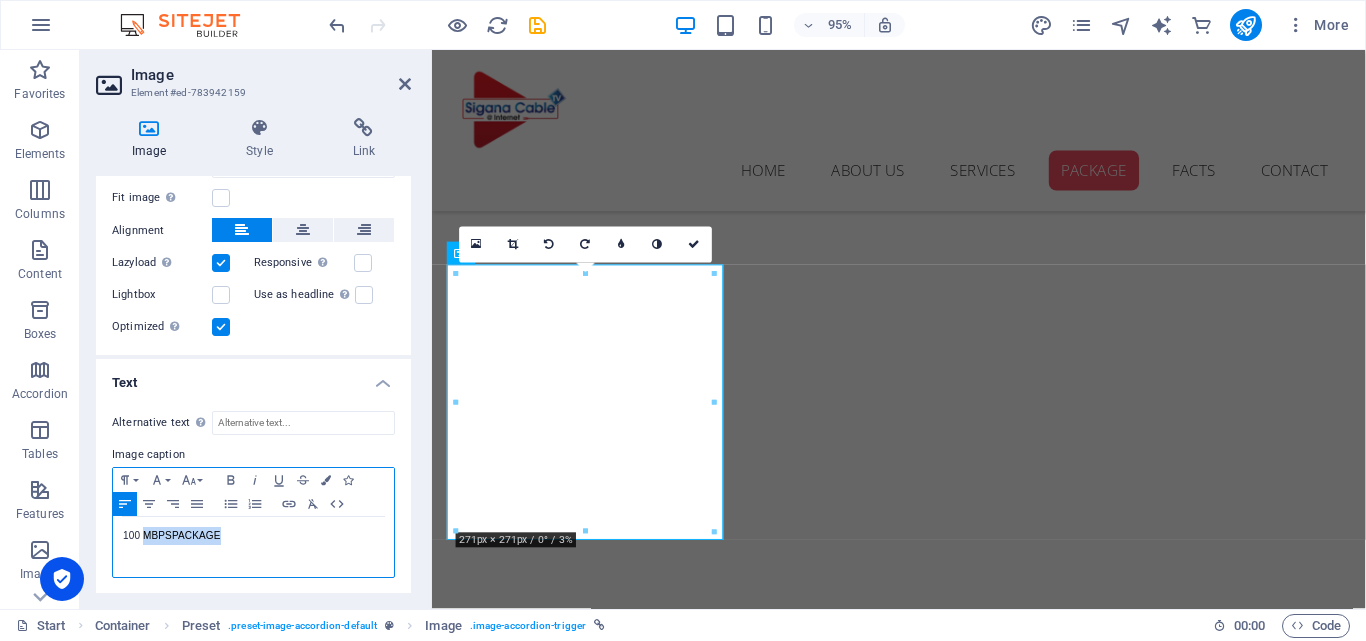 click on "100 MBPSPACKAGE" at bounding box center (253, 547) 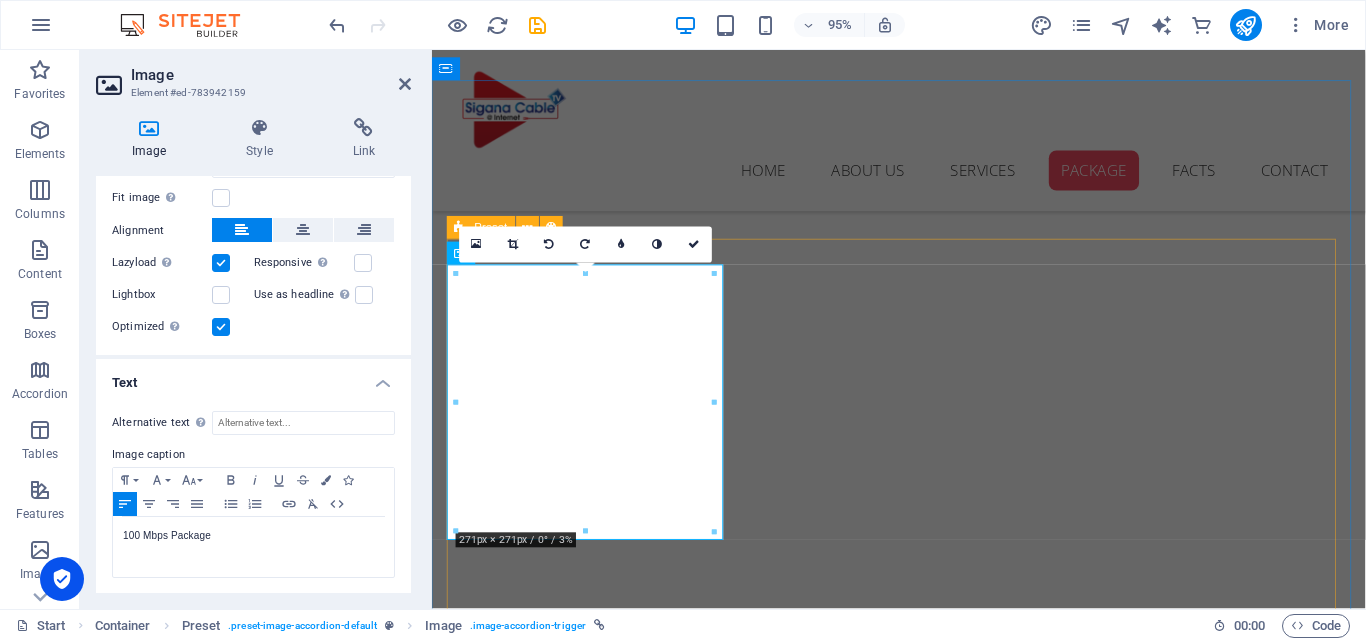 click on "New text element 100 Mbps Package 100 mbps - 1 month Lorem ipsum dolor sit cum magni odio dolor amet 1000 100 mbps - 3 months Lorem ipsum dolor sit cum magni odio dolor amet 2700 100 mbps - 6 months Lorem ipsum dolor sit cum magni odio dolor amet 4500 100 mbls - 12 months Lorem ipsum dolor sit cum magni odio dolor amet 8000 Ice Cream max tv - 1 month Lorem ipsum dolor sit cum magni odio dolor amet rs 350 max tv - 3 months Lorem ipsum dolor sit cum magni odio dolor amet 1000 max tv - 6 months Lorem ipsum dolor sit cum magni odio dolor amet 1900 max tv - 12+2 months Lorem ipsum dolor sit cum magni odio dolor amet 4200 Ice Cream 200 mbps - 1 month Lorem ipsum dolor sit cum magni odio dolor amet rs 1200 200 mbps - 3 months Lorem ipsum dolor sit cum magni odio dolor amet rs 3300 200 mbps - 6 months Lorem ipsum dolor sit cum magni odio dolor amet rs 6000 200 mbps - 12 months Lorem ipsum dolor sit cum magni odio dolor amet rs 11500 Ice Cream 100 mbps + net tv - 1 month Lorem ipsum dolor sit cum magni odio dolor amet" at bounding box center (924, 4528) 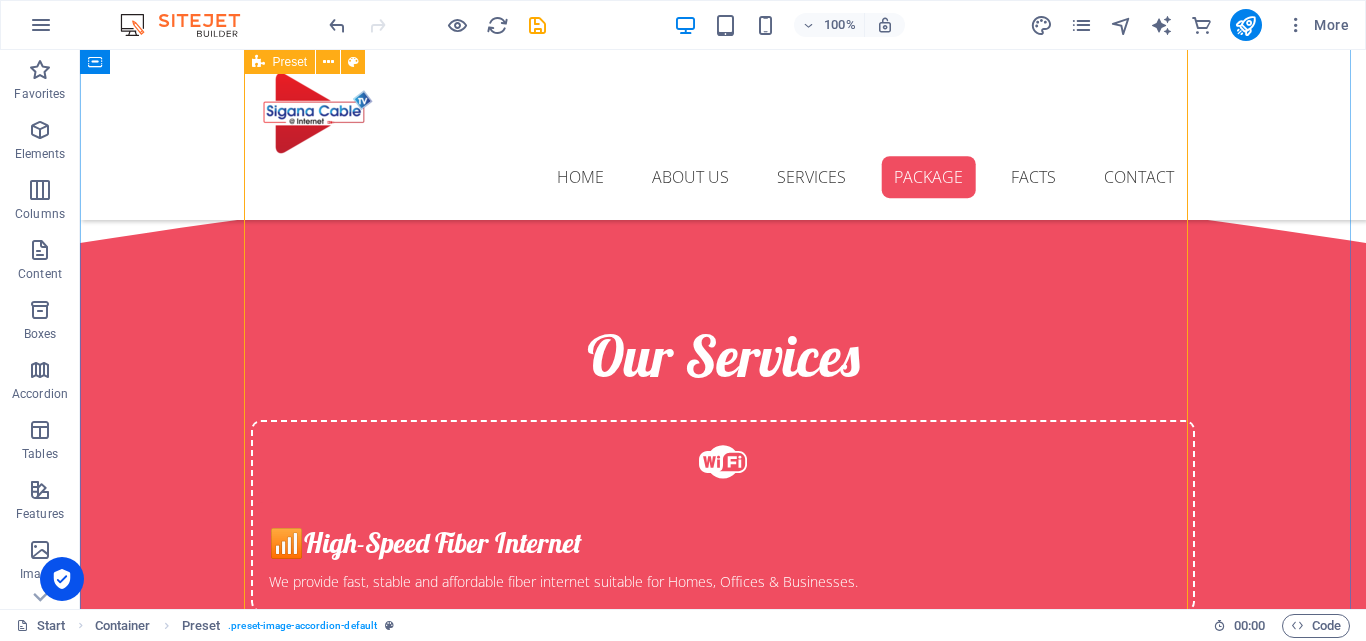 scroll, scrollTop: 3069, scrollLeft: 0, axis: vertical 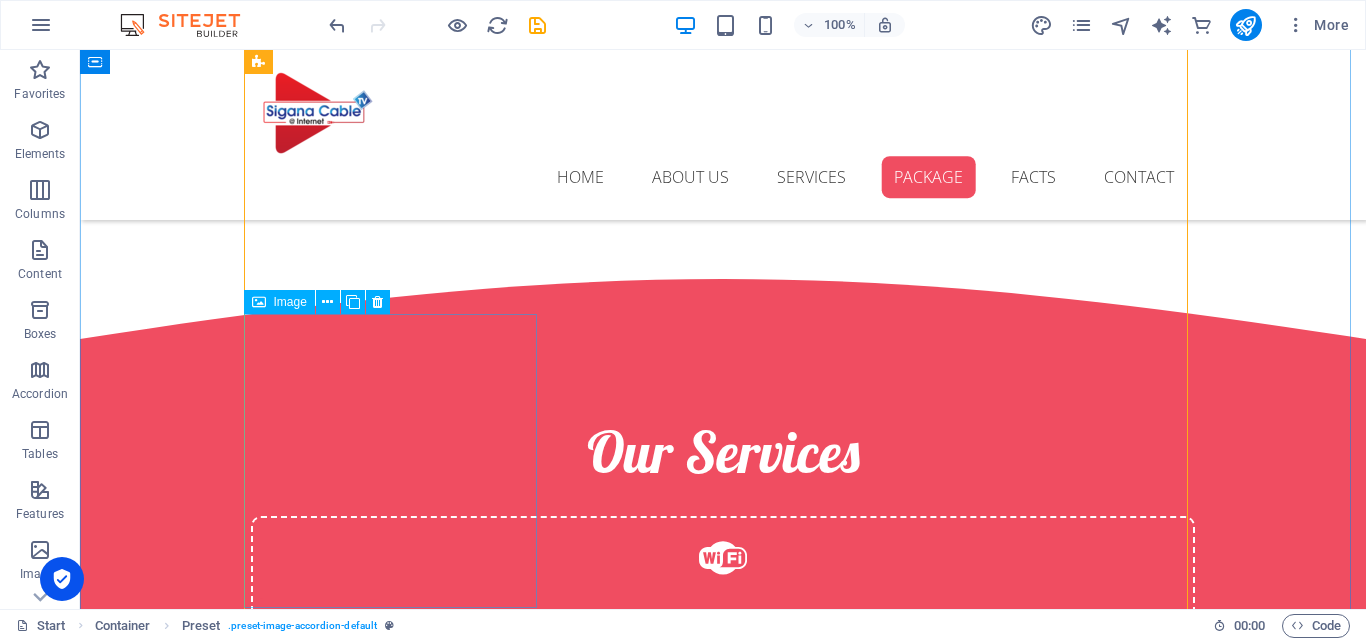 click on "Ice Cream" at bounding box center (397, 2946) 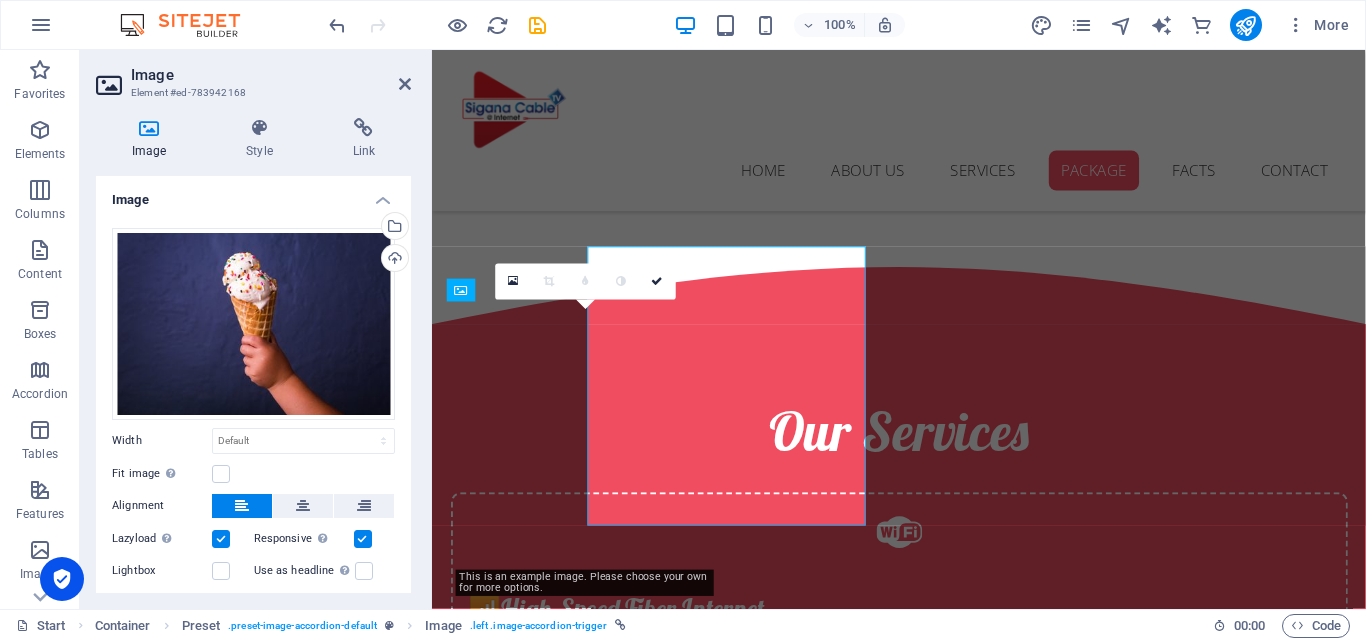 scroll, scrollTop: 3126, scrollLeft: 0, axis: vertical 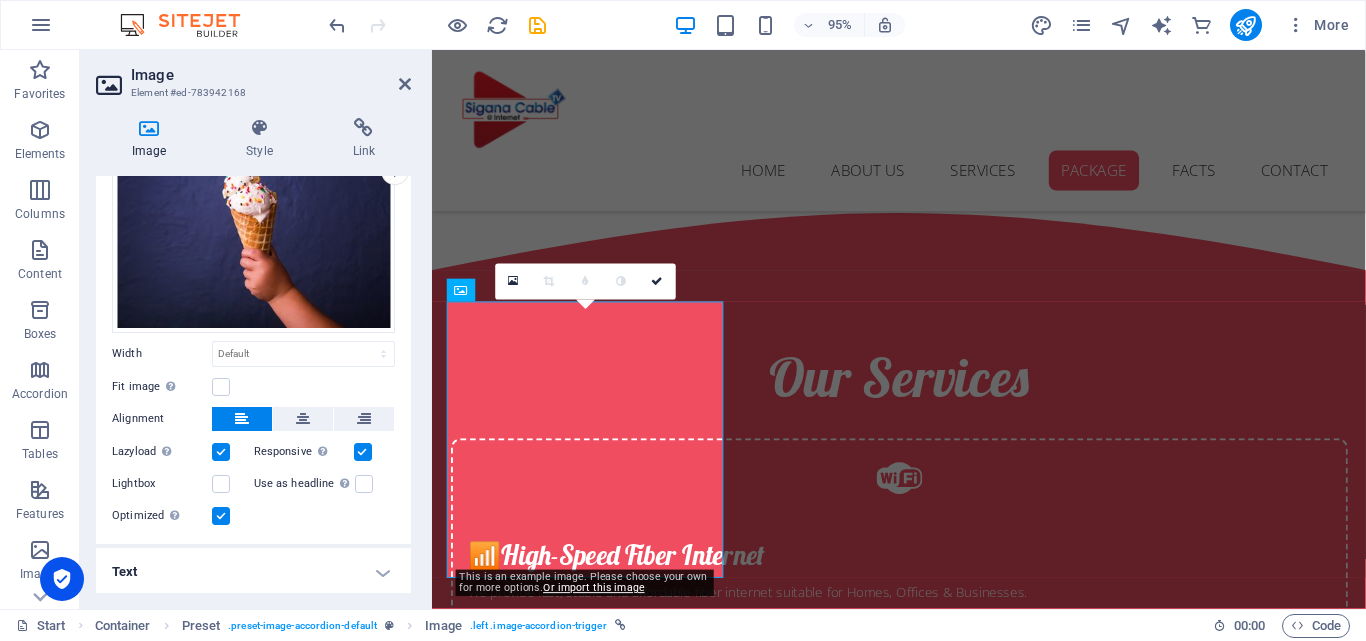 click on "Text" at bounding box center [253, 572] 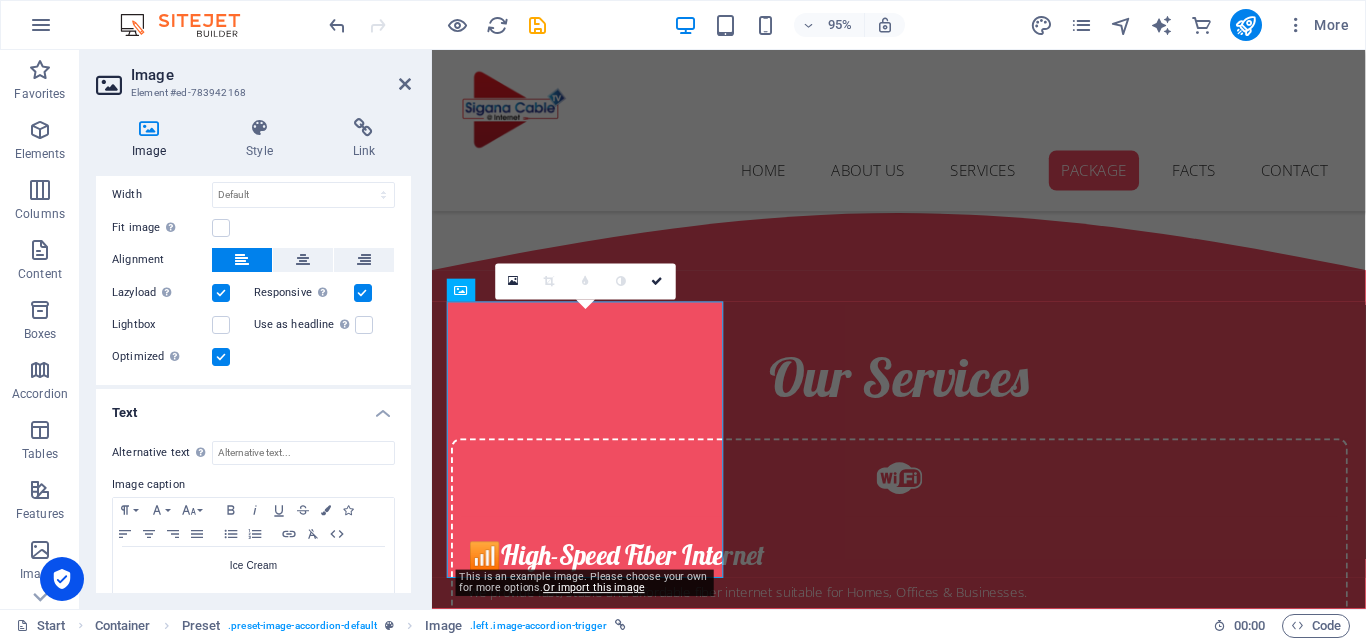 scroll, scrollTop: 275, scrollLeft: 0, axis: vertical 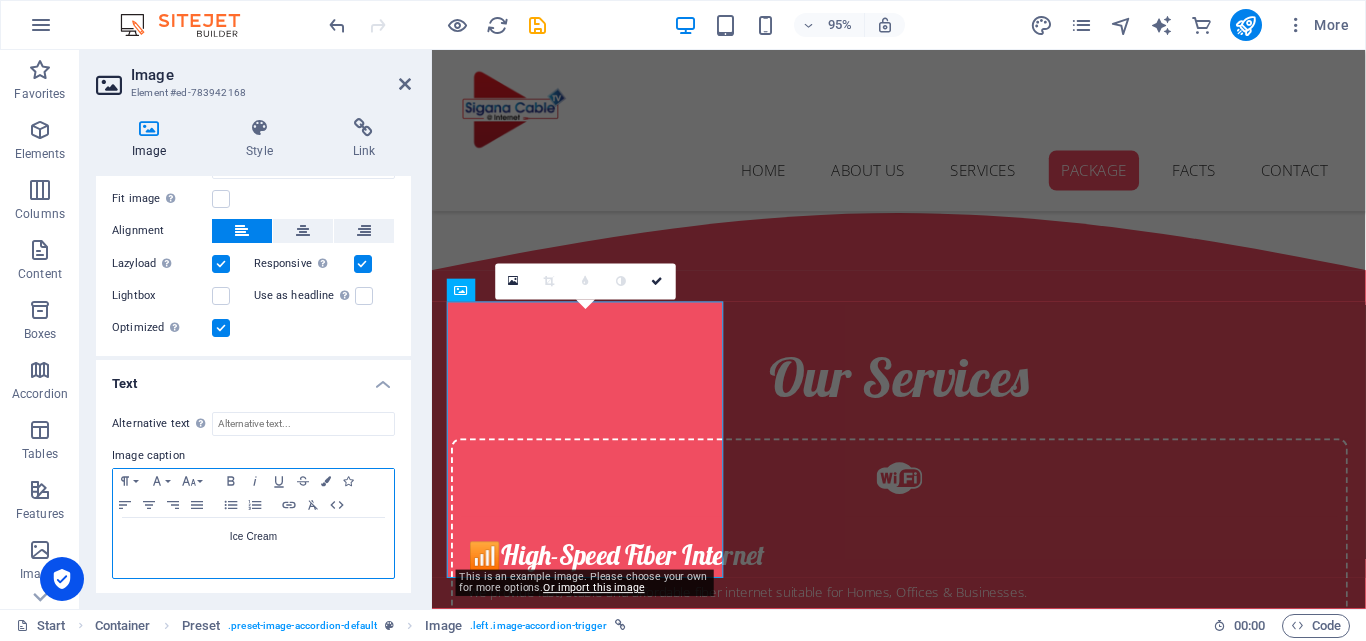 click on "Ice Cream" at bounding box center (253, 548) 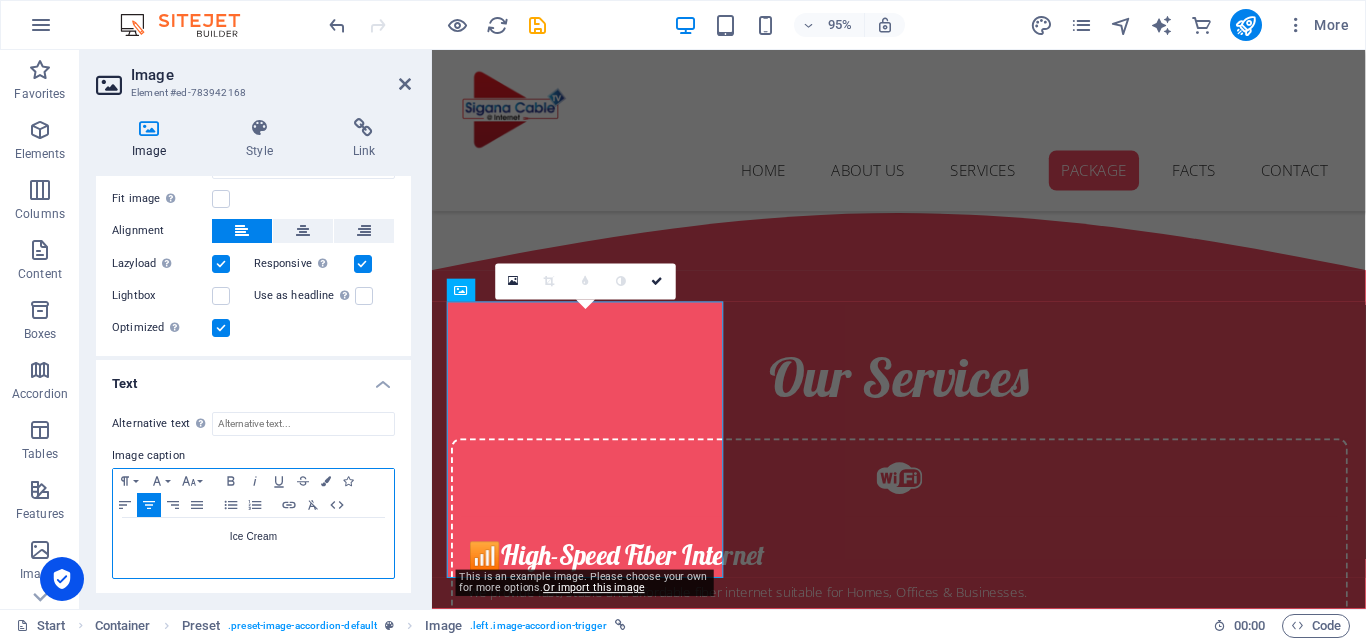 click on "Ice Cream" at bounding box center (253, 548) 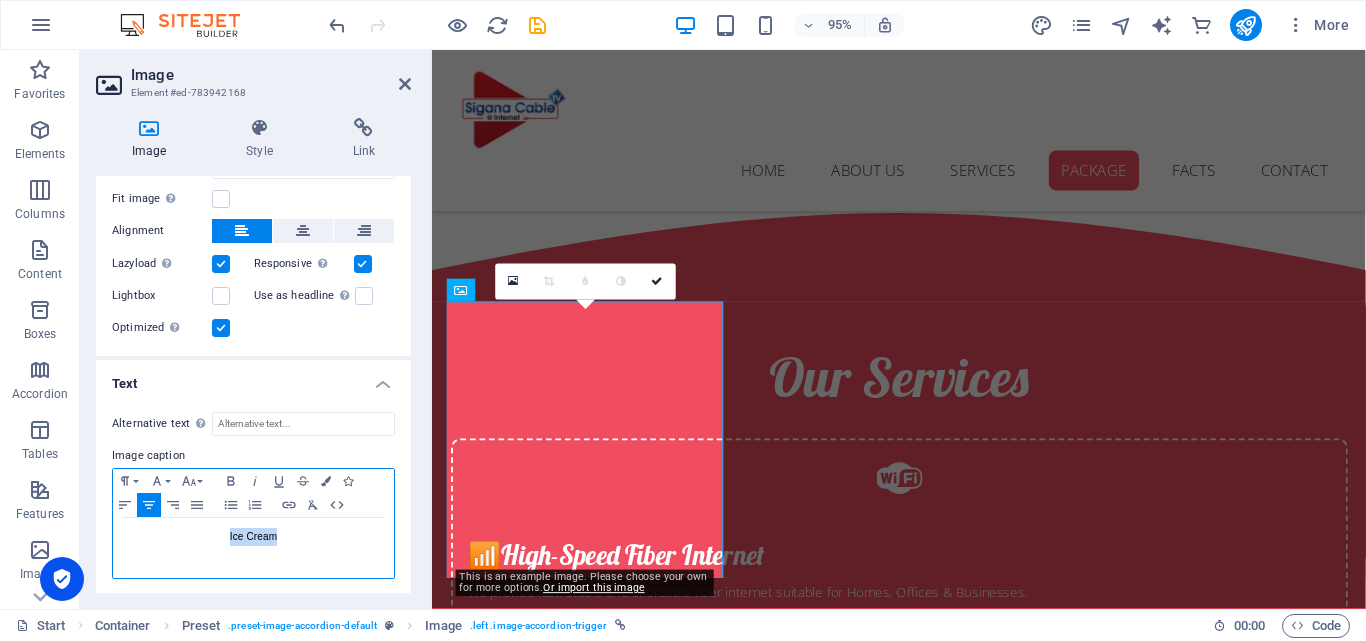 click on "Ice Cream" at bounding box center (253, 548) 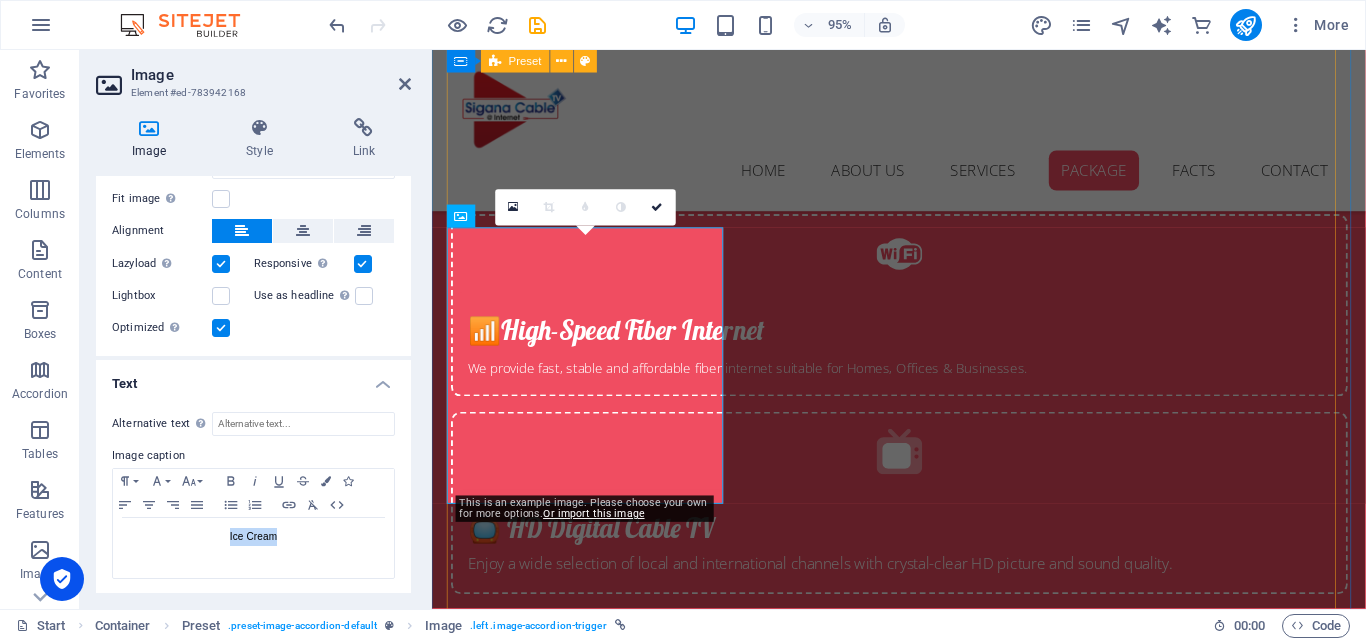 scroll, scrollTop: 3426, scrollLeft: 0, axis: vertical 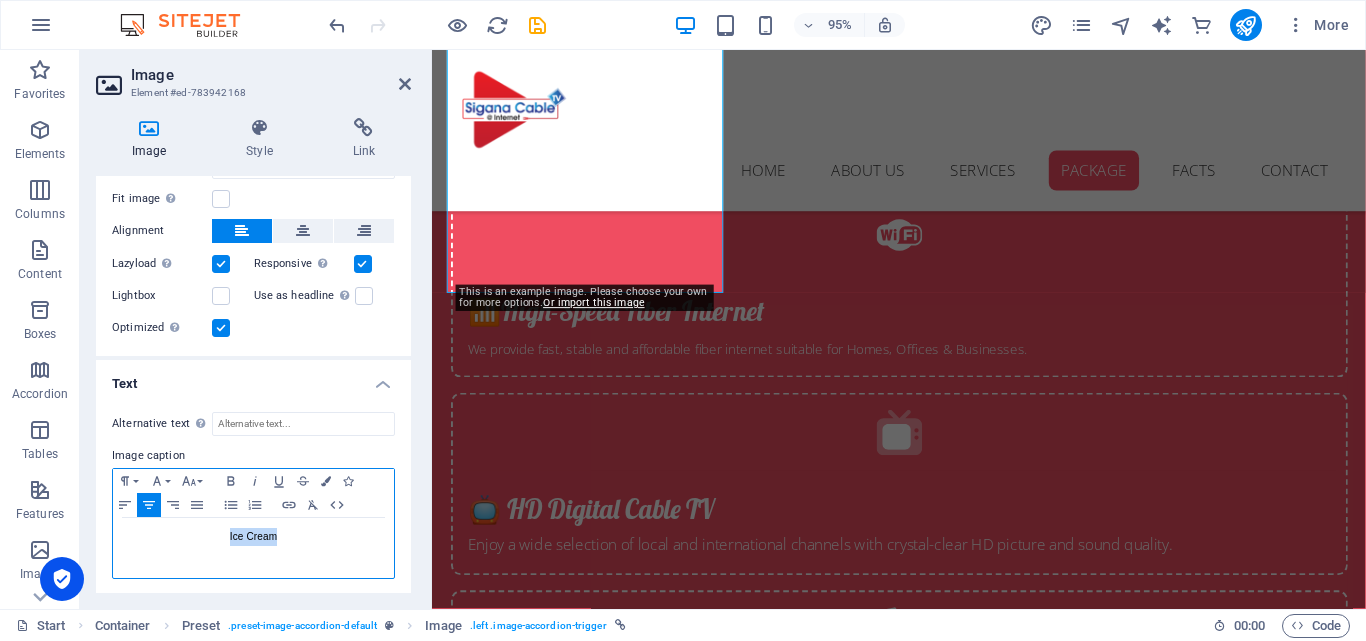 click on "Ice Cream" at bounding box center [253, 537] 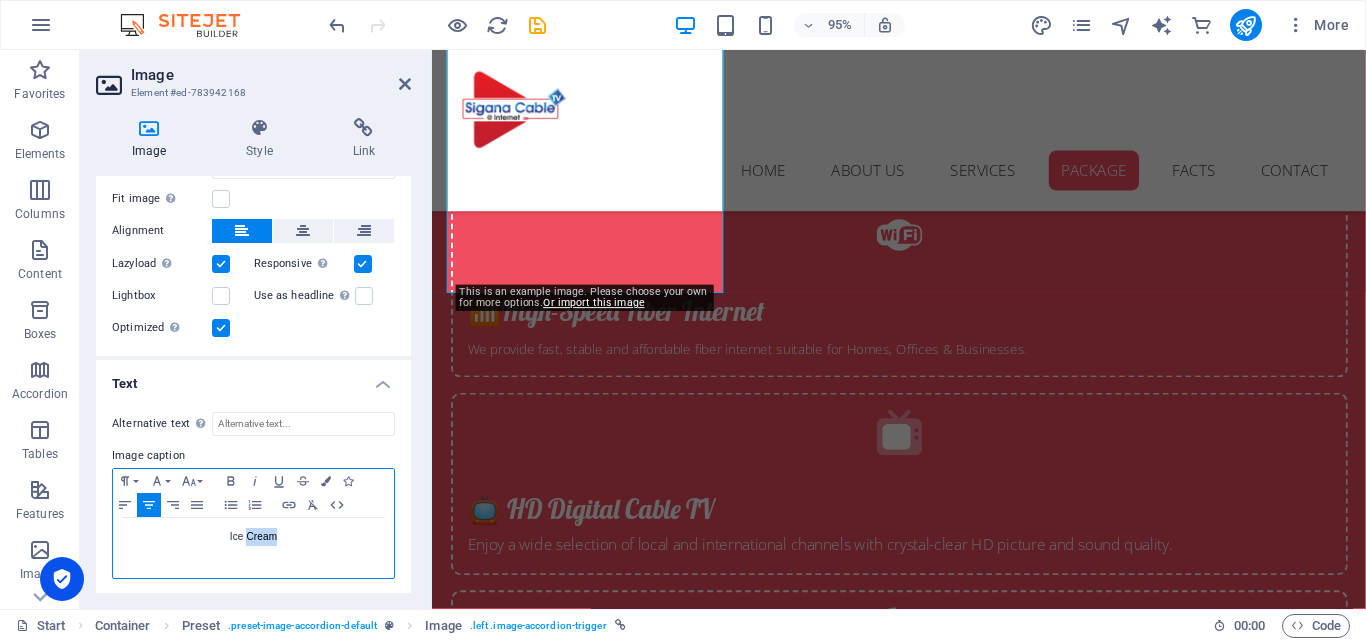 click on "Ice Cream" at bounding box center [253, 537] 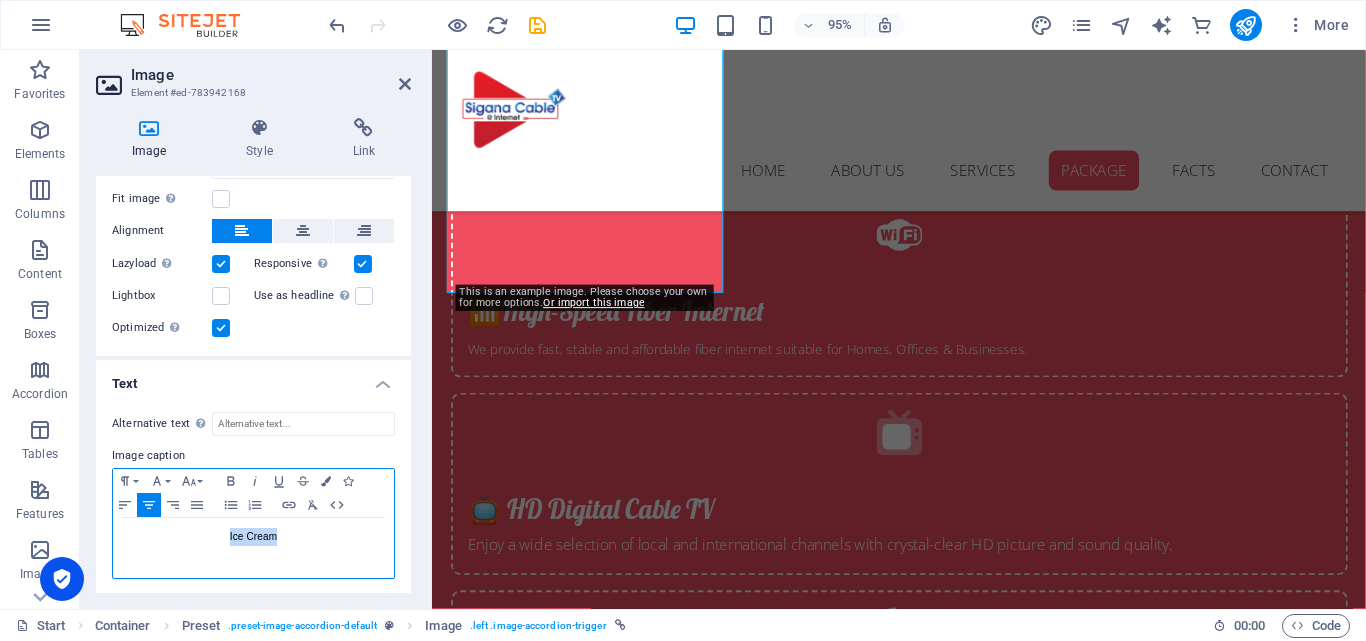 click on "Ice Cream" at bounding box center (253, 537) 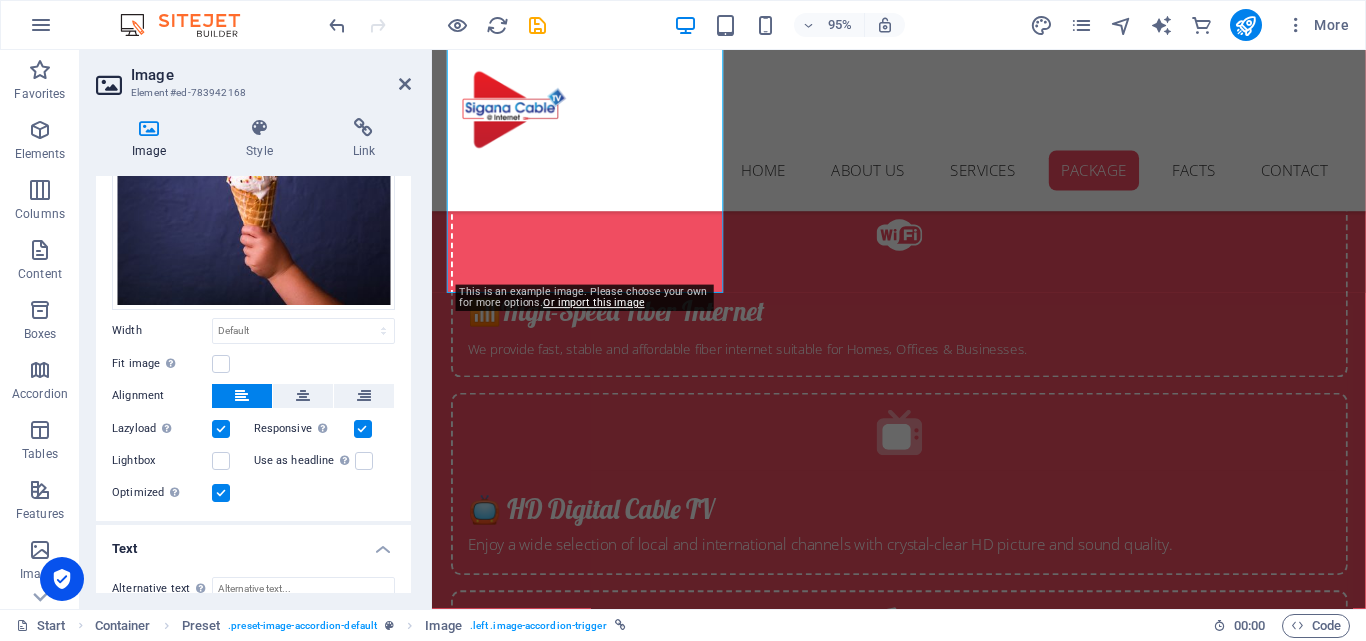 scroll, scrollTop: 0, scrollLeft: 0, axis: both 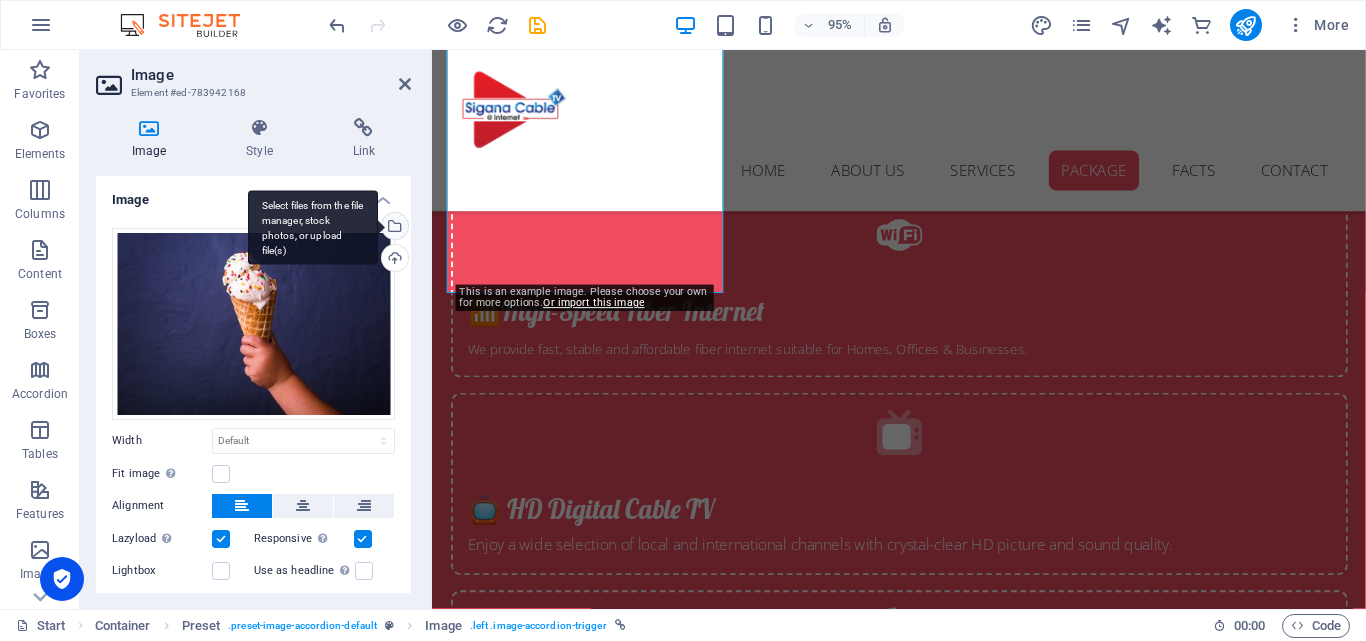 click on "Select files from the file manager, stock photos, or upload file(s)" at bounding box center (393, 228) 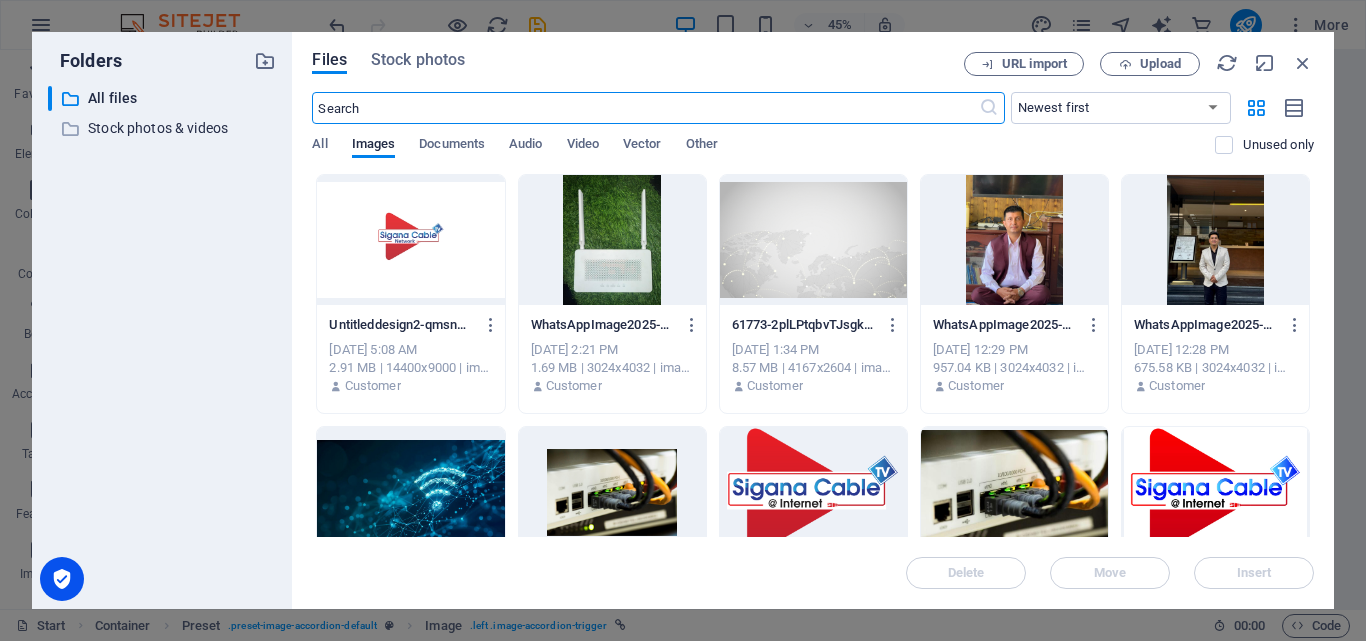 click at bounding box center (410, 240) 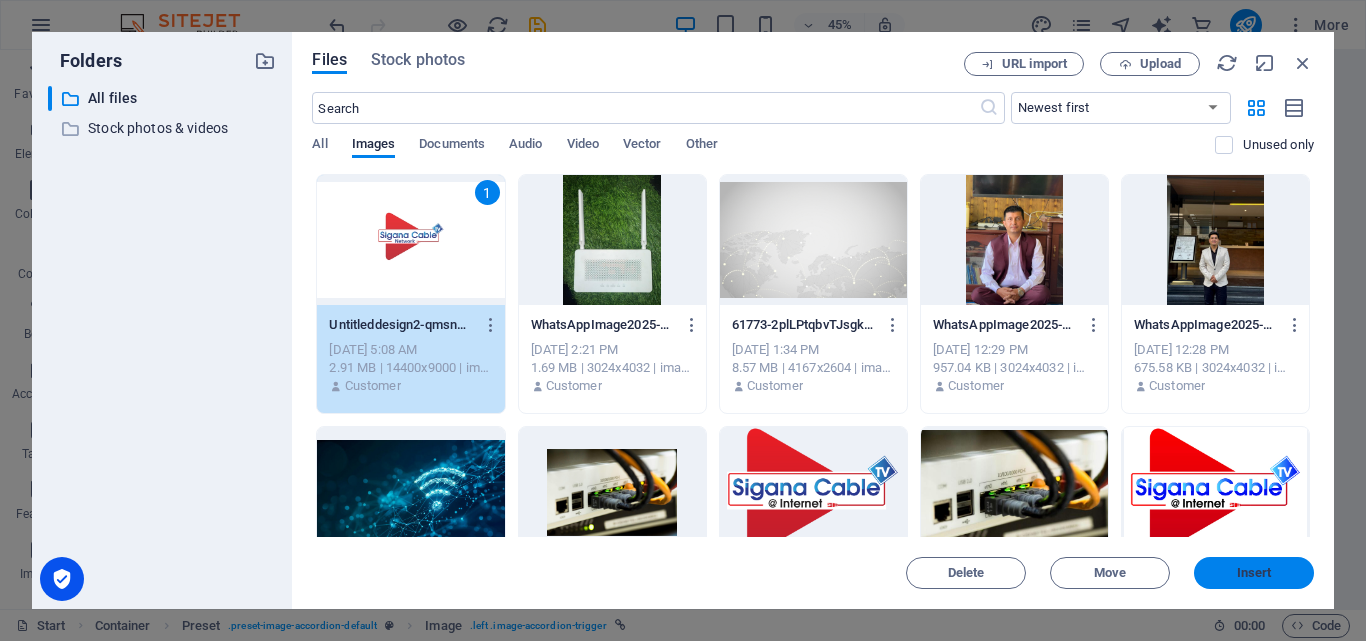 click on "Insert" at bounding box center (1254, 573) 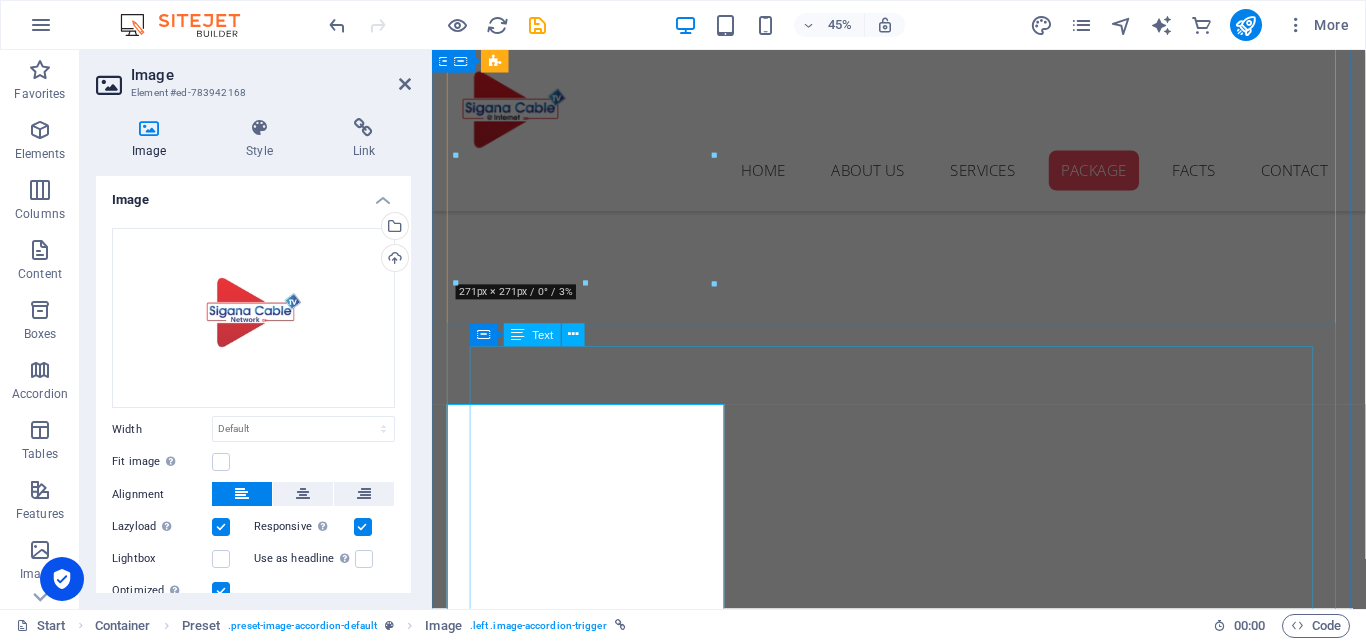 scroll, scrollTop: 3426, scrollLeft: 0, axis: vertical 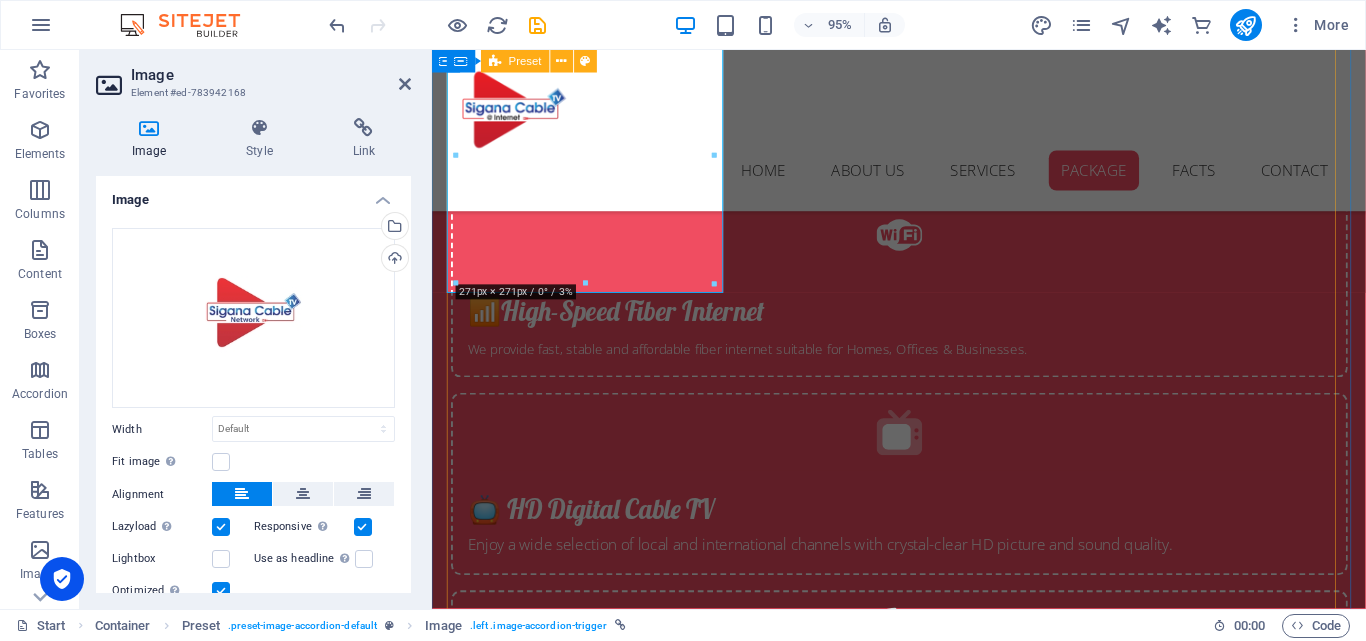 click on "New text element 100 Mbps Package 100 mbps - 1 month Lorem ipsum dolor sit cum magni odio dolor amet 1000 100 mbps - 3 months Lorem ipsum dolor sit cum magni odio dolor amet 2700 100 mbps - 6 months Lorem ipsum dolor sit cum magni odio dolor amet 4500 100 mbls - 12 months Lorem ipsum dolor sit cum magni odio dolor amet 8000 Max TV Package max tv - 1 month Lorem ipsum dolor sit cum magni odio dolor amet rs 350 max tv - 3 months Lorem ipsum dolor sit cum magni odio dolor amet 1000 max tv - 6 months Lorem ipsum dolor sit cum magni odio dolor amet 1900 max tv - 12+2 months Lorem ipsum dolor sit cum magni odio dolor amet 4200 Ice Cream 200 mbps - 1 month Lorem ipsum dolor sit cum magni odio dolor amet rs 1200 200 mbps - 3 months Lorem ipsum dolor sit cum magni odio dolor amet rs 3300 200 mbps - 6 months Lorem ipsum dolor sit cum magni odio dolor amet rs 6000 200 mbps - 12 months Lorem ipsum dolor sit cum magni odio dolor amet rs 11500 Ice Cream 100 mbps + net tv - 1 month rs 1250 100 mbps + net tv - 3 months" at bounding box center [924, 3529] 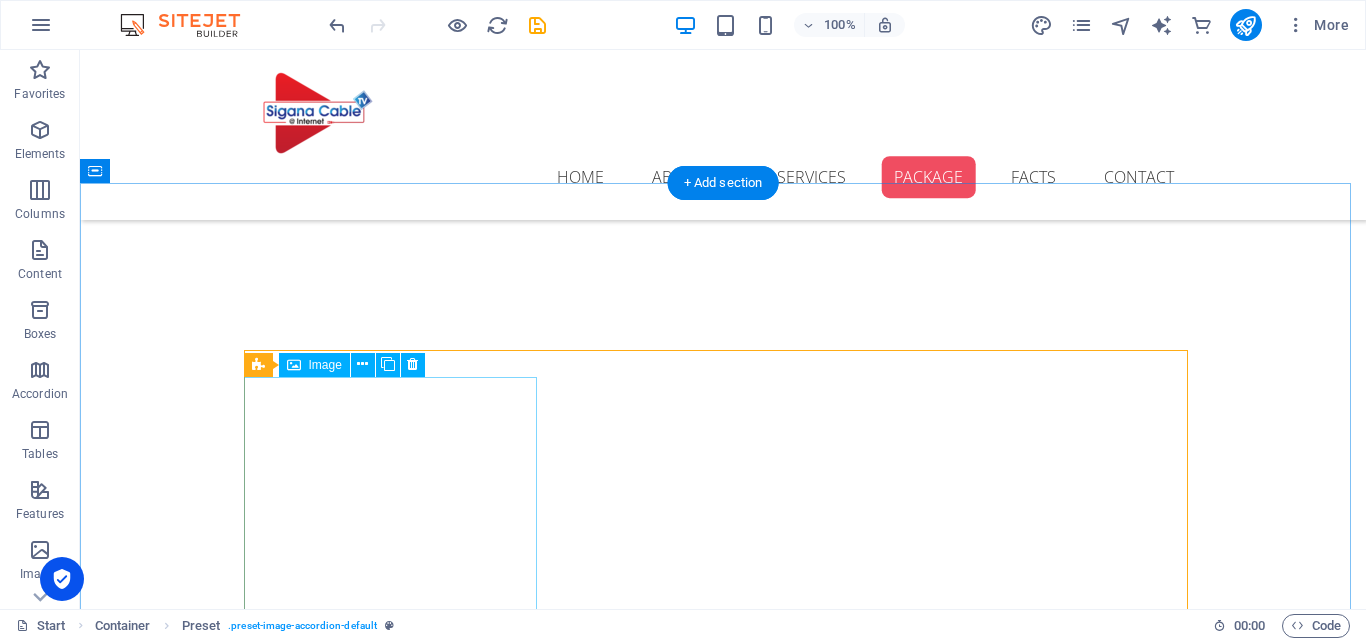 scroll, scrollTop: 2368, scrollLeft: 0, axis: vertical 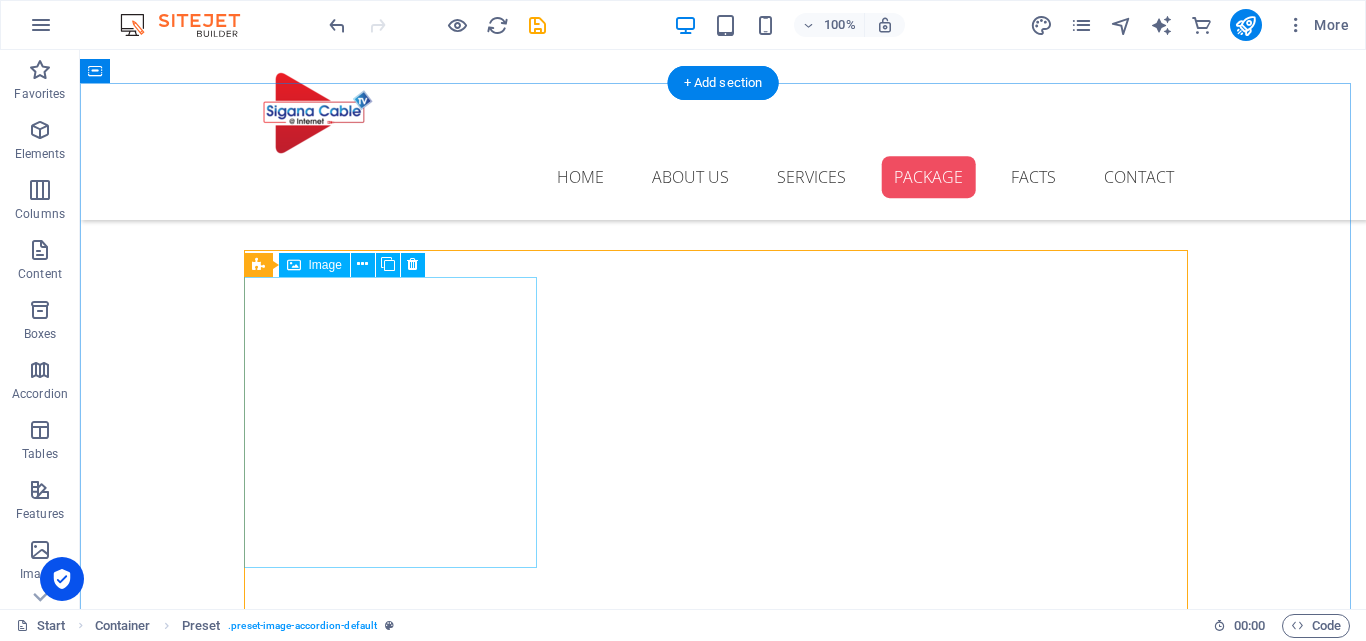 click on "100 Mbps Package" at bounding box center (397, 2938) 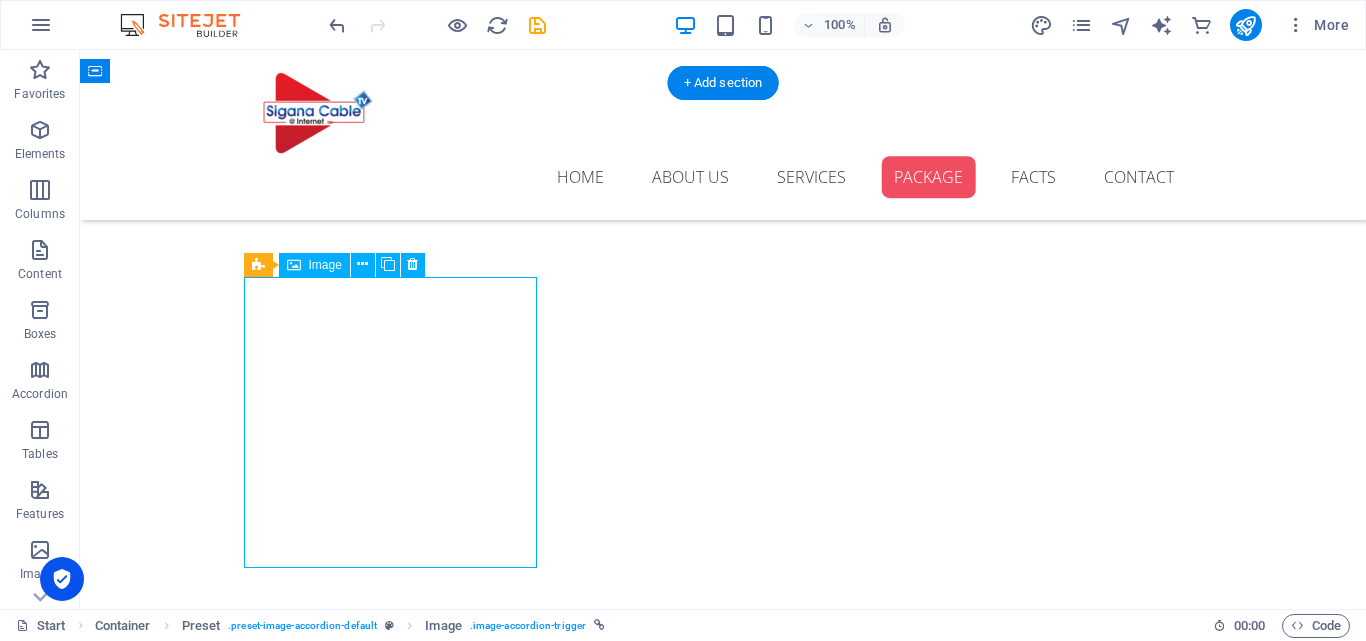 click on "100 Mbps Package" at bounding box center (397, 2938) 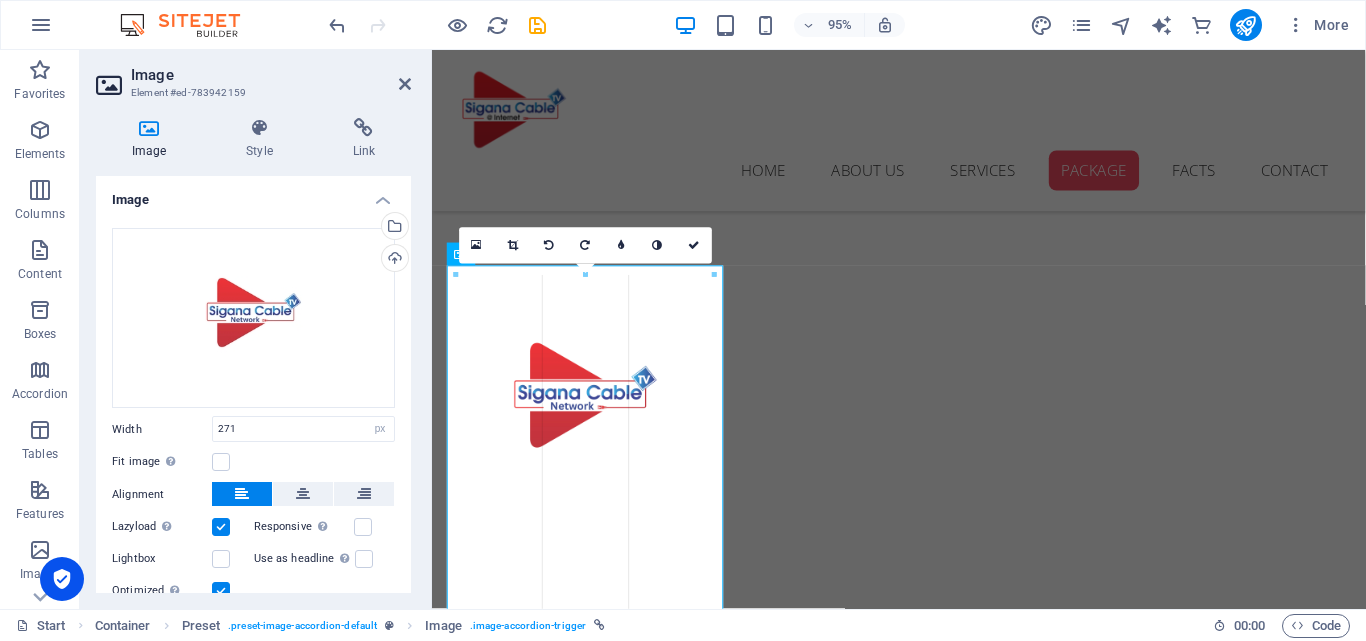 drag, startPoint x: 717, startPoint y: 274, endPoint x: 811, endPoint y: 202, distance: 118.40608 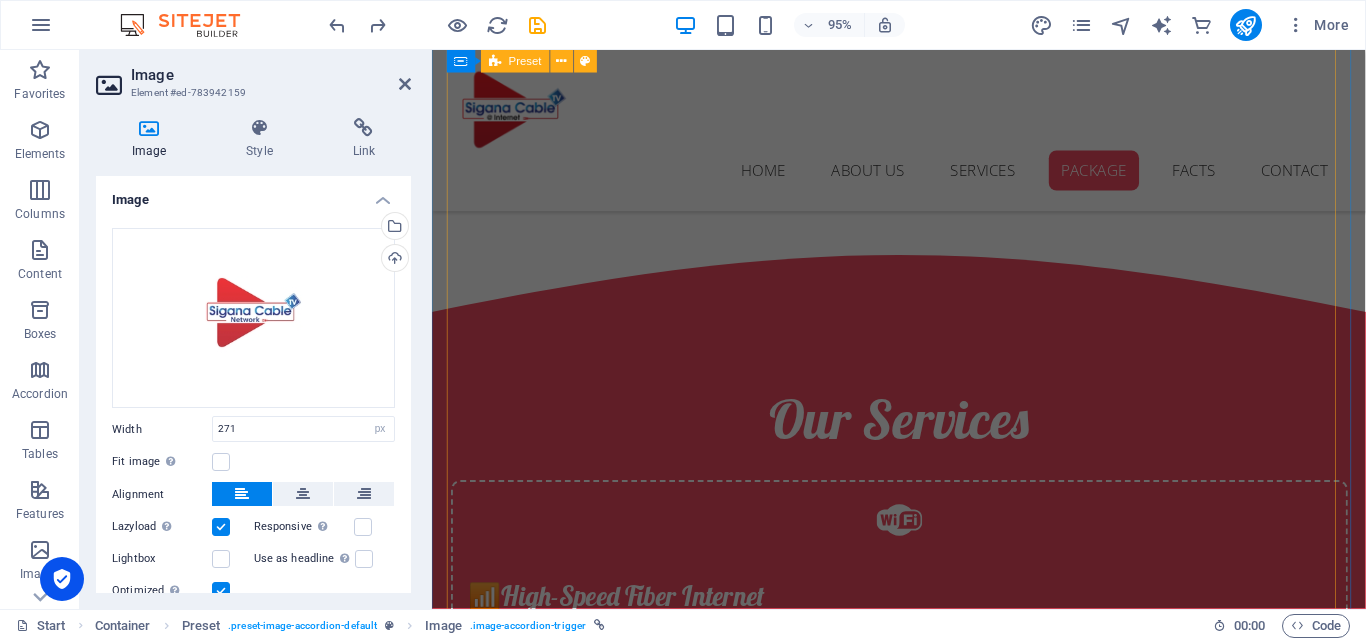click on "New text element 100 Mbps Package 100 mbps - 1 month Lorem ipsum dolor sit cum magni odio dolor amet 1000 100 mbps - 3 months Lorem ipsum dolor sit cum magni odio dolor amet 2700 100 mbps - 6 months Lorem ipsum dolor sit cum magni odio dolor amet 4500 100 mbls - 12 months Lorem ipsum dolor sit cum magni odio dolor amet 8000 Max TV Package max tv - 1 month Lorem ipsum dolor sit cum magni odio dolor amet rs 350 max tv - 3 months Lorem ipsum dolor sit cum magni odio dolor amet 1000 max tv - 6 months Lorem ipsum dolor sit cum magni odio dolor amet 1900 max tv - 12+2 months Lorem ipsum dolor sit cum magni odio dolor amet 4200 Ice Cream 200 mbps - 1 month Lorem ipsum dolor sit cum magni odio dolor amet rs 1200 200 mbps - 3 months Lorem ipsum dolor sit cum magni odio dolor amet rs 3300 200 mbps - 6 months Lorem ipsum dolor sit cum magni odio dolor amet rs 6000 200 mbps - 12 months Lorem ipsum dolor sit cum magni odio dolor amet rs 11500 Ice Cream 100 mbps + net tv - 1 month rs 1250 100 mbps + net tv - 3 months" at bounding box center (924, 3777) 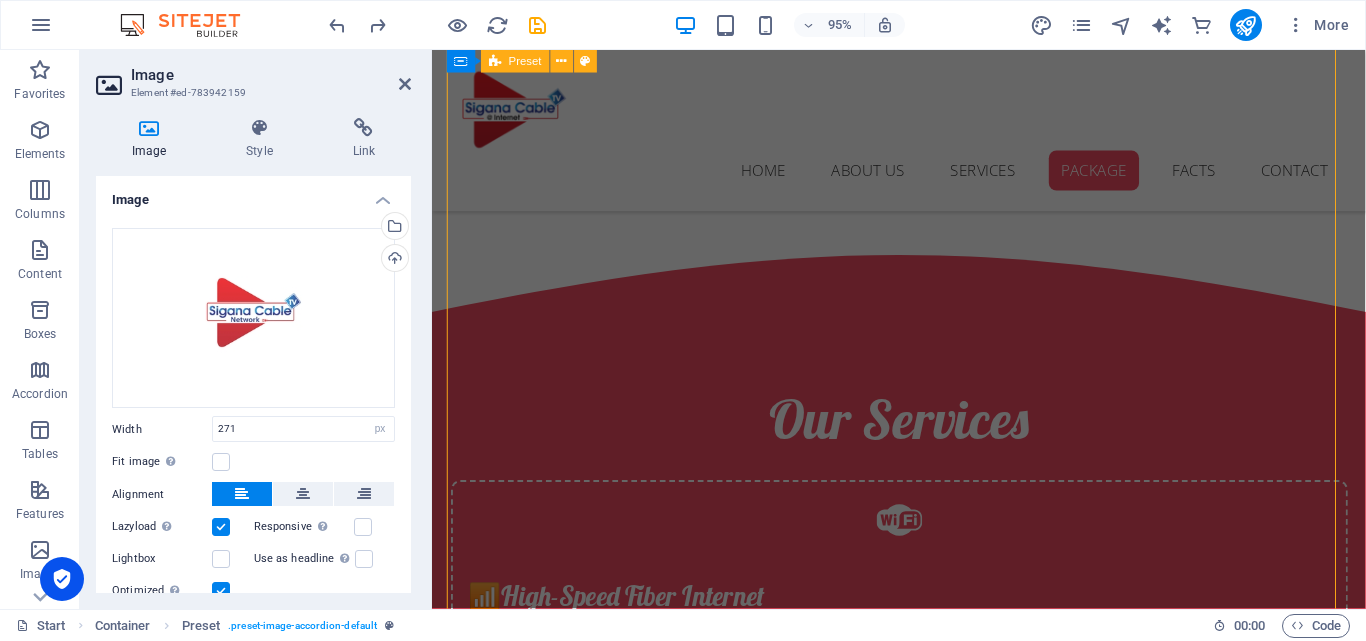 click on "New text element 100 Mbps Package 100 mbps - 1 month Lorem ipsum dolor sit cum magni odio dolor amet 1000 100 mbps - 3 months Lorem ipsum dolor sit cum magni odio dolor amet 2700 100 mbps - 6 months Lorem ipsum dolor sit cum magni odio dolor amet 4500 100 mbls - 12 months Lorem ipsum dolor sit cum magni odio dolor amet 8000 Max TV Package max tv - 1 month Lorem ipsum dolor sit cum magni odio dolor amet rs 350 max tv - 3 months Lorem ipsum dolor sit cum magni odio dolor amet 1000 max tv - 6 months Lorem ipsum dolor sit cum magni odio dolor amet 1900 max tv - 12+2 months Lorem ipsum dolor sit cum magni odio dolor amet 4200 Ice Cream 200 mbps - 1 month Lorem ipsum dolor sit cum magni odio dolor amet rs 1200 200 mbps - 3 months Lorem ipsum dolor sit cum magni odio dolor amet rs 3300 200 mbps - 6 months Lorem ipsum dolor sit cum magni odio dolor amet rs 6000 200 mbps - 12 months Lorem ipsum dolor sit cum magni odio dolor amet rs 11500 Ice Cream 100 mbps + net tv - 1 month rs 1250 100 mbps + net tv - 3 months" at bounding box center [924, 3777] 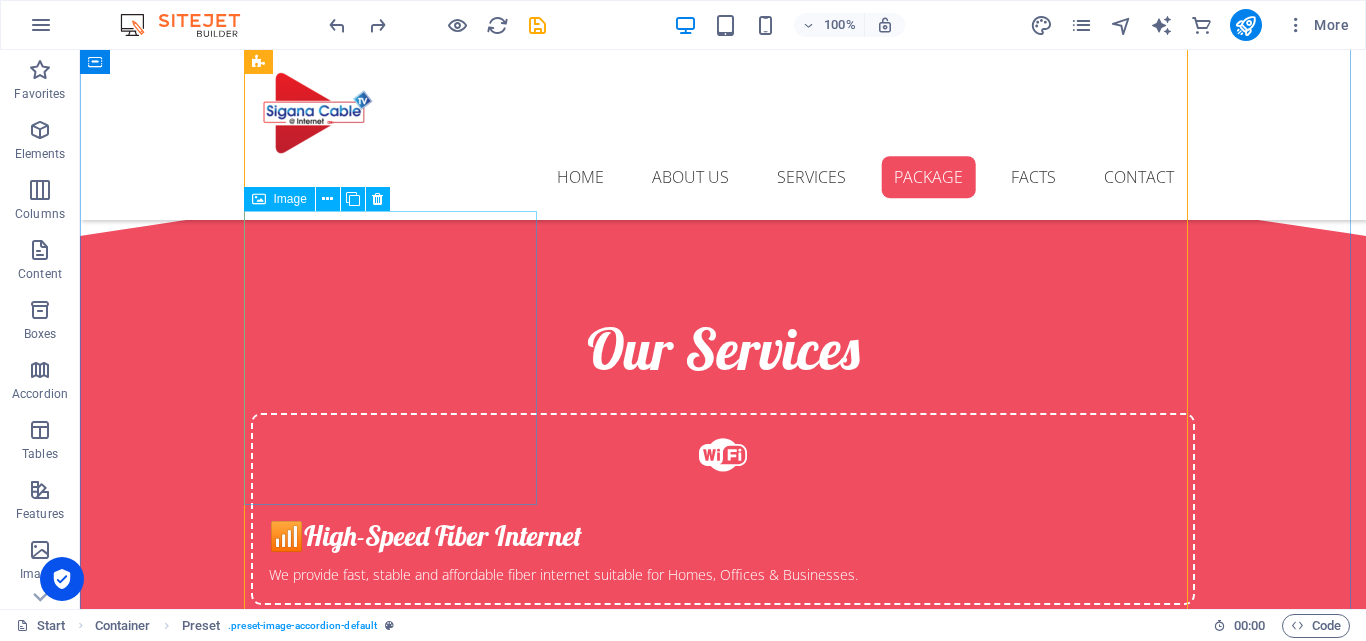 click on "Max TV Package" at bounding box center (397, 2843) 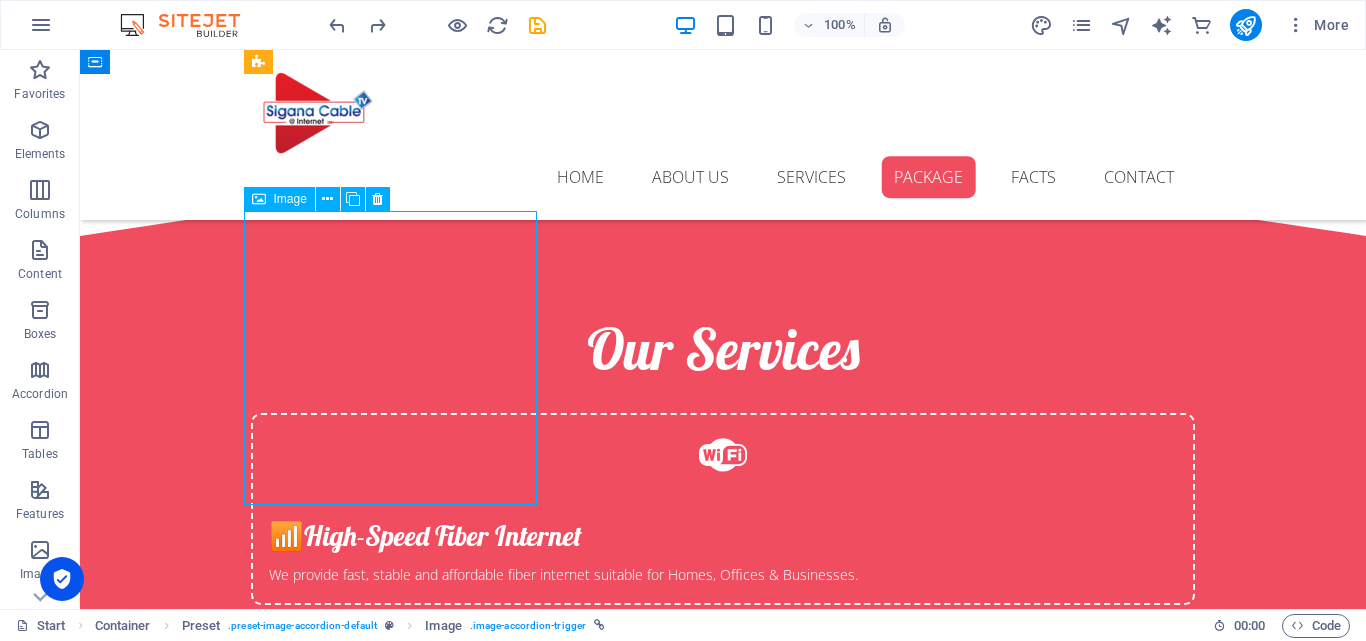 click on "Max TV Package" at bounding box center [397, 2843] 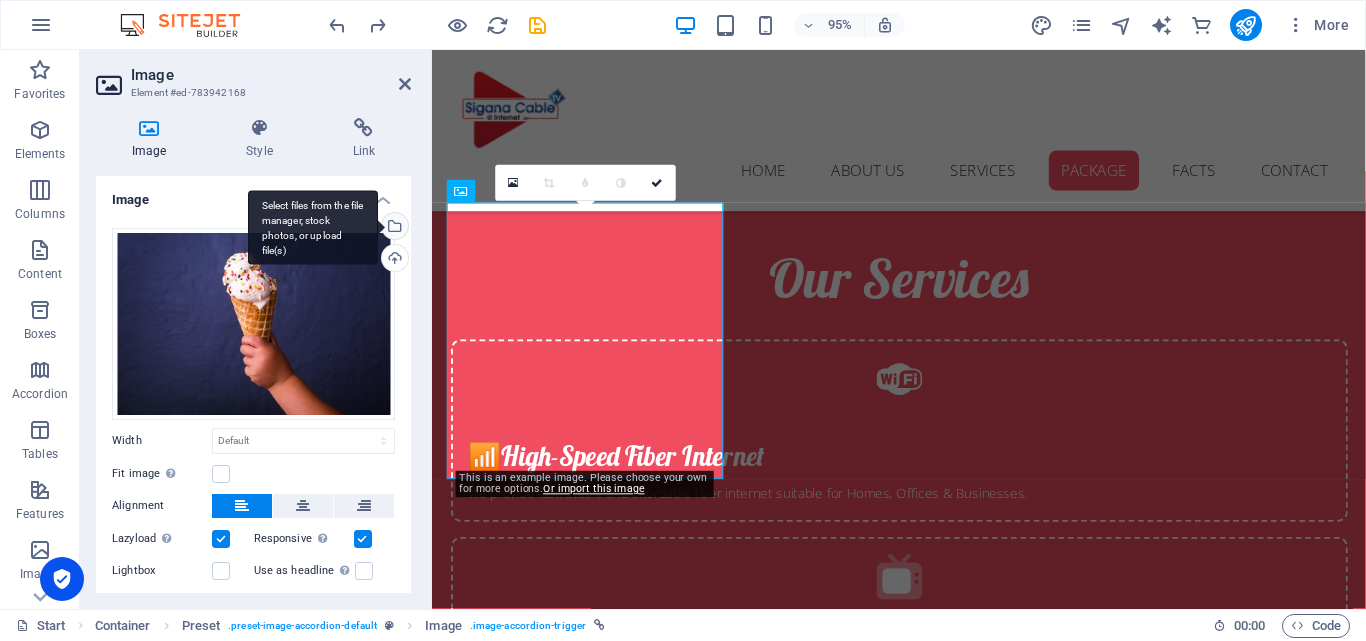 click on "Select files from the file manager, stock photos, or upload file(s)" at bounding box center [393, 228] 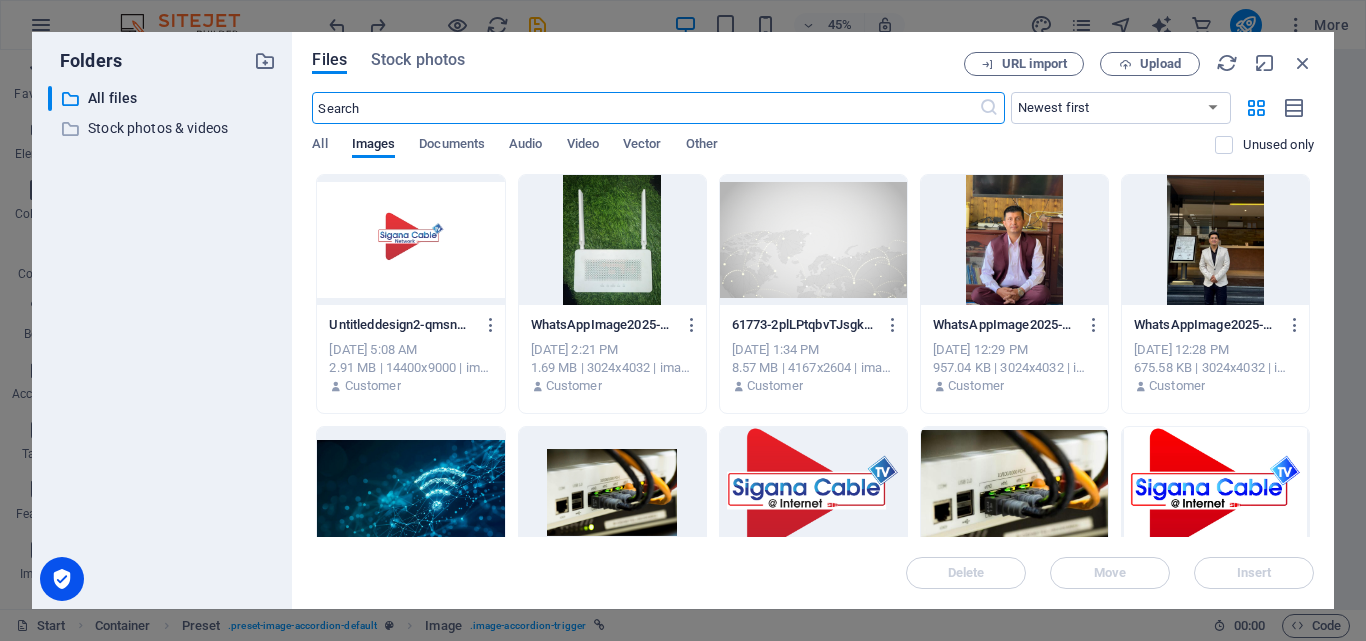 scroll, scrollTop: 3638, scrollLeft: 0, axis: vertical 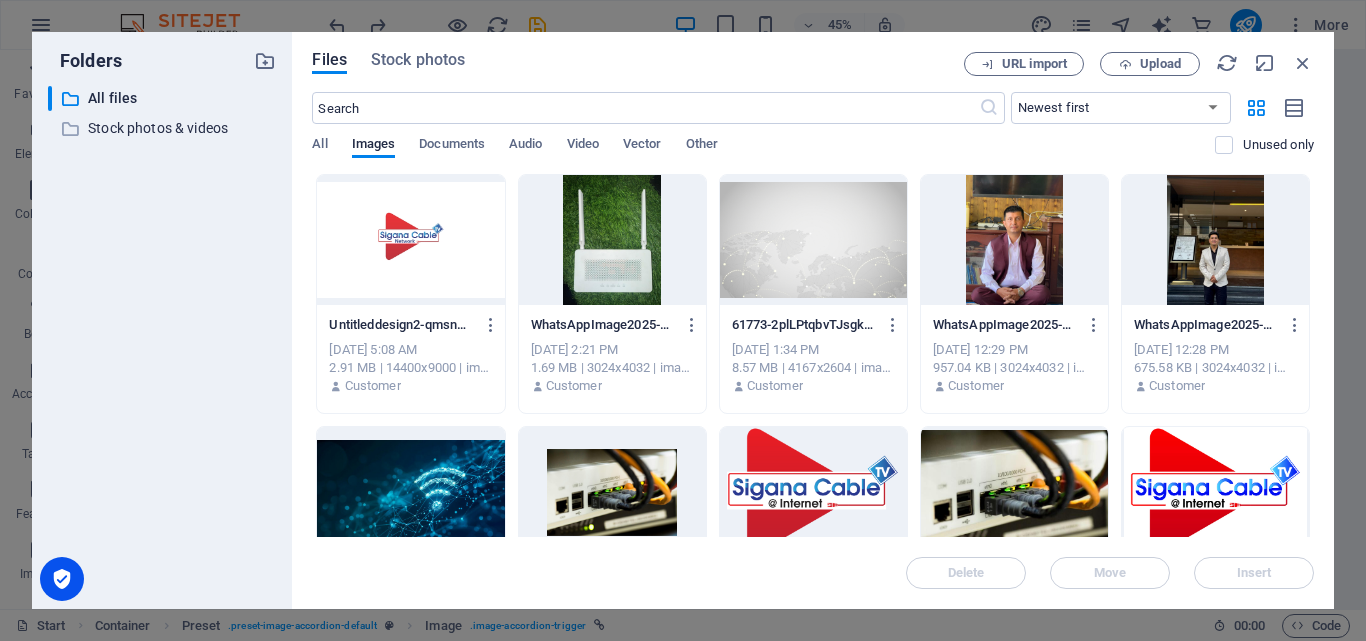 click at bounding box center [410, 240] 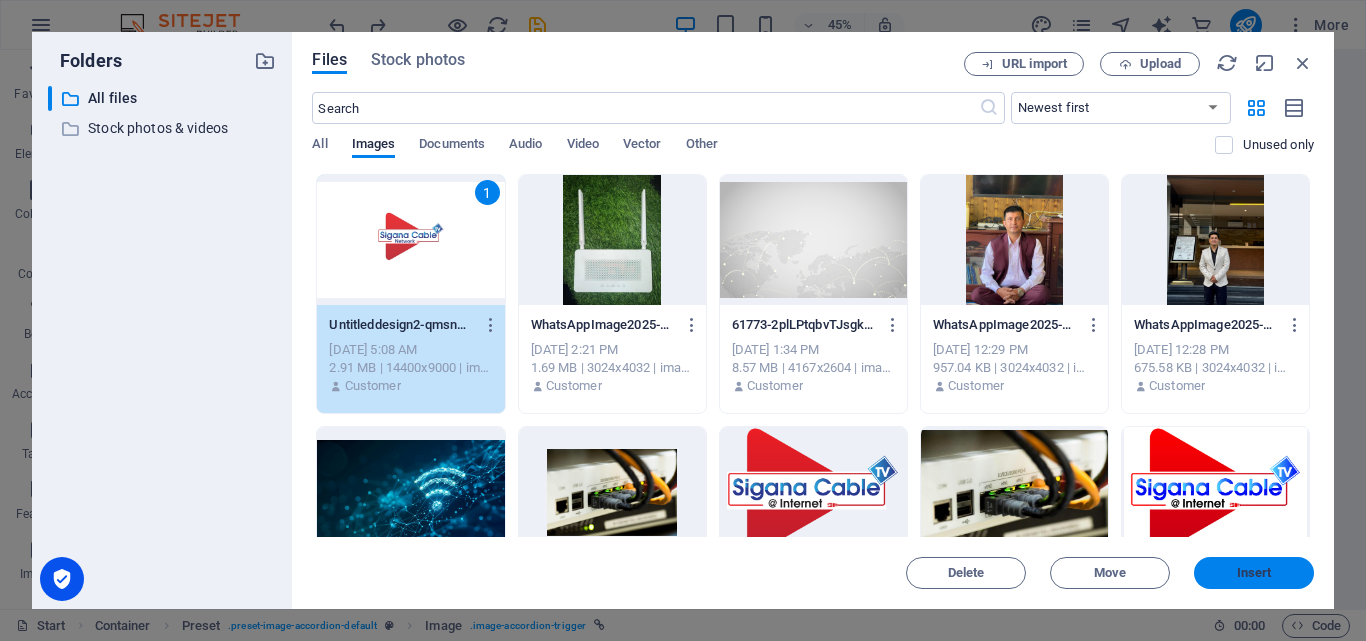 click on "Insert" at bounding box center (1254, 573) 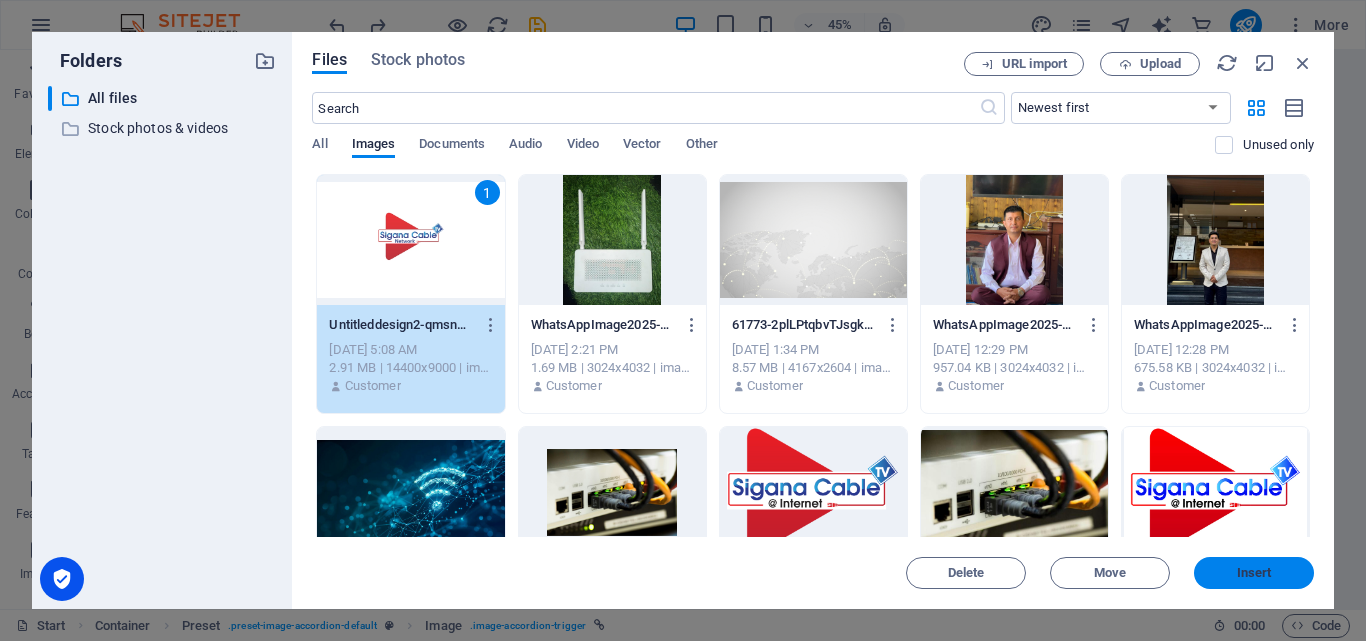 scroll, scrollTop: 3230, scrollLeft: 0, axis: vertical 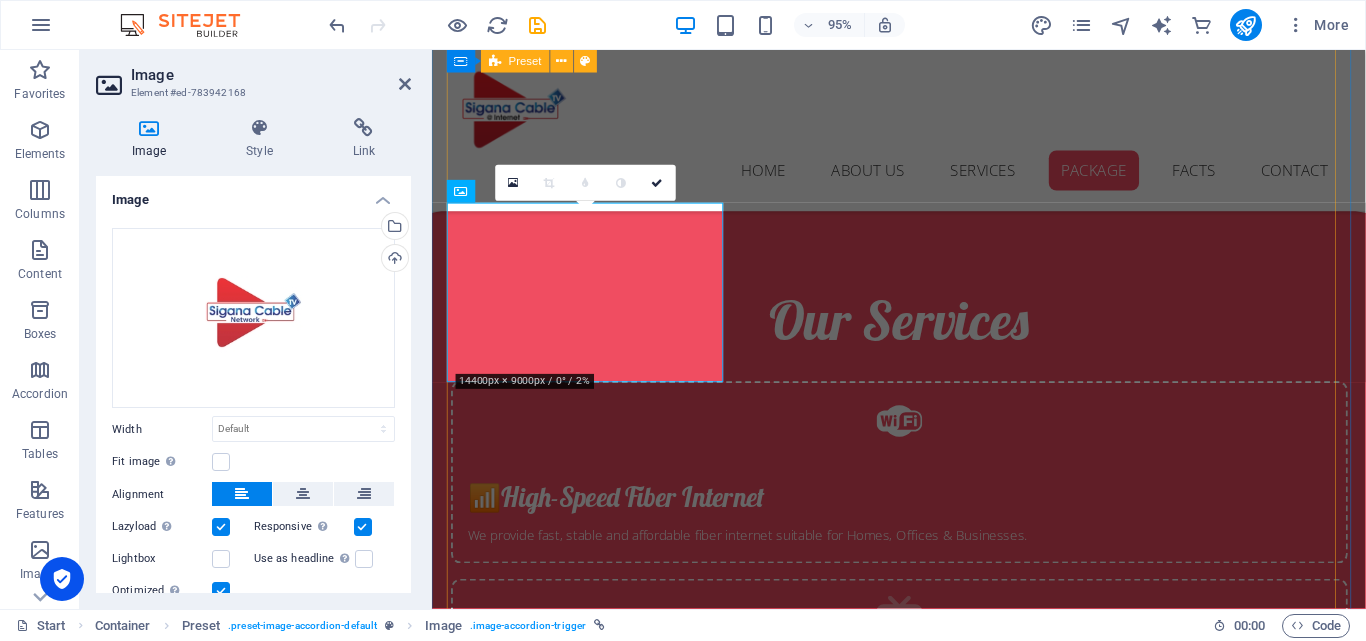 click on "New text element 100 Mbps Package 100 mbps - 1 month Lorem ipsum dolor sit cum magni odio dolor amet 1000 100 mbps - 3 months Lorem ipsum dolor sit cum magni odio dolor amet 2700 100 mbps - 6 months Lorem ipsum dolor sit cum magni odio dolor amet 4500 100 mbls - 12 months Lorem ipsum dolor sit cum magni odio dolor amet 8000 Max TV Package max tv - 1 month Lorem ipsum dolor sit cum magni odio dolor amet rs 350 max tv - 3 months Lorem ipsum dolor sit cum magni odio dolor amet 1000 max tv - 6 months Lorem ipsum dolor sit cum magni odio dolor amet 1900 max tv - 12+2 months Lorem ipsum dolor sit cum magni odio dolor amet 4200 Ice Cream 200 mbps - 1 month Lorem ipsum dolor sit cum magni odio dolor amet rs 1200 200 mbps - 3 months Lorem ipsum dolor sit cum magni odio dolor amet rs 3300 200 mbps - 6 months Lorem ipsum dolor sit cum magni odio dolor amet rs 6000 200 mbps - 12 months Lorem ipsum dolor sit cum magni odio dolor amet rs 11500 Ice Cream 100 mbps + net tv - 1 month rs 1250 100 mbps + net tv - 3 months" at bounding box center (924, 3673) 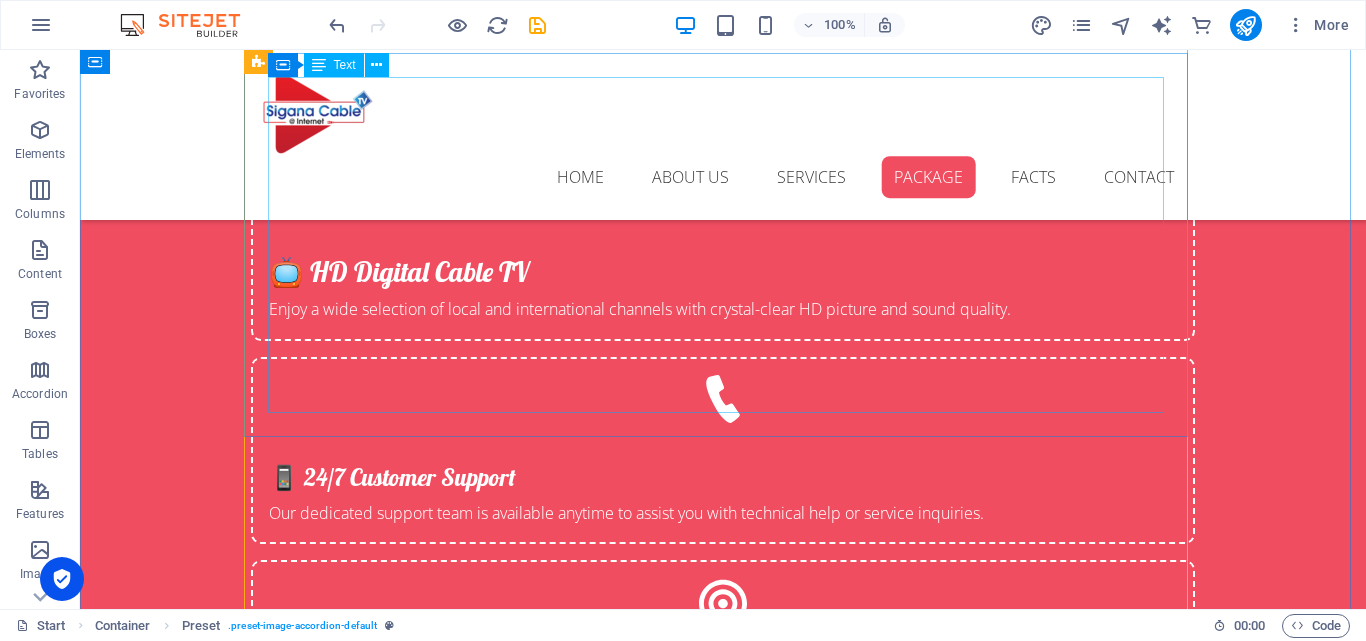 scroll, scrollTop: 3672, scrollLeft: 0, axis: vertical 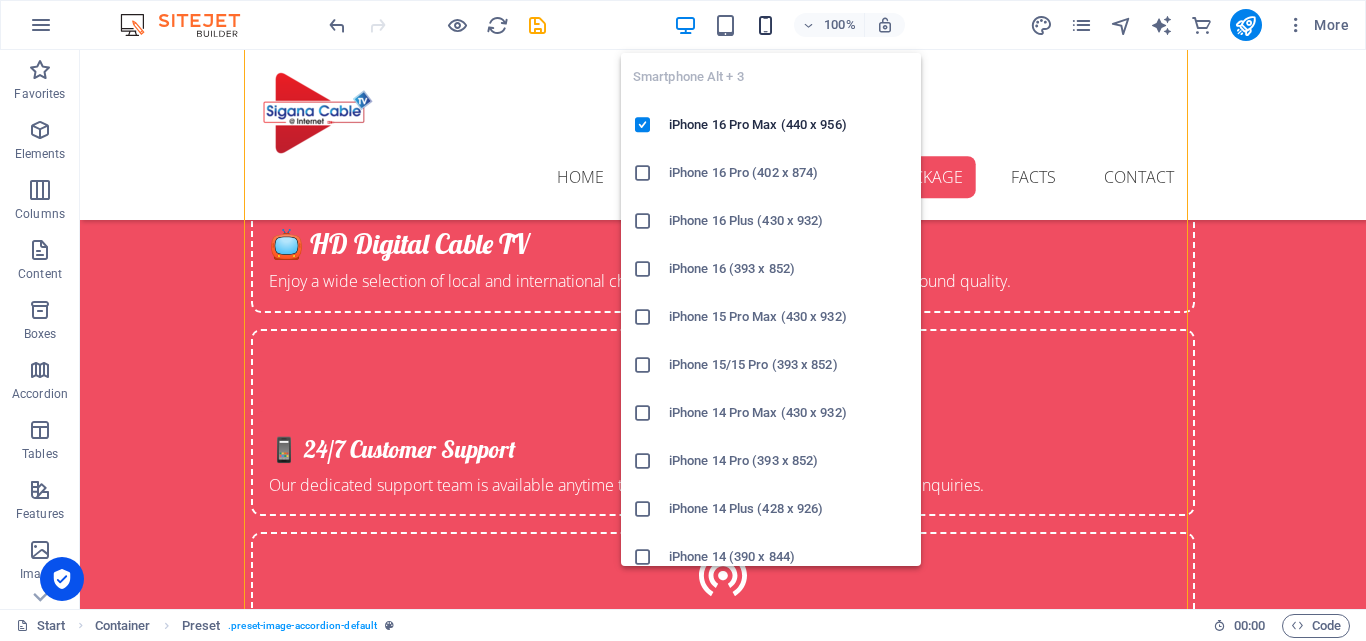 click at bounding box center (765, 25) 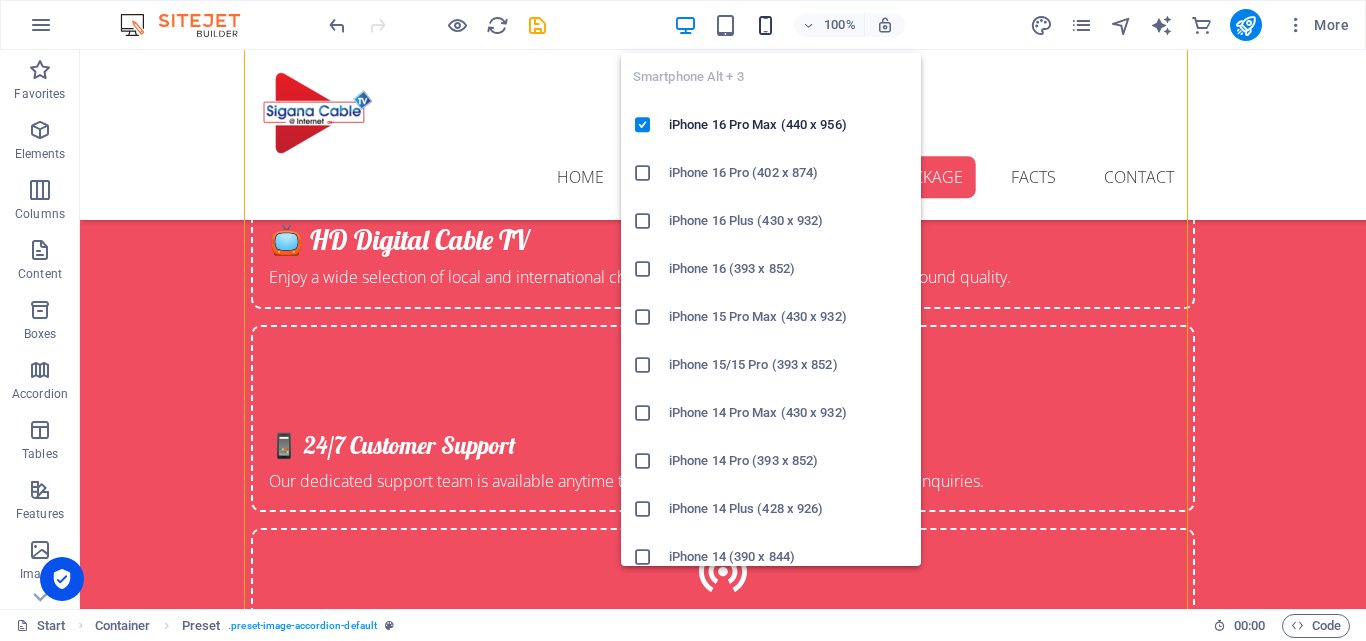 scroll, scrollTop: 3665, scrollLeft: 0, axis: vertical 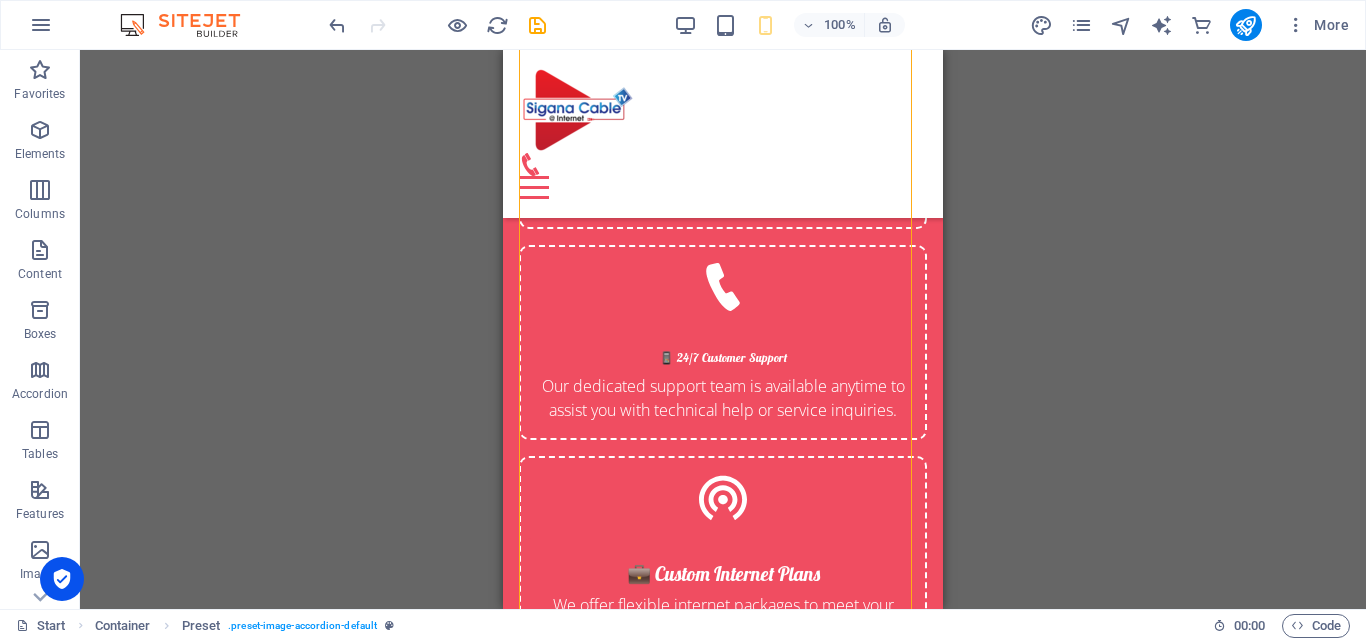 click on "H1   Banner   Container   Spacer   Container   Preset   HTML   Preset   Preset   Container   H3   Container   Text   Spacer   Button   Preset   Container   HTML   Container   Preset   Container   Text   Preset   Preset   HTML   Preset   Container   H2   Spacer   Container   Preset   Container   H3   Text   Container   H3   Container   Container   Text   Preset   HTML   Preset   Container   H2   Preset   Container   Preset   Text   Image   Text   Menu Bar   Image   Image   Container   Preset   Container   Text   Menu   Container   Container   Container   Text   Container   Spacer   Container   Image   Text   Image" at bounding box center [723, 329] 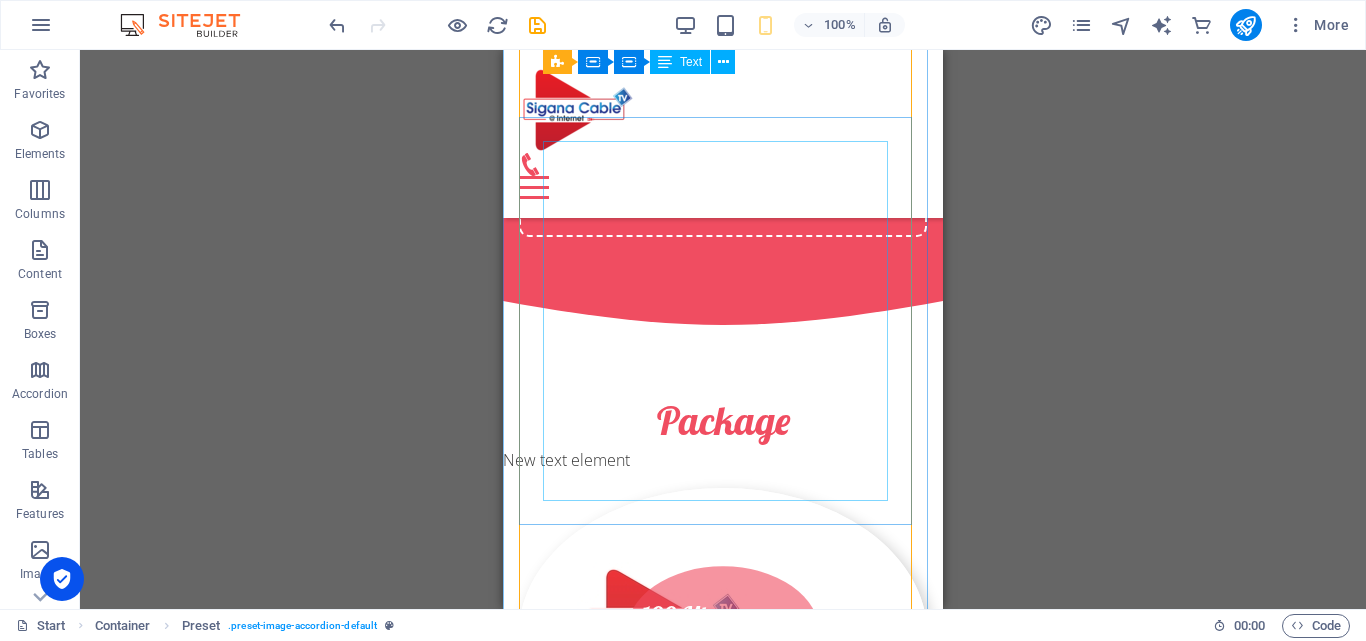 scroll, scrollTop: 4365, scrollLeft: 0, axis: vertical 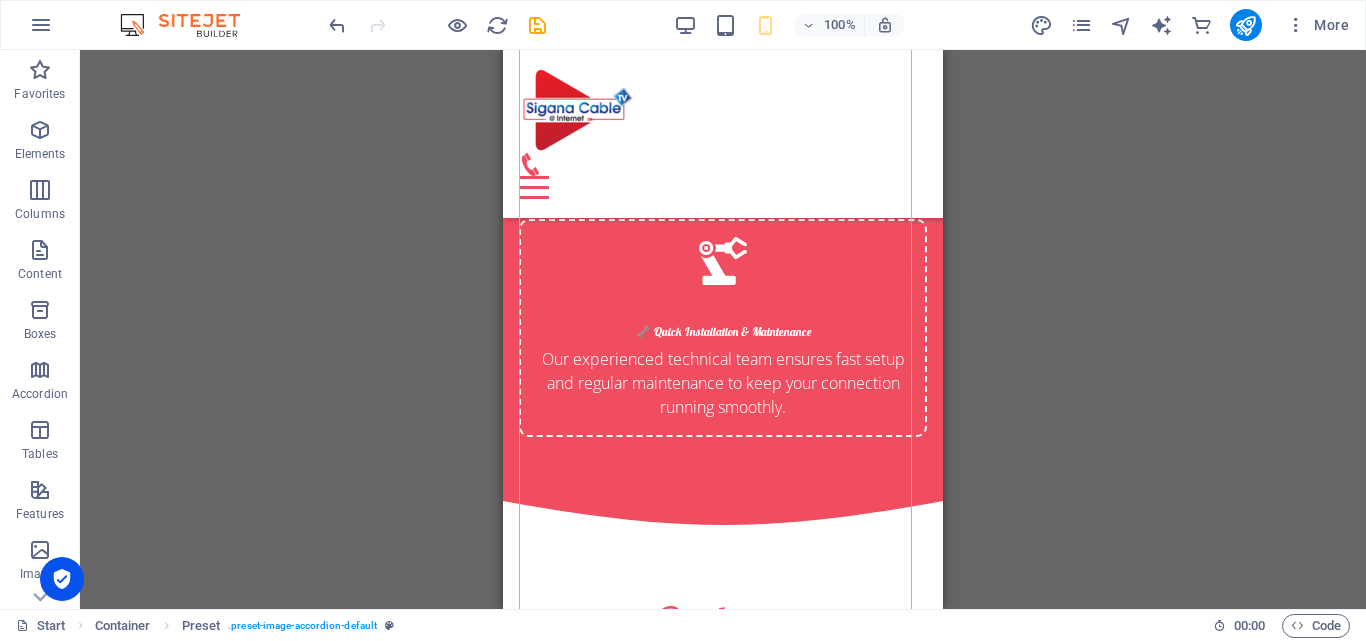 click on "100%" at bounding box center [789, 25] 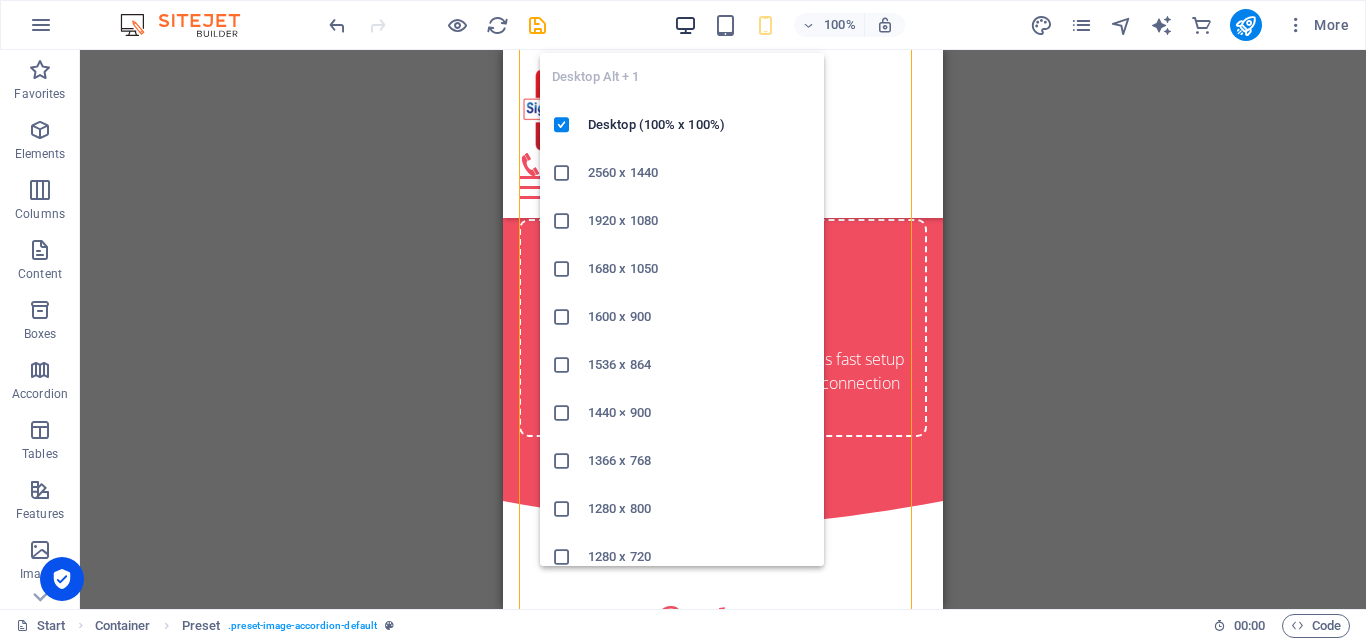 click at bounding box center (685, 25) 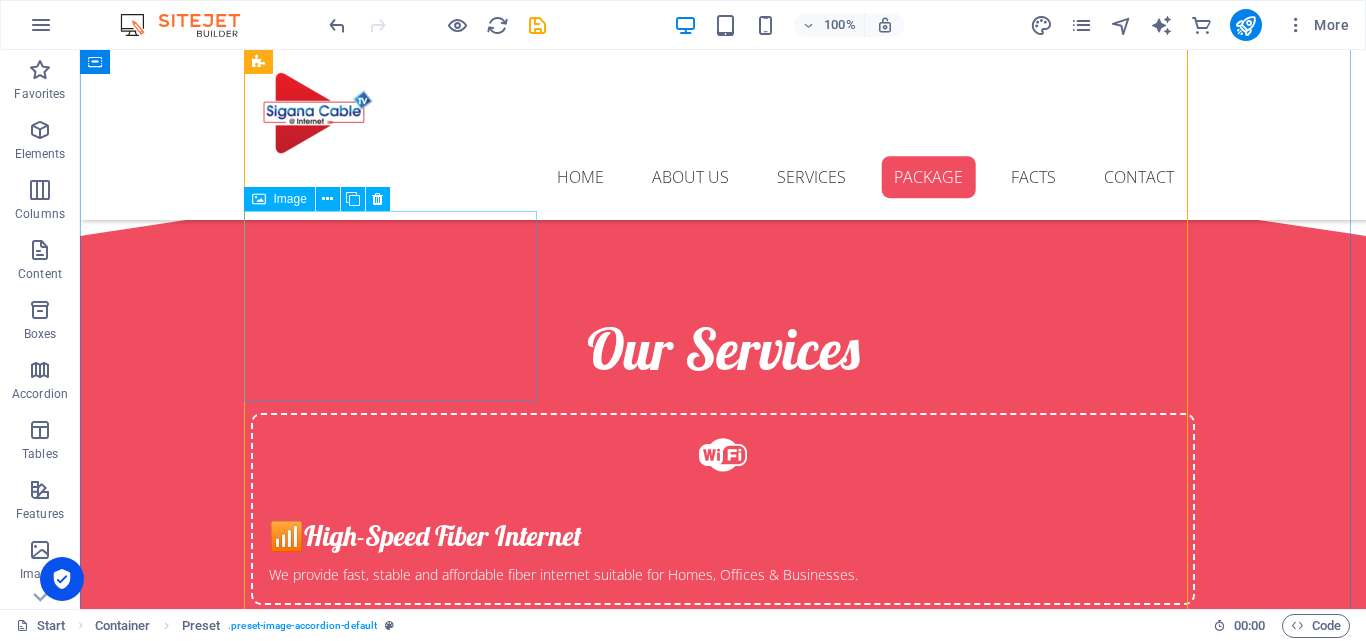 click on "Max TV Package" at bounding box center (397, 2791) 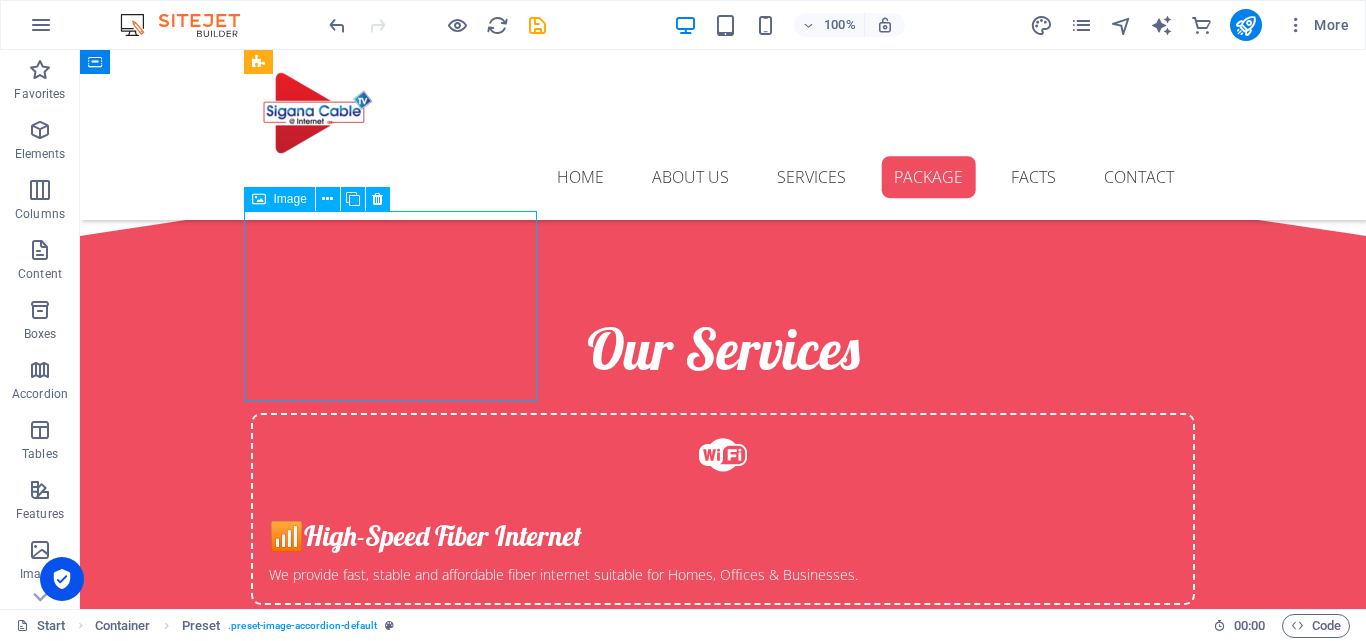 click on "Max TV Package" at bounding box center [397, 2791] 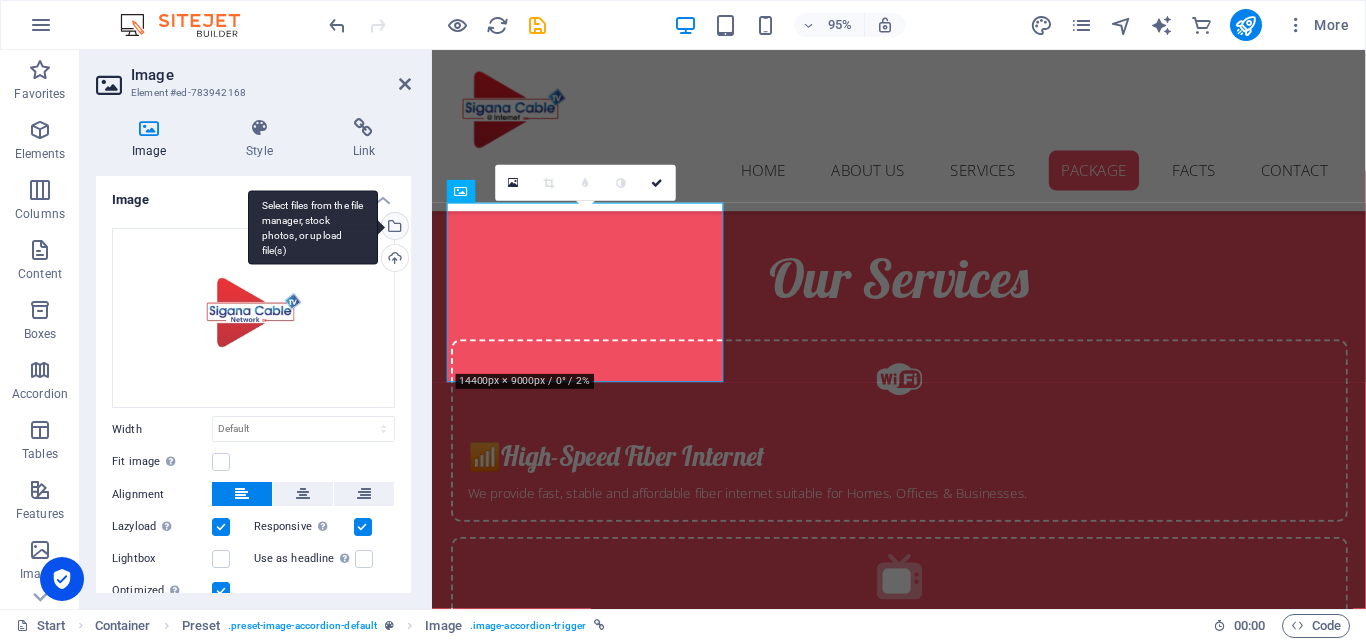 click on "Select files from the file manager, stock photos, or upload file(s)" at bounding box center [393, 228] 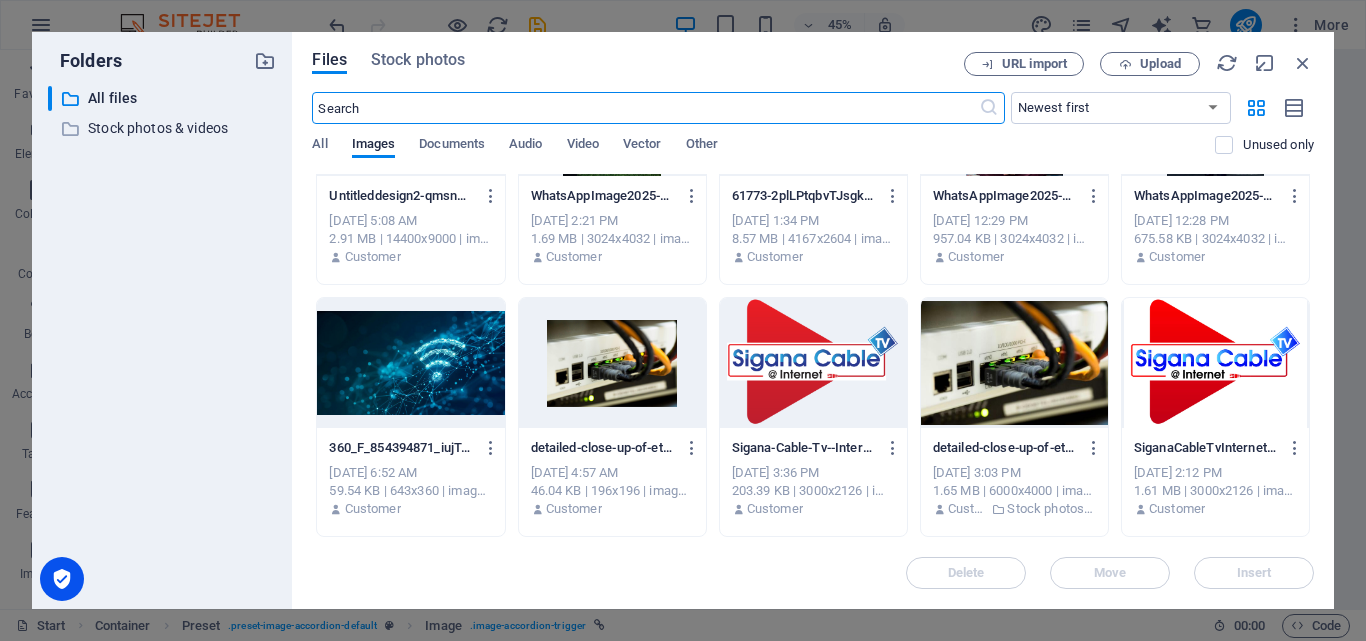 scroll, scrollTop: 29, scrollLeft: 0, axis: vertical 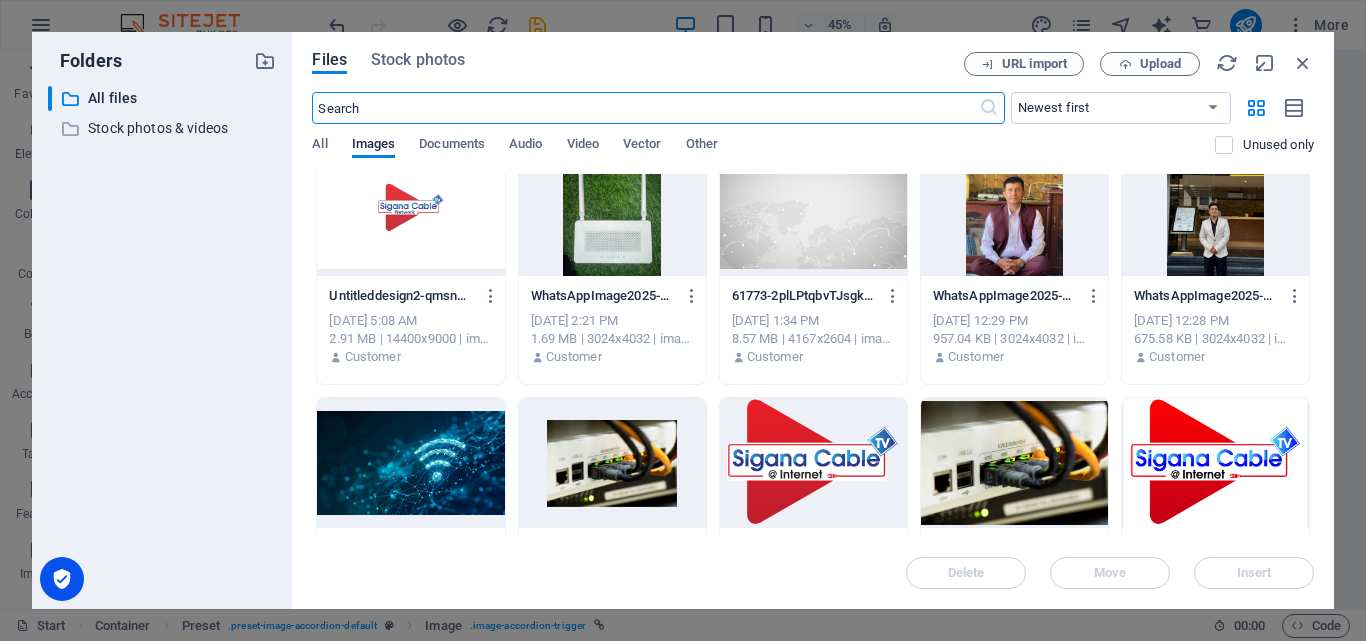 click at bounding box center (612, 211) 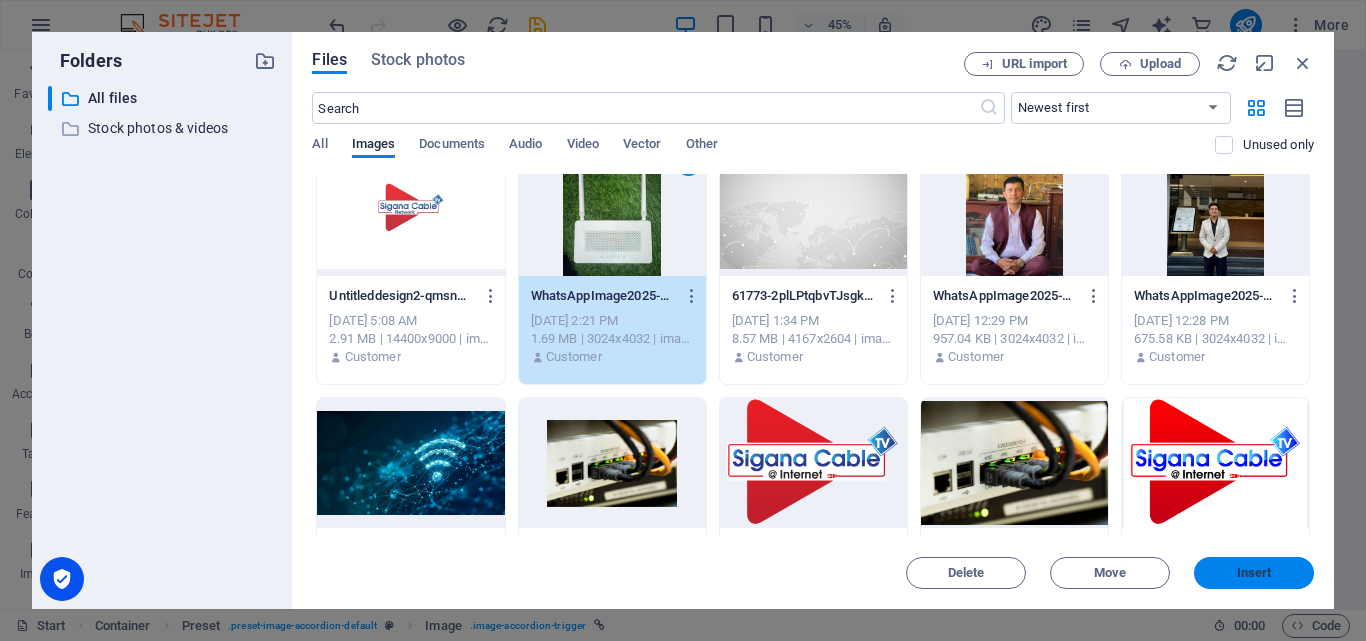 click on "Insert" at bounding box center [1254, 573] 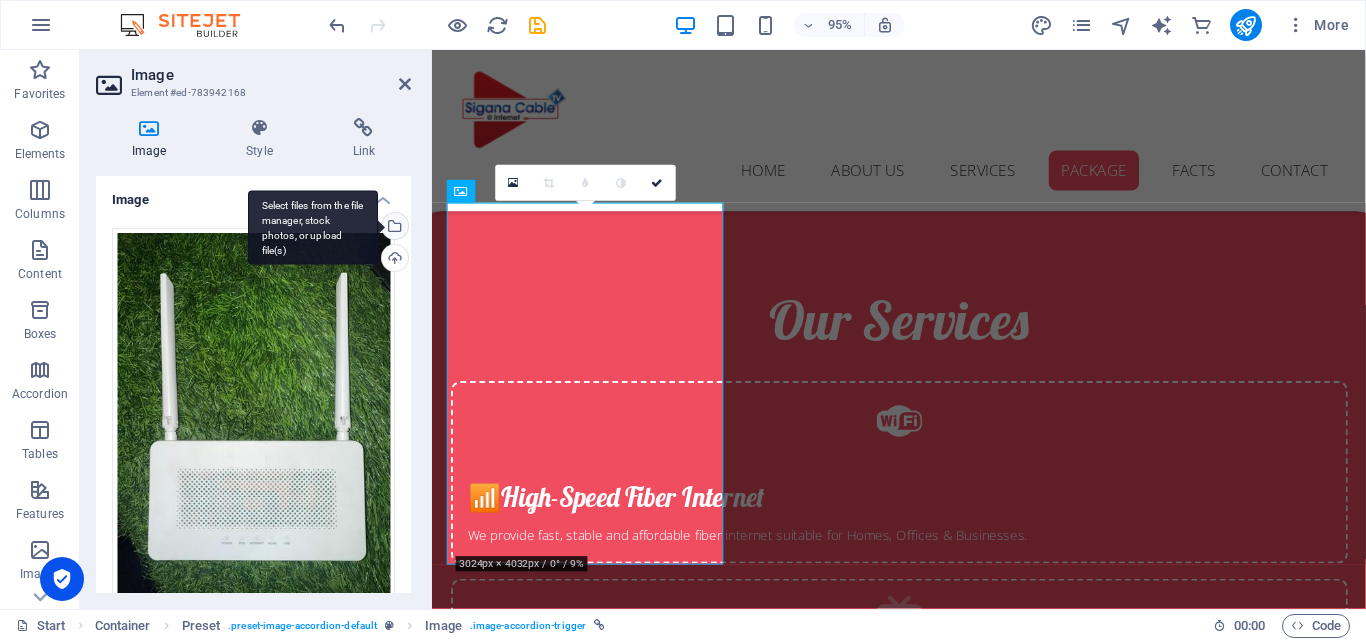 click on "Select files from the file manager, stock photos, or upload file(s)" at bounding box center (393, 228) 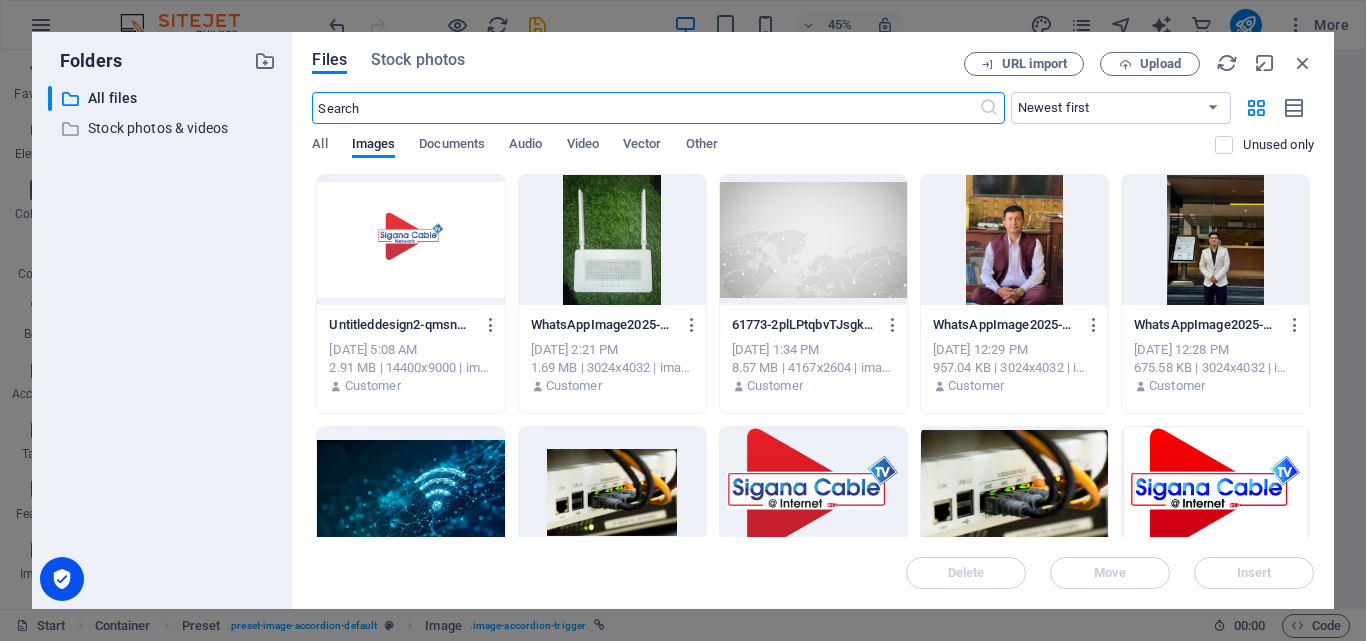 scroll, scrollTop: 3638, scrollLeft: 0, axis: vertical 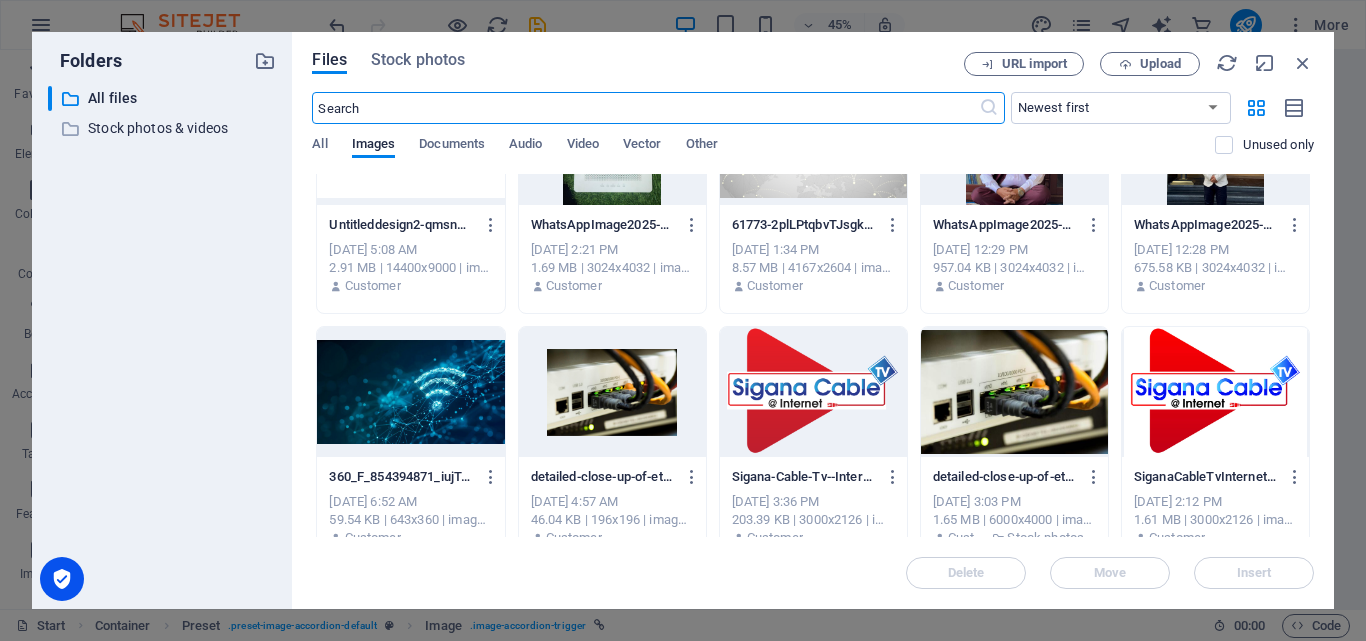 click at bounding box center (813, 392) 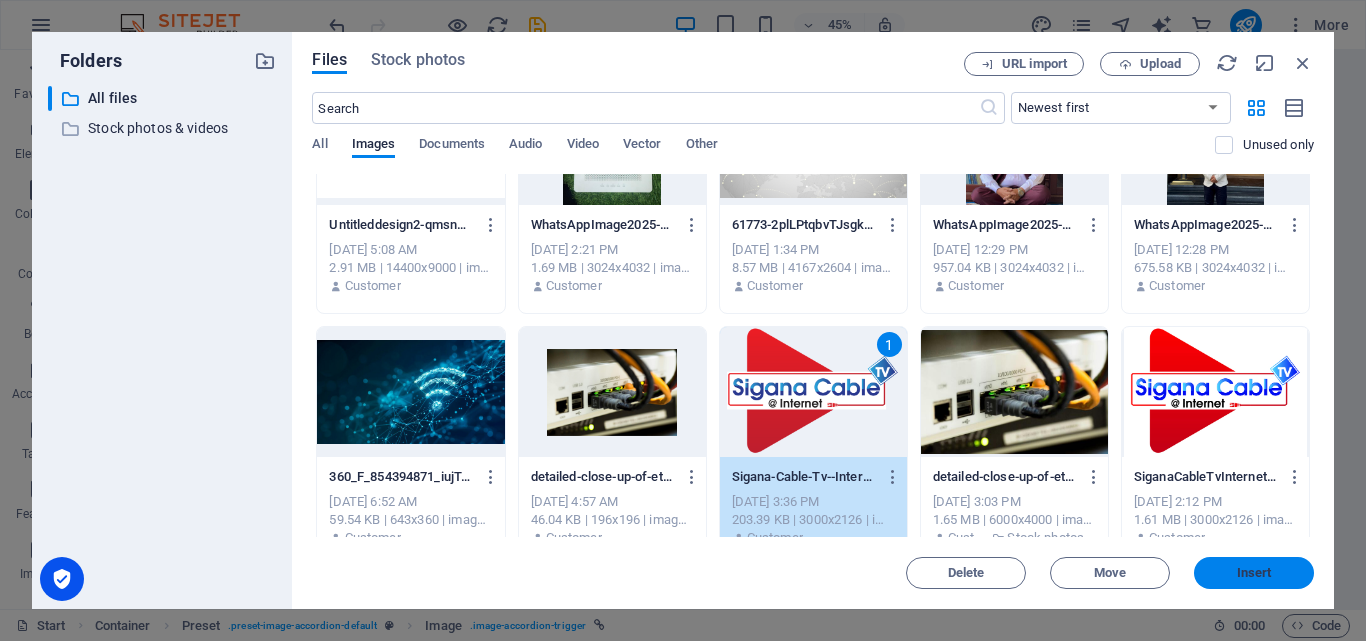 click on "Insert" at bounding box center [1254, 573] 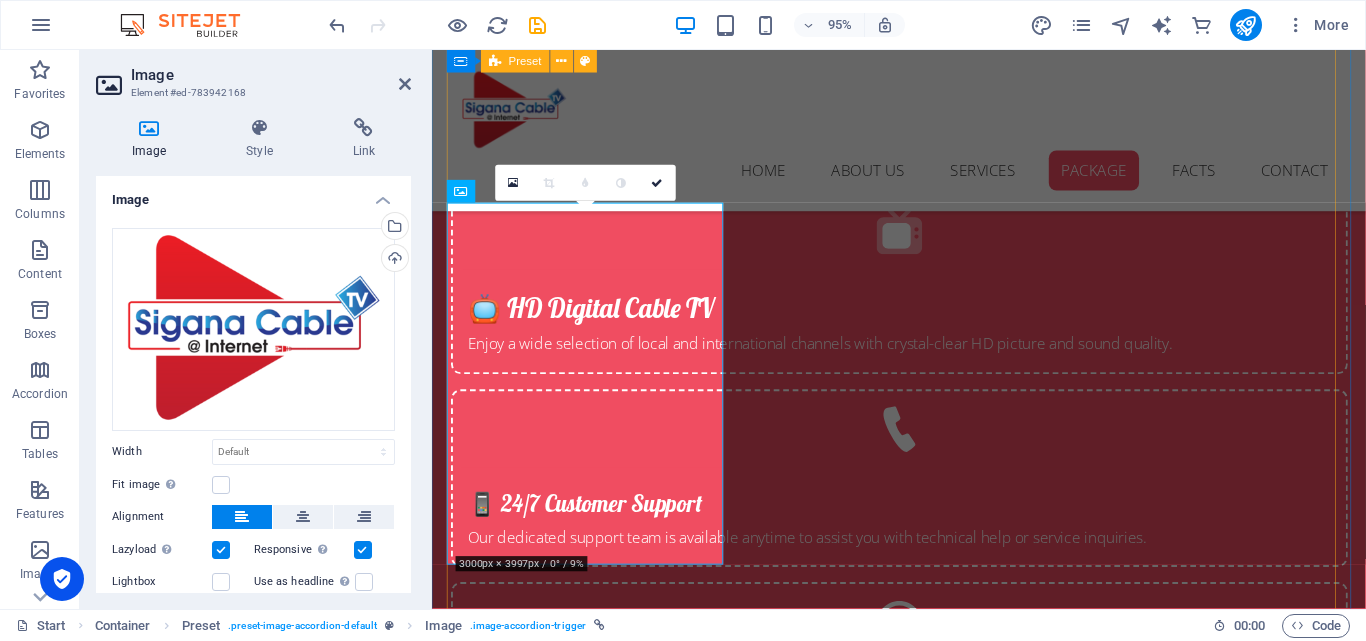 scroll, scrollTop: 3230, scrollLeft: 0, axis: vertical 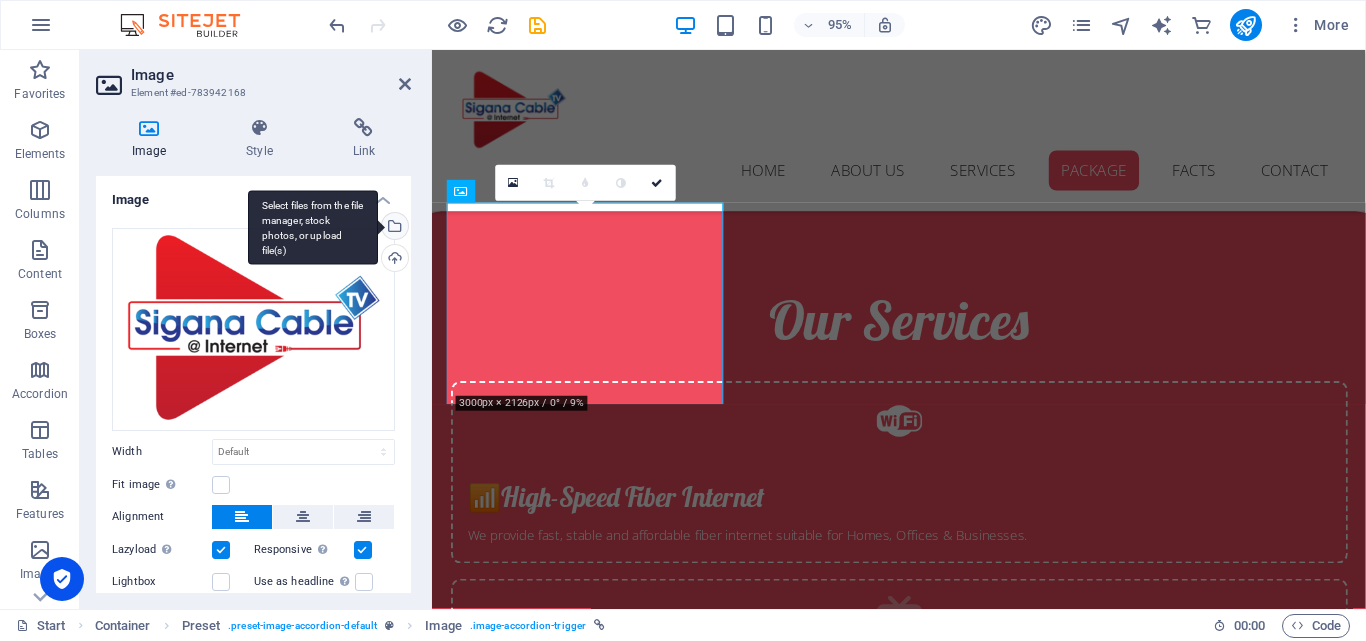 click on "Select files from the file manager, stock photos, or upload file(s)" at bounding box center [313, 227] 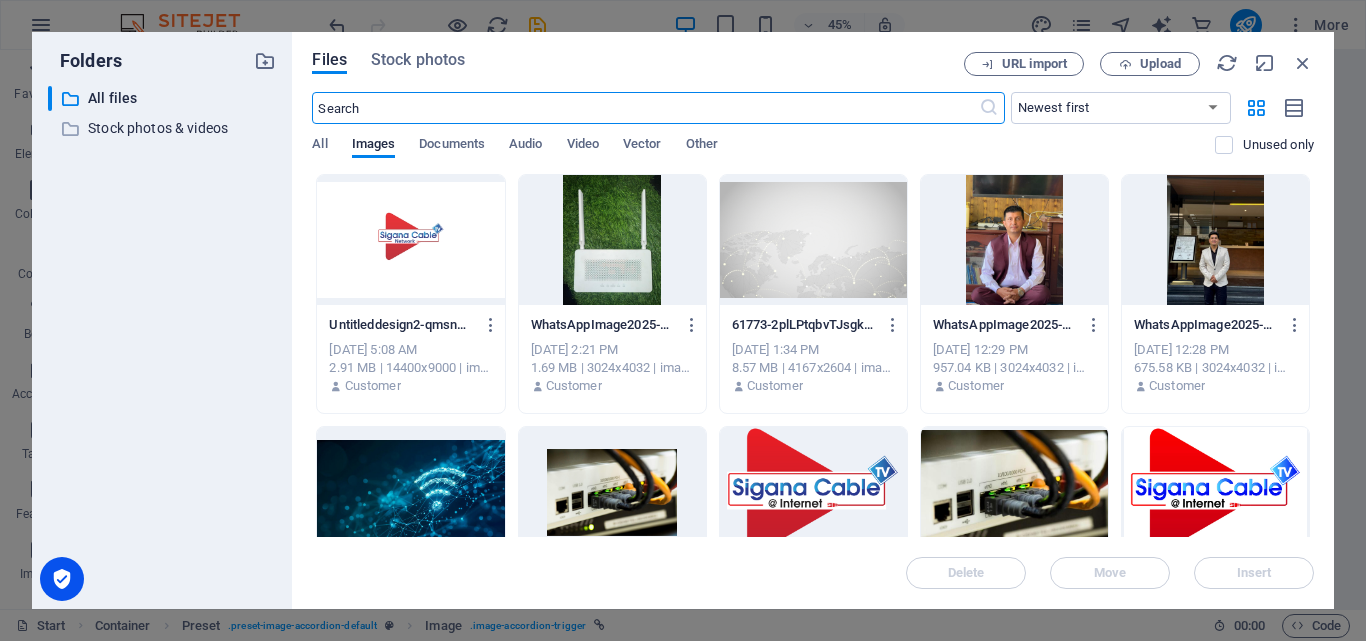 scroll, scrollTop: 3638, scrollLeft: 0, axis: vertical 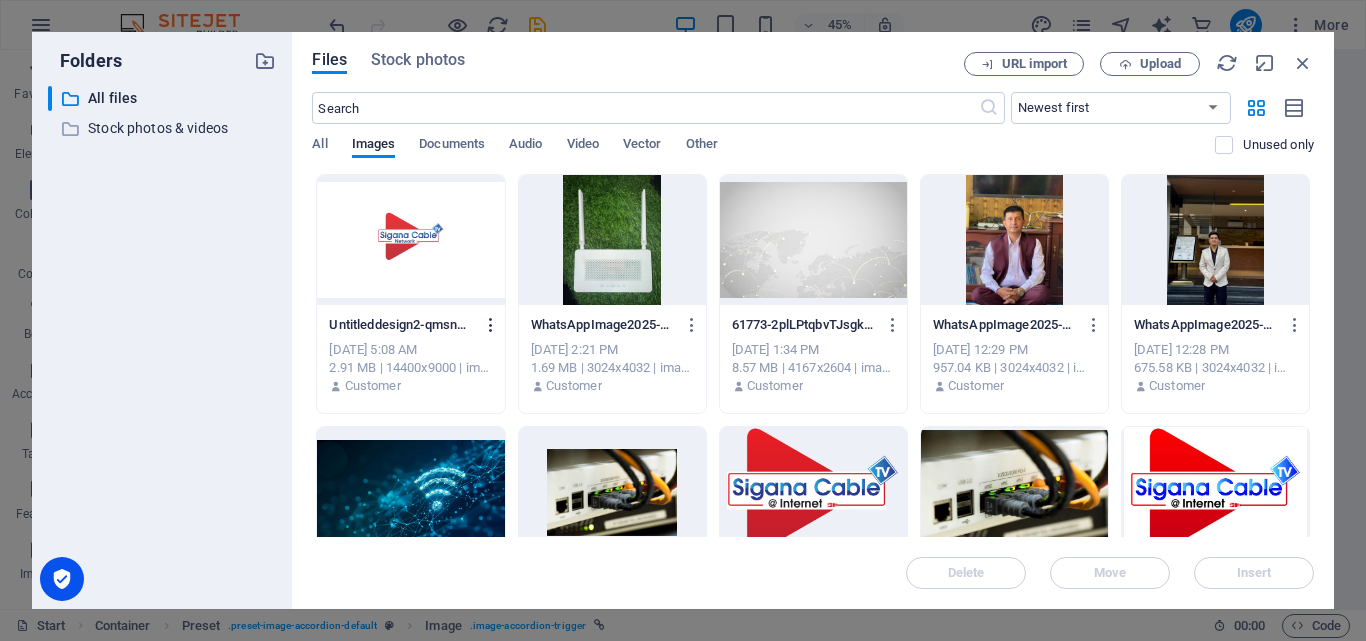 click at bounding box center [491, 325] 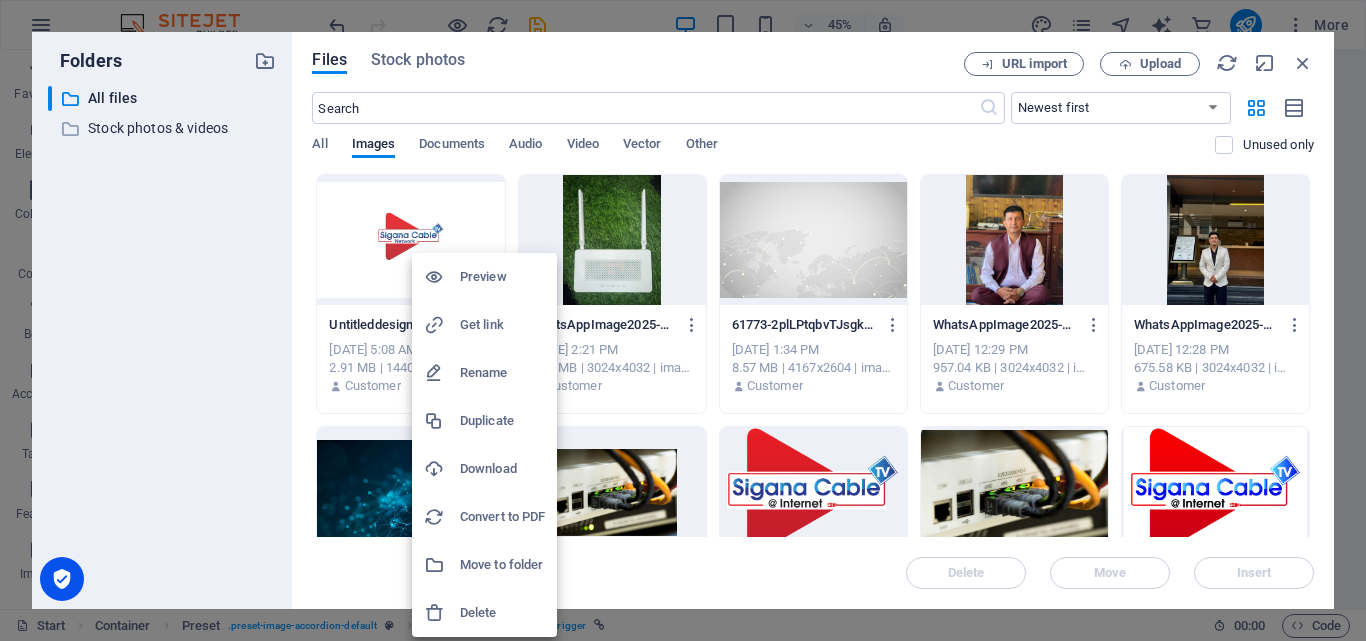 click on "Delete" at bounding box center [502, 613] 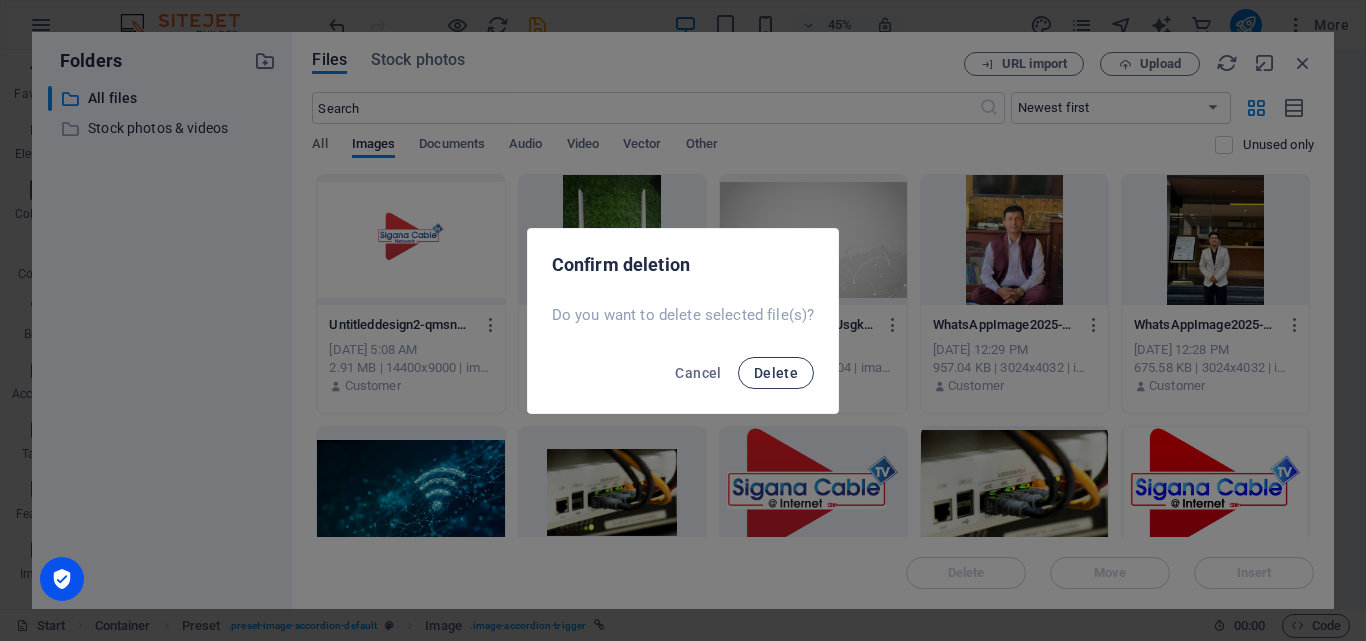 click on "Delete" at bounding box center (776, 373) 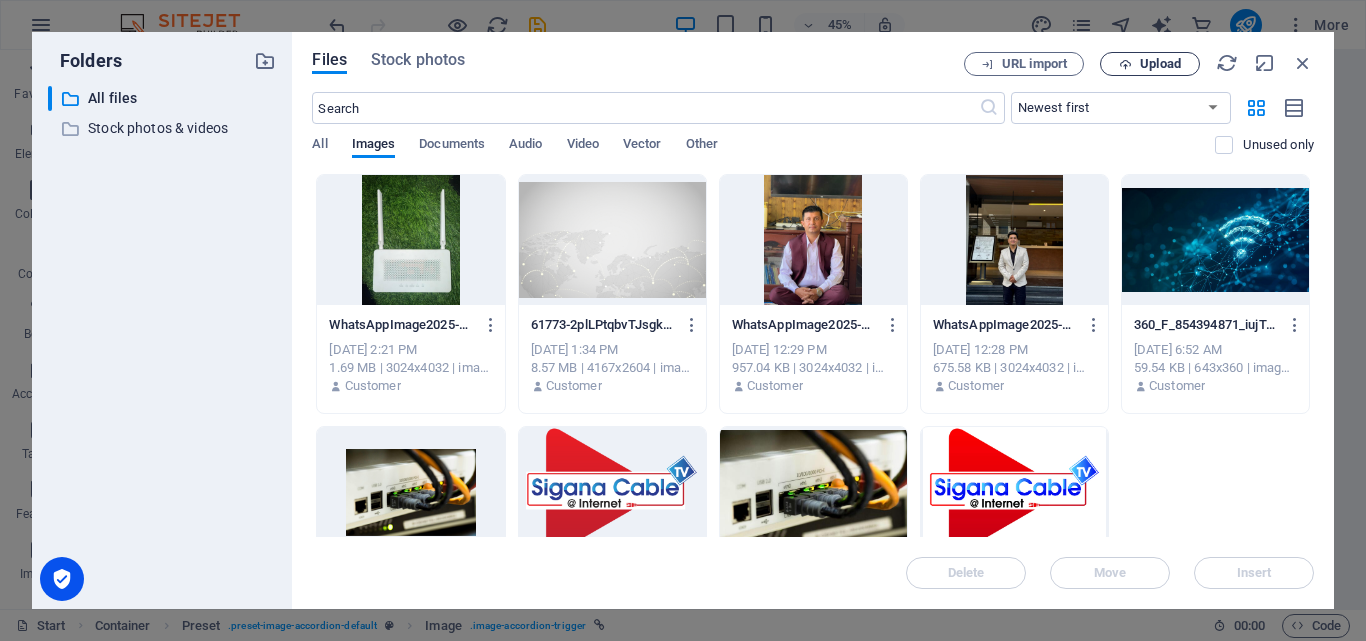 click on "Upload" at bounding box center (1150, 64) 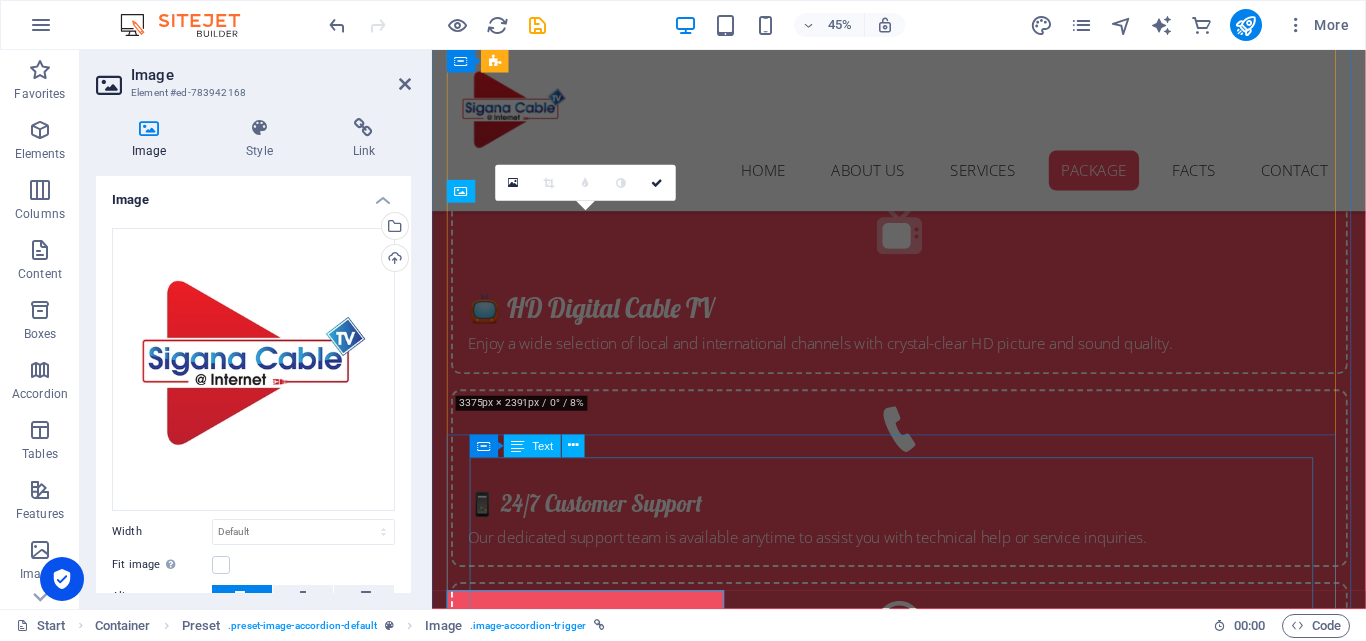 scroll, scrollTop: 3230, scrollLeft: 0, axis: vertical 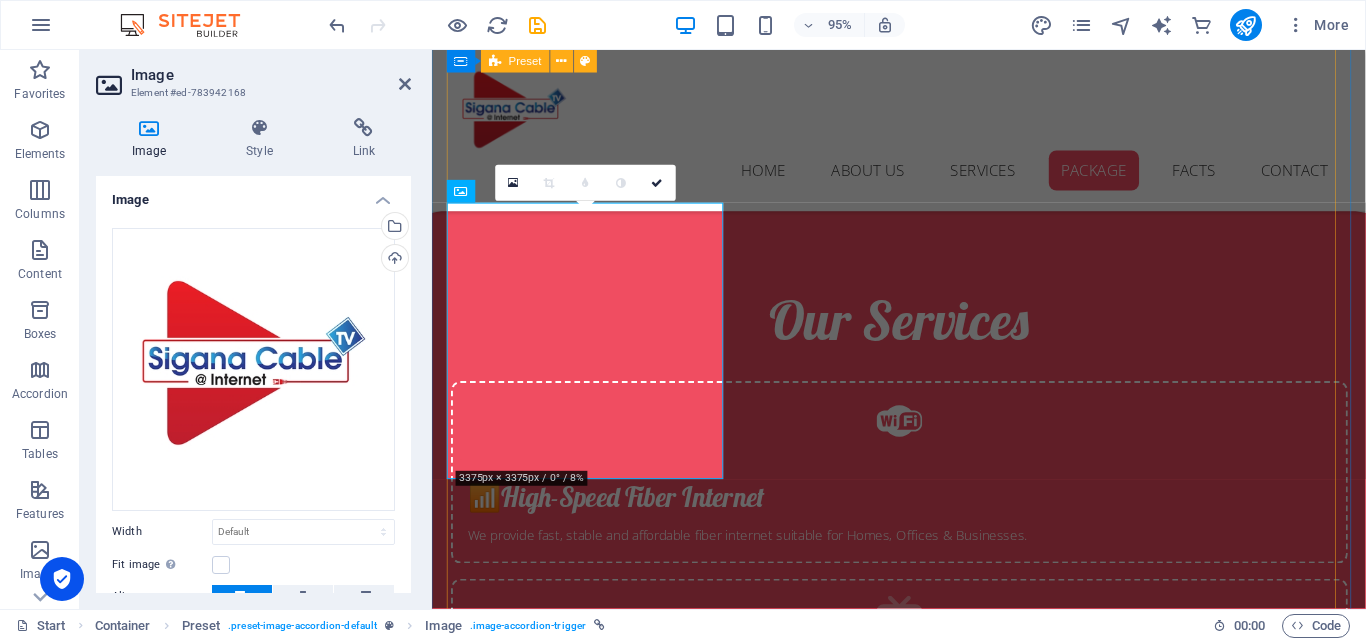 click on "New text element 100 Mbps Package 100 mbps - 1 month Lorem ipsum dolor sit cum magni odio dolor amet 1000 100 mbps - 3 months Lorem ipsum dolor sit cum magni odio dolor amet 2700 100 mbps - 6 months Lorem ipsum dolor sit cum magni odio dolor amet 4500 100 mbls - 12 months Lorem ipsum dolor sit cum magni odio dolor amet 8000 Max TV Package max tv - 1 month Lorem ipsum dolor sit cum magni odio dolor amet rs 350 max tv - 3 months Lorem ipsum dolor sit cum magni odio dolor amet 1000 max tv - 6 months Lorem ipsum dolor sit cum magni odio dolor amet 1900 max tv - 12+2 months Lorem ipsum dolor sit cum magni odio dolor amet 4200 Ice Cream 200 mbps - 1 month Lorem ipsum dolor sit cum magni odio dolor amet rs 1200 200 mbps - 3 months Lorem ipsum dolor sit cum magni odio dolor amet rs 3300 200 mbps - 6 months Lorem ipsum dolor sit cum magni odio dolor amet rs 6000 200 mbps - 12 months Lorem ipsum dolor sit cum magni odio dolor amet rs 11500 Ice Cream 100 mbps + net tv - 1 month rs 1250 100 mbps + net tv - 3 months" at bounding box center (924, 3725) 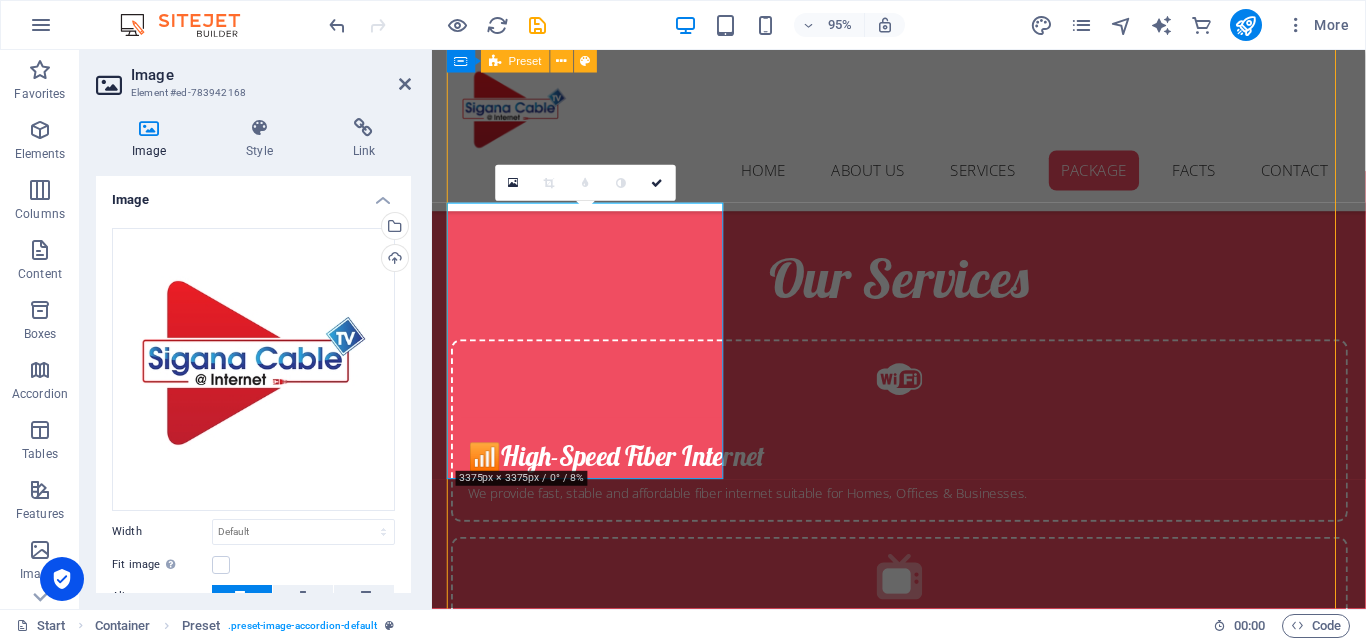 scroll, scrollTop: 3172, scrollLeft: 0, axis: vertical 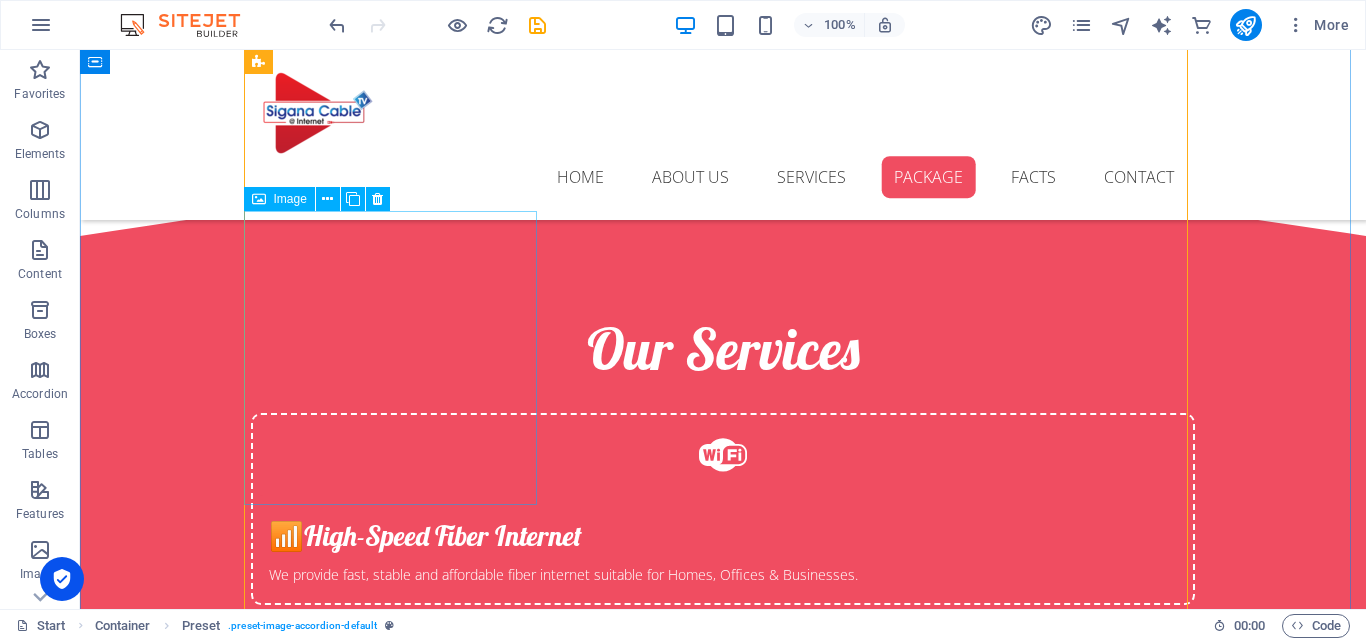 click on "Max TV Package" at bounding box center [397, 2842] 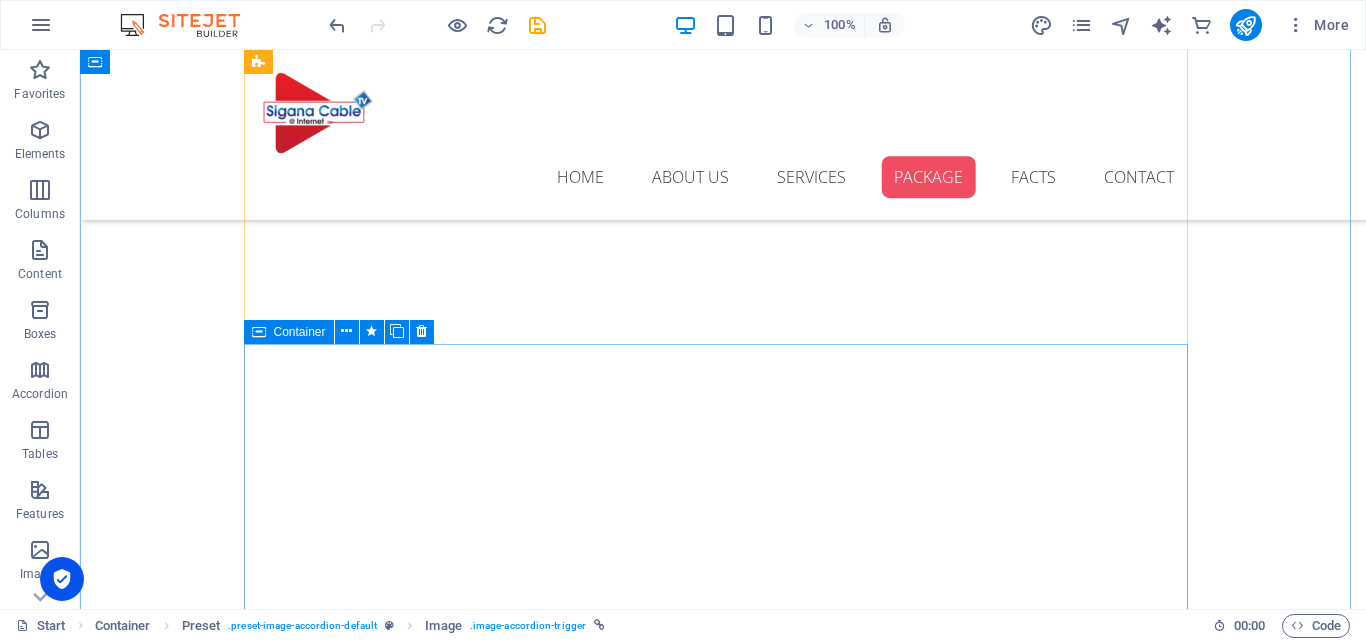 scroll, scrollTop: 2372, scrollLeft: 0, axis: vertical 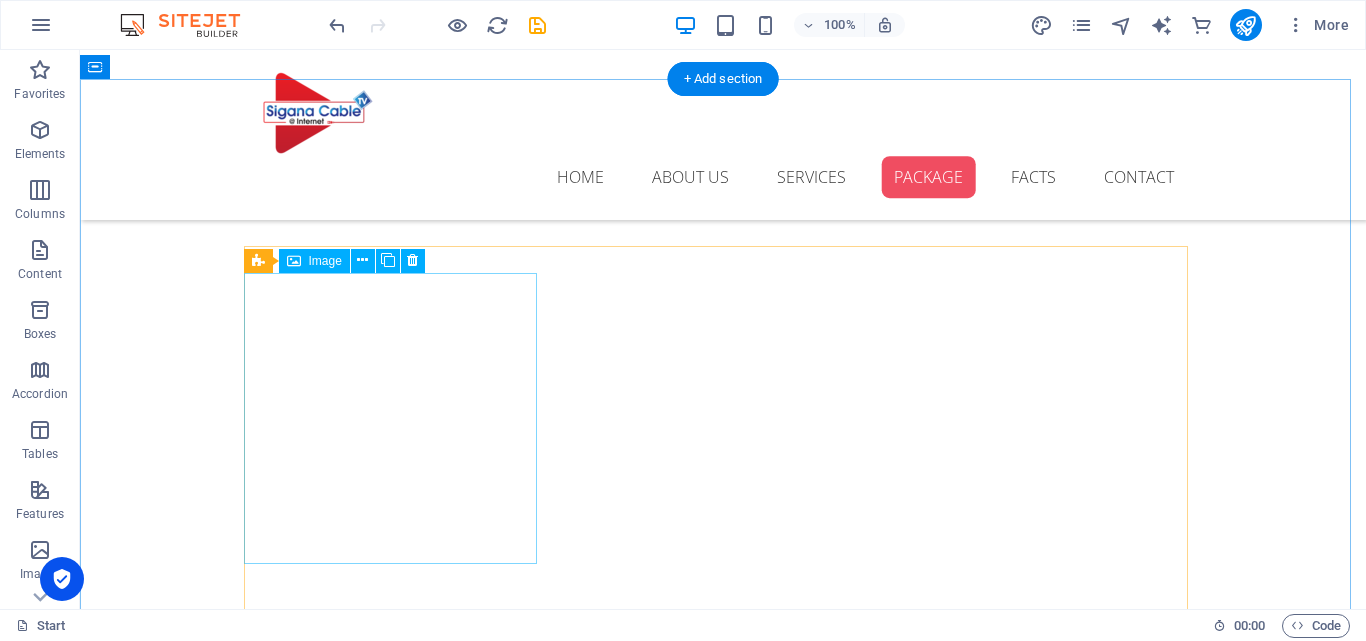 click on "100 Mbps Package" at bounding box center (397, 2934) 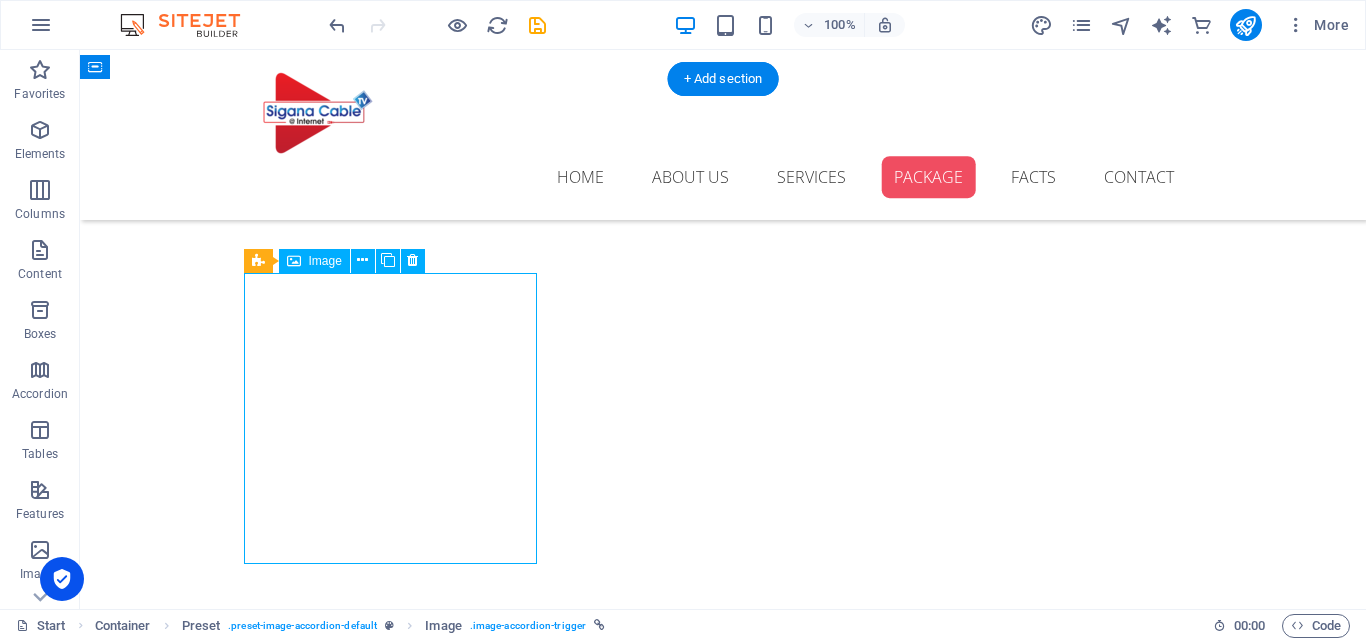 click on "100 Mbps Package" at bounding box center [397, 2934] 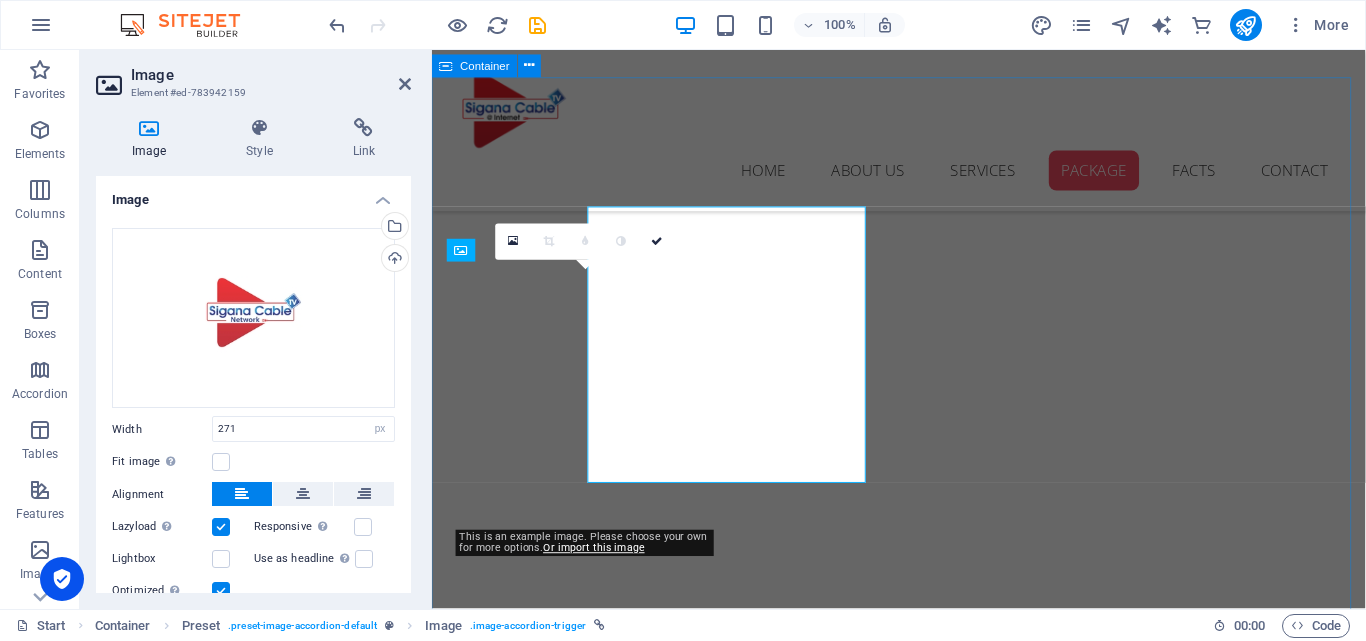scroll, scrollTop: 2430, scrollLeft: 0, axis: vertical 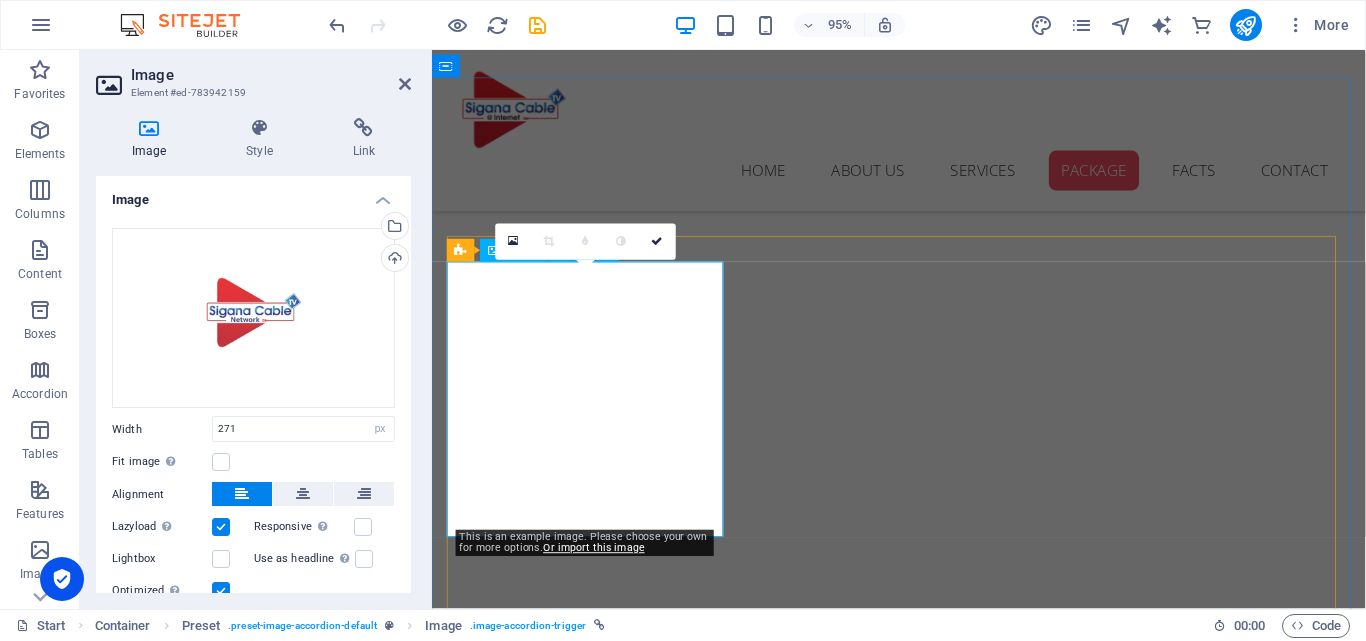 click on "100 Mbps Package" at bounding box center (598, 2920) 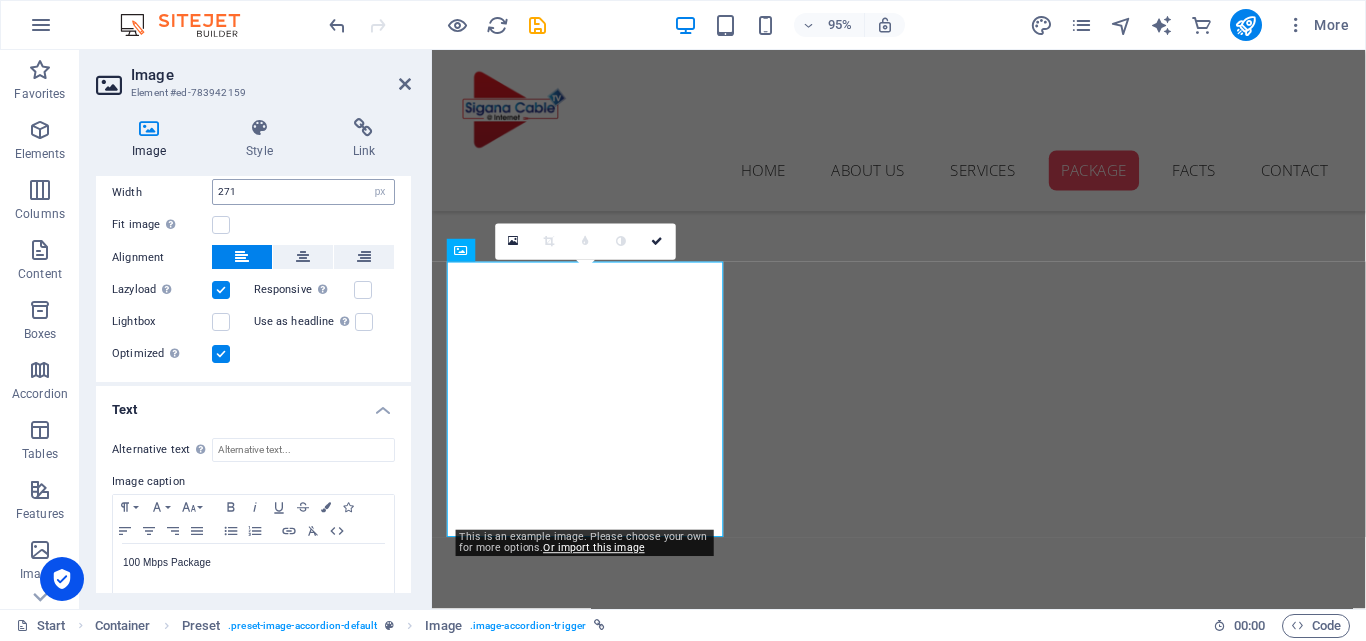 scroll, scrollTop: 264, scrollLeft: 0, axis: vertical 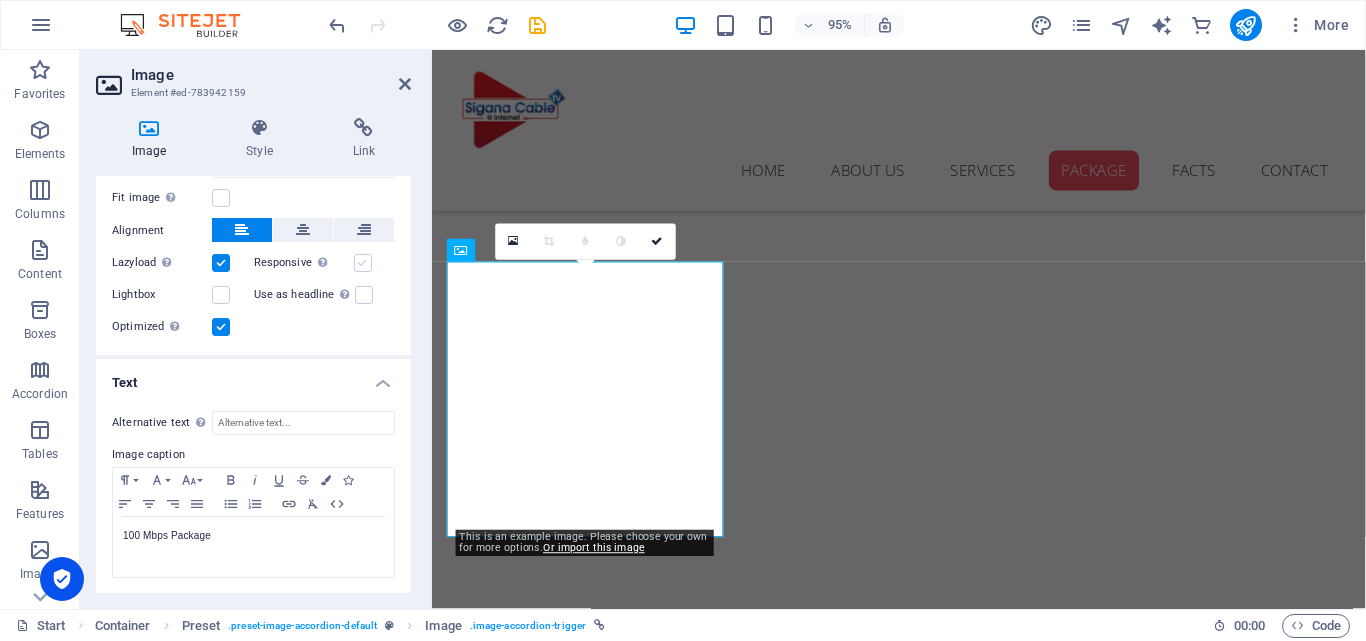 click at bounding box center (363, 263) 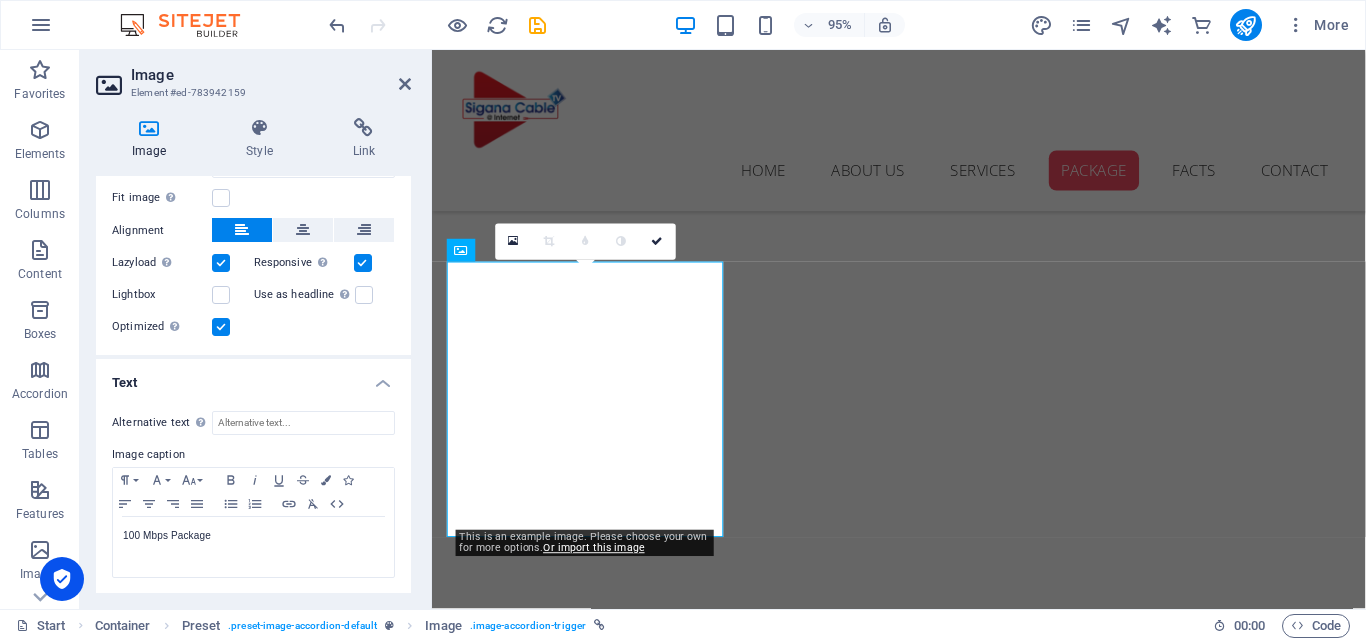 click at bounding box center [363, 263] 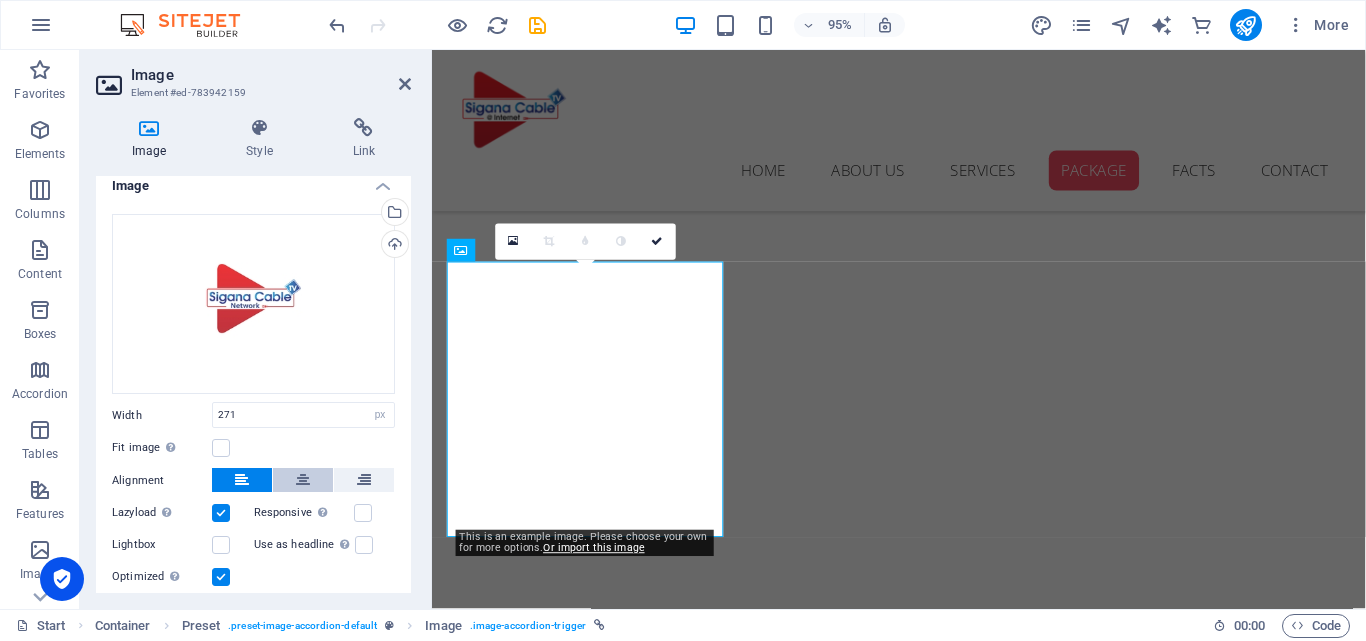 scroll, scrollTop: 0, scrollLeft: 0, axis: both 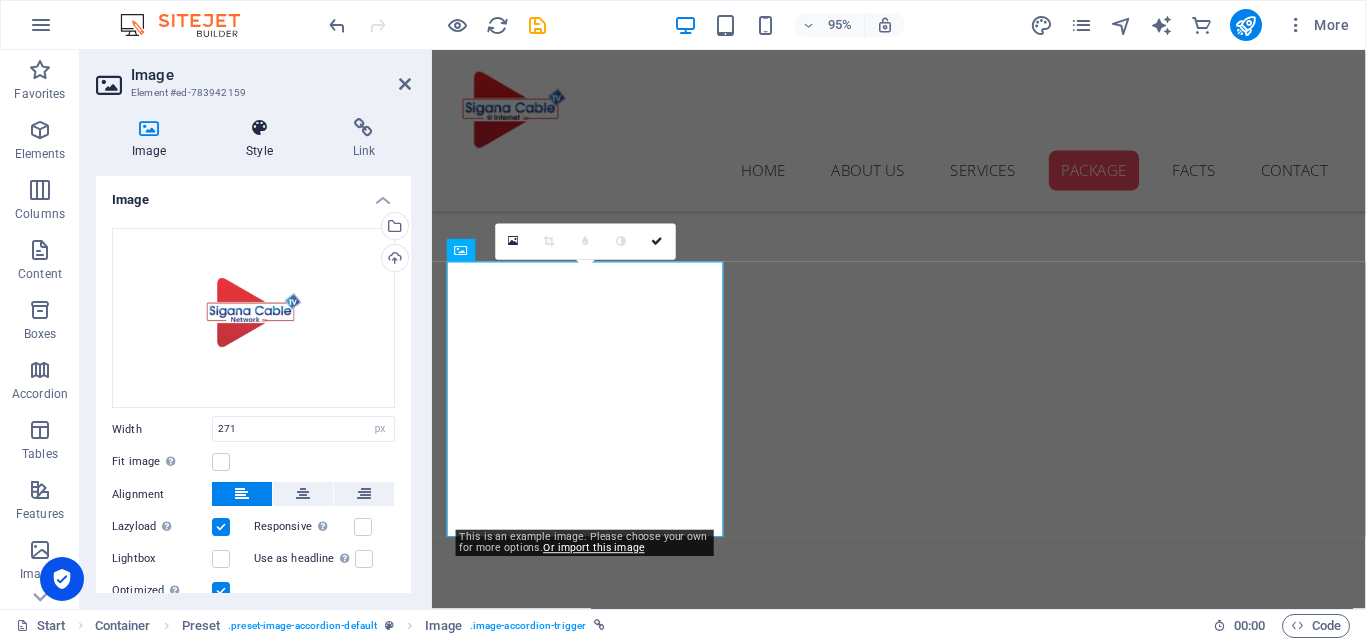 click on "Style" at bounding box center [263, 139] 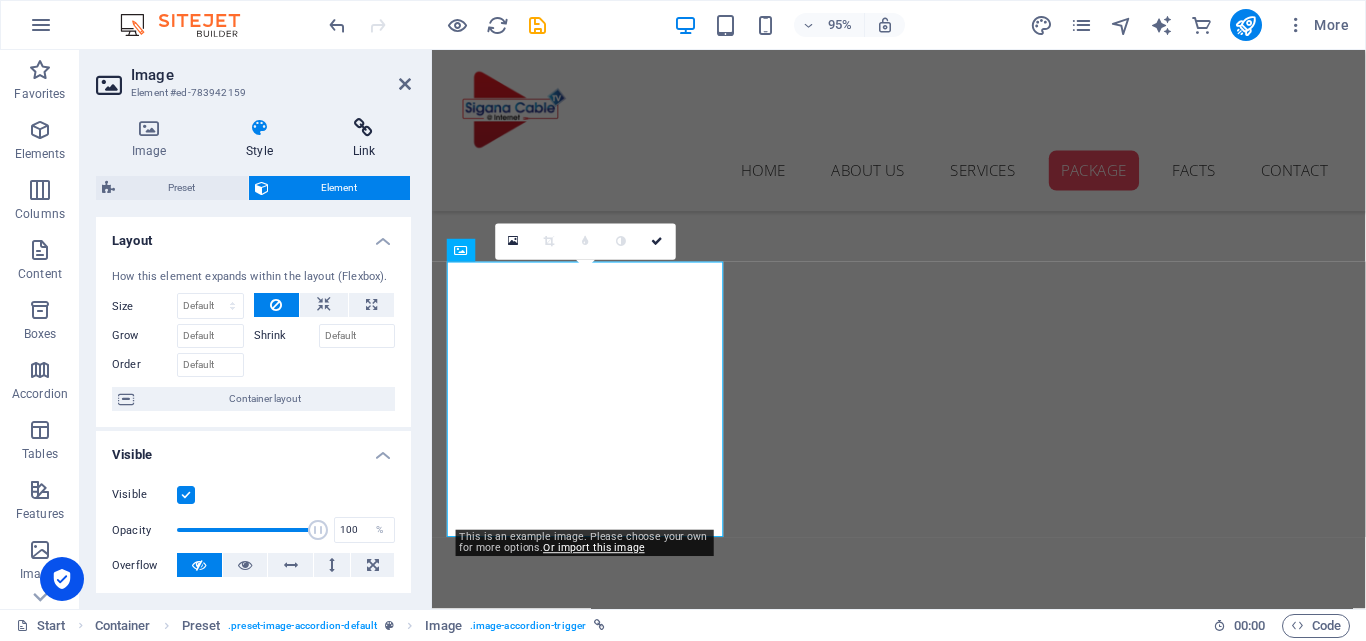 click at bounding box center (364, 128) 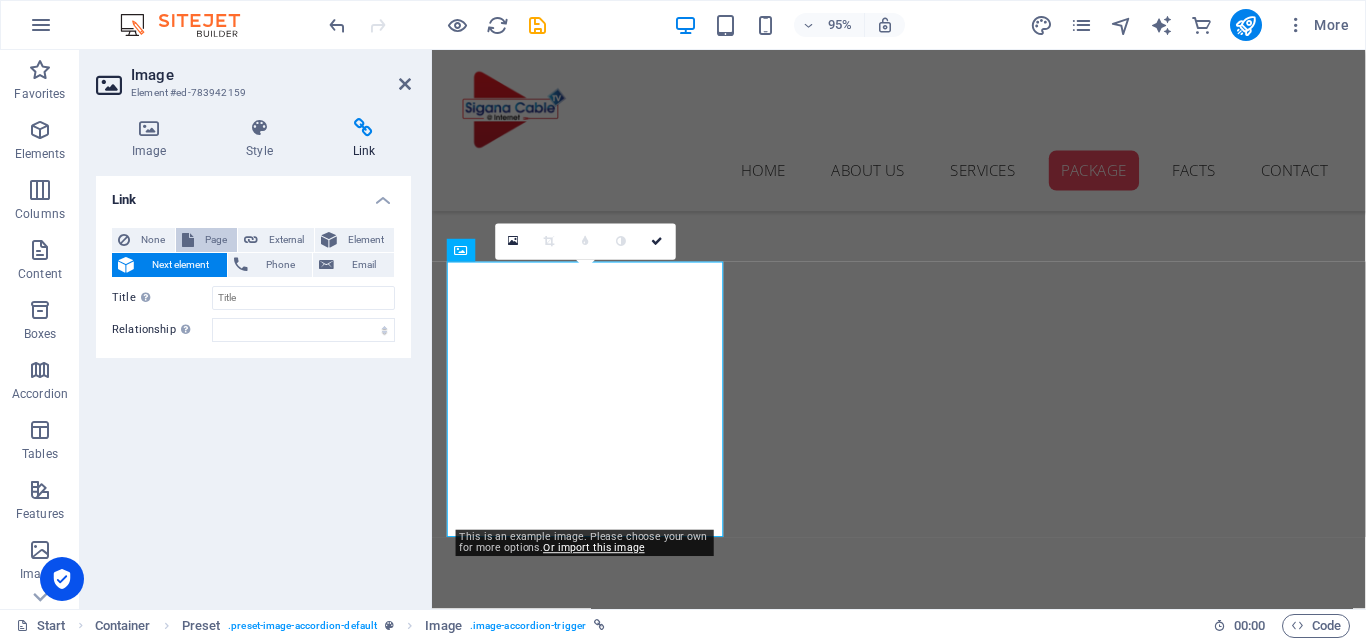 click on "Page" at bounding box center [215, 240] 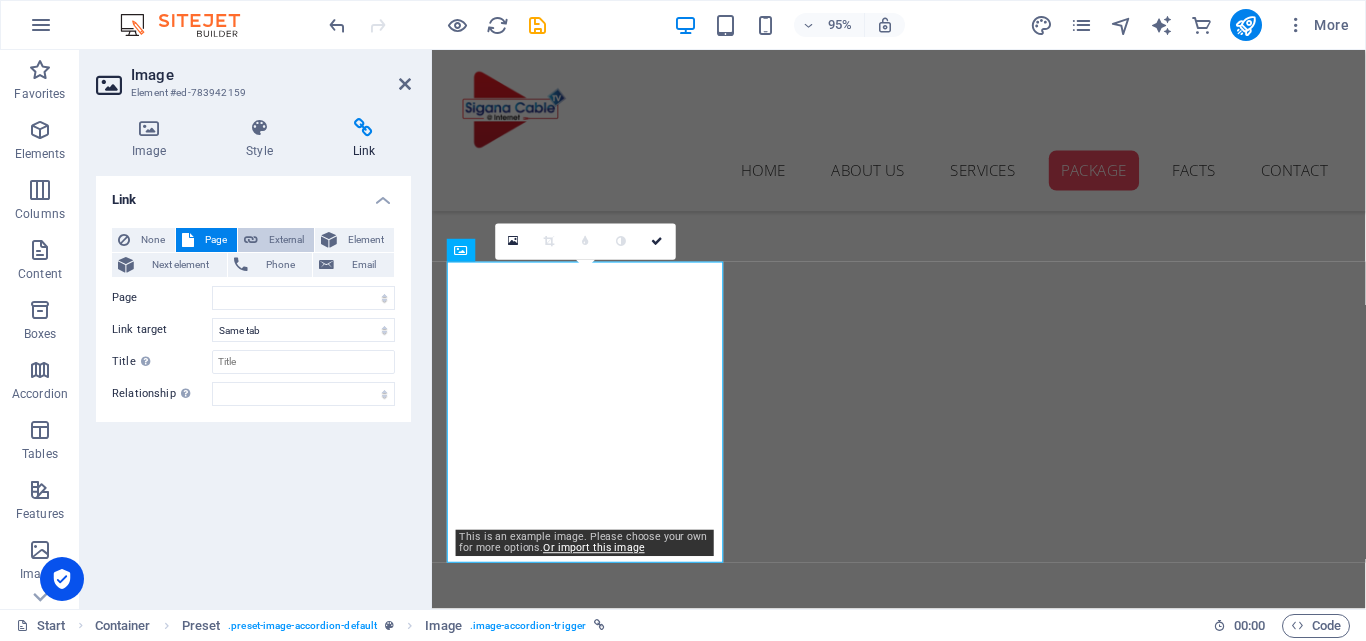 click on "External" at bounding box center (276, 240) 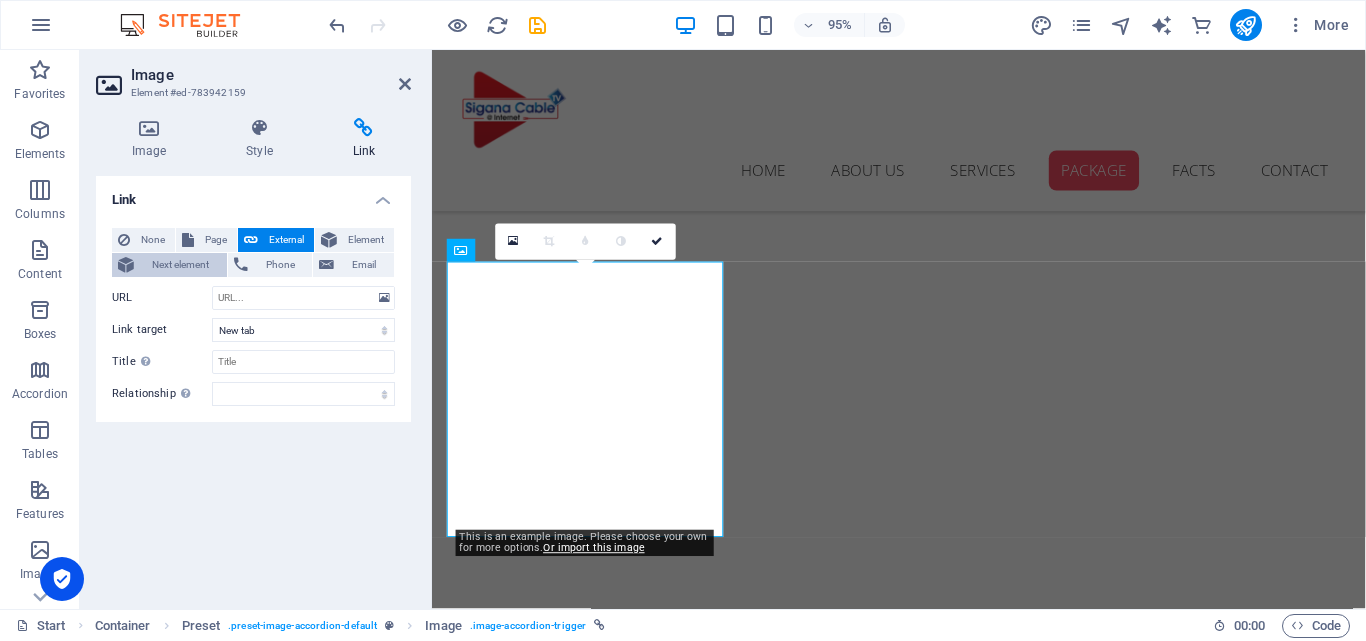 click on "Next element" at bounding box center [180, 265] 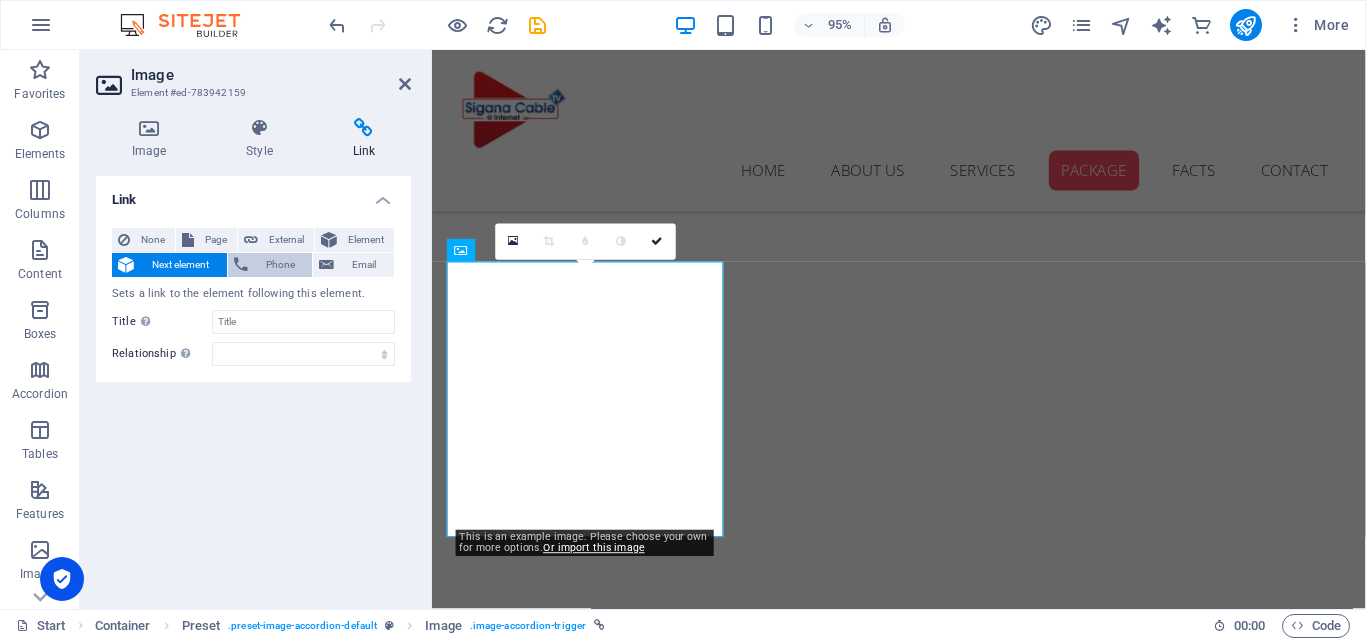 click on "Phone" at bounding box center (280, 265) 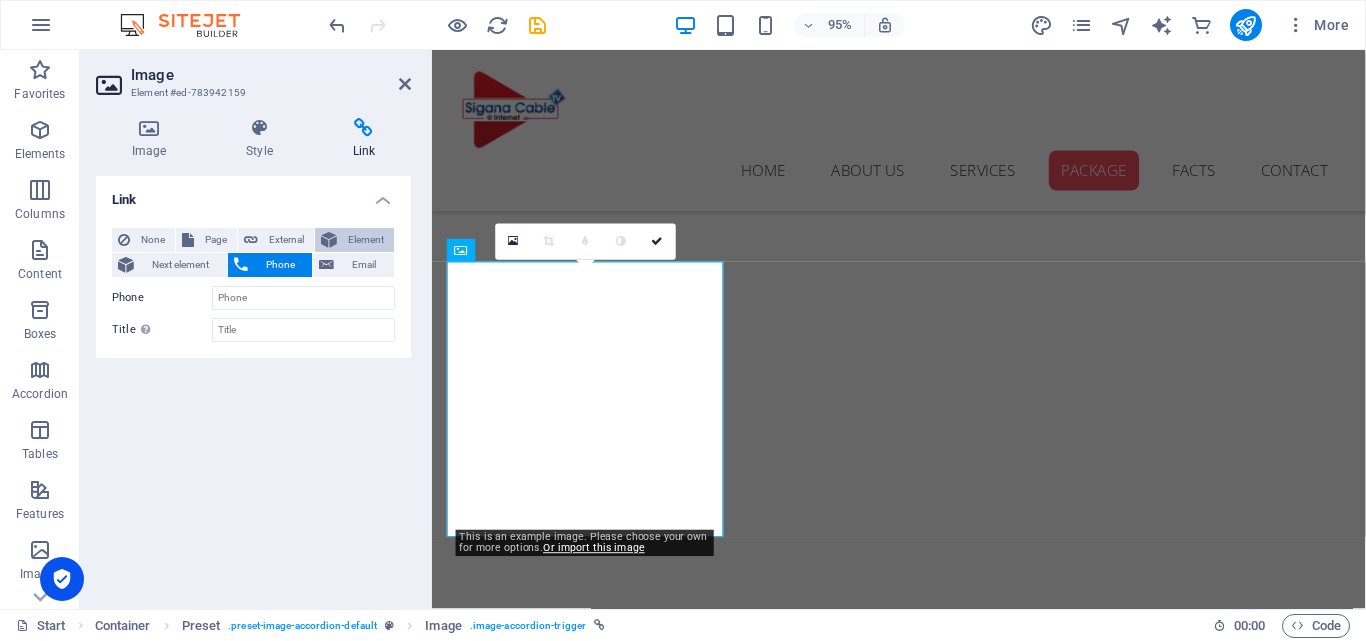click at bounding box center [329, 240] 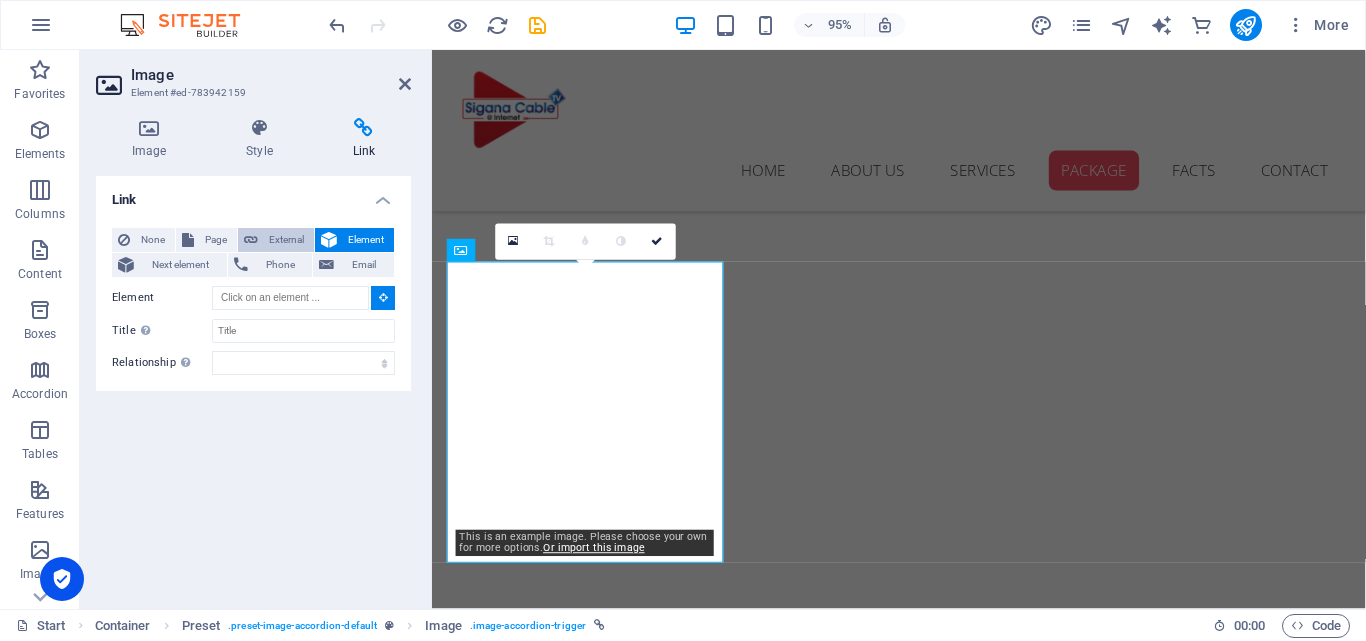 click on "External" at bounding box center (286, 240) 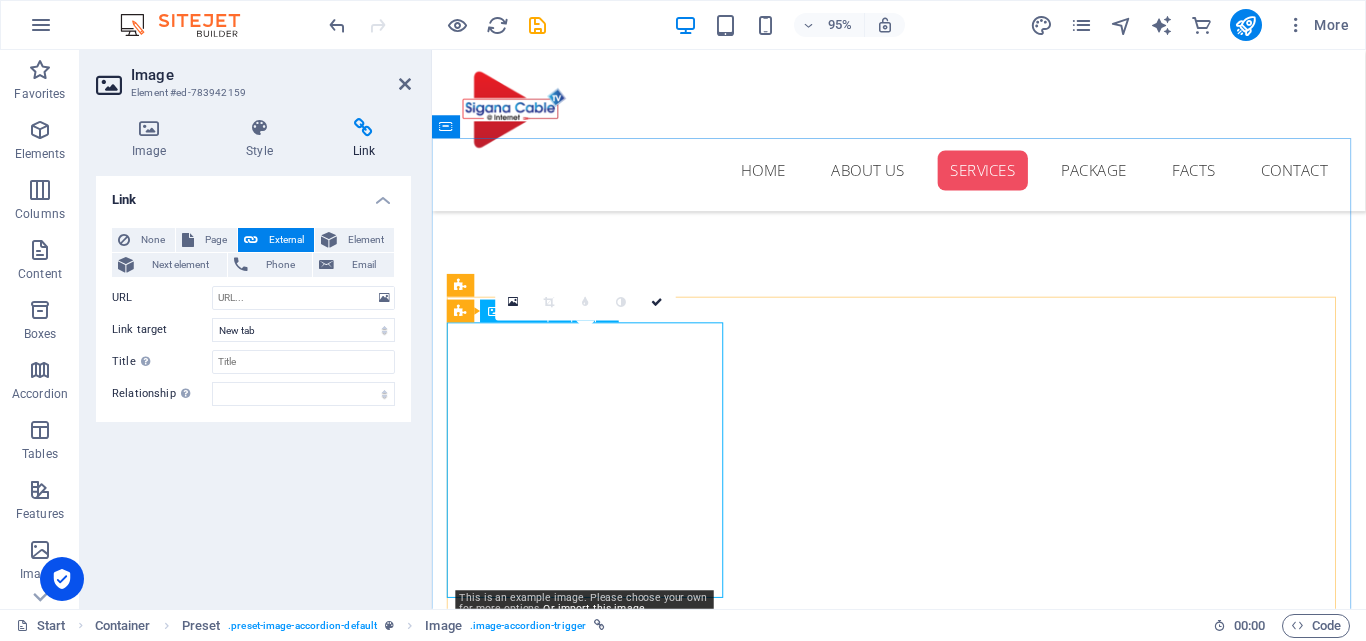 scroll, scrollTop: 2430, scrollLeft: 0, axis: vertical 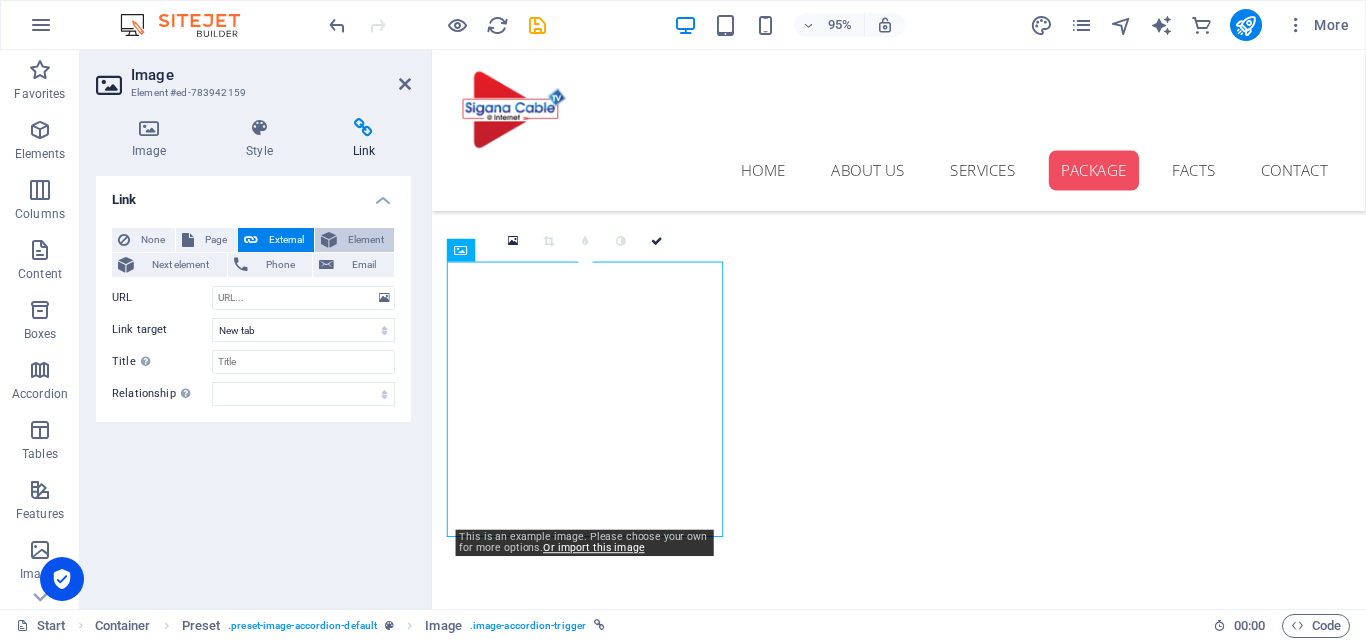 click on "Element" at bounding box center (365, 240) 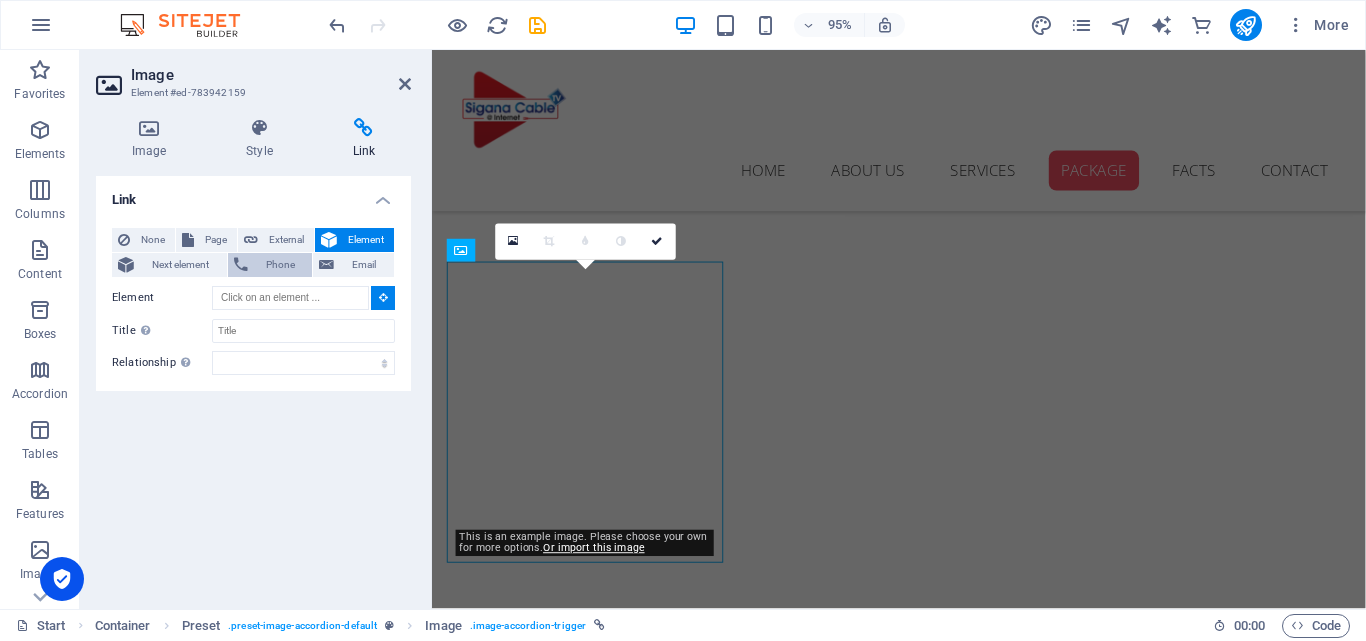 click on "Phone" at bounding box center (280, 265) 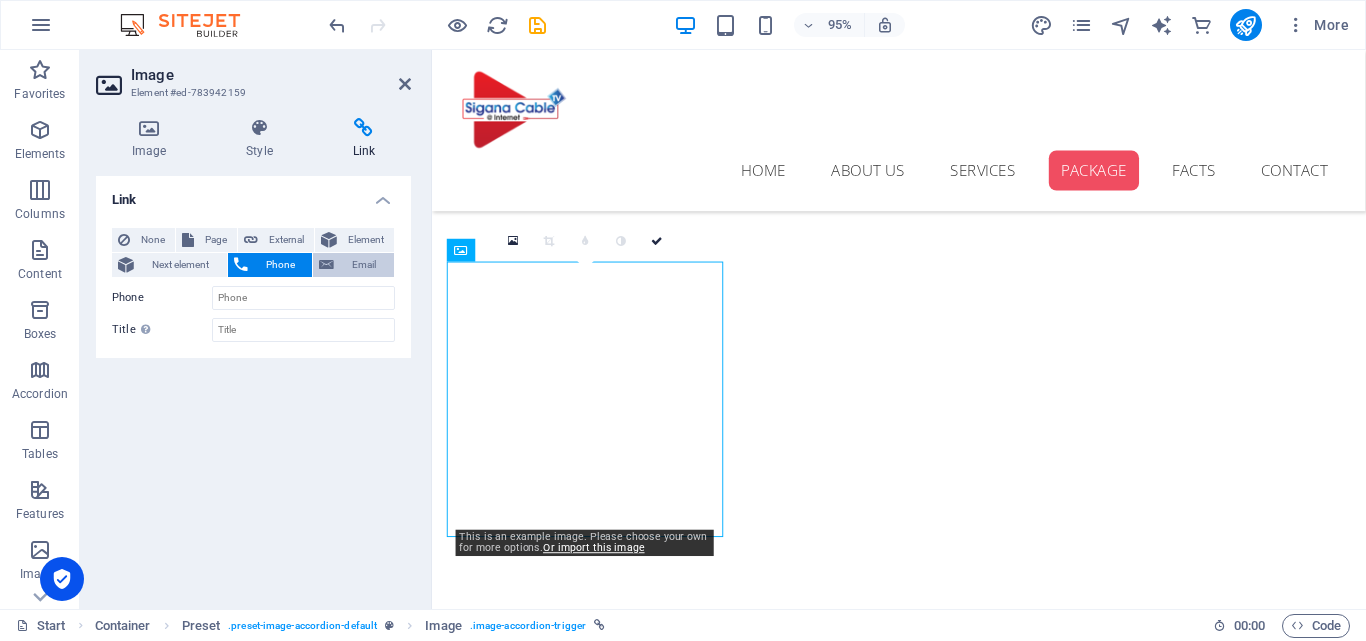 click on "Email" at bounding box center (364, 265) 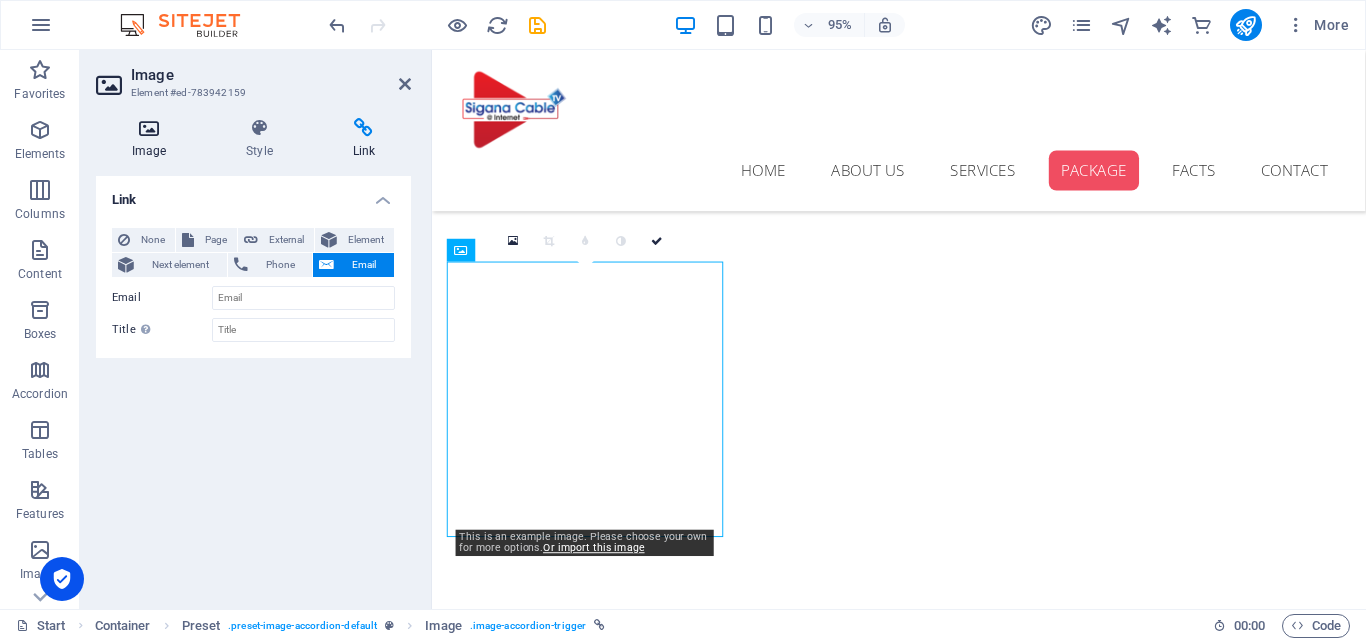 click at bounding box center [149, 128] 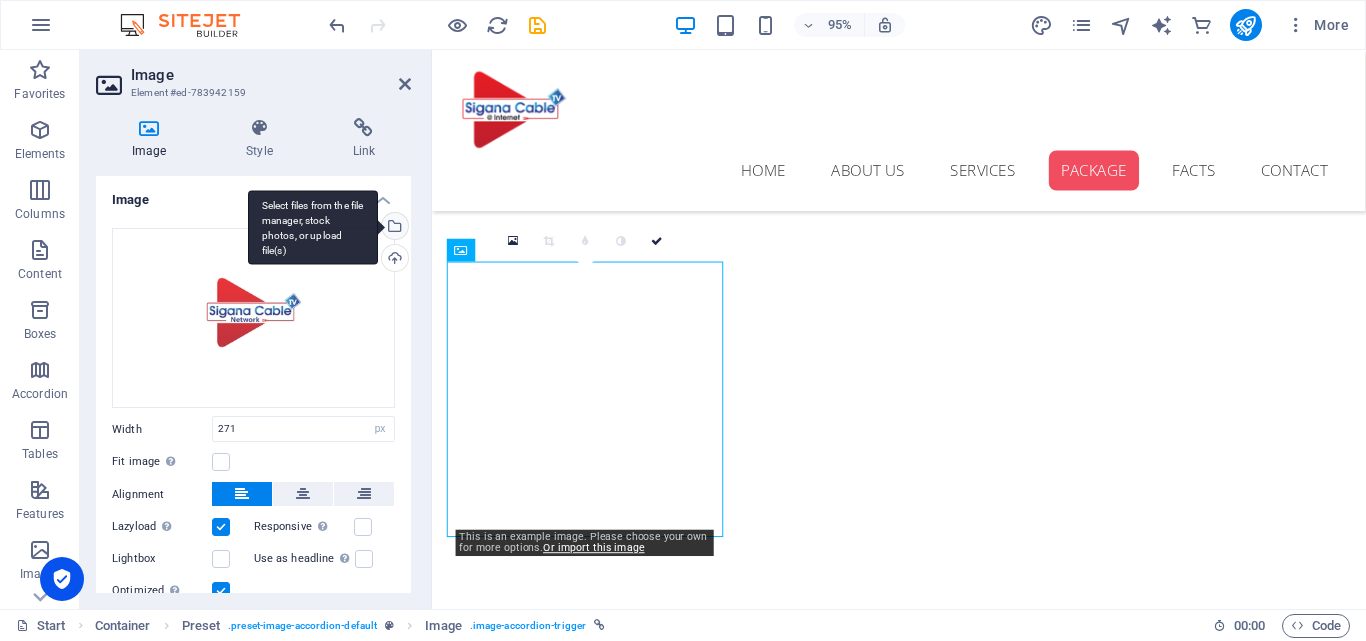 click on "Select files from the file manager, stock photos, or upload file(s)" at bounding box center (313, 227) 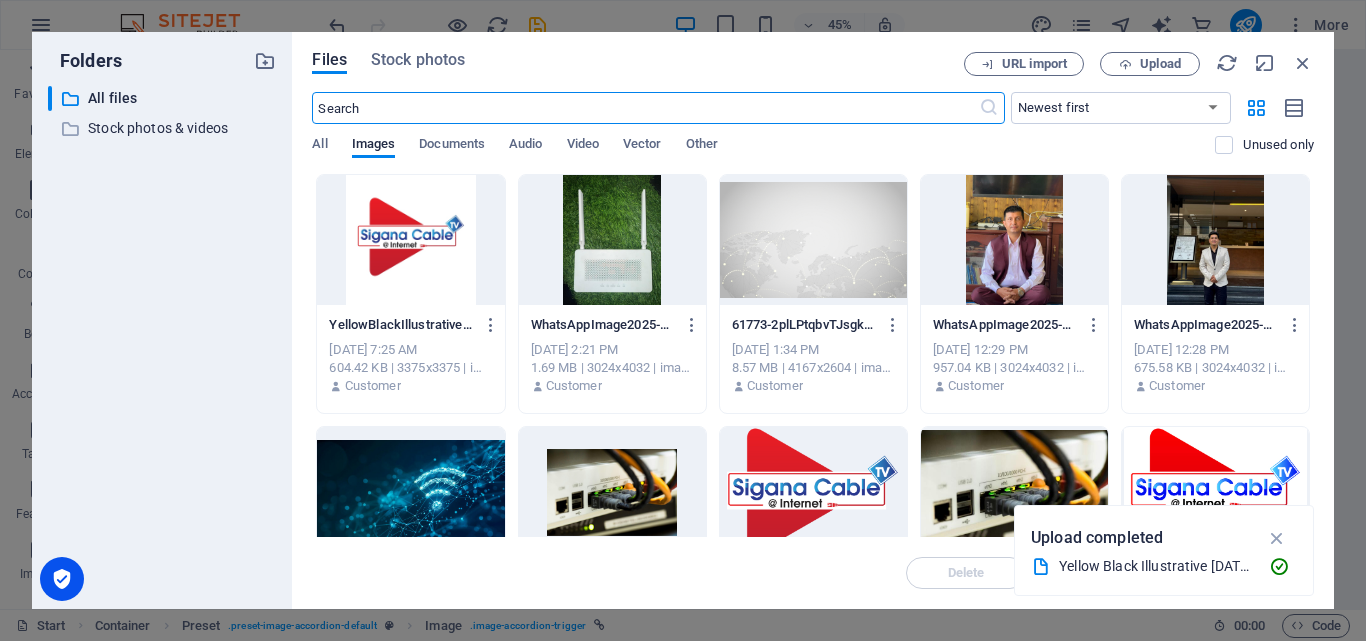 scroll, scrollTop: 2837, scrollLeft: 0, axis: vertical 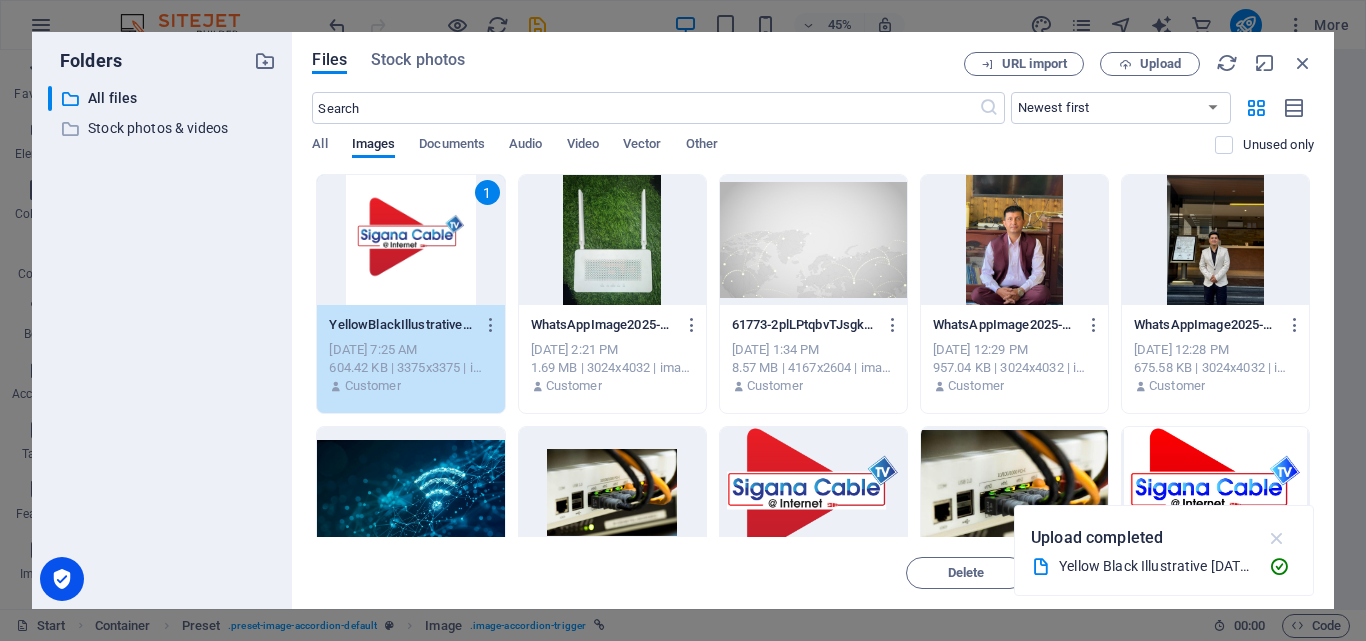 click at bounding box center (1277, 538) 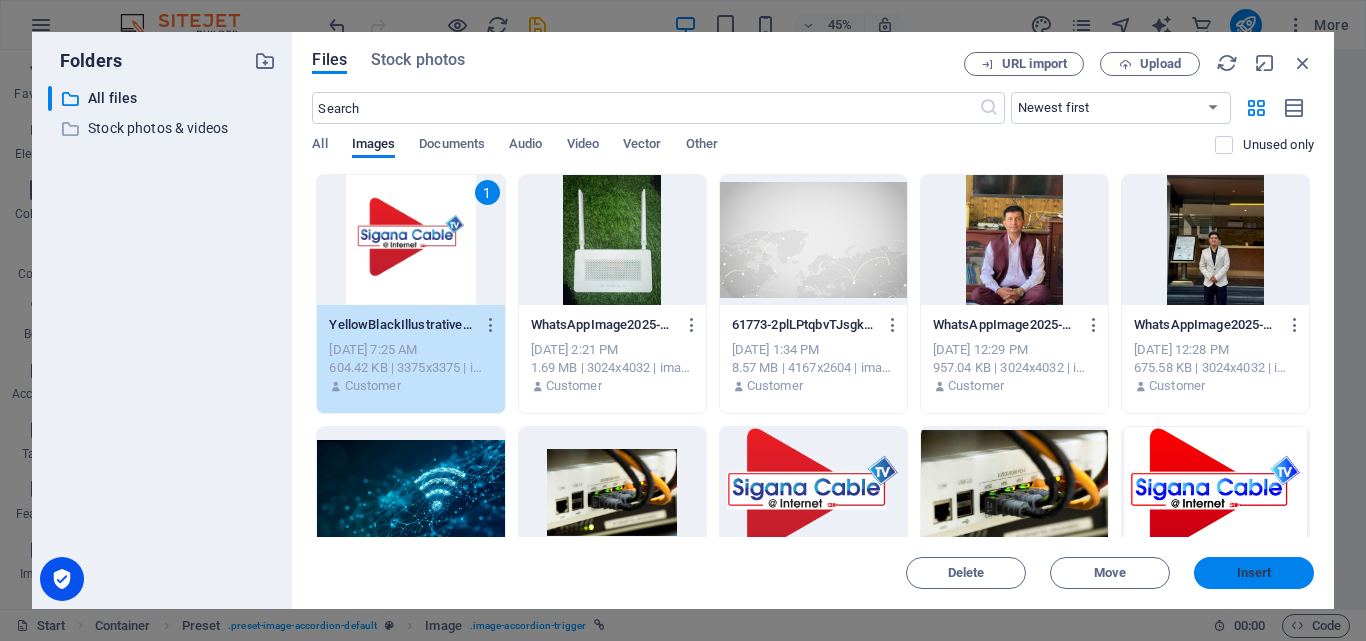 click on "Insert" at bounding box center [1254, 573] 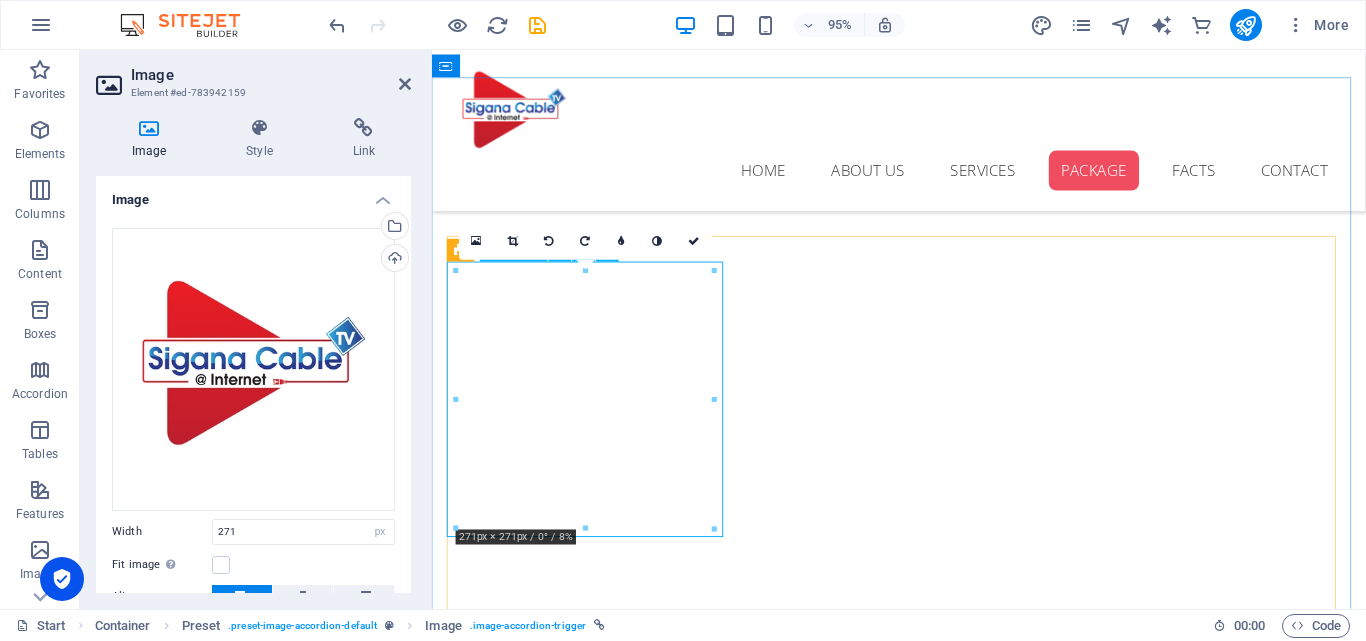 click on "100 Mbps Package" at bounding box center (598, 2920) 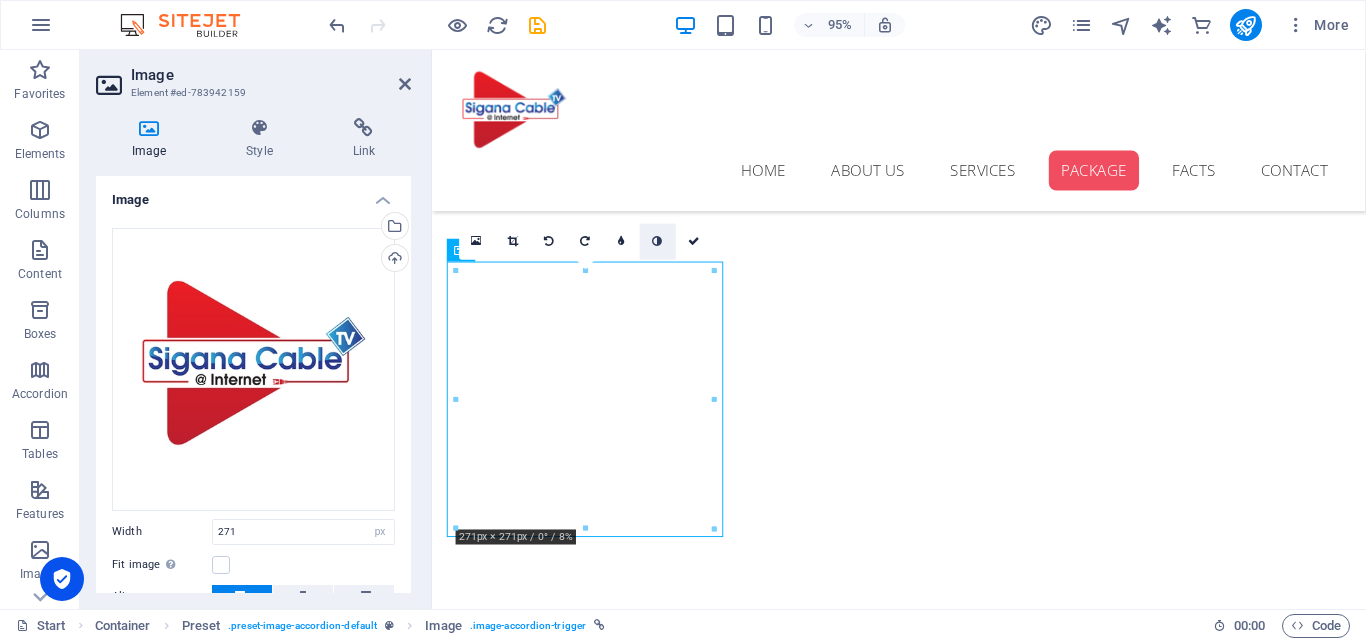 click at bounding box center [658, 241] 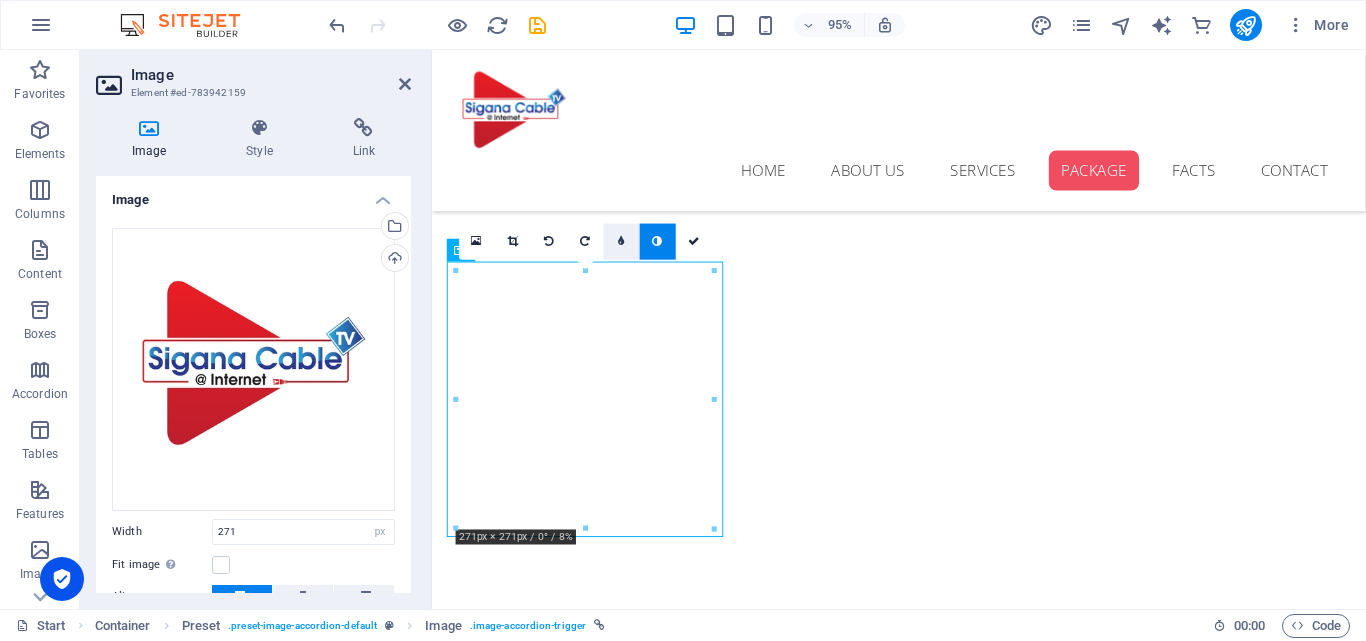 click at bounding box center (621, 241) 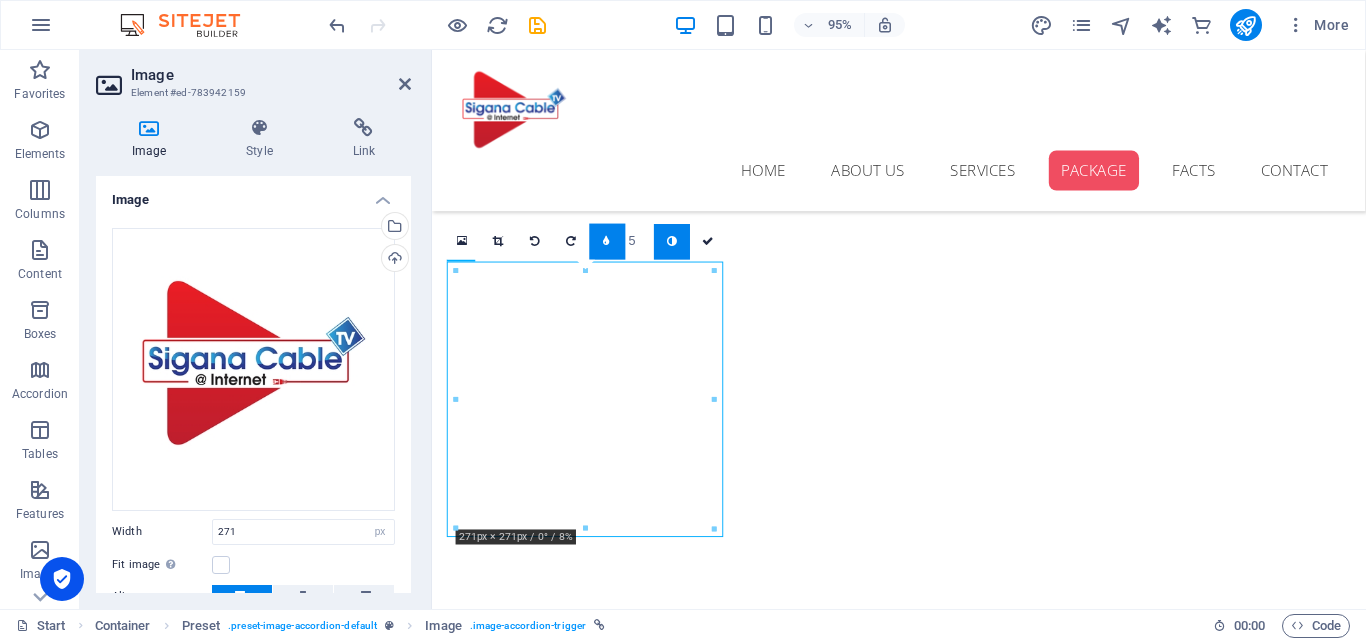 type on "6" 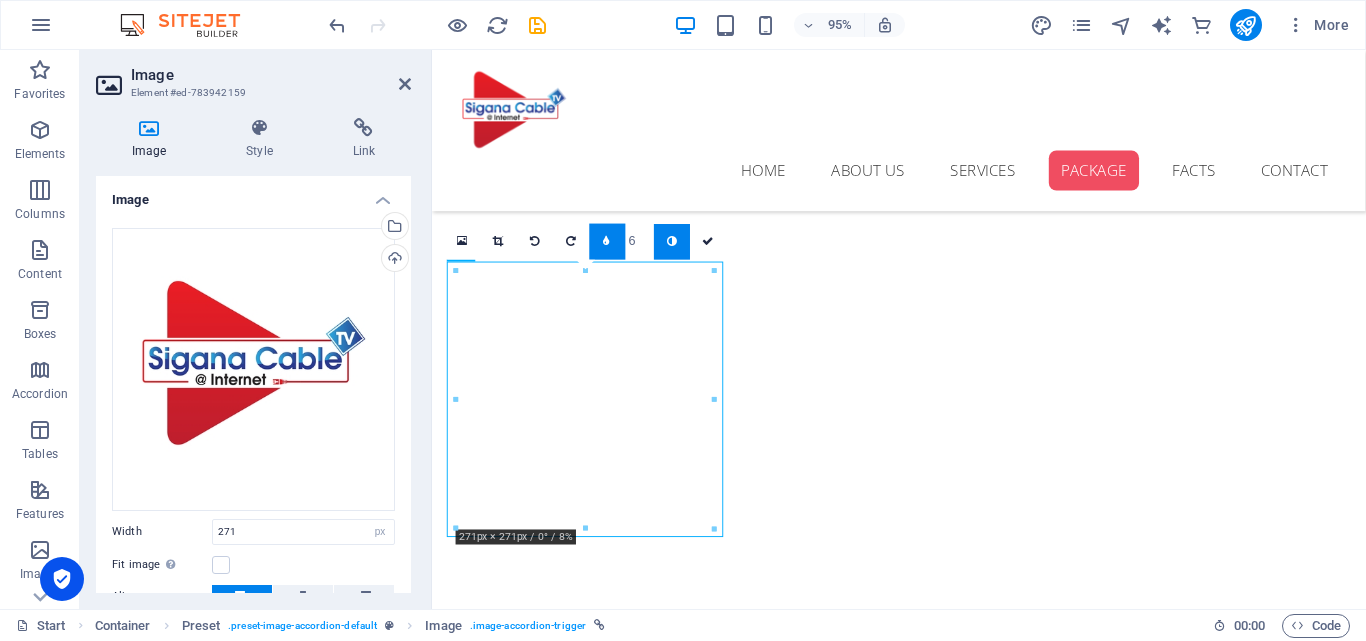 type on "5" 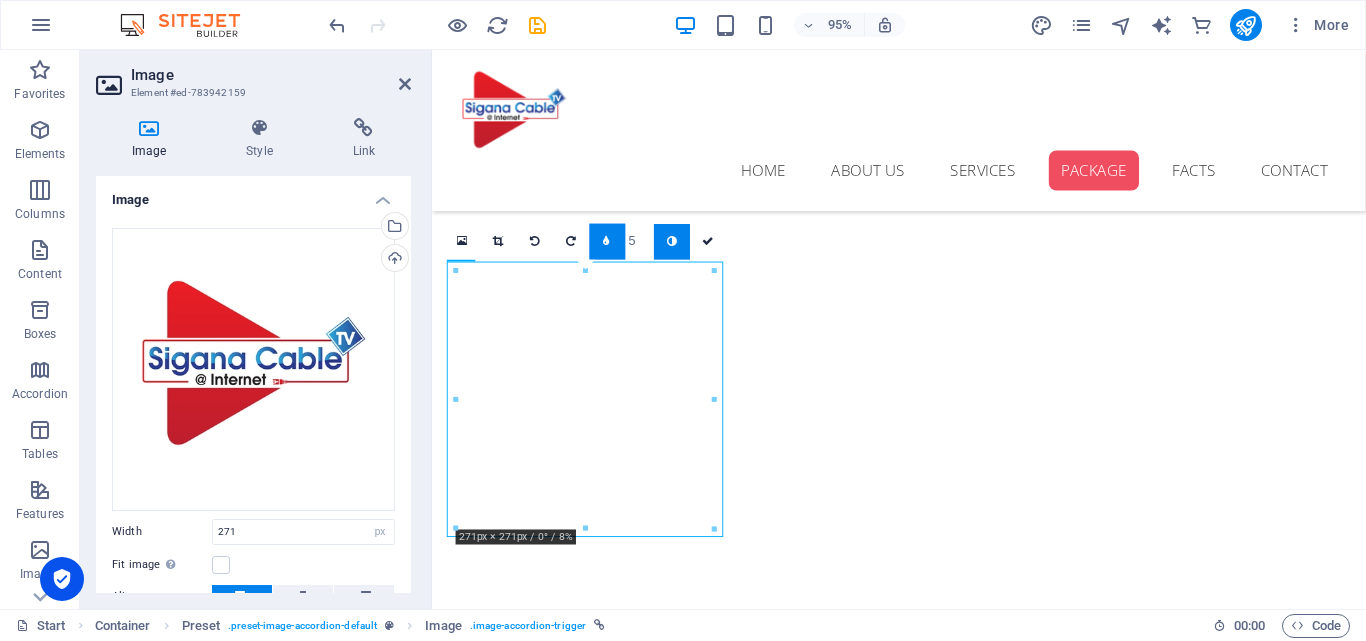 type on "4" 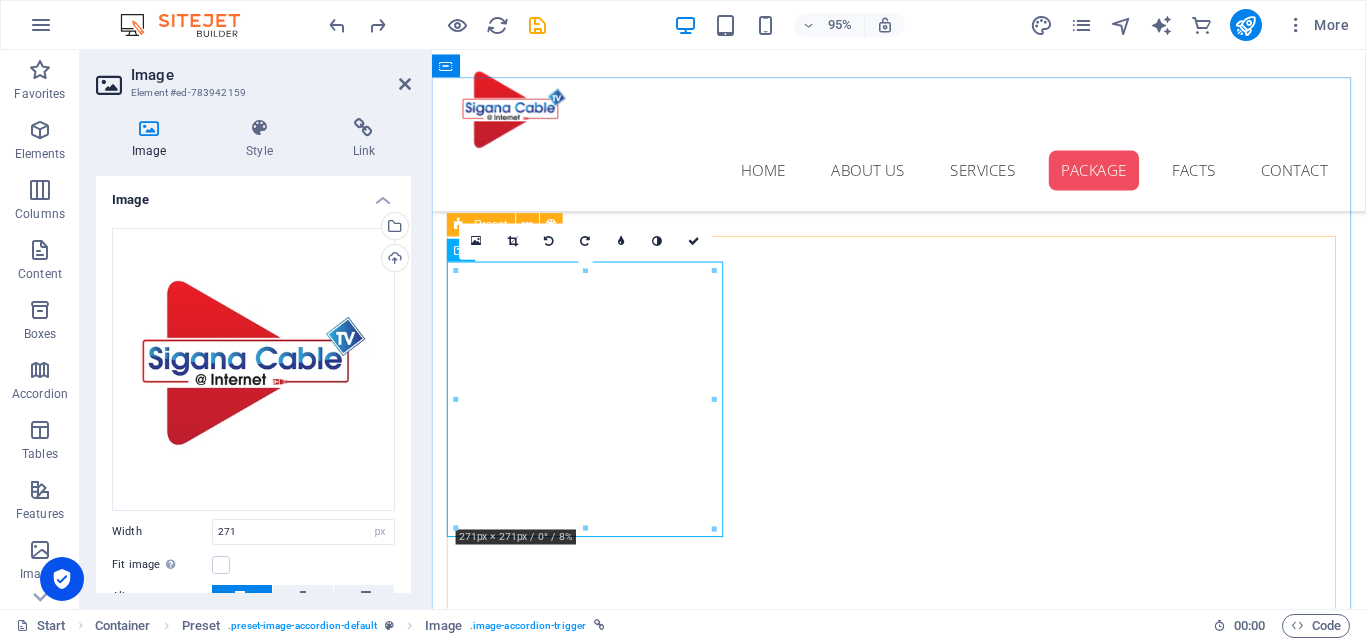 click on "New text element 100 Mbps Package 100 mbps - 1 month Lorem ipsum dolor sit cum magni odio dolor amet 1000 100 mbps - 3 months Lorem ipsum dolor sit cum magni odio dolor amet 2700 100 mbps - 6 months Lorem ipsum dolor sit cum magni odio dolor amet 4500 100 mbls - 12 months Lorem ipsum dolor sit cum magni odio dolor amet 8000 Max TV Package max tv - 1 month Lorem ipsum dolor sit cum magni odio dolor amet rs 350 max tv - 3 months Lorem ipsum dolor sit cum magni odio dolor amet 1000 max tv - 6 months Lorem ipsum dolor sit cum magni odio dolor amet 1900 max tv - 12+2 months Lorem ipsum dolor sit cum magni odio dolor amet 4200 Ice Cream 200 mbps - 1 month Lorem ipsum dolor sit cum magni odio dolor amet rs 1200 200 mbps - 3 months Lorem ipsum dolor sit cum magni odio dolor amet rs 3300 200 mbps - 6 months Lorem ipsum dolor sit cum magni odio dolor amet rs 6000 200 mbps - 12 months Lorem ipsum dolor sit cum magni odio dolor amet rs 11500 Ice Cream 100 mbps + net tv - 1 month rs 1250 100 mbps + net tv - 3 months" at bounding box center (924, 4525) 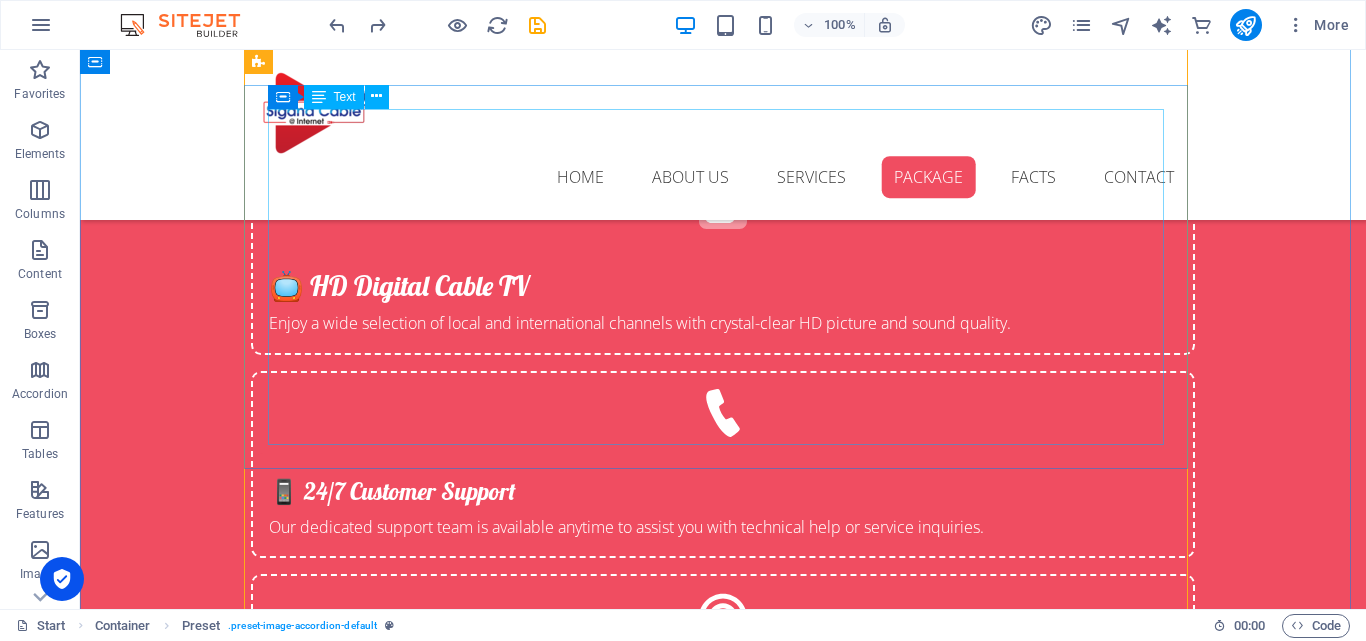 scroll, scrollTop: 4030, scrollLeft: 0, axis: vertical 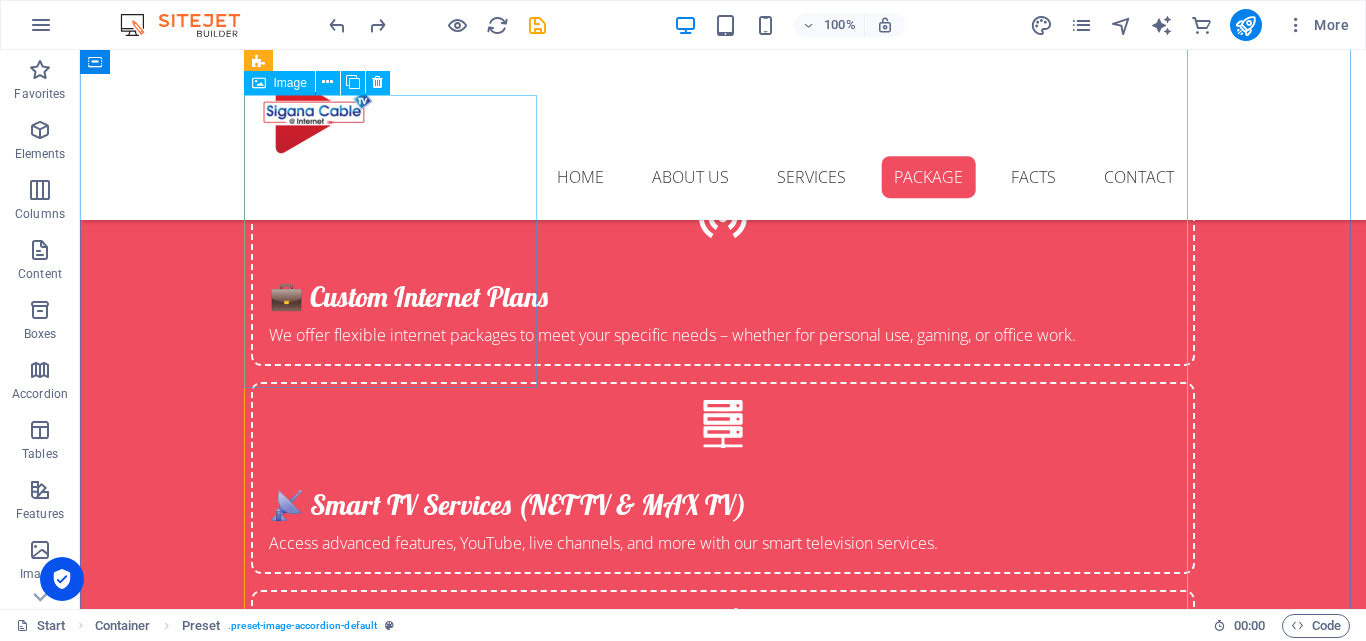 click on "Ice Cream" at bounding box center (397, 2693) 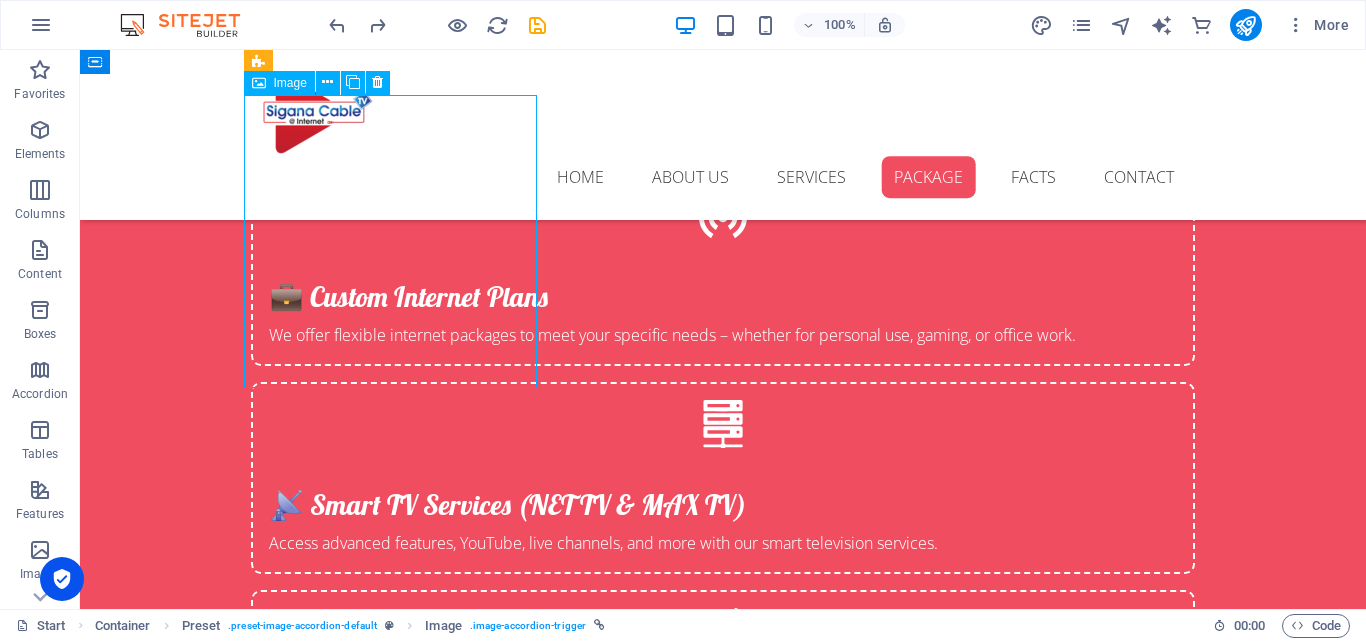 click on "Ice Cream" at bounding box center (397, 2693) 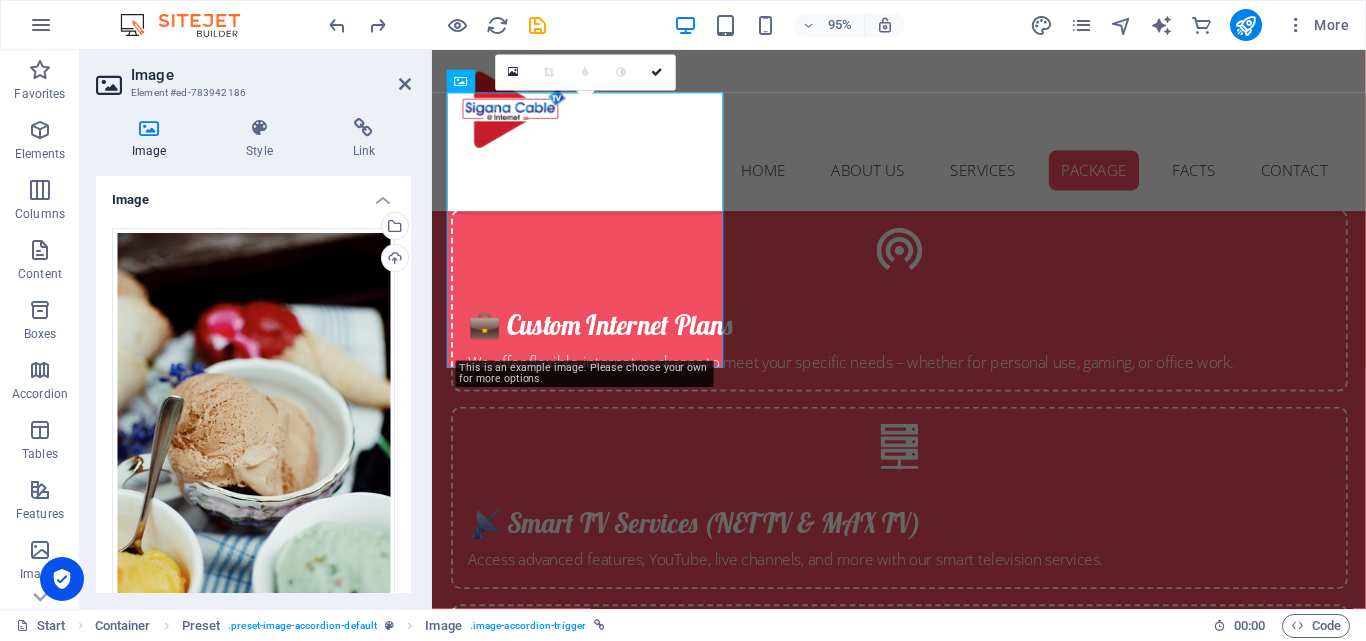 scroll, scrollTop: 4085, scrollLeft: 0, axis: vertical 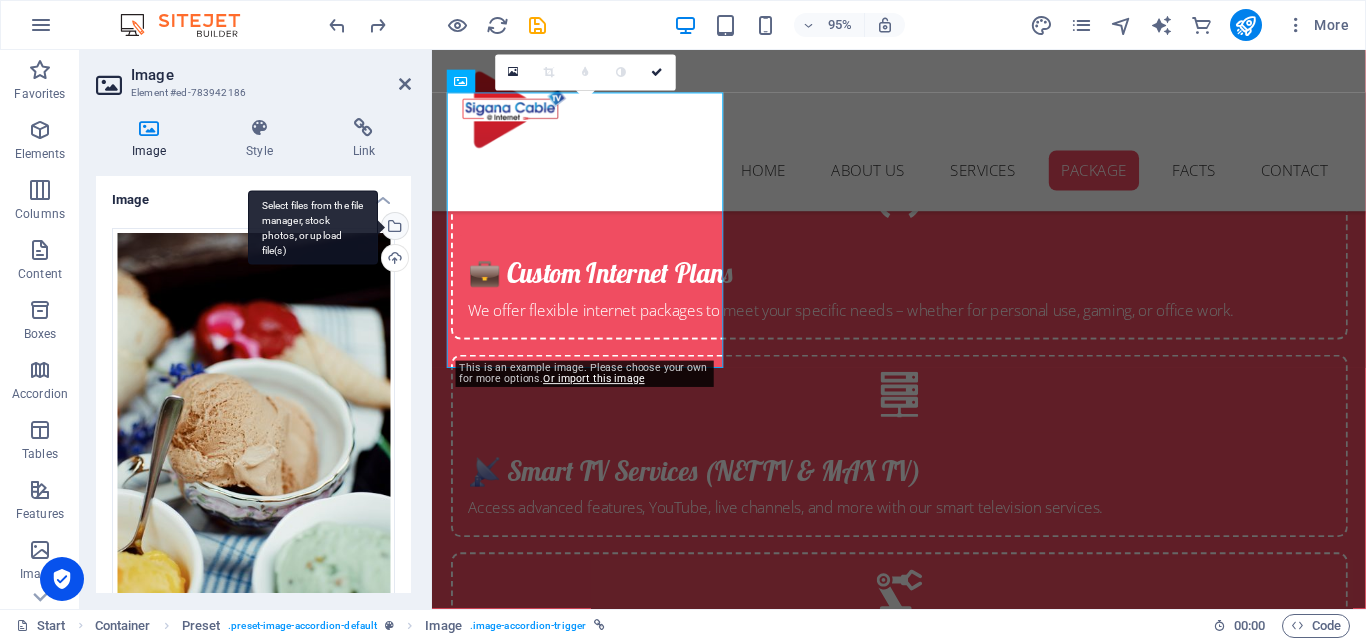 click on "Select files from the file manager, stock photos, or upload file(s)" at bounding box center [393, 228] 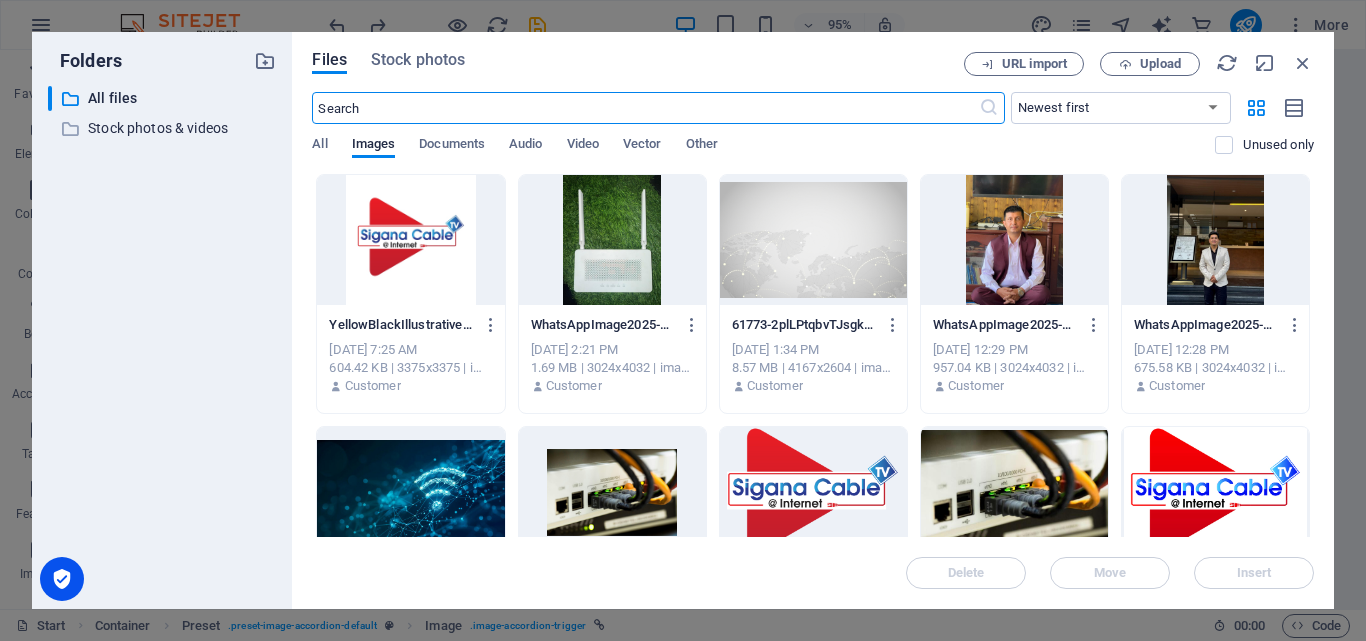 scroll, scrollTop: 4494, scrollLeft: 0, axis: vertical 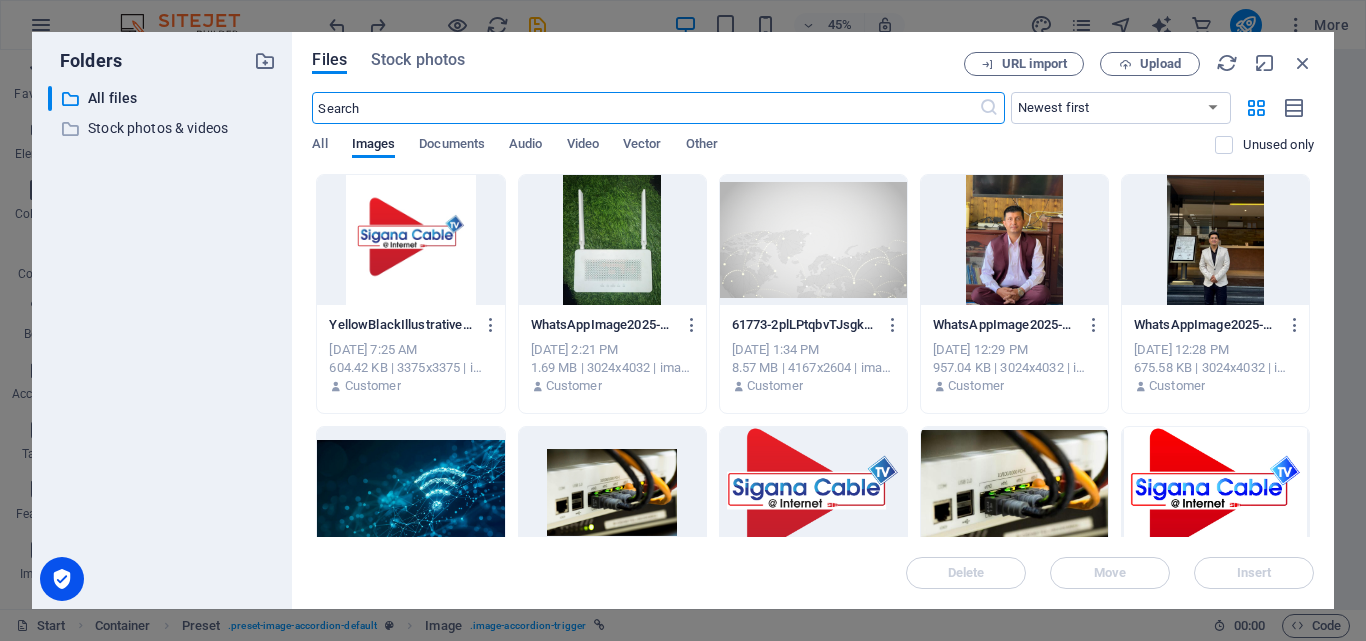 click at bounding box center [410, 240] 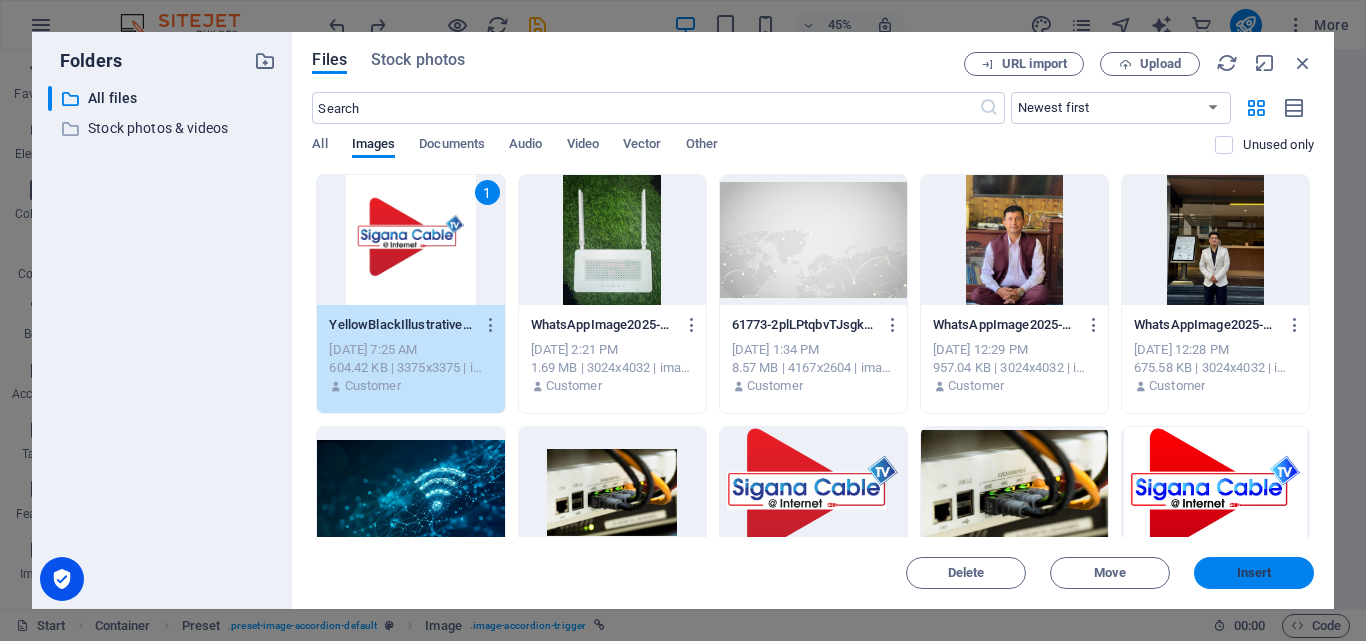 click on "Insert" at bounding box center (1254, 573) 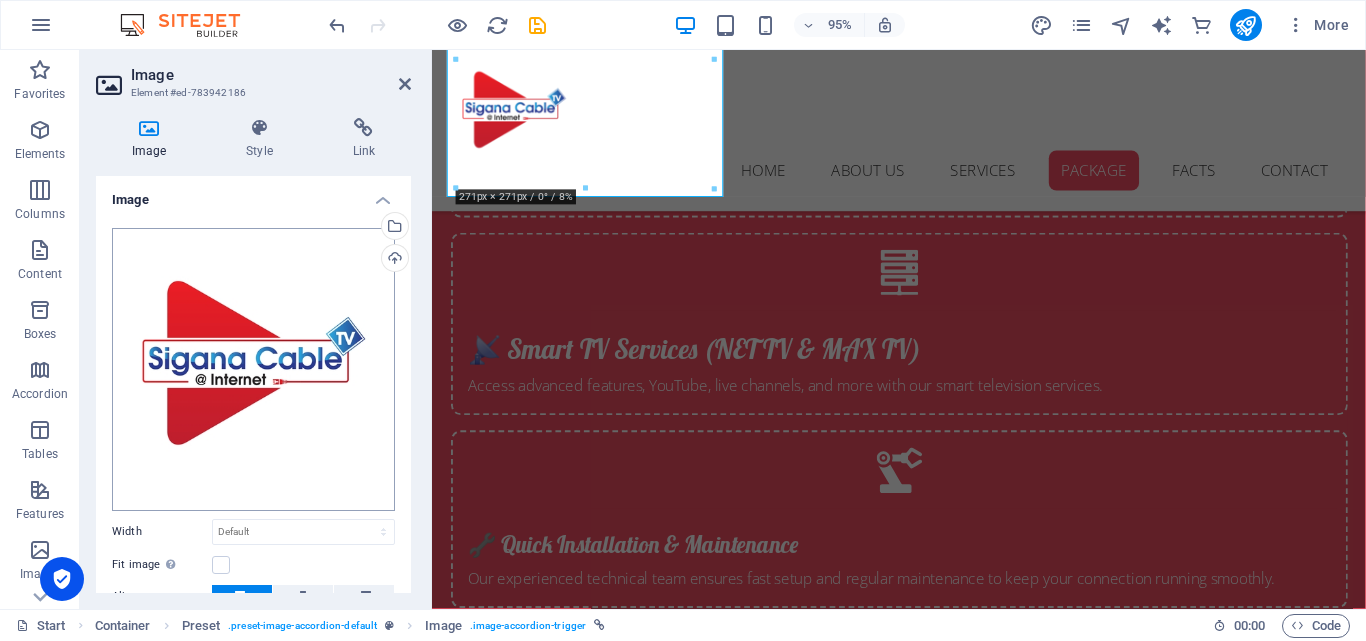 scroll, scrollTop: 4285, scrollLeft: 0, axis: vertical 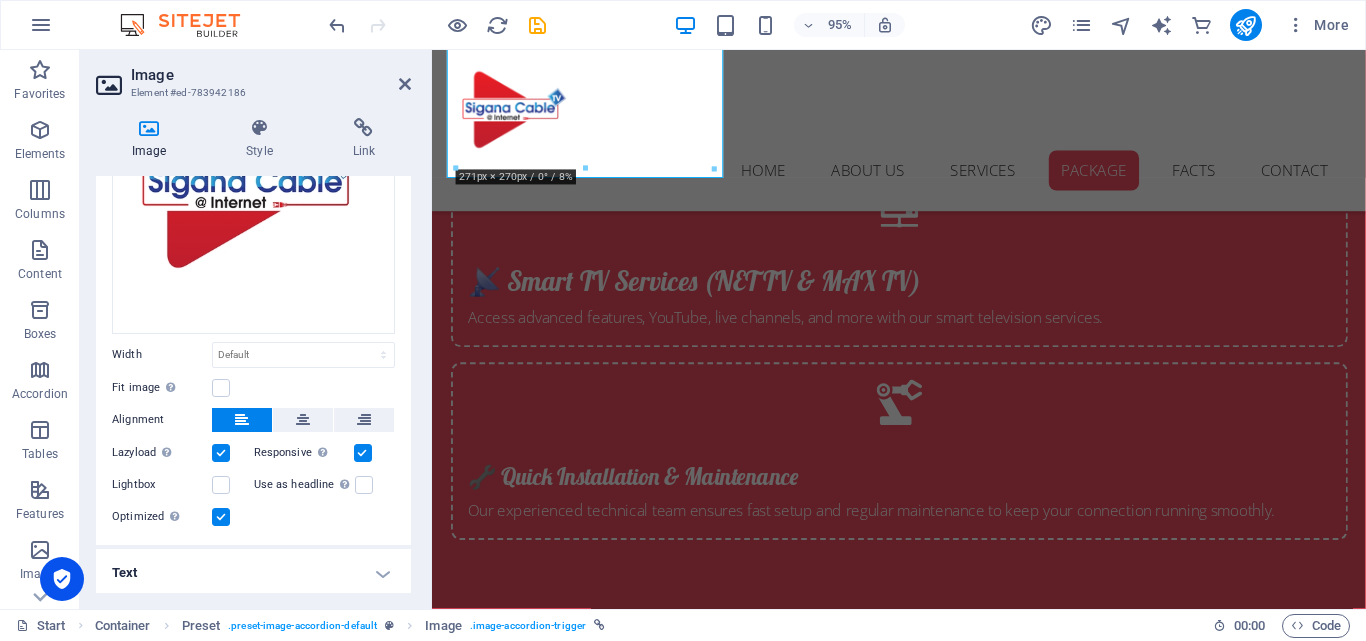 click on "Text" at bounding box center (253, 573) 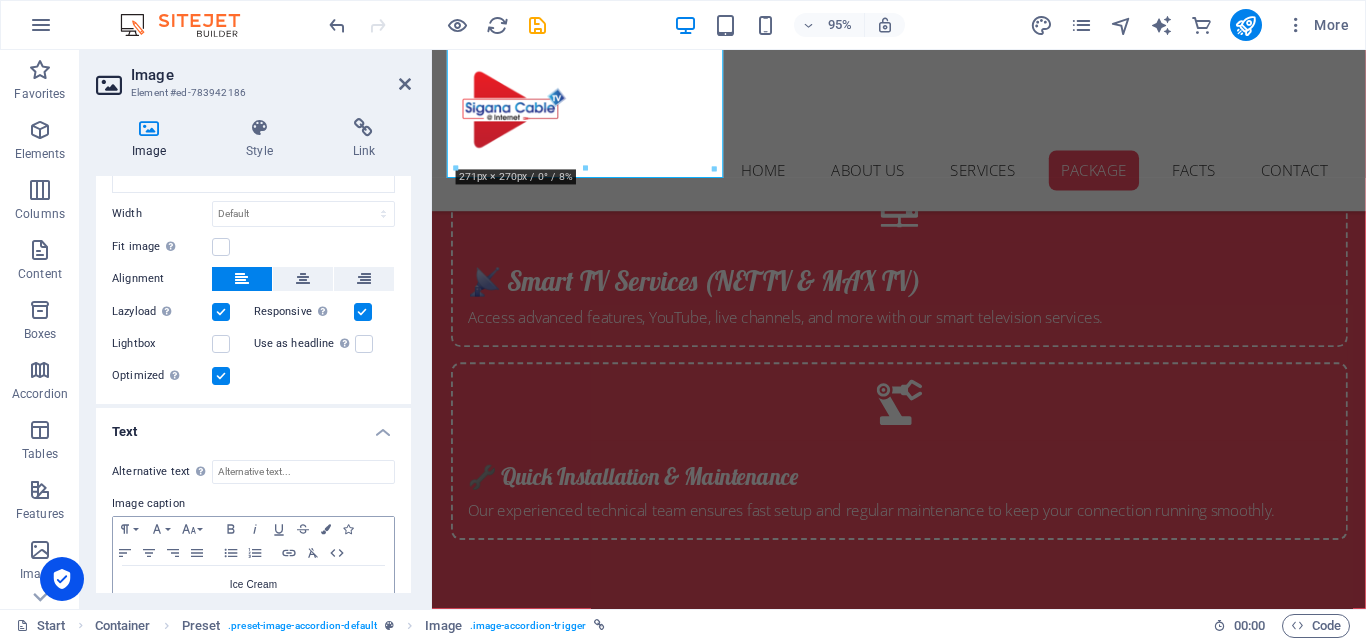 scroll, scrollTop: 365, scrollLeft: 0, axis: vertical 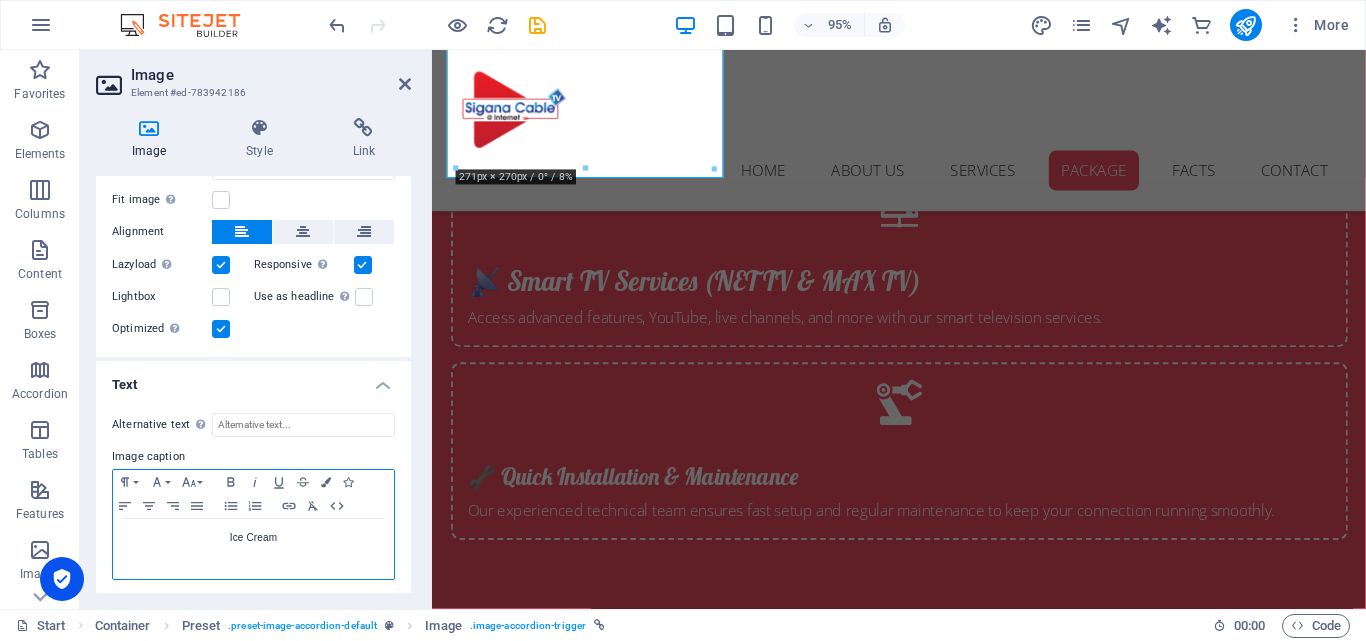 click on "Ice Cream" at bounding box center [253, 538] 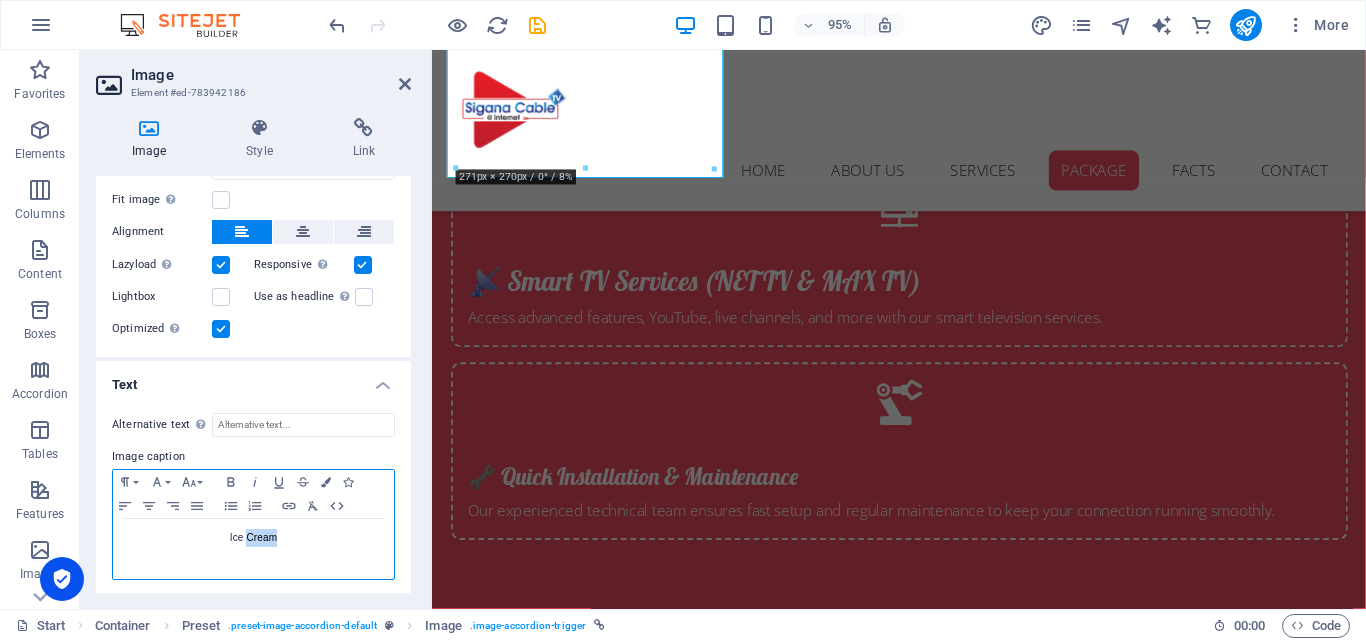 click on "Ice Cream" at bounding box center (253, 538) 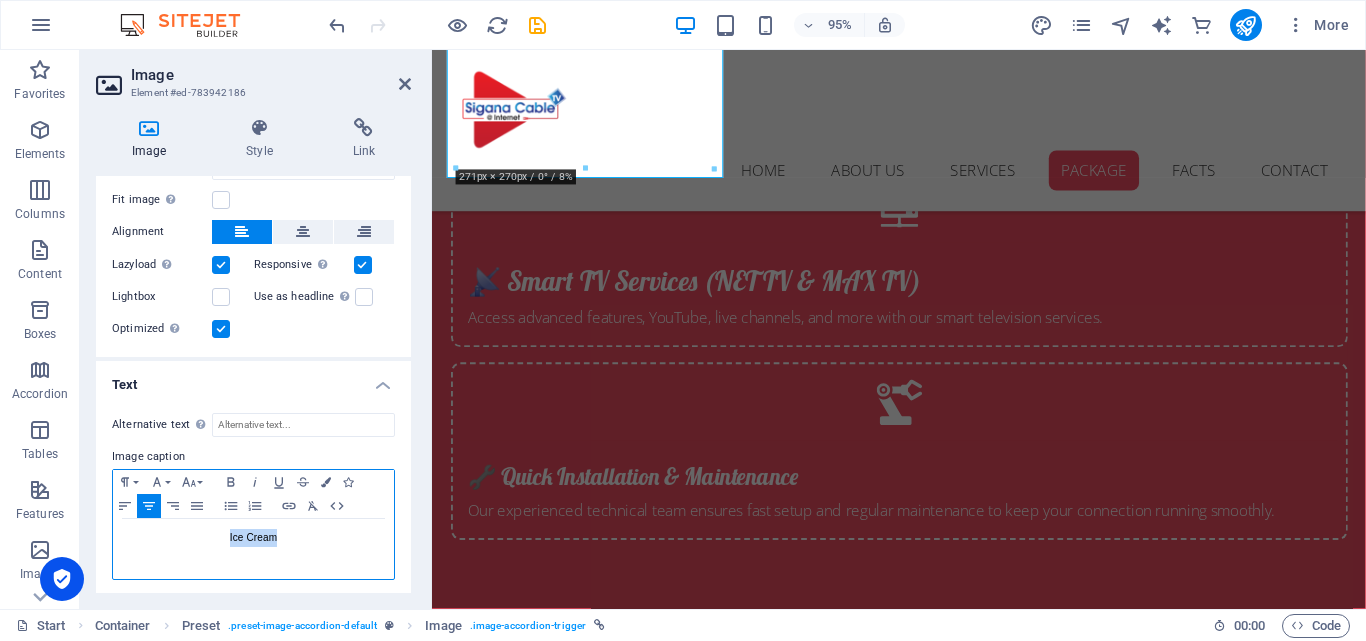 click on "Ice Cream" at bounding box center (253, 538) 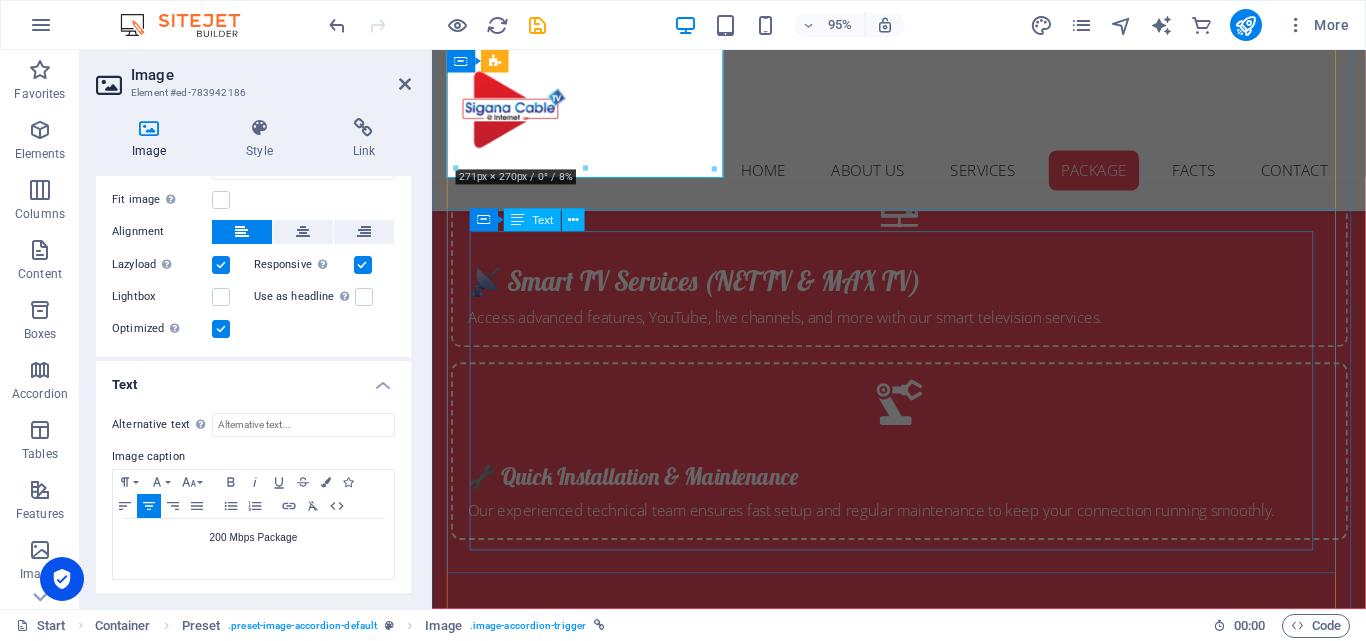 scroll, scrollTop: 4085, scrollLeft: 0, axis: vertical 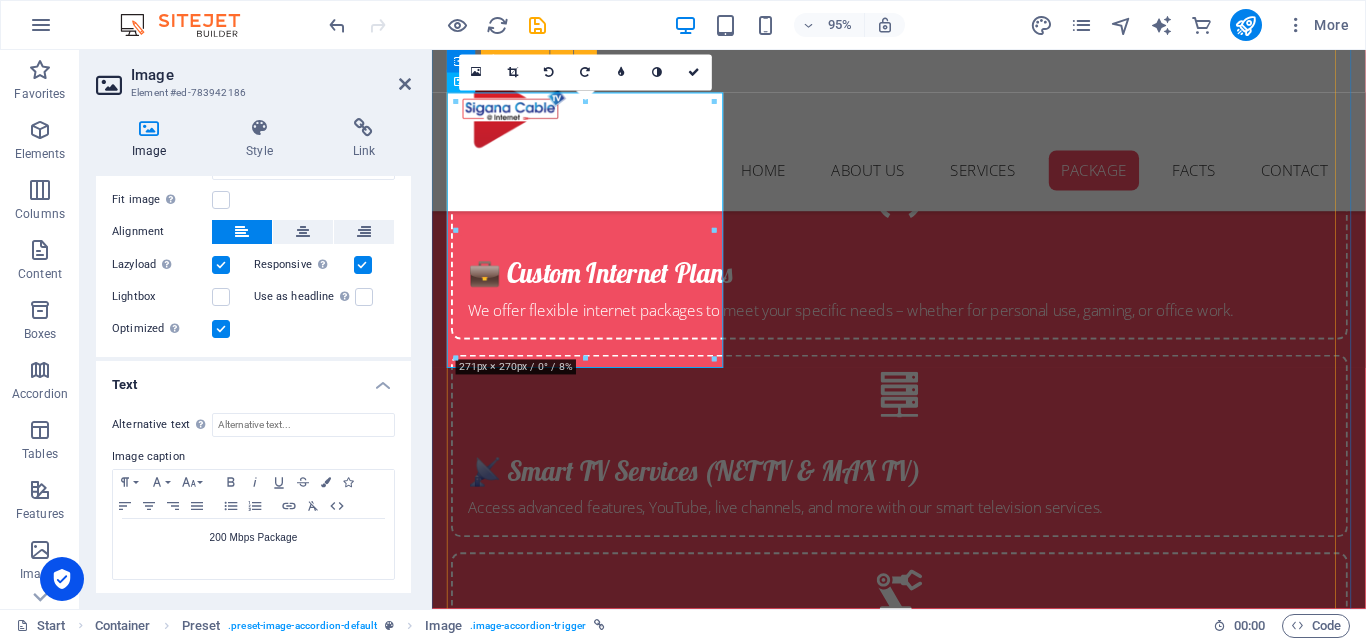 click on "New text element 100 Mbps Package 100 mbps - 1 month Lorem ipsum dolor sit cum magni odio dolor amet 1000 100 mbps - 3 months Lorem ipsum dolor sit cum magni odio dolor amet 2700 100 mbps - 6 months Lorem ipsum dolor sit cum magni odio dolor amet 4500 100 mbls - 12 months Lorem ipsum dolor sit cum magni odio dolor amet 8000 Max TV Package max tv - 1 month Lorem ipsum dolor sit cum magni odio dolor amet rs 350 max tv - 3 months Lorem ipsum dolor sit cum magni odio dolor amet 1000 max tv - 6 months Lorem ipsum dolor sit cum magni odio dolor amet 1900 max tv - 12+2 months Lorem ipsum dolor sit cum magni odio dolor amet 4200 200 Mbps Package 200 mbps - 1 month Lorem ipsum dolor sit cum magni odio dolor amet rs 1200 200 mbps - 3 months Lorem ipsum dolor sit cum magni odio dolor amet rs 3300 200 mbps - 6 months Lorem ipsum dolor sit cum magni odio dolor amet rs 6000 200 mbps - 12 months Lorem ipsum dolor sit cum magni odio dolor amet rs 11500 Ice Cream 100 mbps + net tv - 1 month rs 1250 rs 3500 rs 6500 rs 10500" at bounding box center [924, 2870] 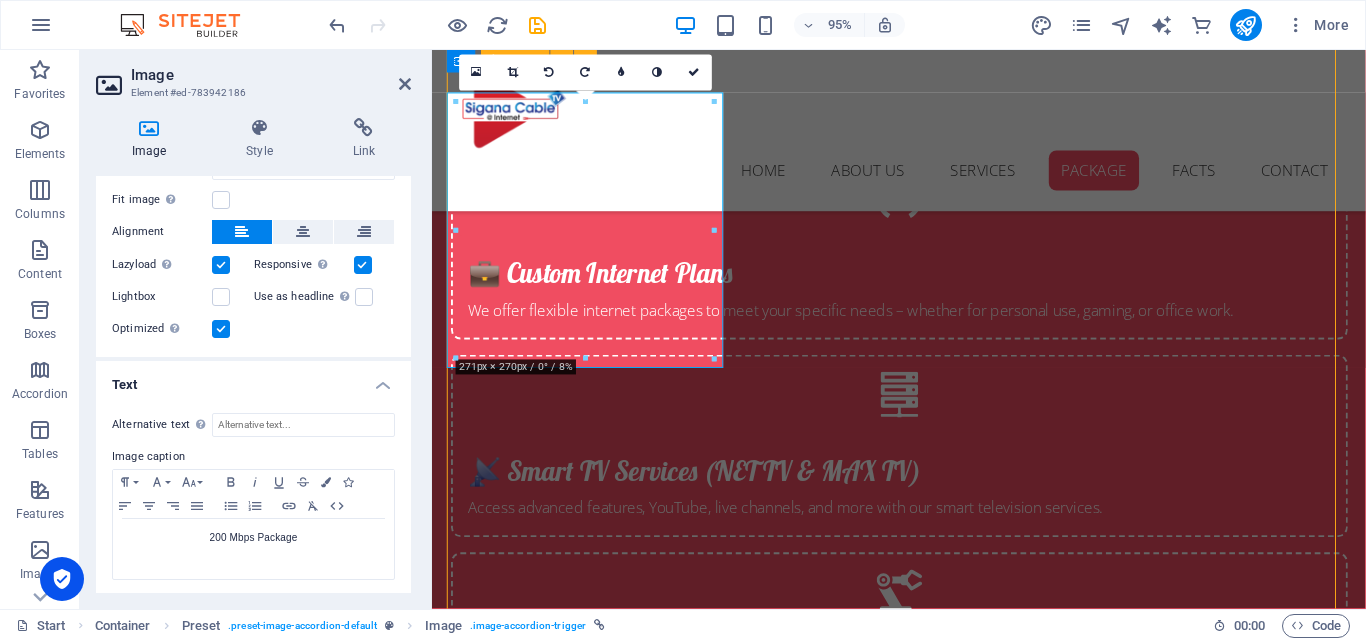 click on "New text element 100 Mbps Package 100 mbps - 1 month Lorem ipsum dolor sit cum magni odio dolor amet 1000 100 mbps - 3 months Lorem ipsum dolor sit cum magni odio dolor amet 2700 100 mbps - 6 months Lorem ipsum dolor sit cum magni odio dolor amet 4500 100 mbls - 12 months Lorem ipsum dolor sit cum magni odio dolor amet 8000 Max TV Package max tv - 1 month Lorem ipsum dolor sit cum magni odio dolor amet rs 350 max tv - 3 months Lorem ipsum dolor sit cum magni odio dolor amet 1000 max tv - 6 months Lorem ipsum dolor sit cum magni odio dolor amet 1900 max tv - 12+2 months Lorem ipsum dolor sit cum magni odio dolor amet 4200 200 Mbps Package 200 mbps - 1 month Lorem ipsum dolor sit cum magni odio dolor amet rs 1200 200 mbps - 3 months Lorem ipsum dolor sit cum magni odio dolor amet rs 3300 200 mbps - 6 months Lorem ipsum dolor sit cum magni odio dolor amet rs 6000 200 mbps - 12 months Lorem ipsum dolor sit cum magni odio dolor amet rs 11500 Ice Cream 100 mbps + net tv - 1 month rs 1250 rs 3500 rs 6500 rs 10500" at bounding box center [924, 2870] 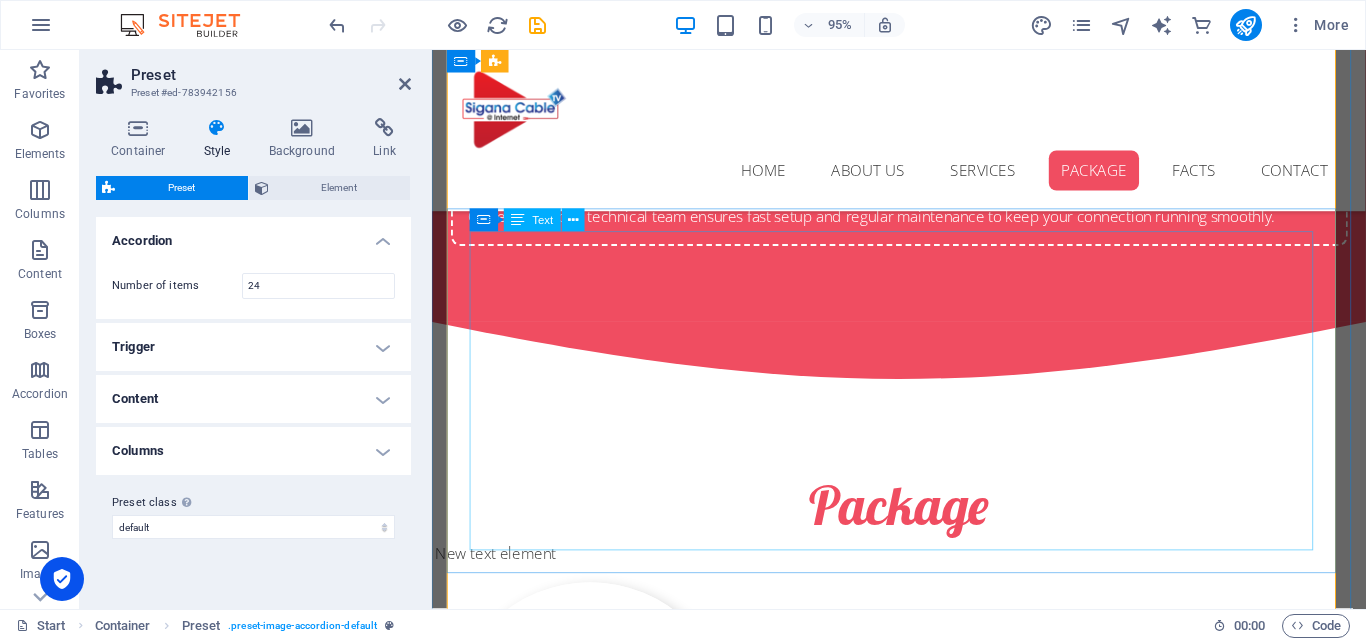 scroll, scrollTop: 4685, scrollLeft: 0, axis: vertical 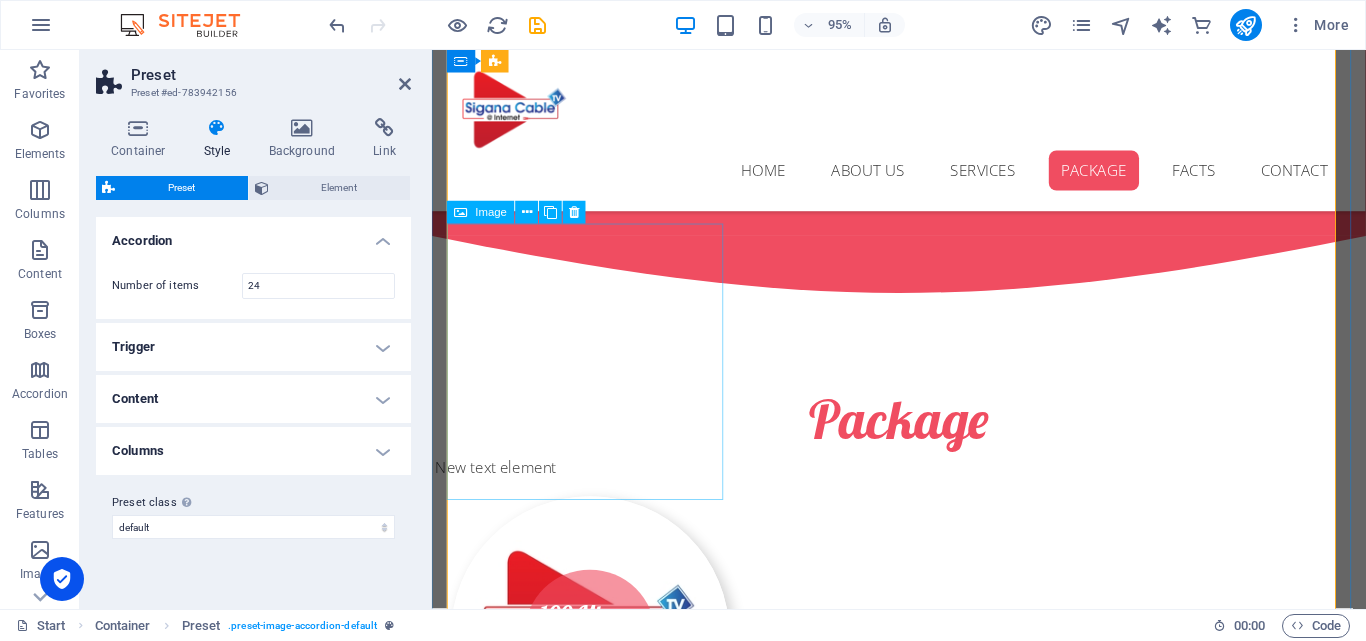 click on "Ice Cream" at bounding box center [598, 2791] 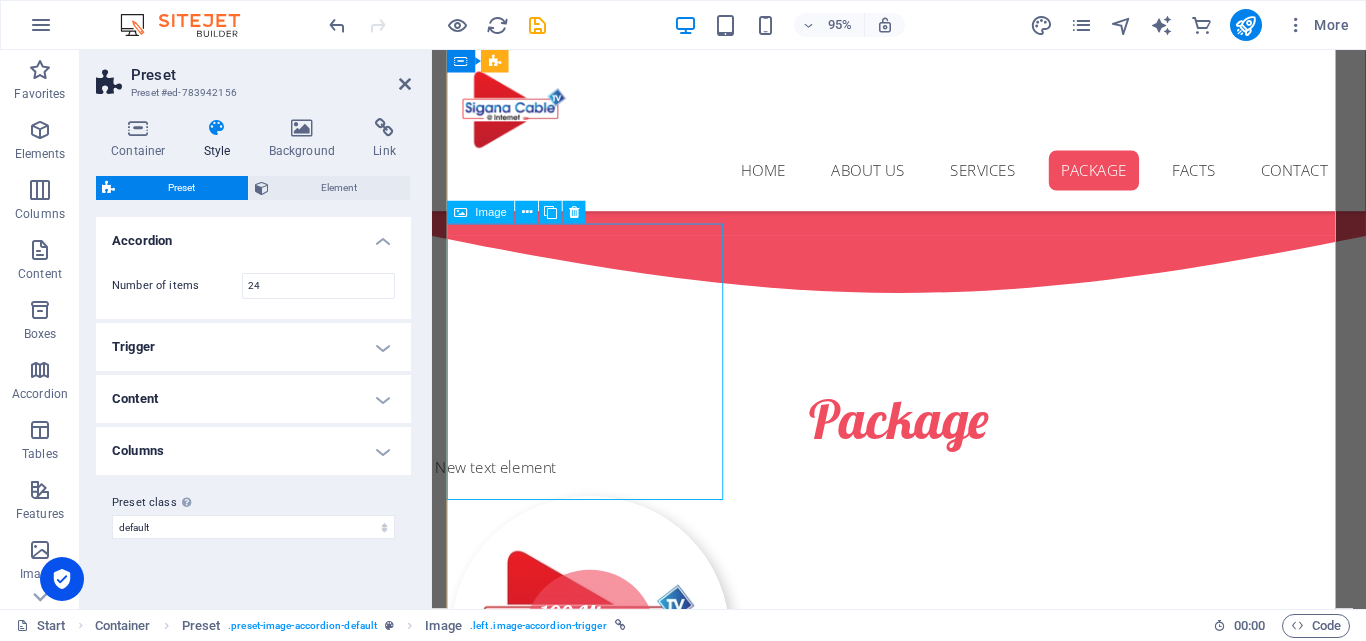 click on "Ice Cream" at bounding box center (598, 2791) 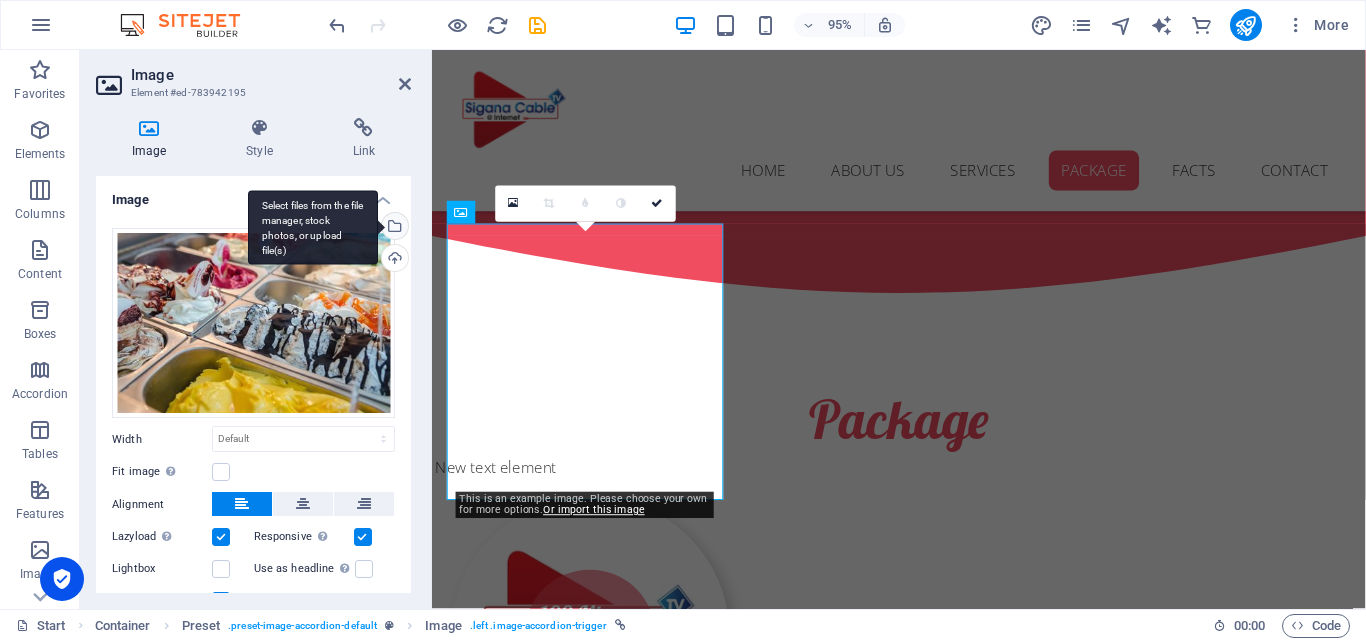 click on "Select files from the file manager, stock photos, or upload file(s)" at bounding box center (393, 228) 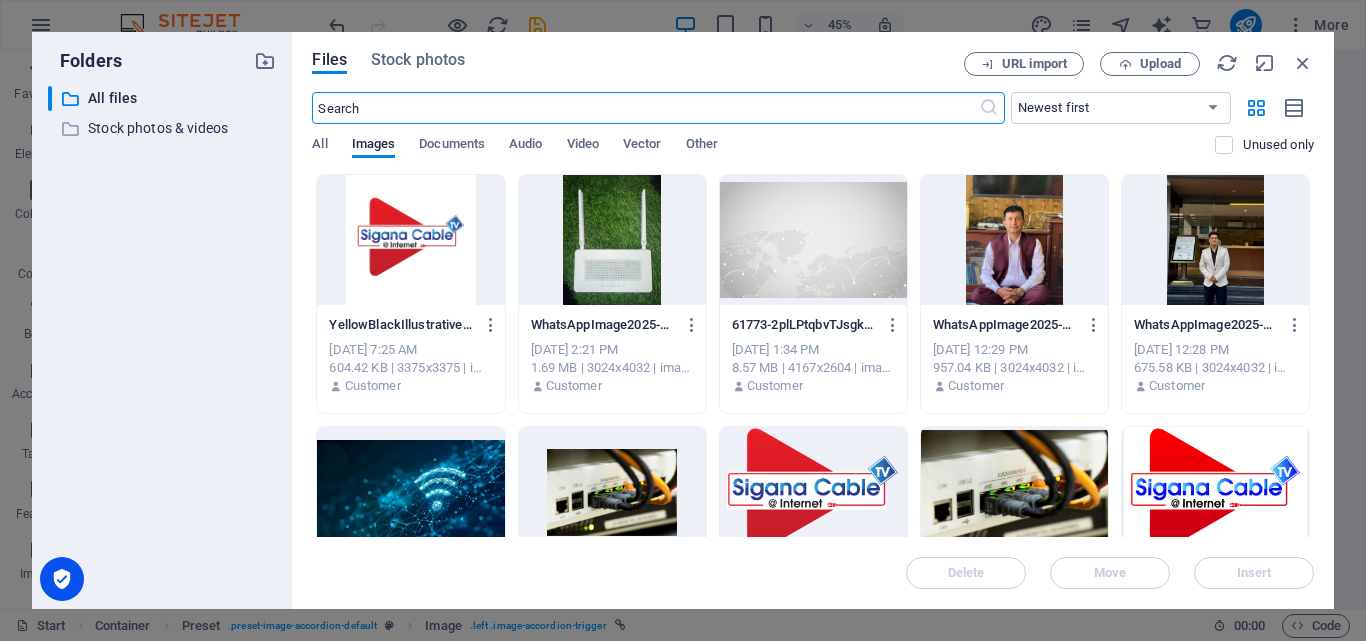 scroll, scrollTop: 5096, scrollLeft: 0, axis: vertical 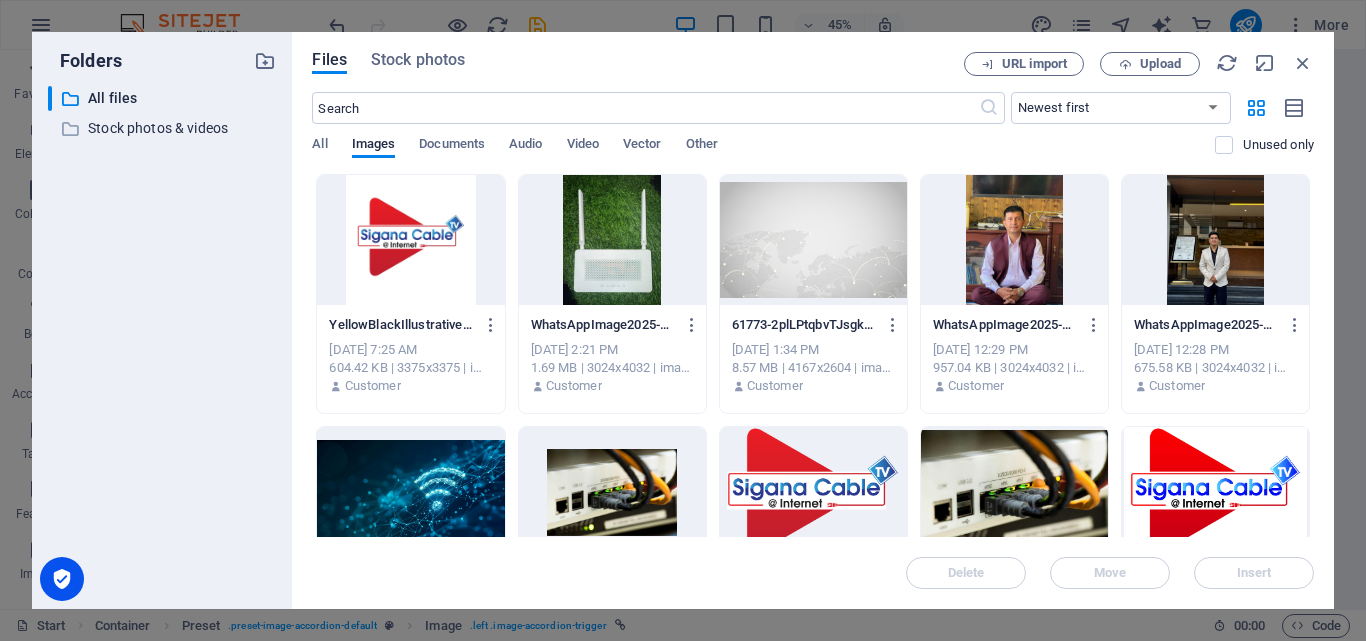 click at bounding box center [410, 240] 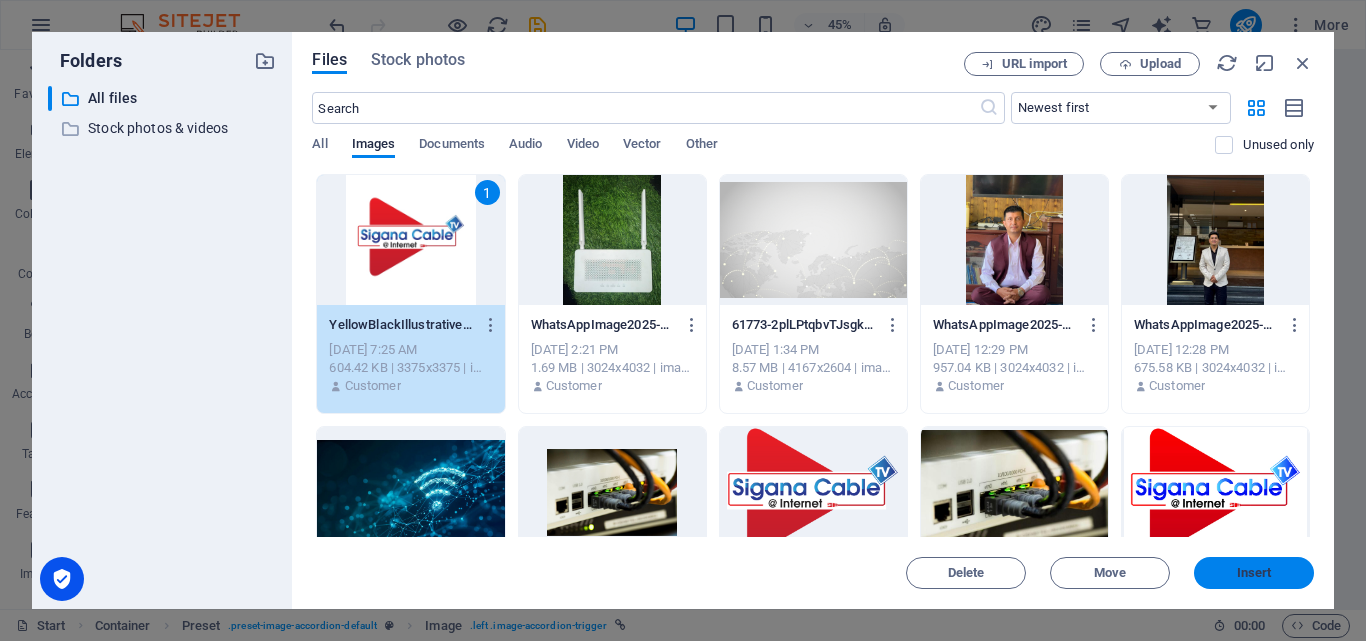 drag, startPoint x: 1250, startPoint y: 577, endPoint x: 35, endPoint y: 455, distance: 1221.1097 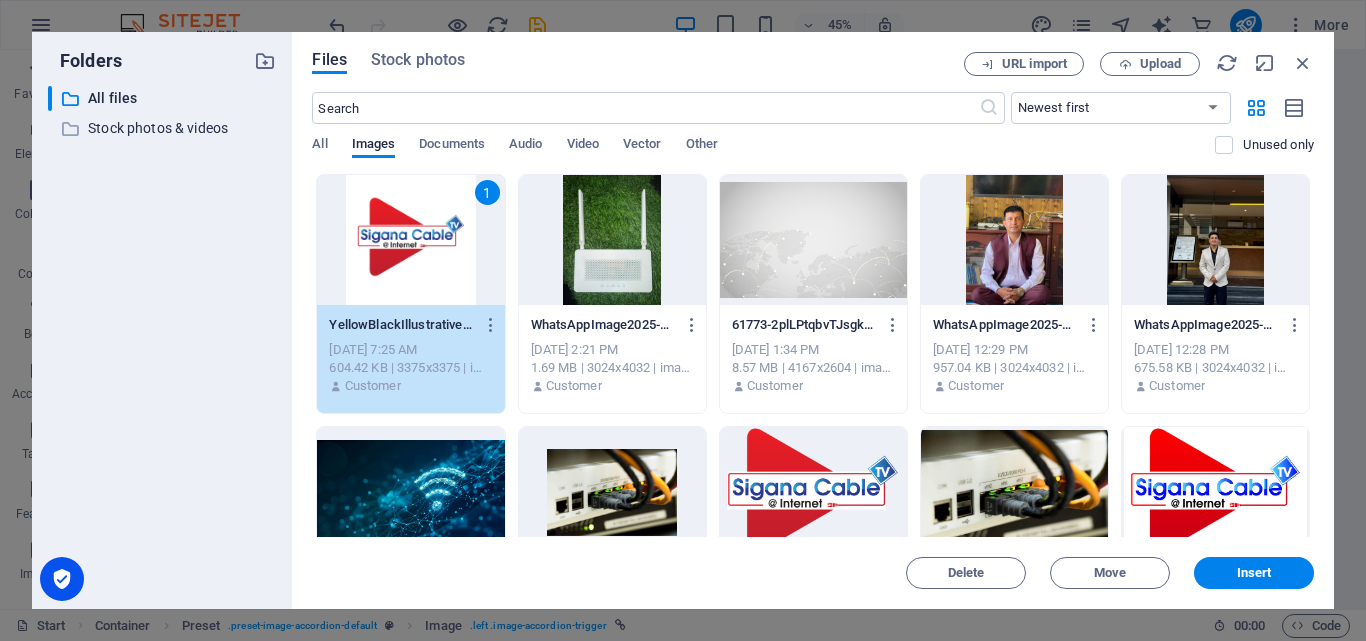 scroll, scrollTop: 4685, scrollLeft: 0, axis: vertical 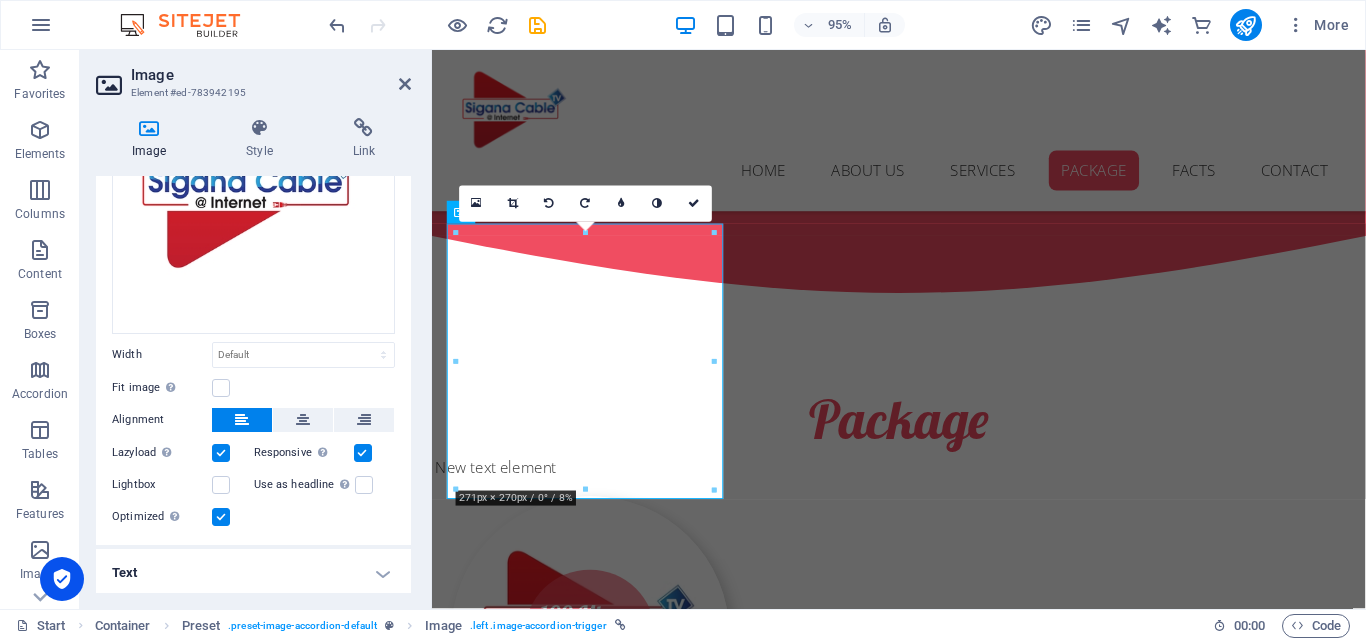 click on "Text" at bounding box center [253, 573] 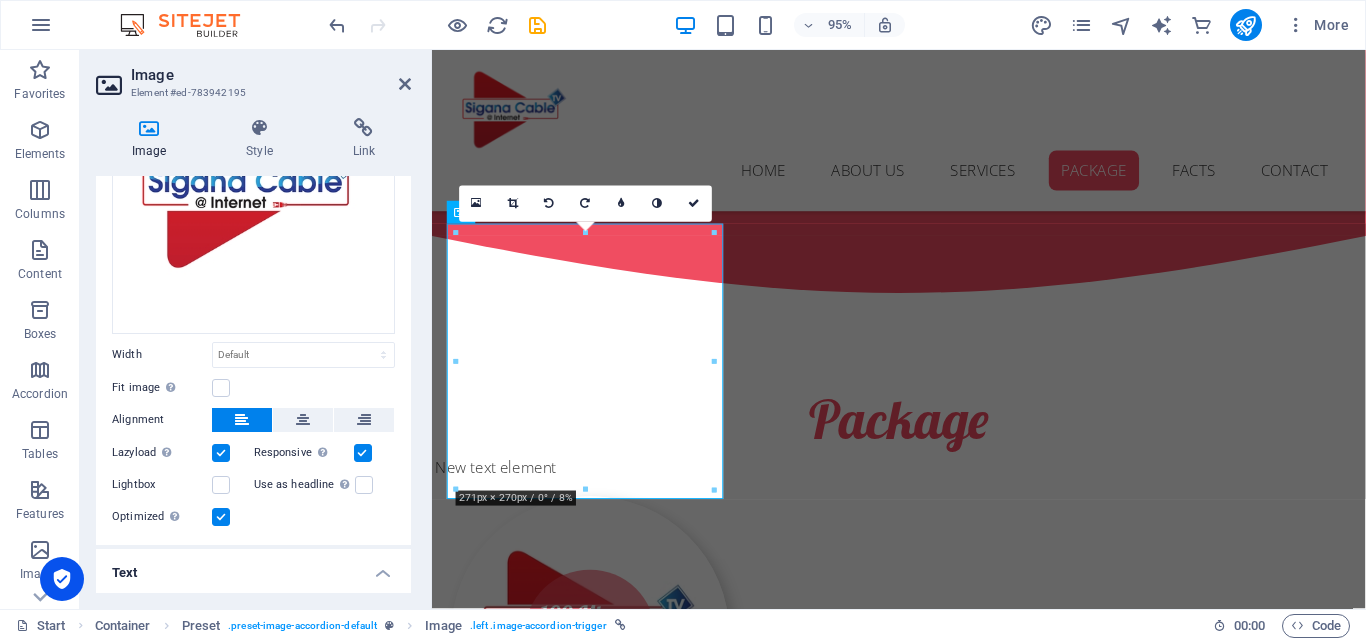 scroll, scrollTop: 365, scrollLeft: 0, axis: vertical 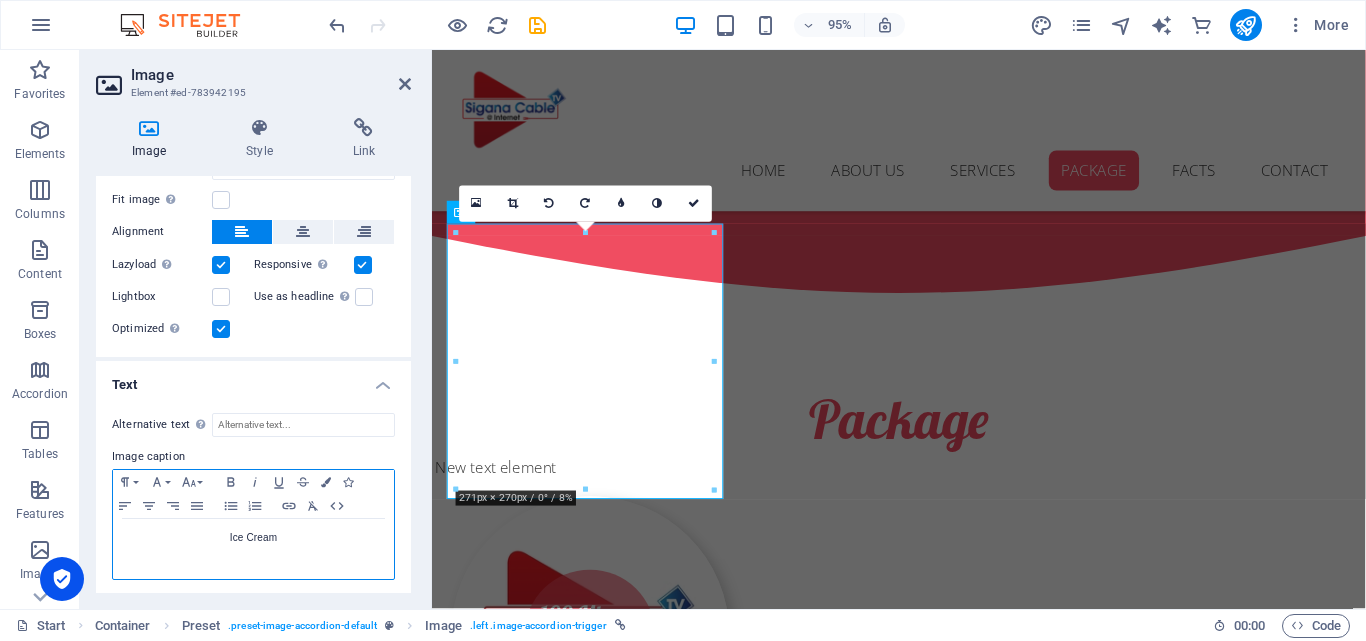 click on "Ice Cream" at bounding box center [253, 549] 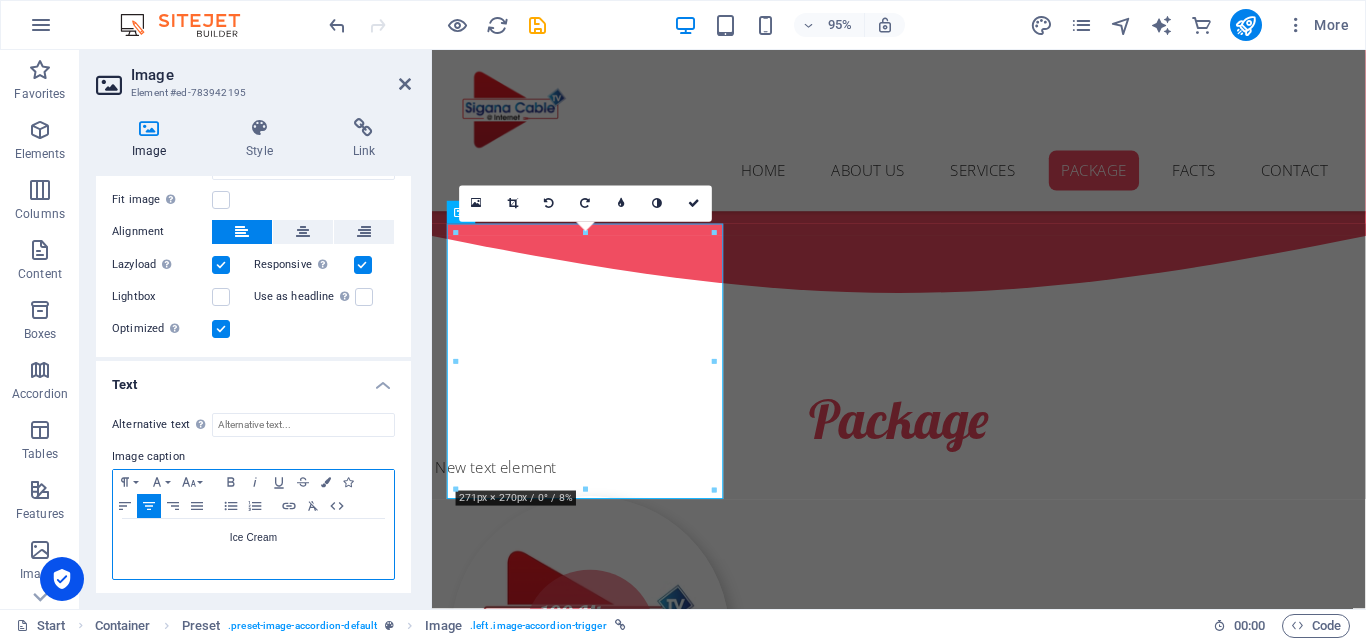 click on "Ice Cream" at bounding box center [253, 549] 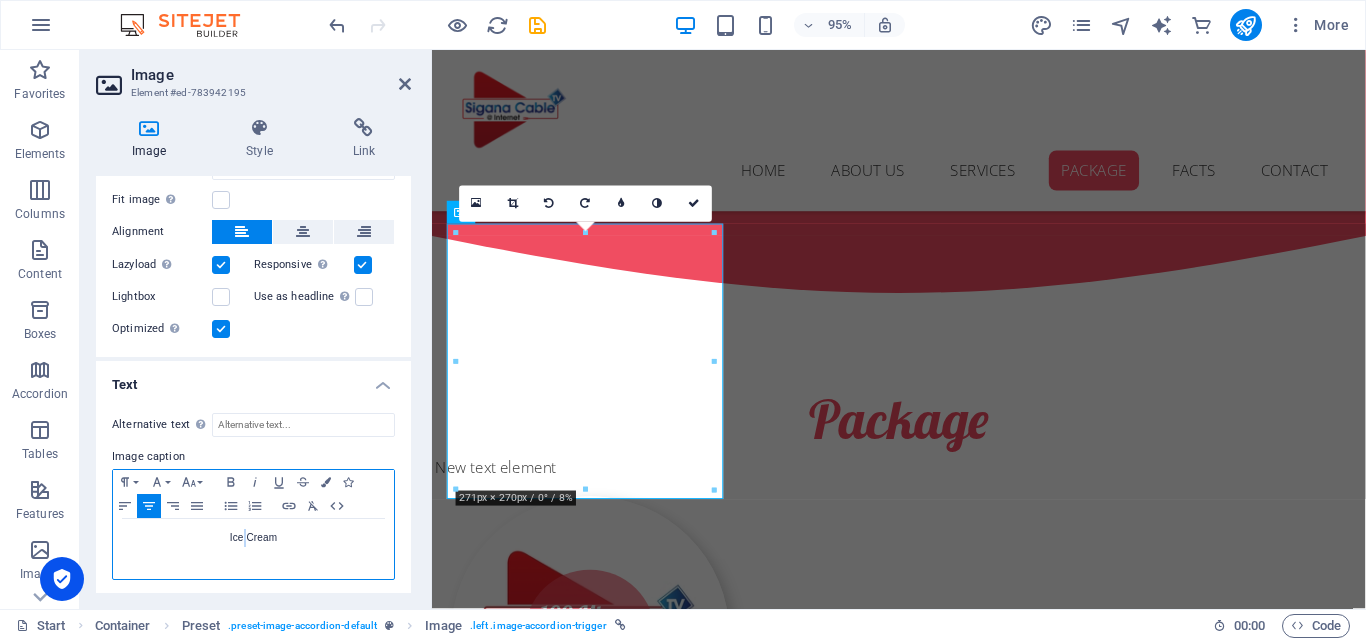 click on "Ice Cream" at bounding box center [253, 549] 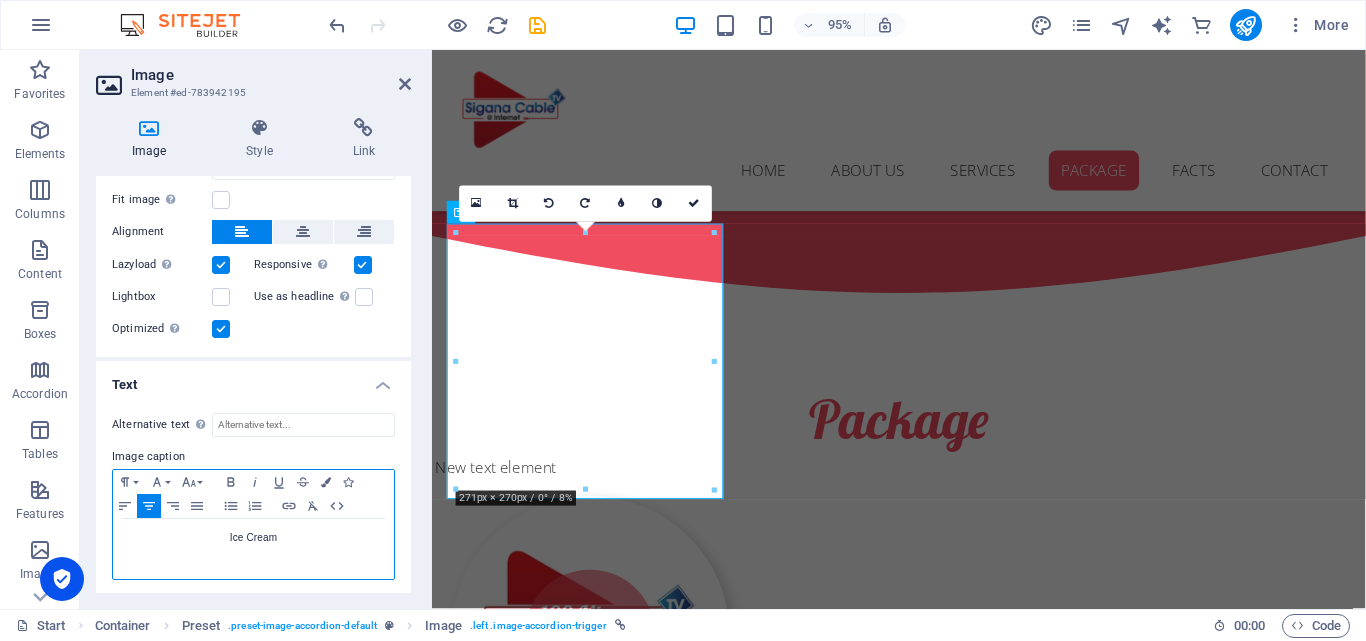click on "Ice Cream" at bounding box center [253, 538] 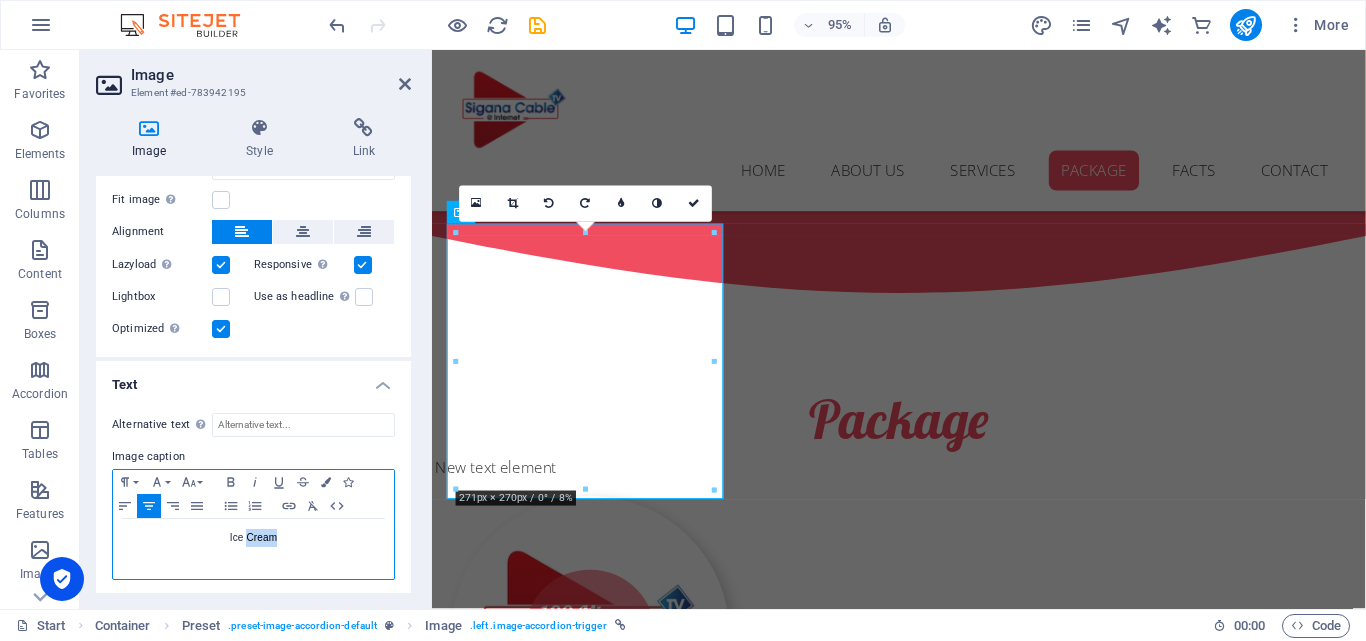 click on "Ice Cream" at bounding box center (253, 538) 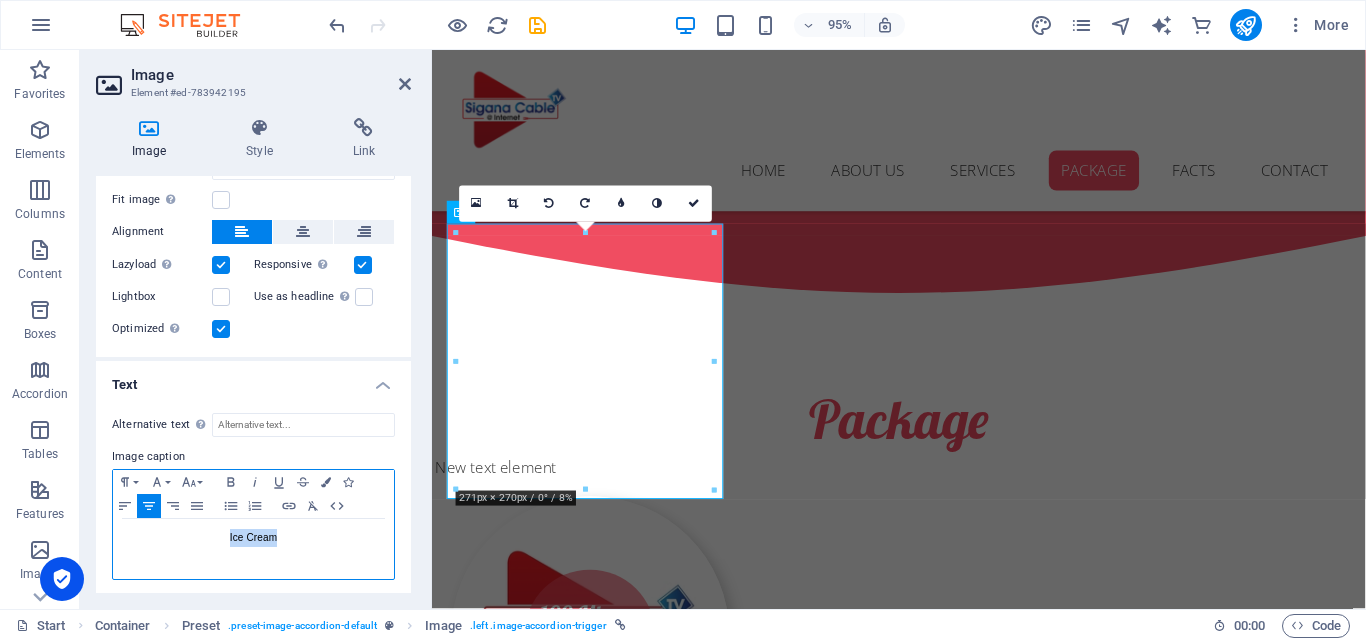 click on "Ice Cream" at bounding box center (253, 538) 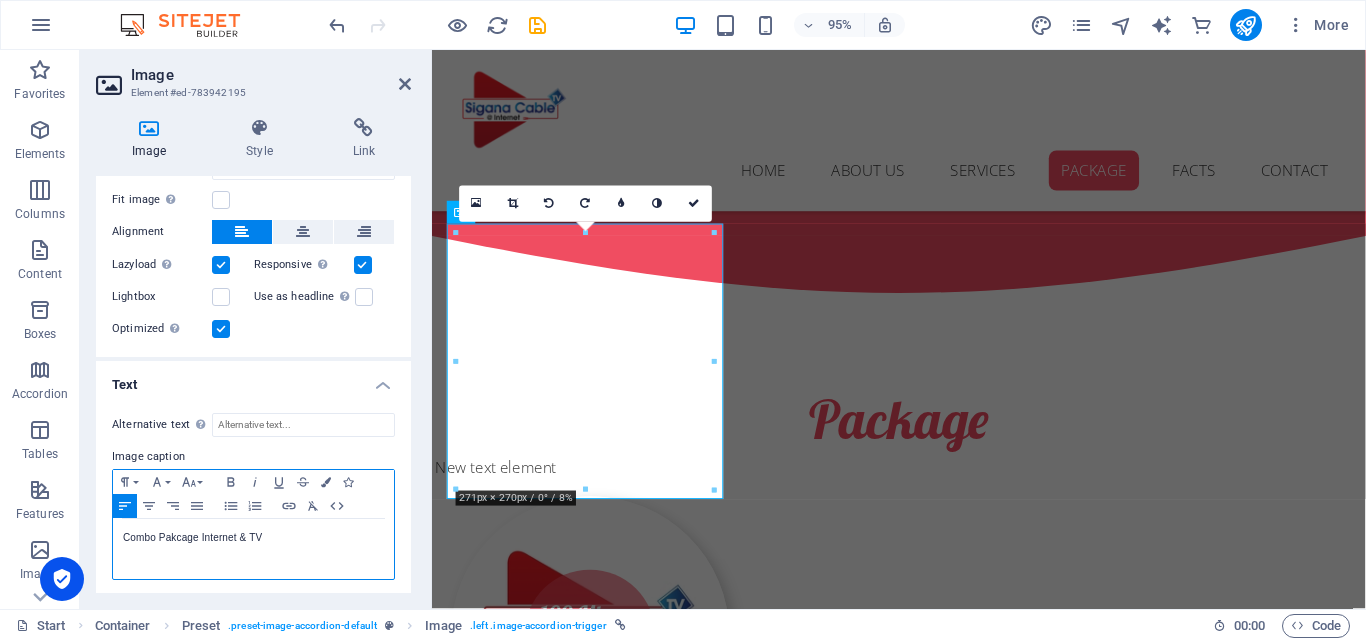 click on "​Combo Pakcage Internet & TV" at bounding box center [253, 538] 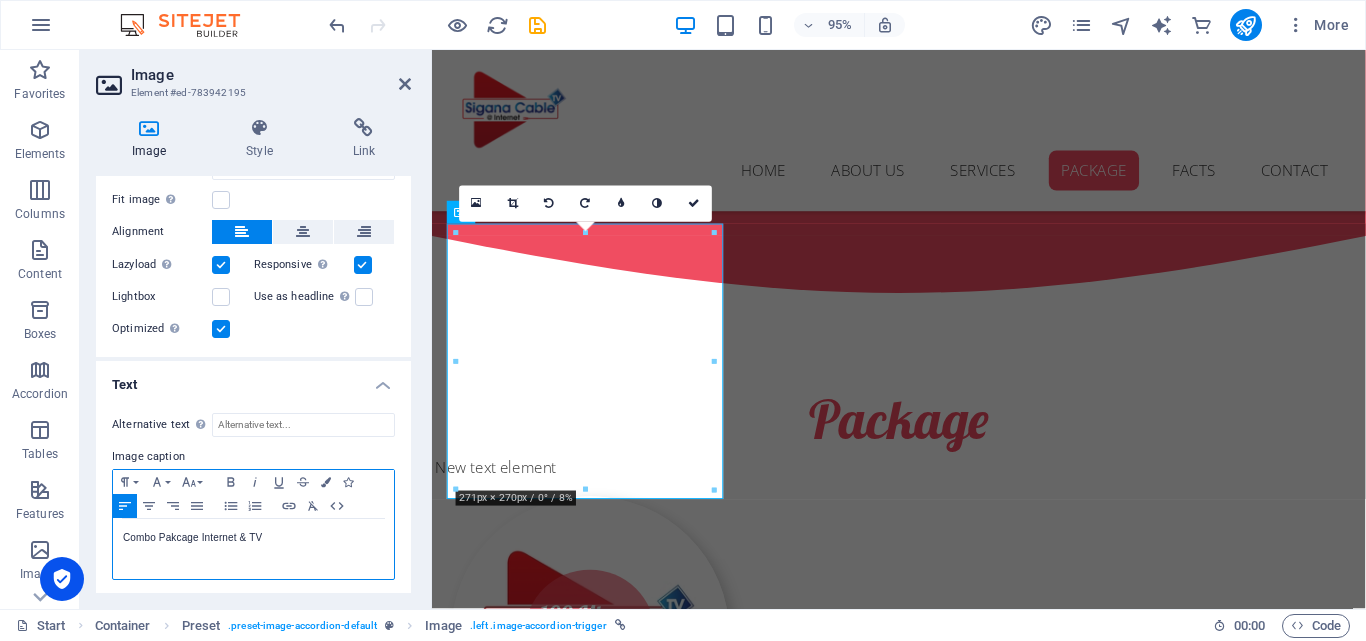 click on "​Combo Pakcage Internet & TV" at bounding box center [253, 538] 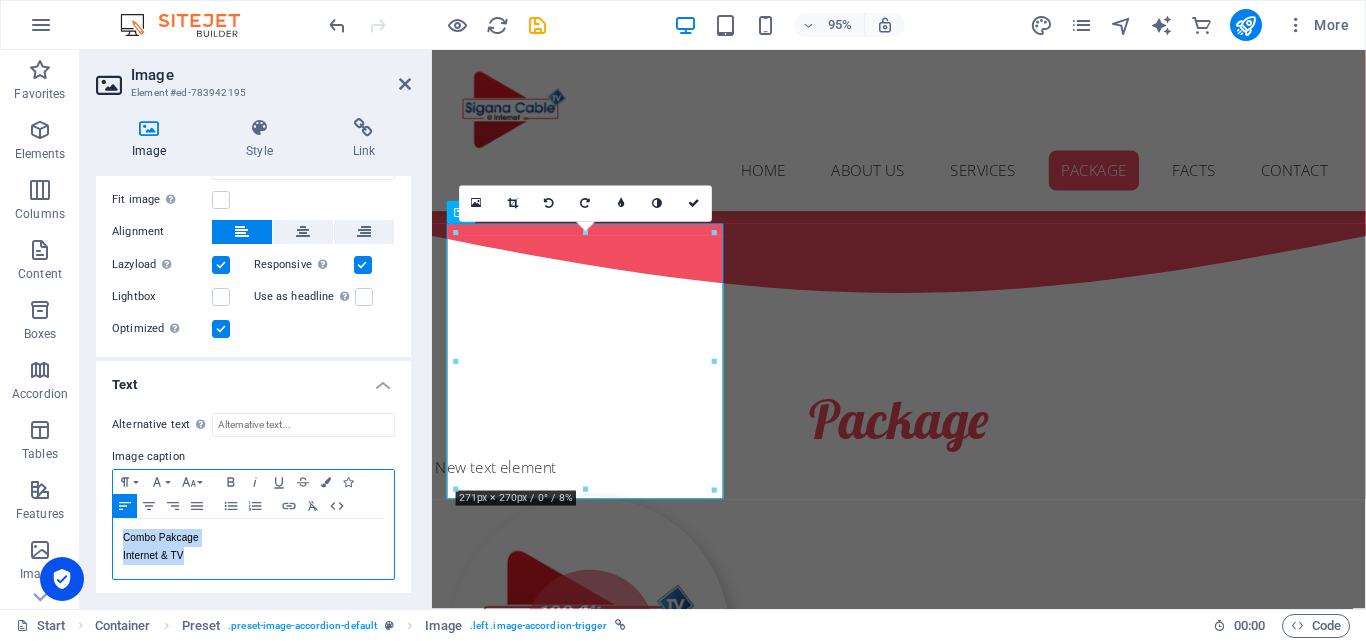 drag, startPoint x: 197, startPoint y: 558, endPoint x: 120, endPoint y: 536, distance: 80.08121 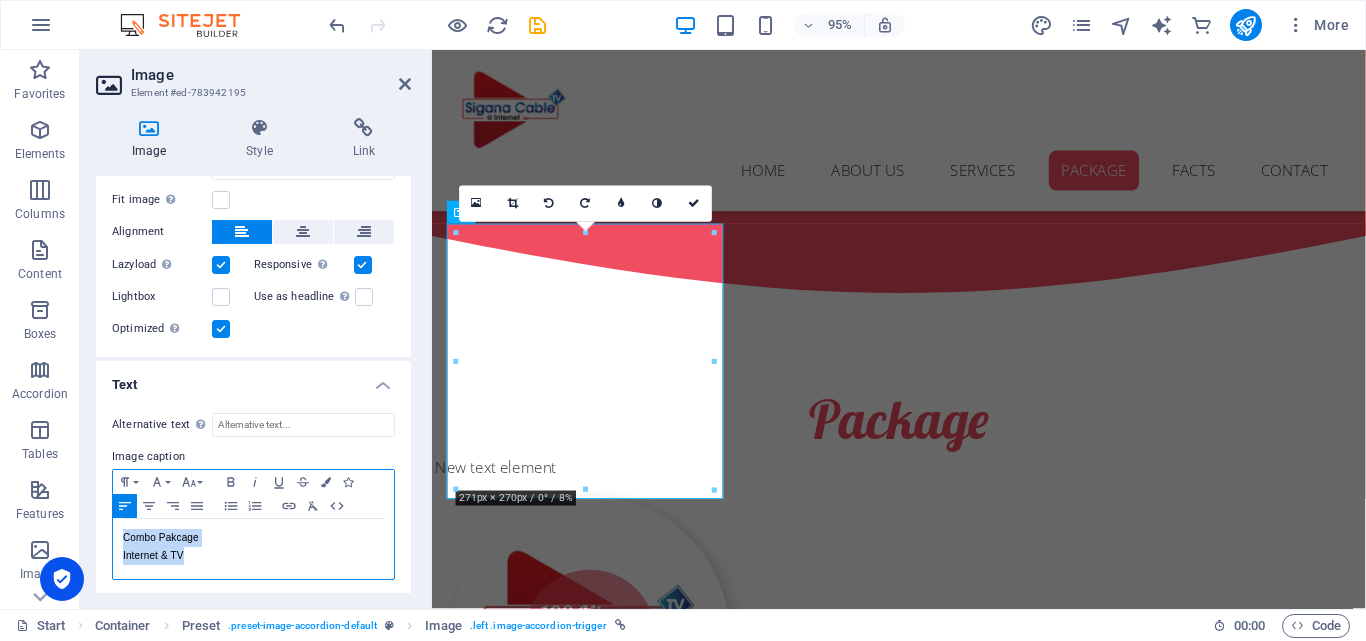 click on "​Combo Pakcage  Internet & TV" at bounding box center (253, 549) 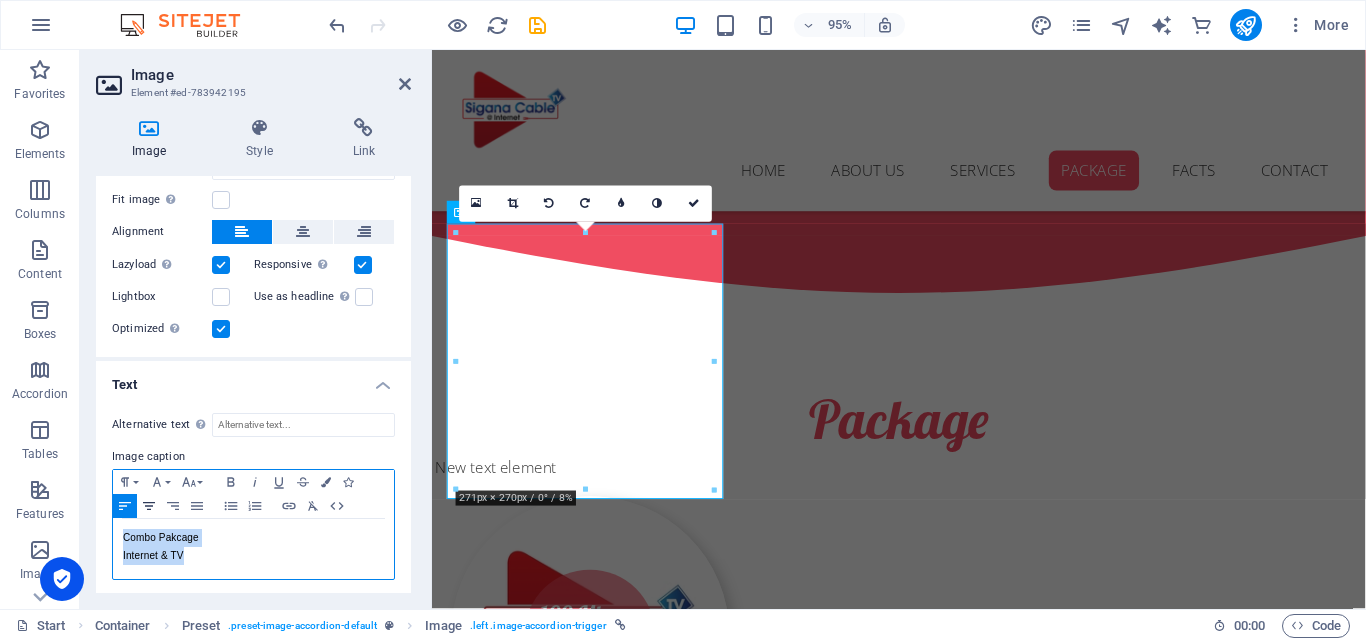 click 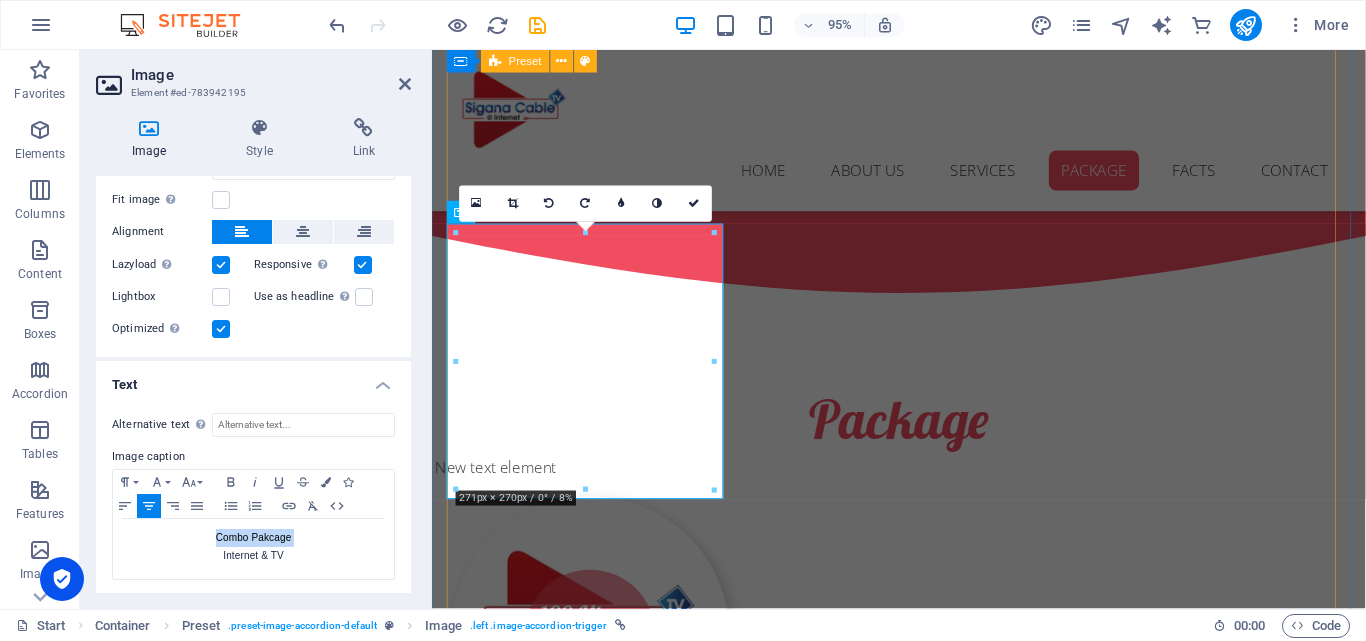 click on "New text element 100 Mbps Package 100 mbps - 1 month Lorem ipsum dolor sit cum magni odio dolor amet 1000 100 mbps - 3 months Lorem ipsum dolor sit cum magni odio dolor amet 2700 100 mbps - 6 months Lorem ipsum dolor sit cum magni odio dolor amet 4500 100 mbls - 12 months Lorem ipsum dolor sit cum magni odio dolor amet 8000 Max TV Package max tv - 1 month Lorem ipsum dolor sit cum magni odio dolor amet rs 350 max tv - 3 months Lorem ipsum dolor sit cum magni odio dolor amet 1000 max tv - 6 months Lorem ipsum dolor sit cum magni odio dolor amet 1900 max tv - 12+2 months Lorem ipsum dolor sit cum magni odio dolor amet 4200 200 Mbps Package 200 mbps - 1 month Lorem ipsum dolor sit cum magni odio dolor amet rs 1200 200 mbps - 3 months Lorem ipsum dolor sit cum magni odio dolor amet rs 3300 200 mbps - 6 months Lorem ipsum dolor sit cum magni odio dolor amet rs 6000 200 mbps - 12 months Lorem ipsum dolor sit cum magni odio dolor amet rs 11500 Combo Pakcage  Internet & TV 100 mbps + net tv - 1 month rs 1250 rs 3500" at bounding box center [924, 2269] 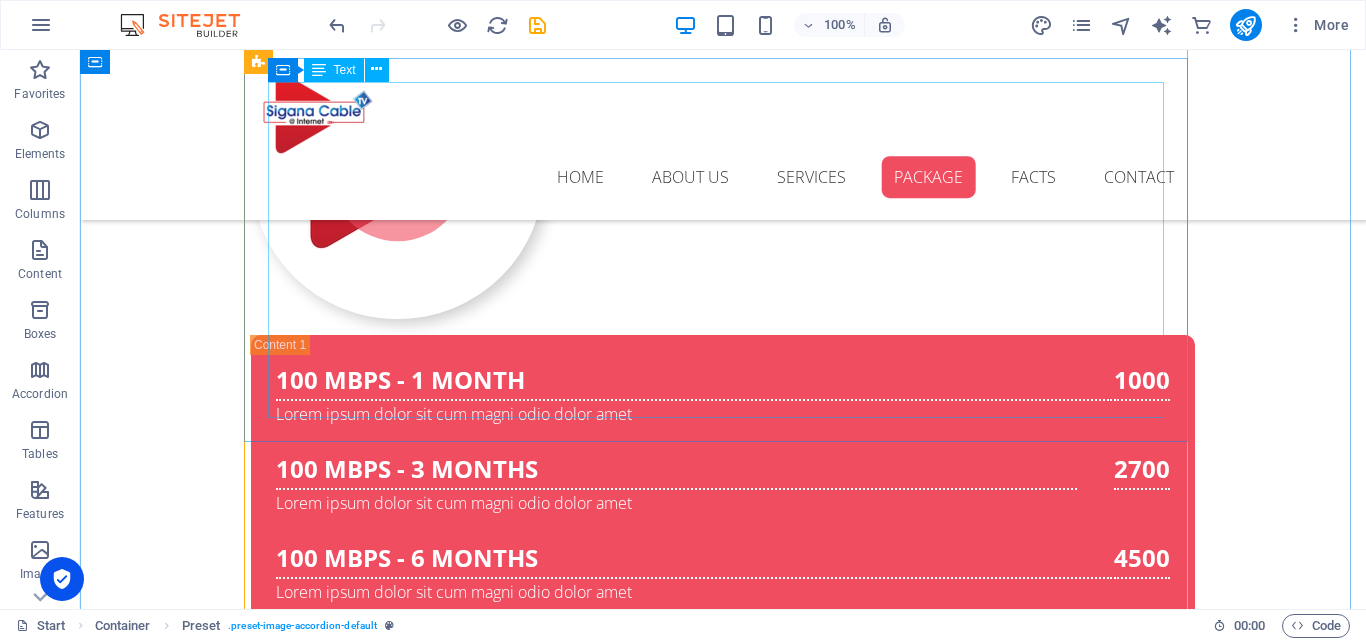 scroll, scrollTop: 5433, scrollLeft: 0, axis: vertical 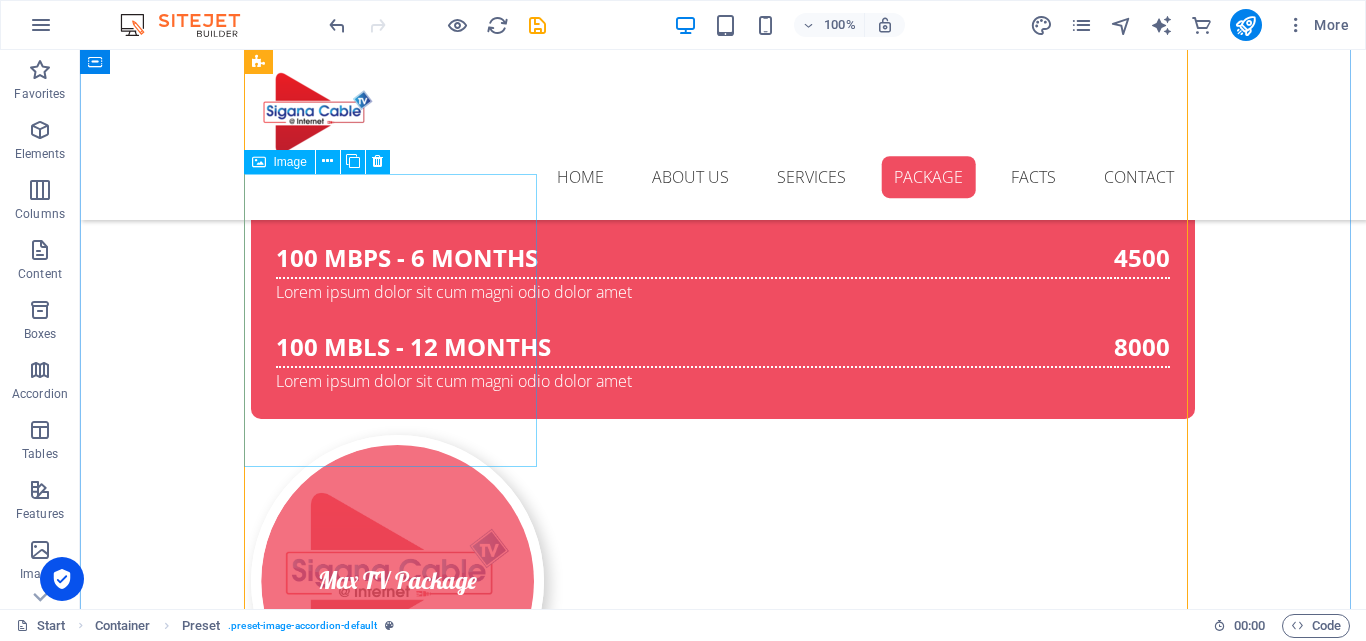 click on "Ice Cream" at bounding box center (397, 2708) 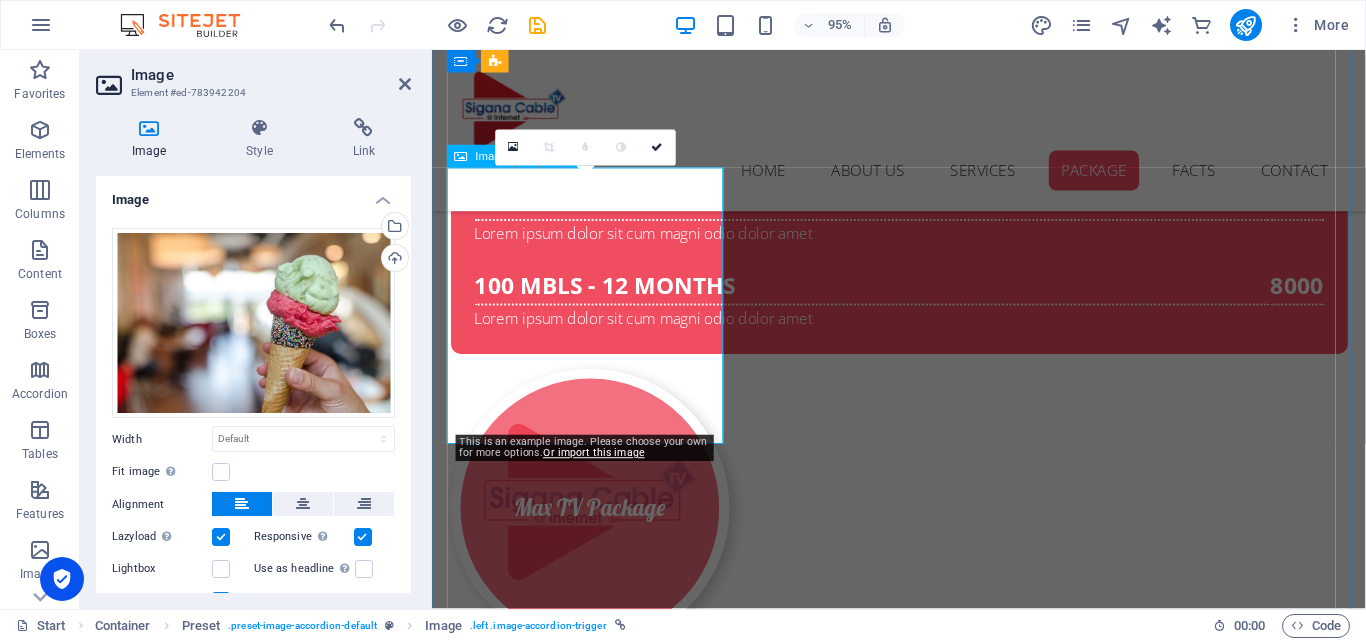 scroll, scrollTop: 5483, scrollLeft: 0, axis: vertical 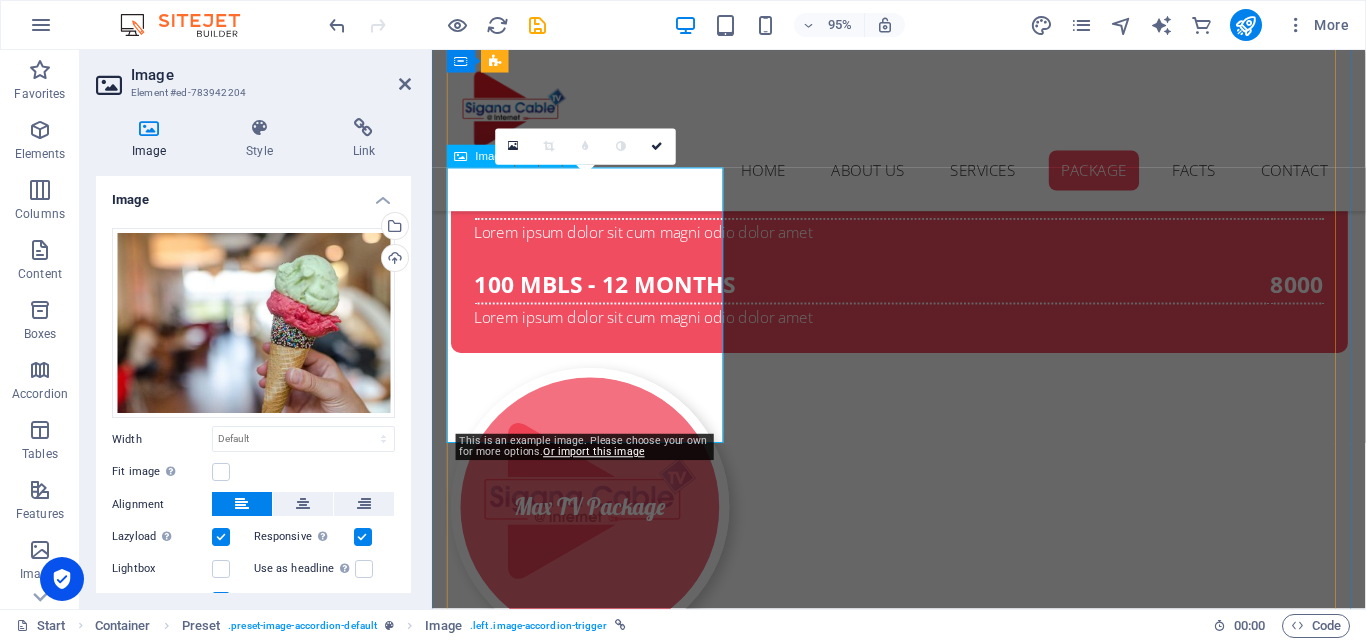 click on "Ice Cream" at bounding box center [598, 2658] 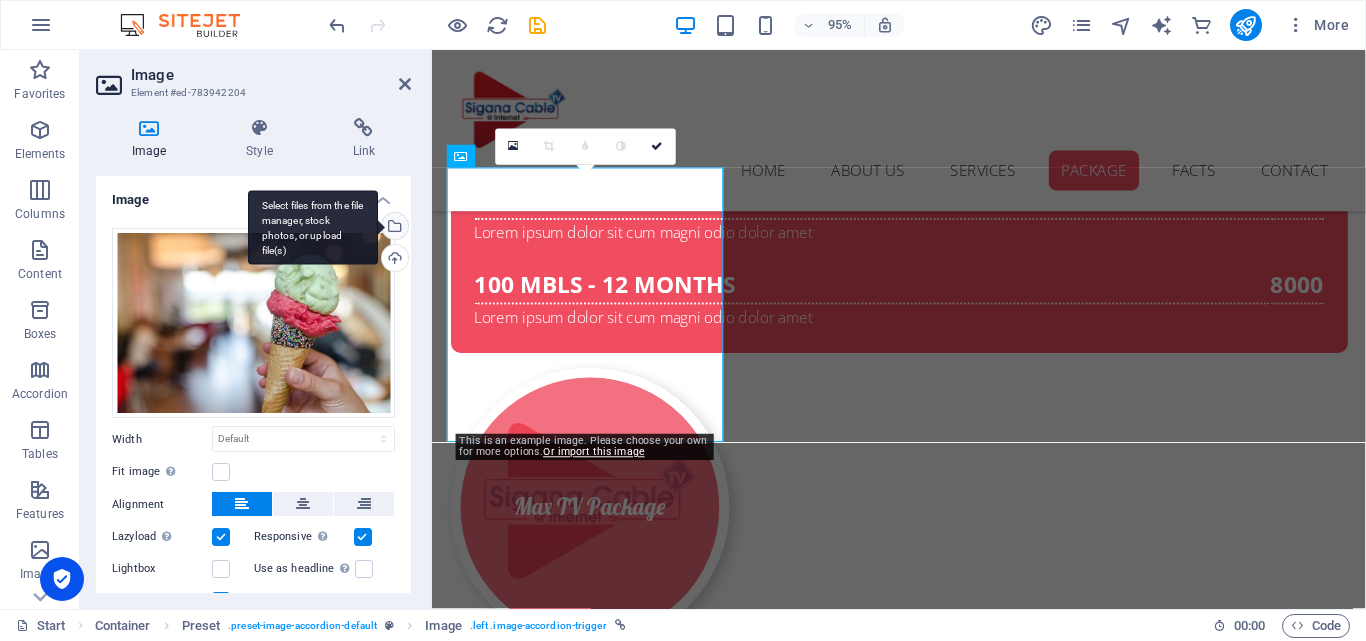 click on "Select files from the file manager, stock photos, or upload file(s)" at bounding box center [313, 227] 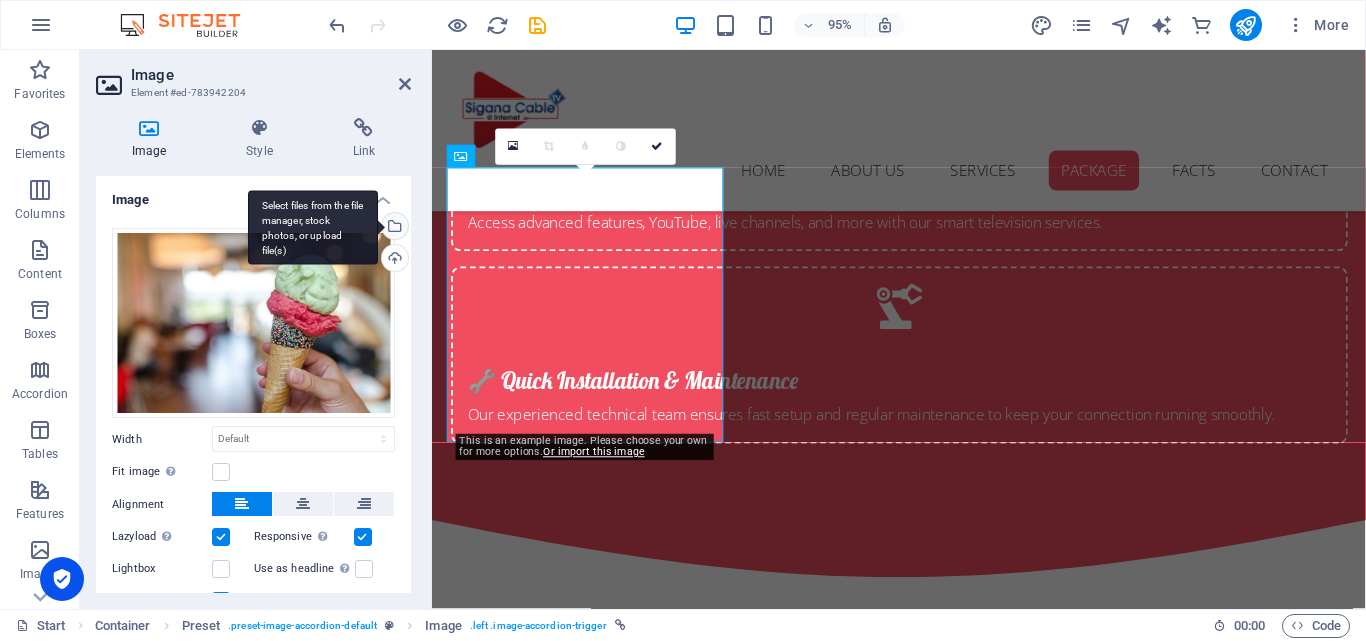 scroll, scrollTop: 5894, scrollLeft: 0, axis: vertical 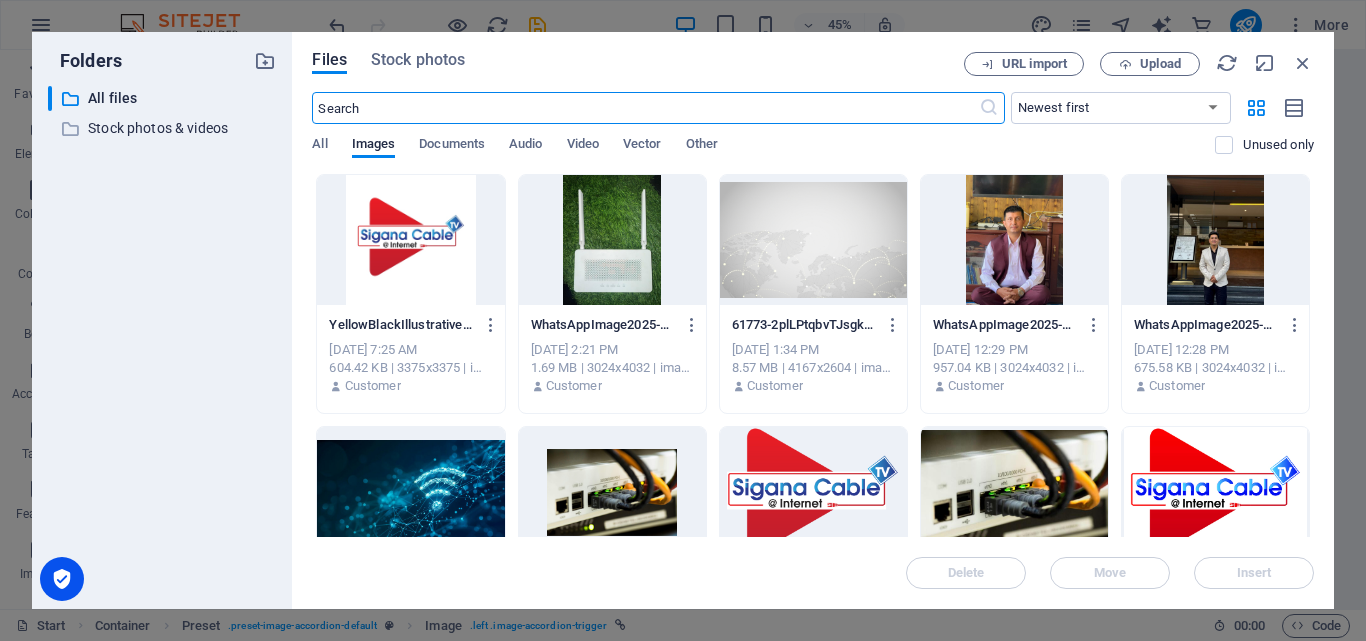 click at bounding box center [410, 240] 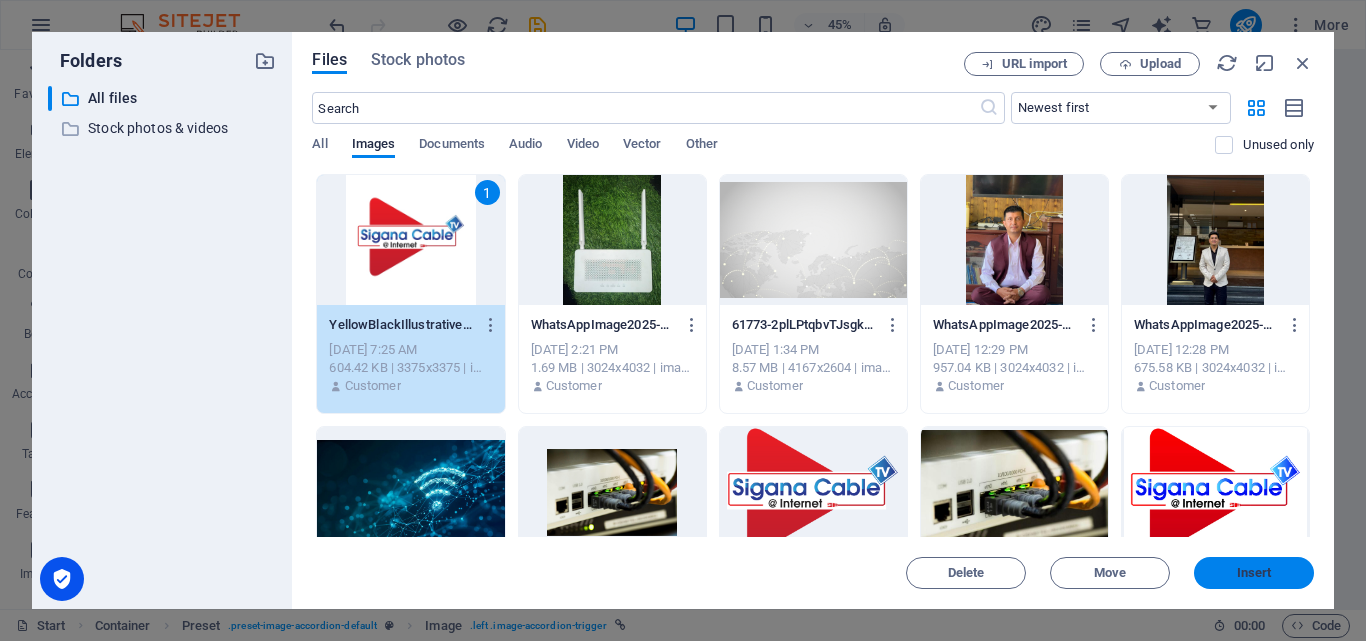 drag, startPoint x: 1227, startPoint y: 582, endPoint x: 735, endPoint y: 541, distance: 493.70538 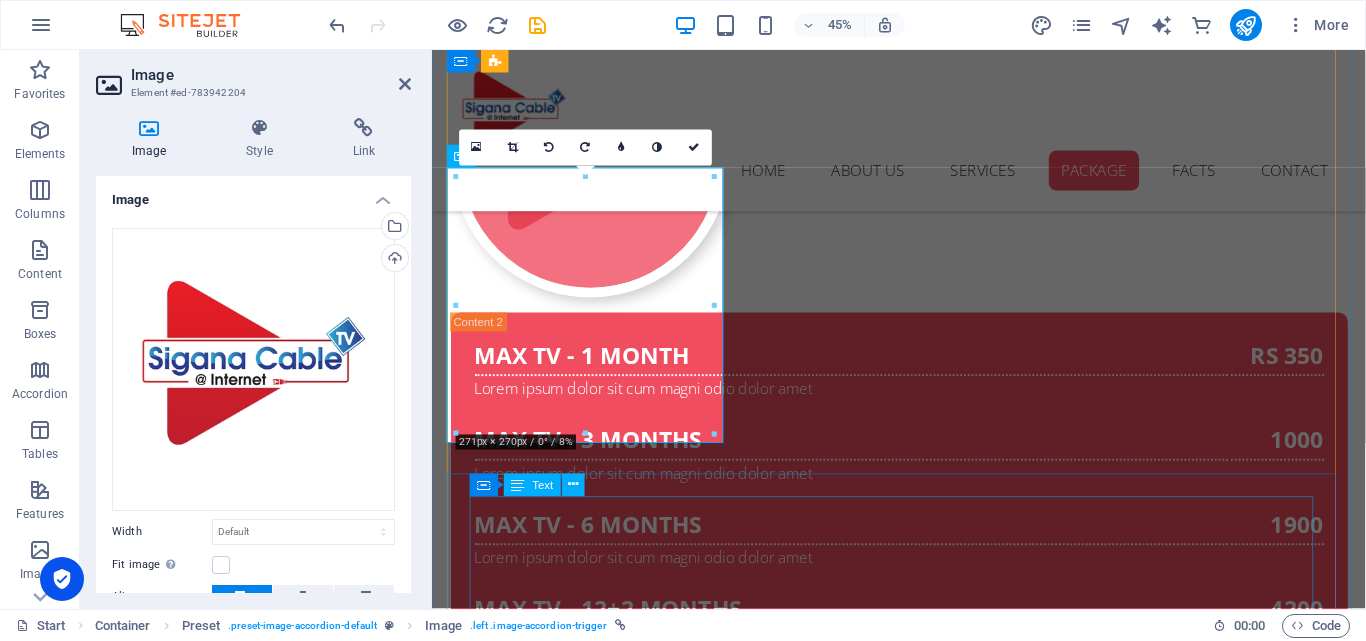 scroll, scrollTop: 5483, scrollLeft: 0, axis: vertical 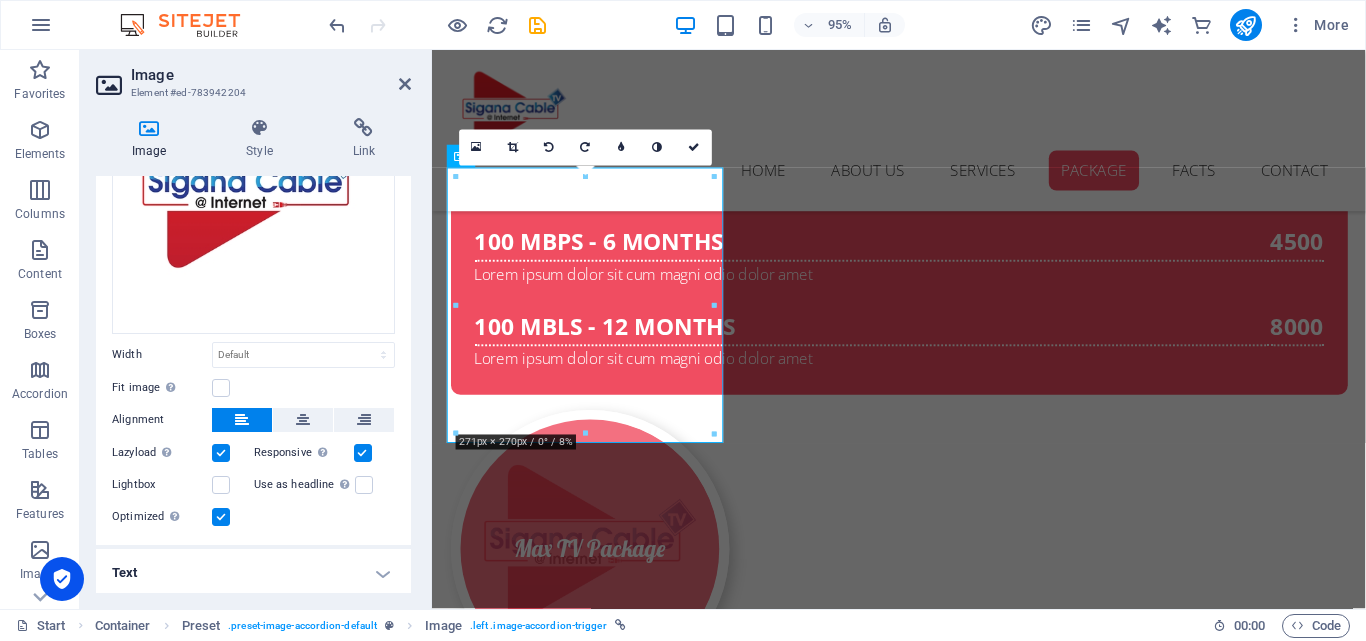 click on "Text" at bounding box center [253, 573] 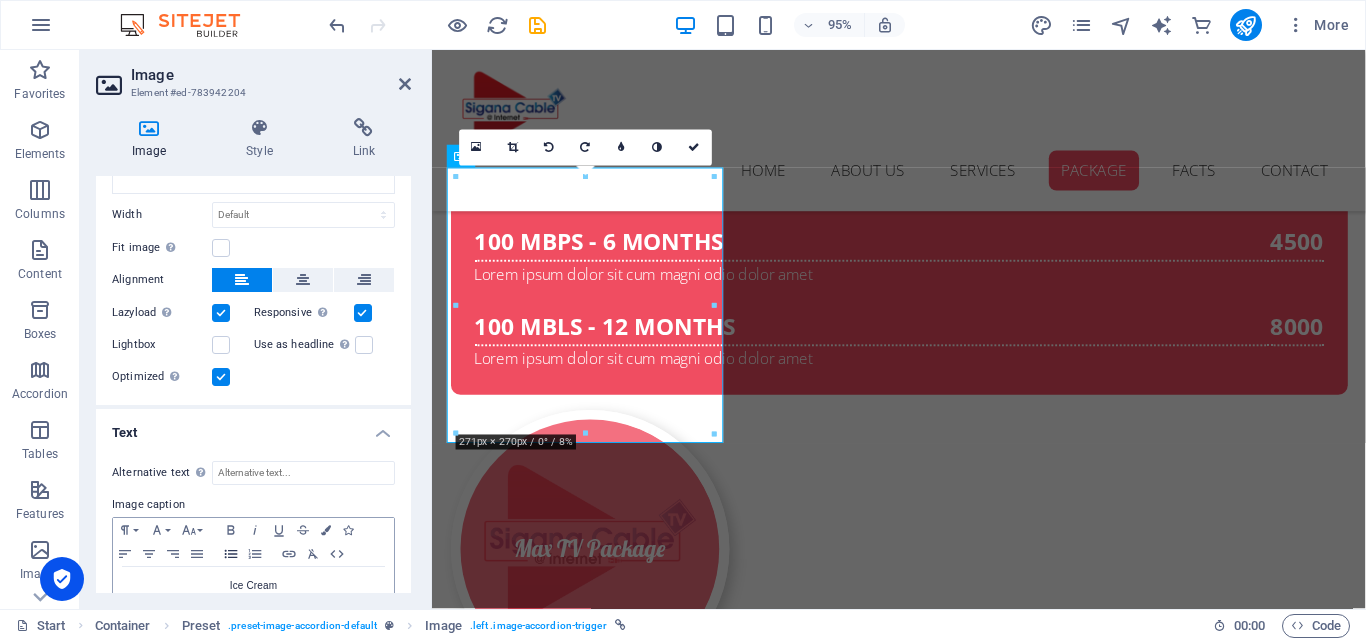 scroll, scrollTop: 365, scrollLeft: 0, axis: vertical 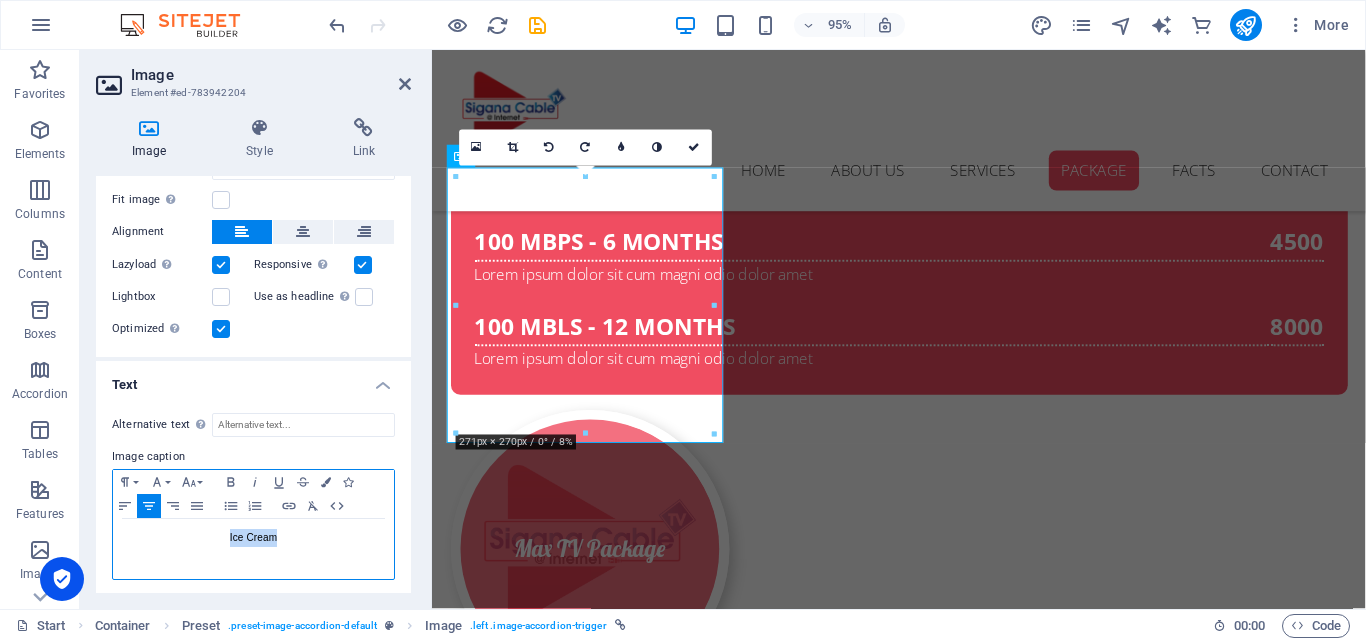 drag, startPoint x: 281, startPoint y: 538, endPoint x: 228, endPoint y: 533, distance: 53.235325 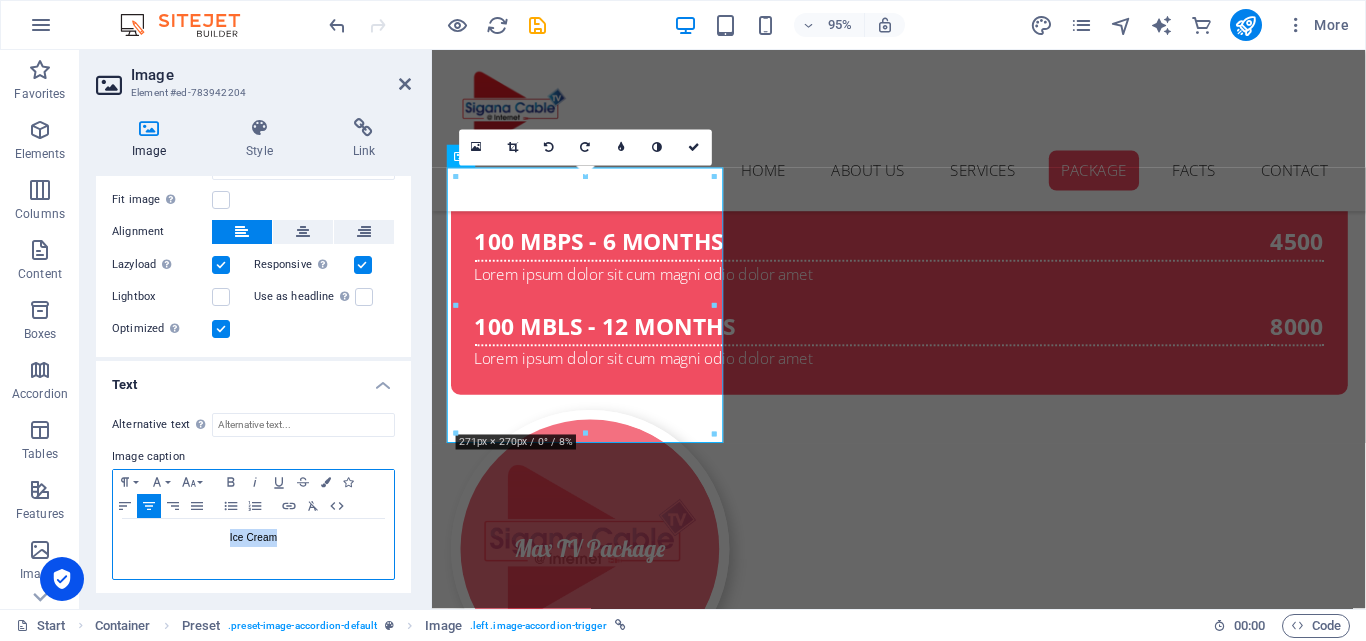 type 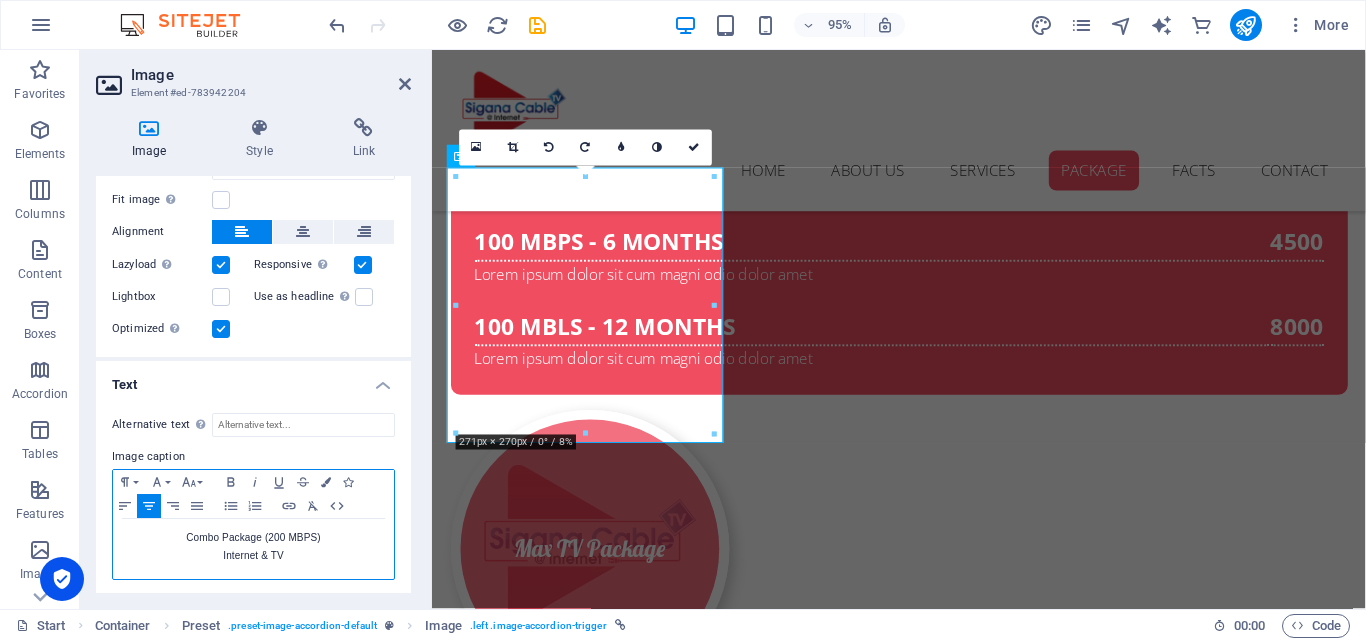 click on "Combo Package (200 MBPS)" at bounding box center [253, 538] 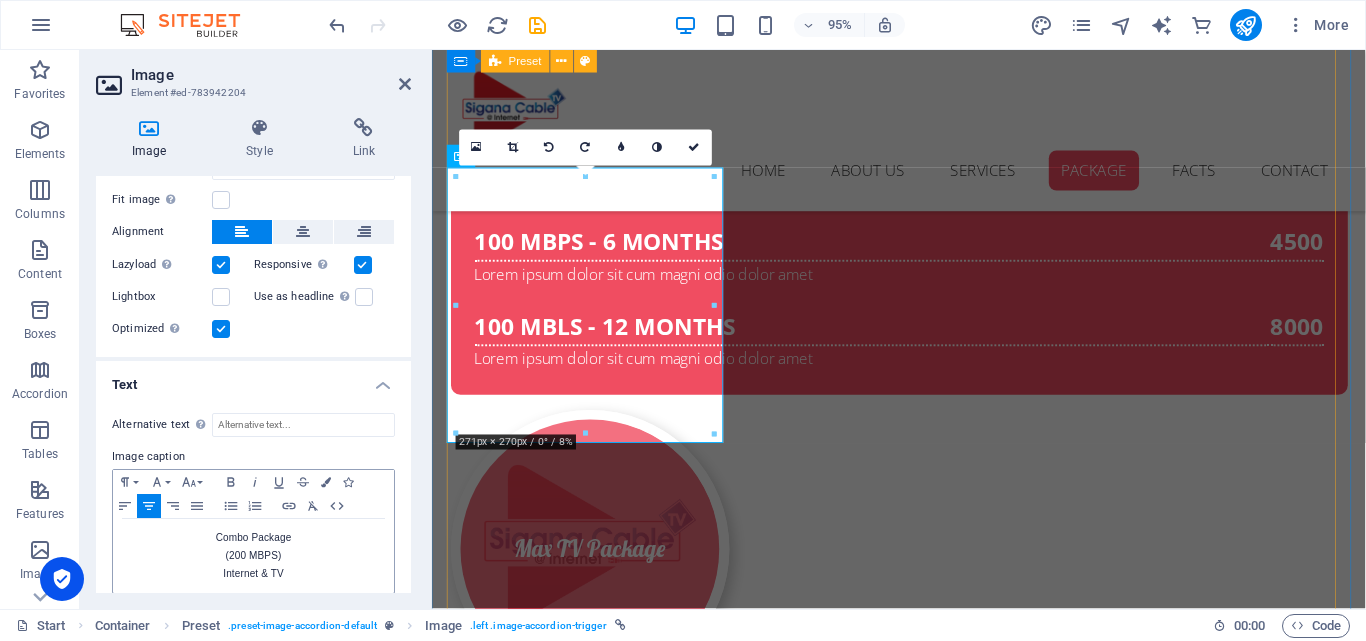 click on "New text element 100 Mbps Package 100 mbps - 1 month Lorem ipsum dolor sit cum magni odio dolor amet 1000 100 mbps - 3 months Lorem ipsum dolor sit cum magni odio dolor amet 2700 100 mbps - 6 months Lorem ipsum dolor sit cum magni odio dolor amet 4500 100 mbls - 12 months Lorem ipsum dolor sit cum magni odio dolor amet 8000 Max TV Package max tv - 1 month Lorem ipsum dolor sit cum magni odio dolor amet rs 350 max tv - 3 months Lorem ipsum dolor sit cum magni odio dolor amet 1000 max tv - 6 months Lorem ipsum dolor sit cum magni odio dolor amet 1900 max tv - 12+2 months Lorem ipsum dolor sit cum magni odio dolor amet 4200 200 Mbps Package 200 mbps - 1 month Lorem ipsum dolor sit cum magni odio dolor amet rs 1200 200 mbps - 3 months Lorem ipsum dolor sit cum magni odio dolor amet rs 3300 200 mbps - 6 months Lorem ipsum dolor sit cum magni odio dolor amet rs 6000 200 mbps - 12 months Lorem ipsum dolor sit cum magni odio dolor amet rs 11500 Combo Pakcage  Internet & TV 100 mbps + net tv - 1 month rs 1250 rs 3500" at bounding box center (924, 1472) 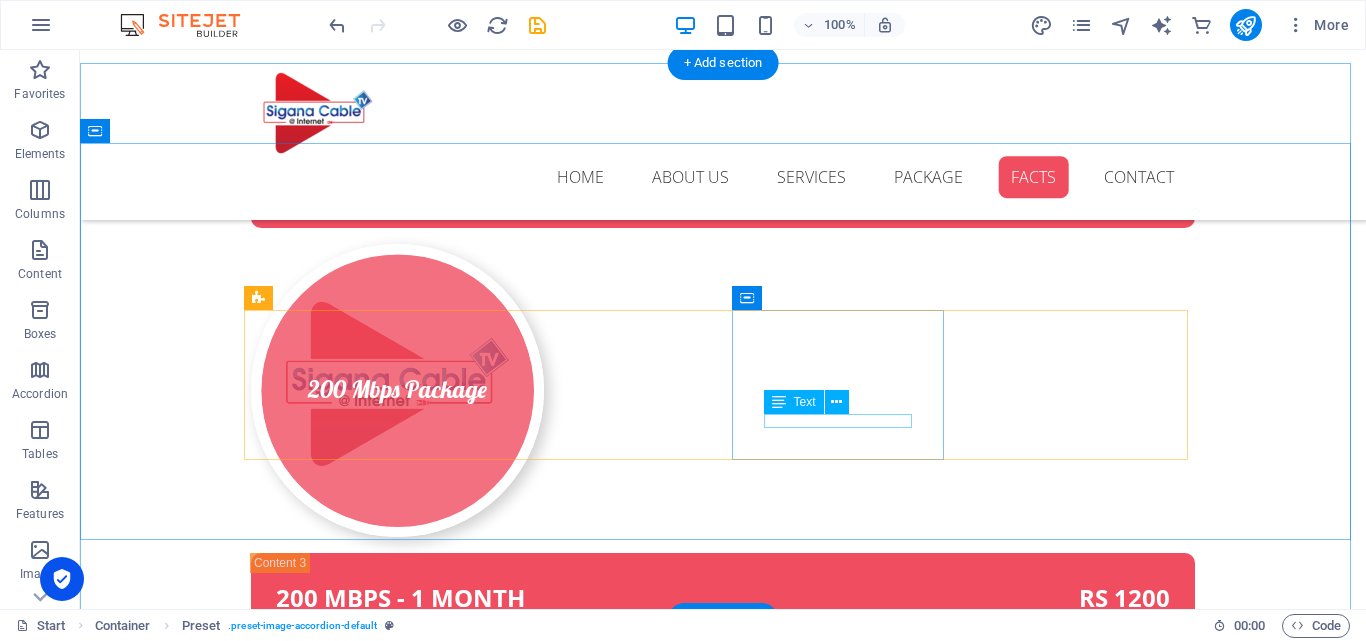 scroll, scrollTop: 5933, scrollLeft: 0, axis: vertical 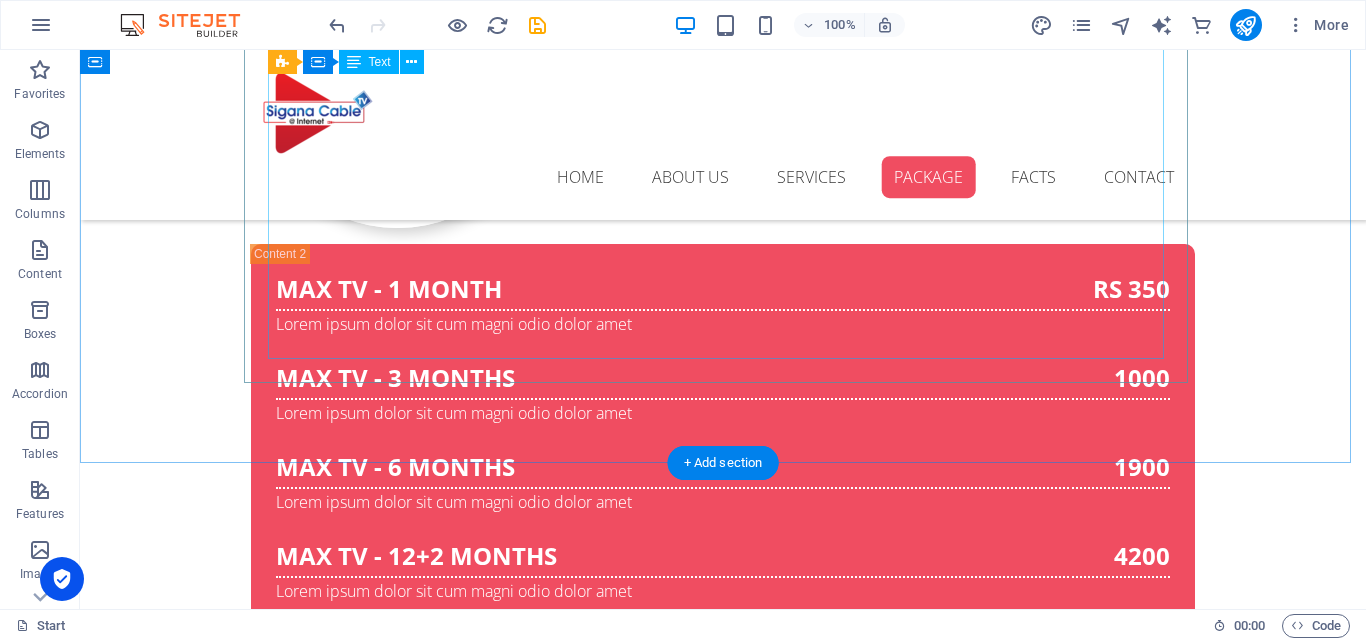 click on "D200 mbps + net tv - 1 month Lorem ipsum dolor sit cum magni odio dolor amet rs 1400 D200 mbps + net tv - 3 months Lorem ipsum dolor sit cum magni odio dolor amet rs  4000 D200 mbps + net tv - 6 months Lorem ipsum dolor sit cum magni odio dolor amet rs 7500 D200 mbps + net tv - 12 months Lorem ipsum dolor sit cum magni odio dolor amet rs 13500" at bounding box center (723, 2563) 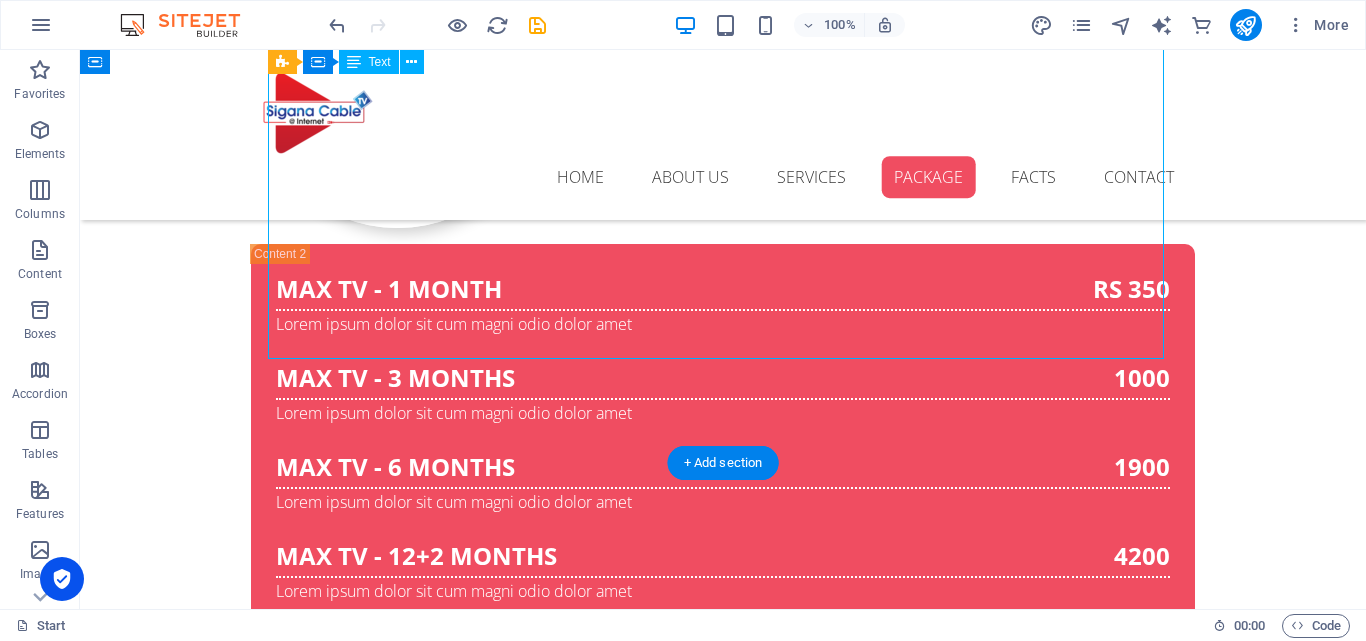 click on "D200 mbps + net tv - 1 month Lorem ipsum dolor sit cum magni odio dolor amet rs 1400 D200 mbps + net tv - 3 months Lorem ipsum dolor sit cum magni odio dolor amet rs  4000 D200 mbps + net tv - 6 months Lorem ipsum dolor sit cum magni odio dolor amet rs 7500 D200 mbps + net tv - 12 months Lorem ipsum dolor sit cum magni odio dolor amet rs 13500" at bounding box center [723, 2563] 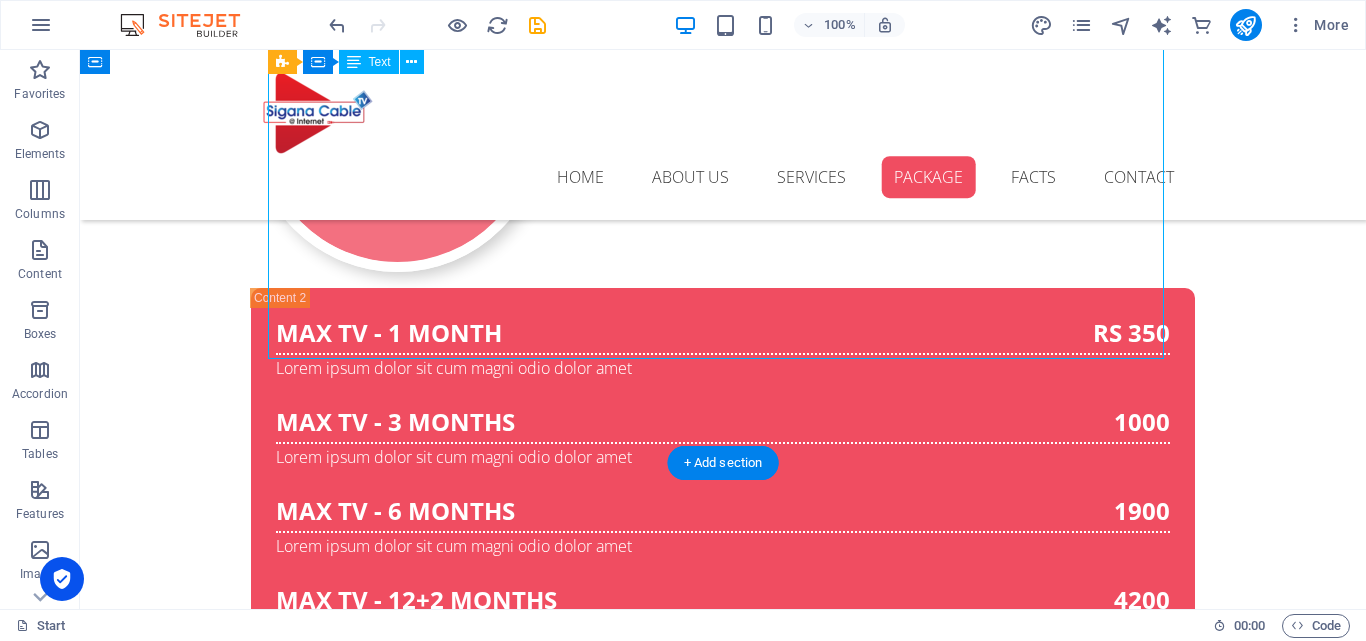 scroll, scrollTop: 5706, scrollLeft: 0, axis: vertical 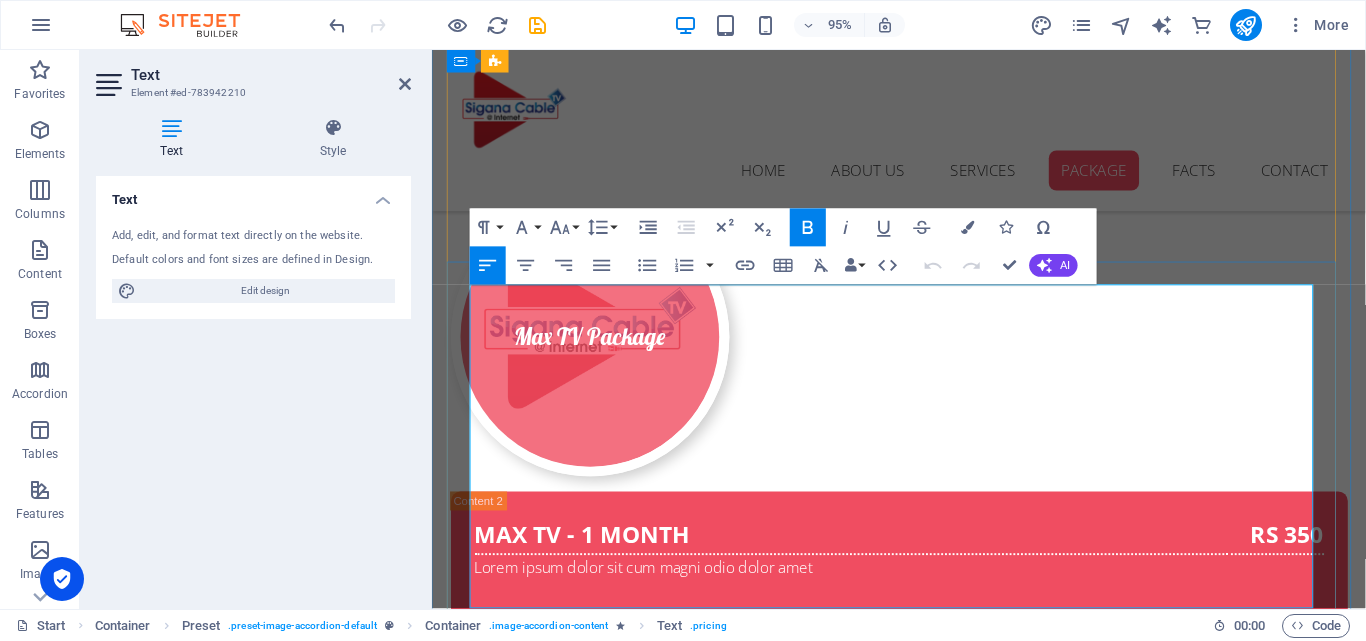 click on "D200 mbps + net tv - 1 month" at bounding box center [867, 2689] 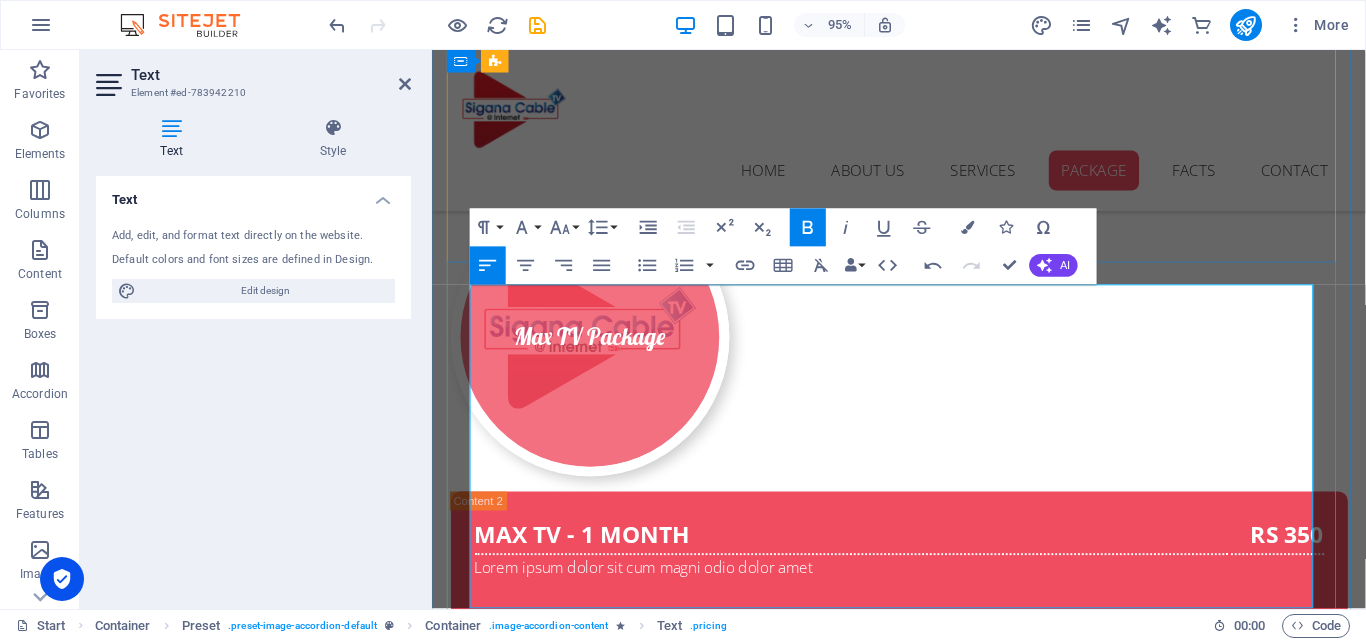 click on "D200 mbps + net tv - 3 months" at bounding box center (867, 2779) 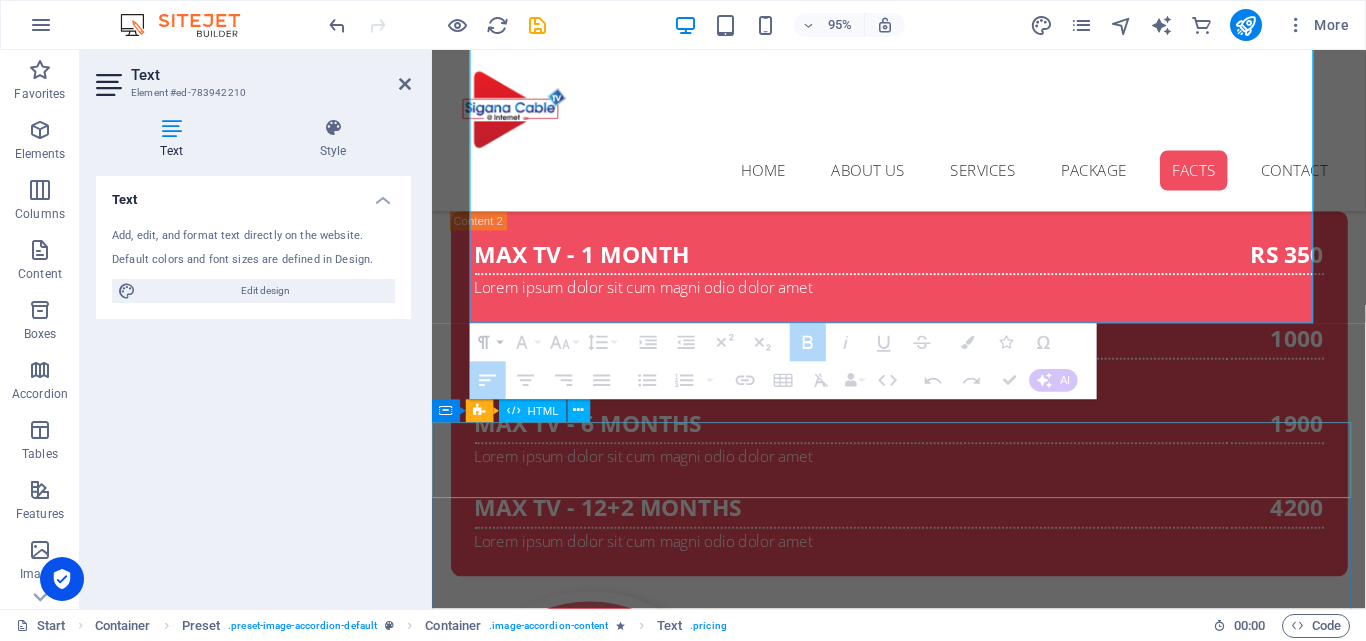 scroll, scrollTop: 6006, scrollLeft: 0, axis: vertical 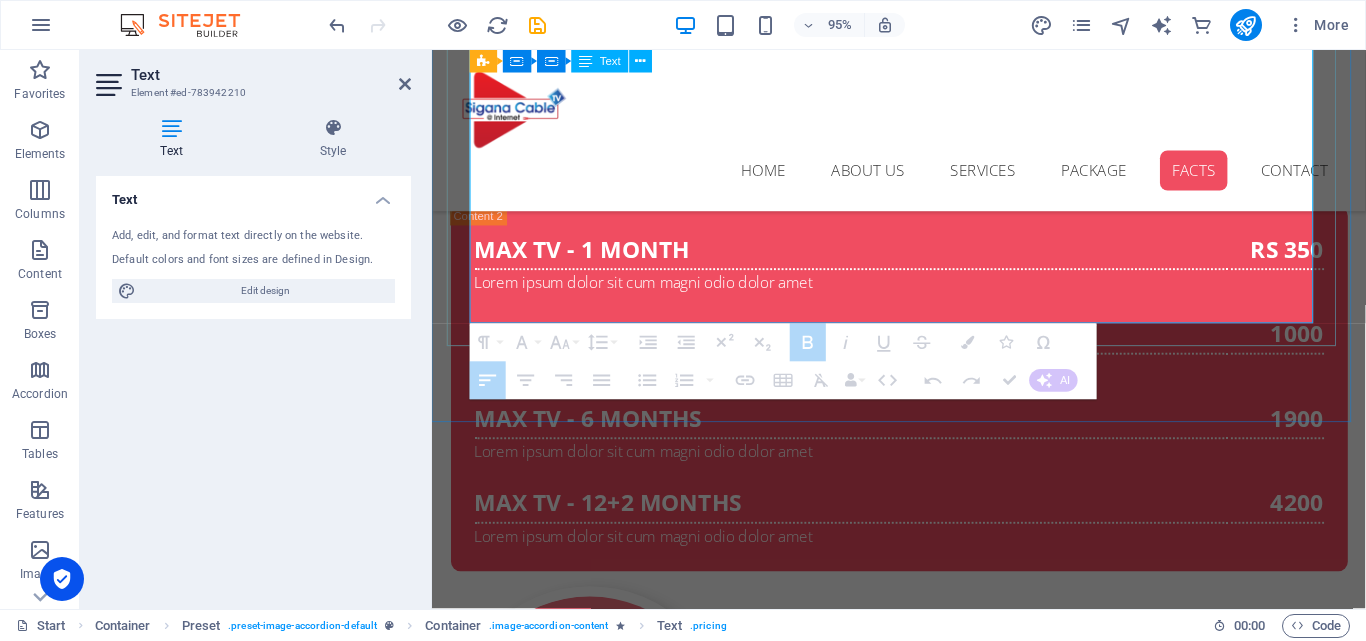 click on "D200 mbps + net tv - 12 months" at bounding box center (866, 2659) 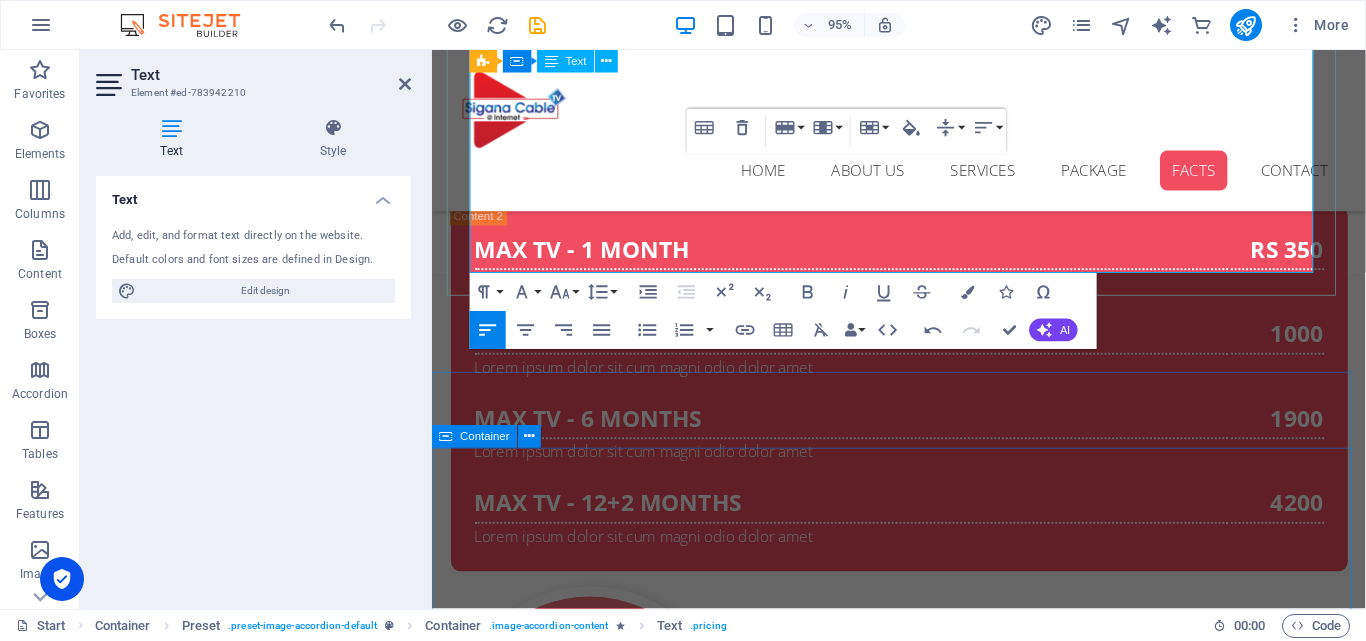 click on "Our Branch 34 GOldengate  25 Thokanfath 11 nunthala 56 dhemi" at bounding box center [923, 3866] 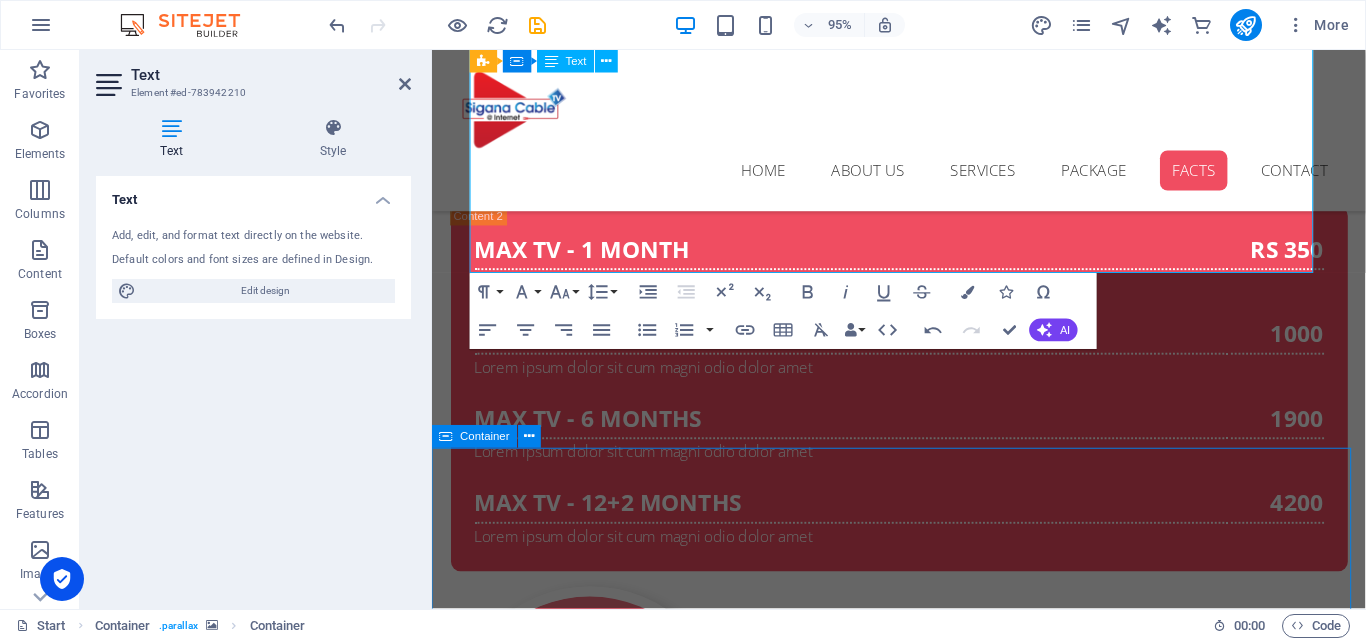 click on "Our Branch 34 GOldengate  25 Thokanfath 11 nunthala 56 dhemi" at bounding box center [923, 3866] 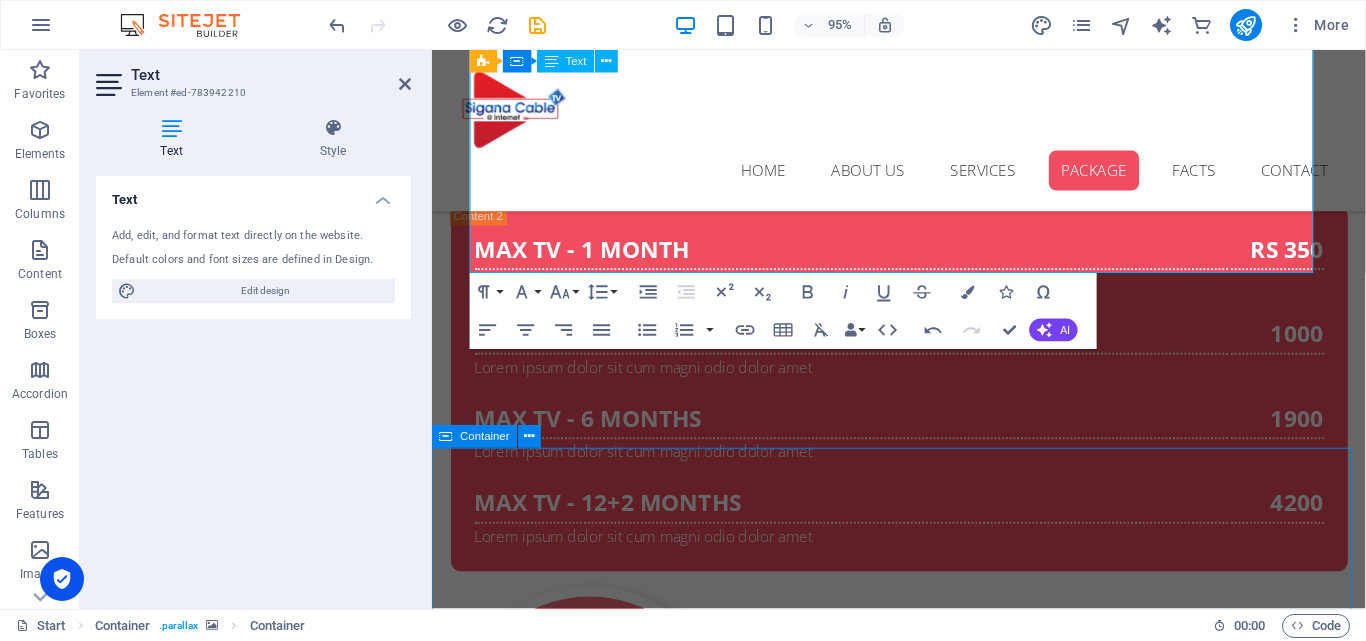 select on "vh" 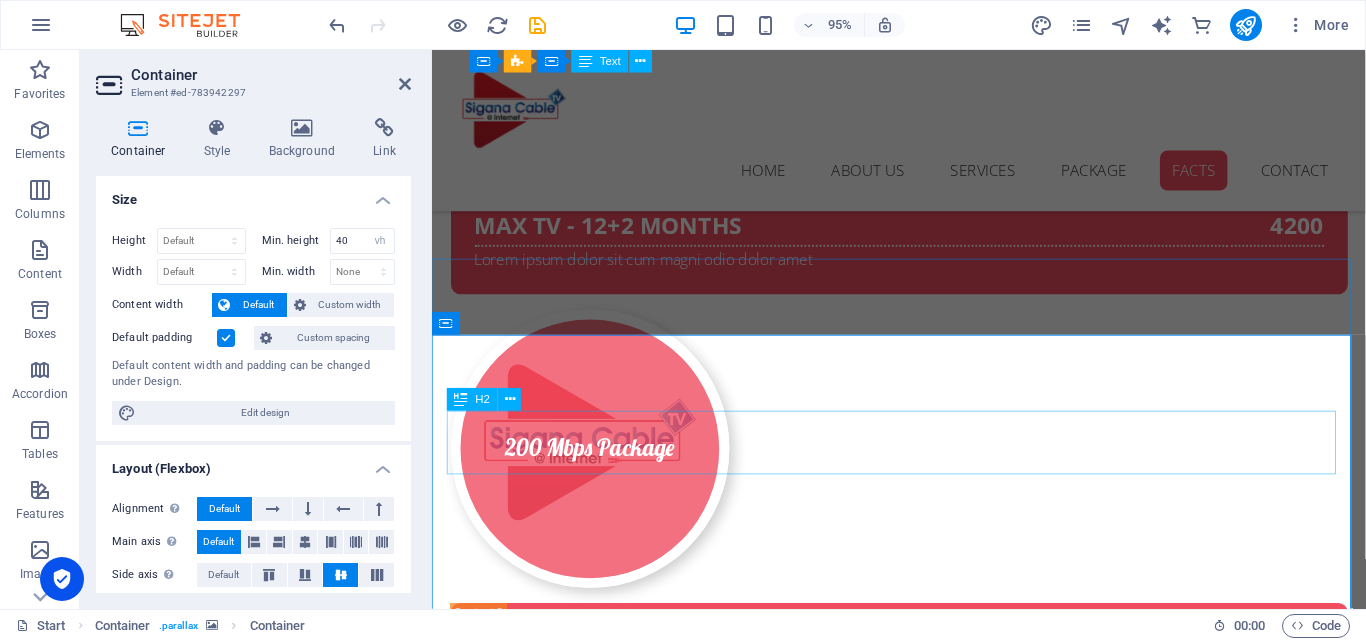 scroll, scrollTop: 6305, scrollLeft: 0, axis: vertical 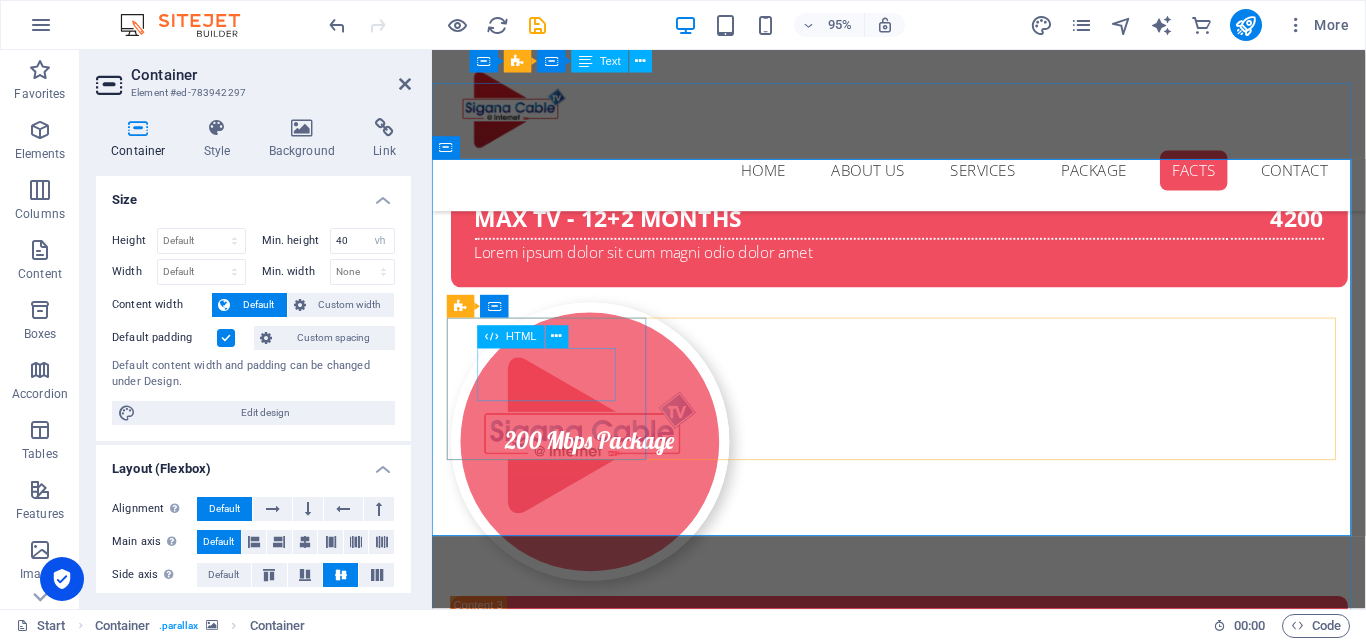 click on "34" at bounding box center (924, 3343) 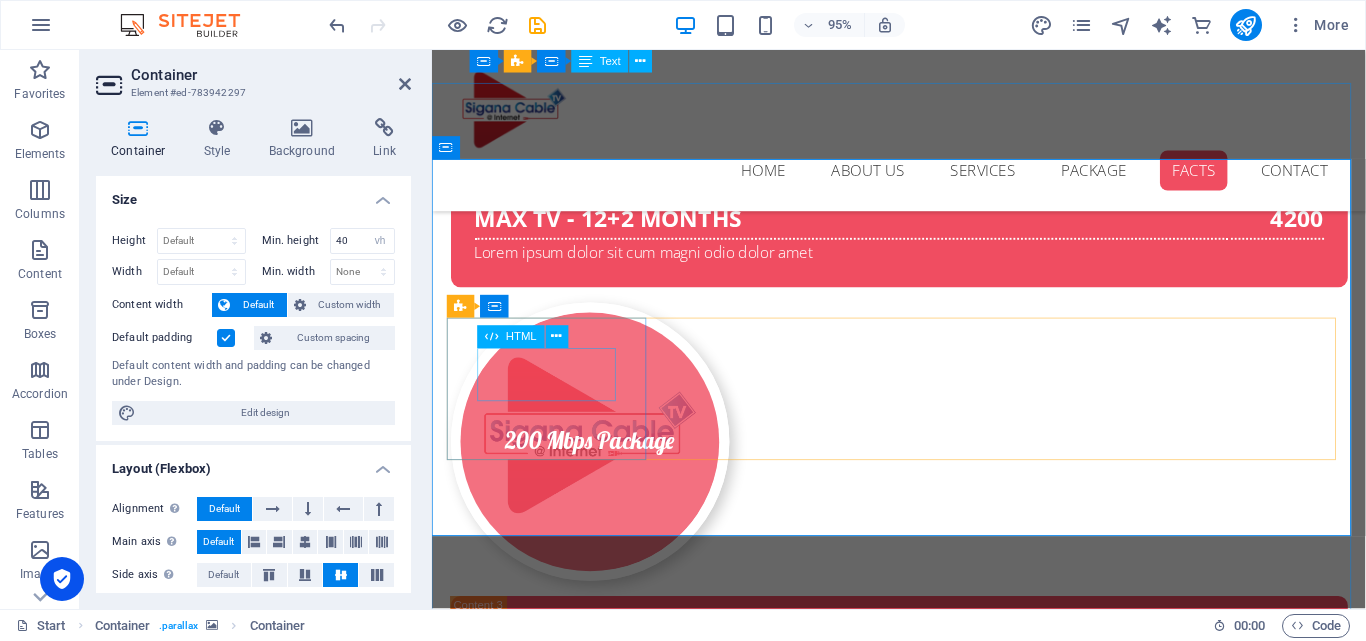 click on "34" at bounding box center [924, 3343] 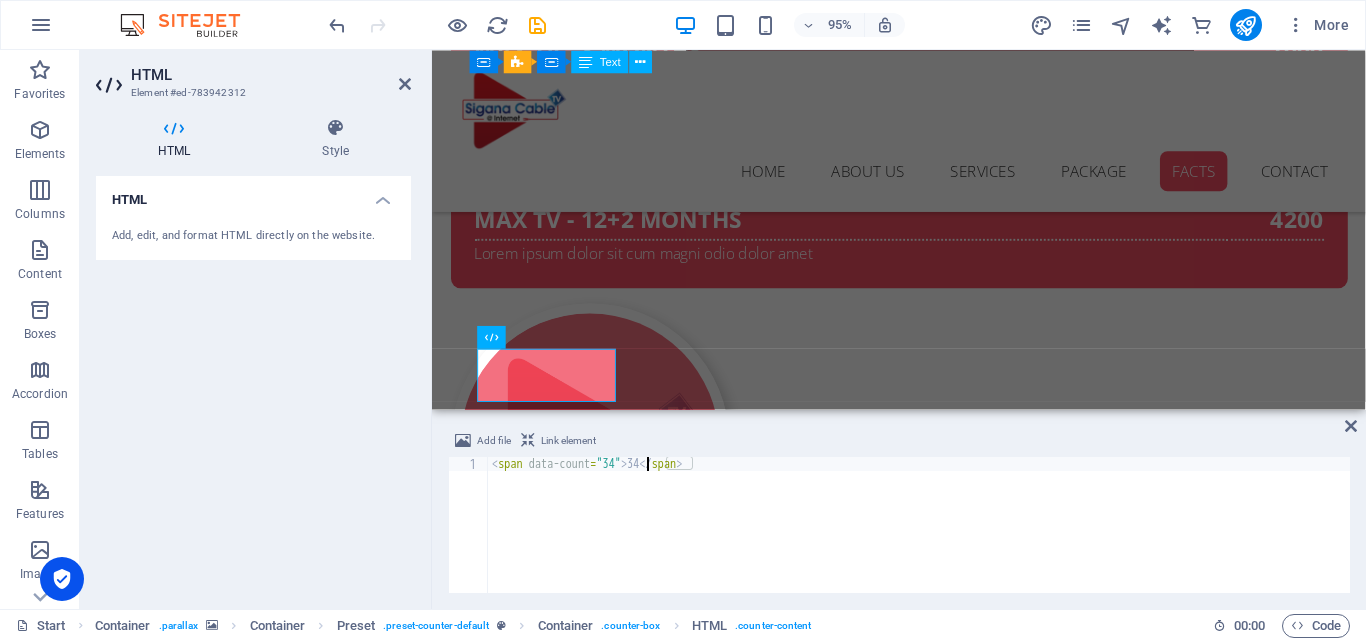 click on "< span   data-count = "34" > 34 </ span >" at bounding box center (919, 539) 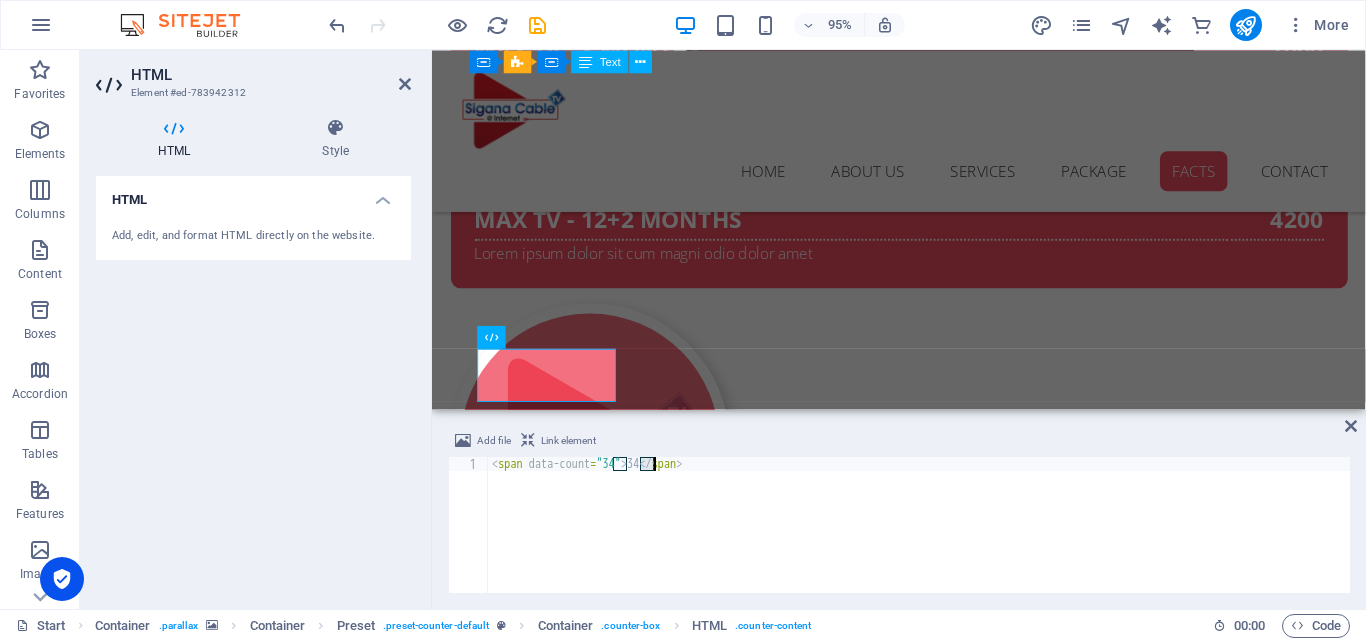 click on "< span   data-count = "34" > 34 </ span >" at bounding box center [919, 525] 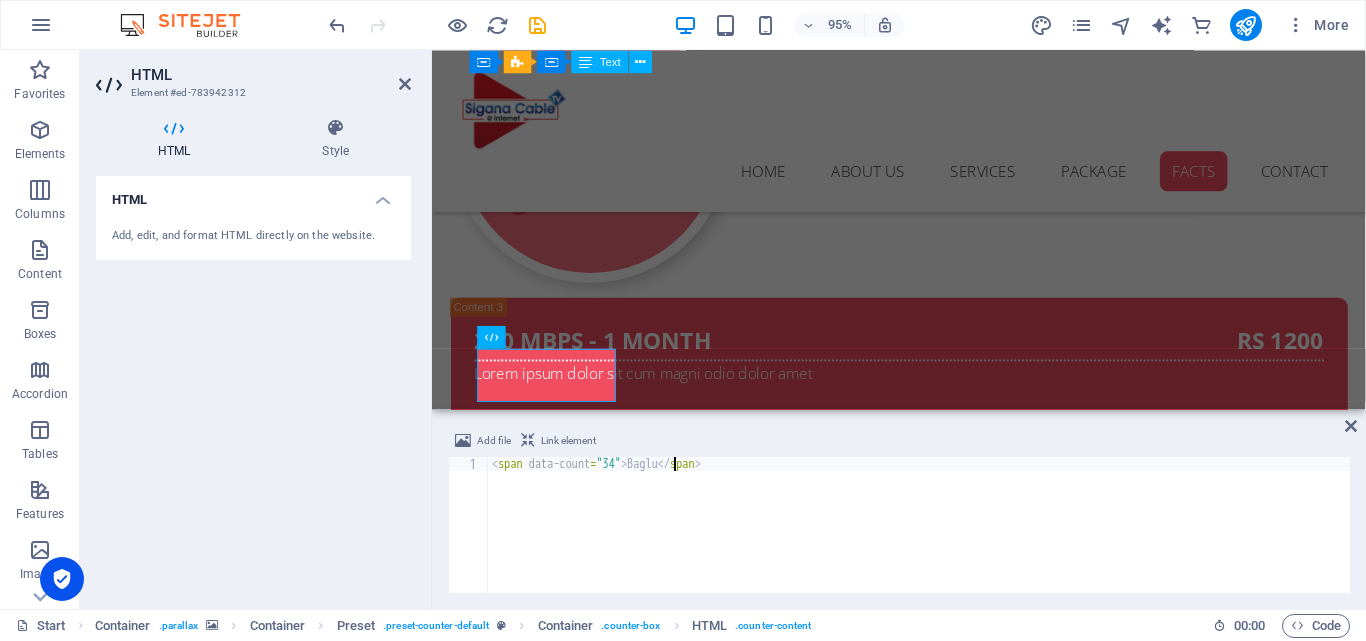 scroll, scrollTop: 0, scrollLeft: 15, axis: horizontal 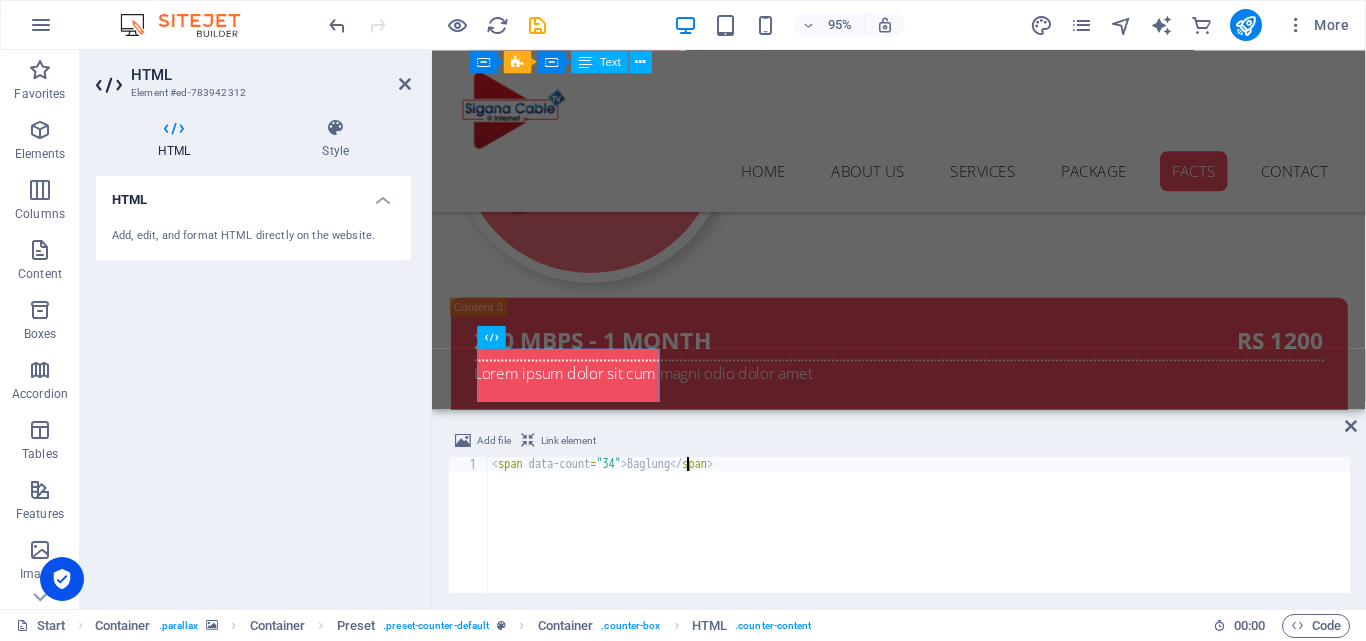 click on "< span   data-count = "34" > Baglung </ span >" at bounding box center [919, 539] 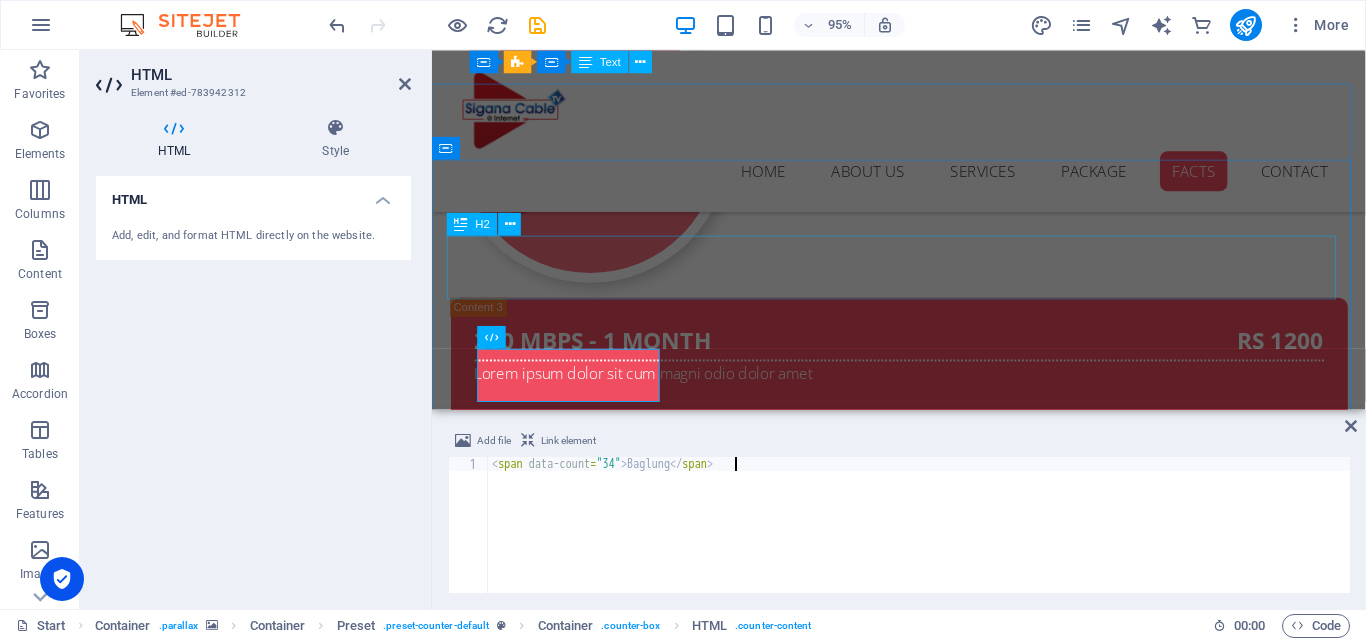 type on "<span data-count="34">Baglung</span>" 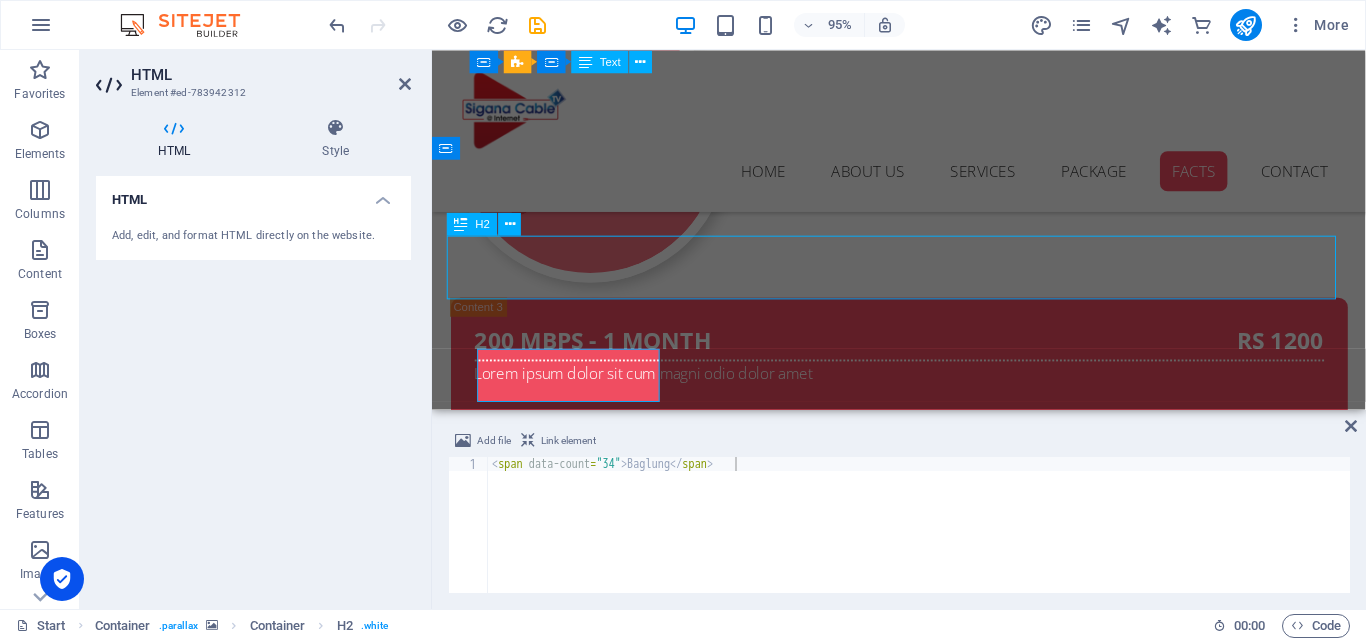 scroll, scrollTop: 6247, scrollLeft: 0, axis: vertical 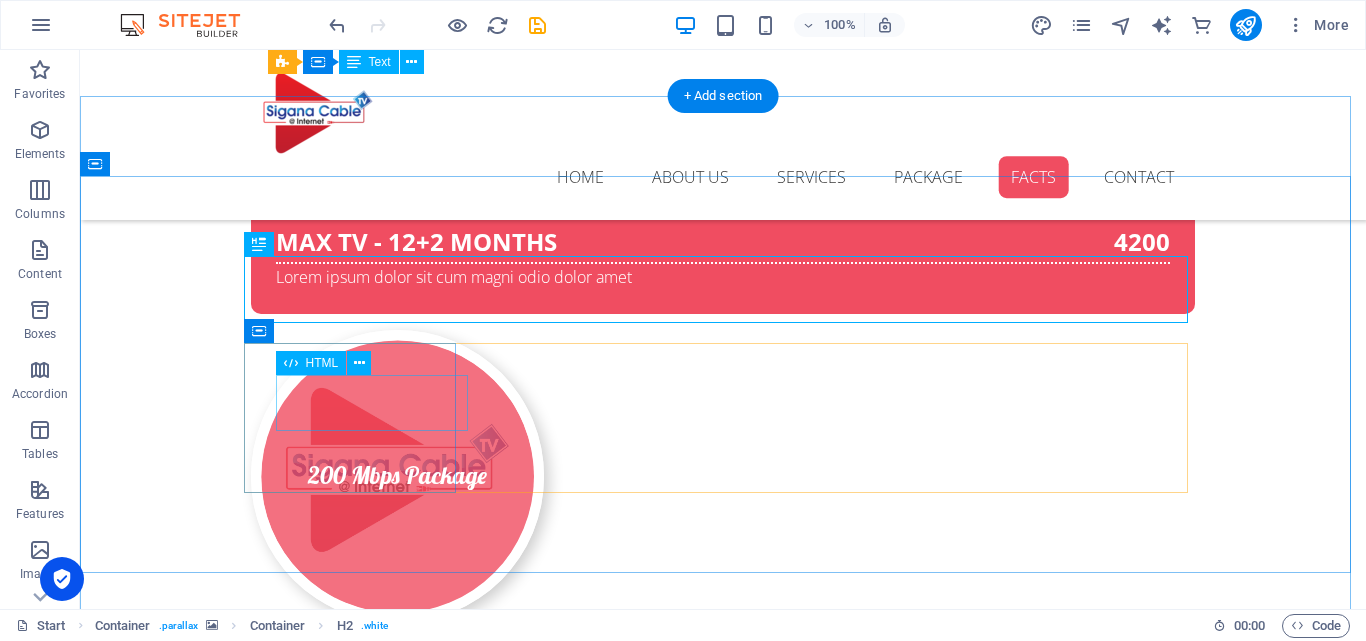 click on "Baglung" at bounding box center (723, 3335) 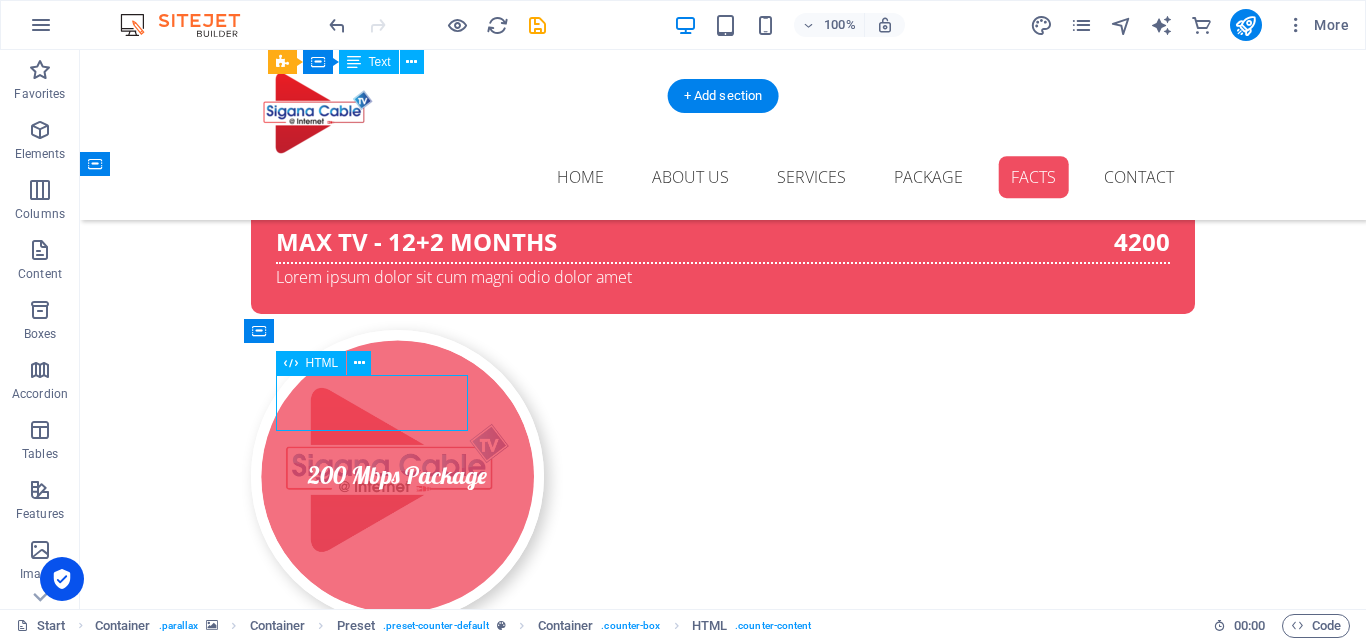 drag, startPoint x: 352, startPoint y: 414, endPoint x: 328, endPoint y: 412, distance: 24.083189 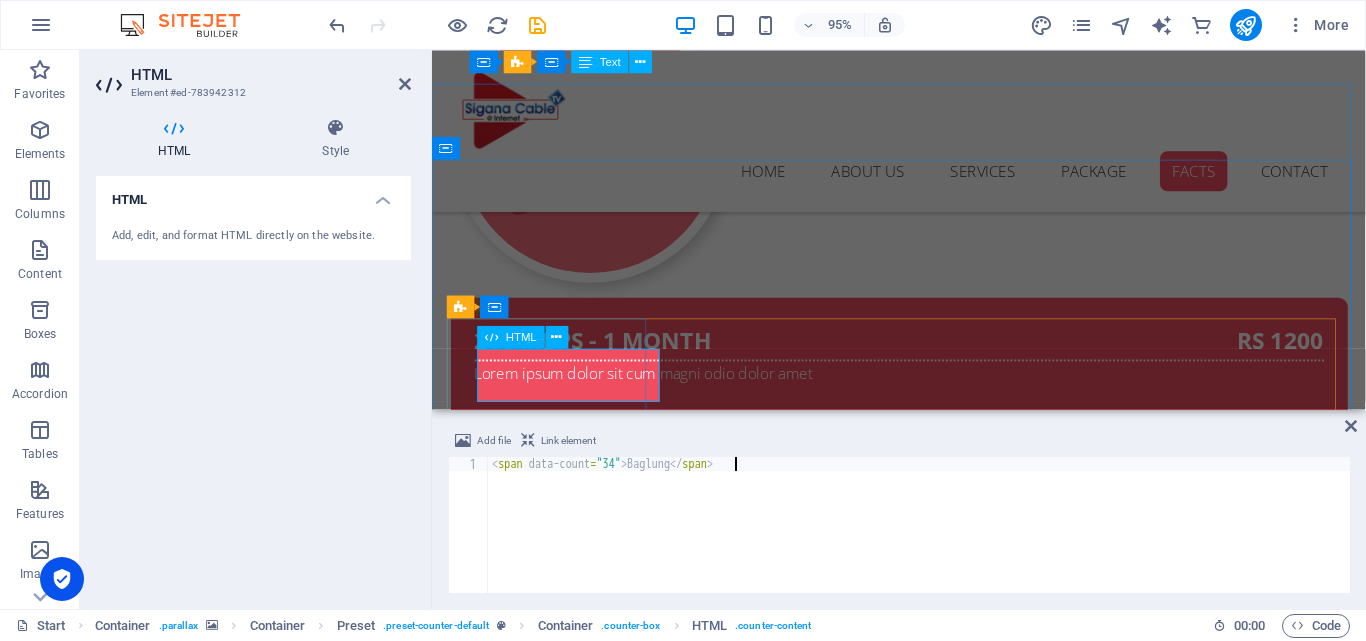 click on "Baglung" at bounding box center [924, 2870] 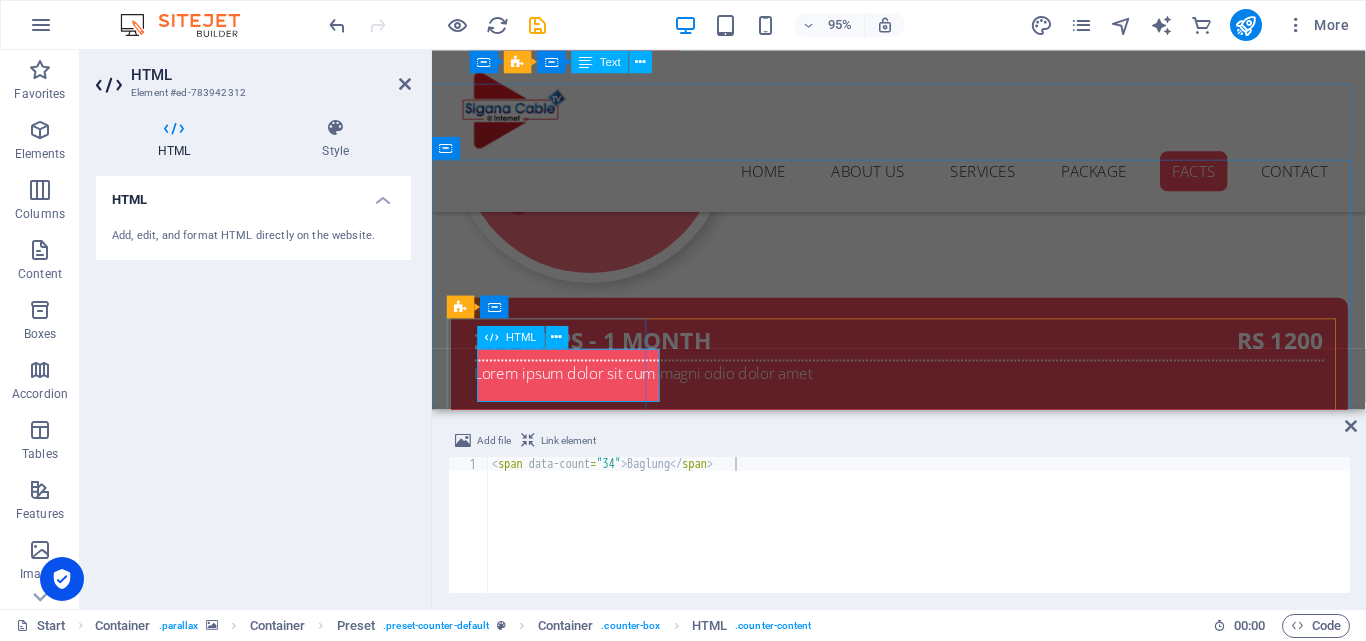 click on "Baglung" at bounding box center (924, 2870) 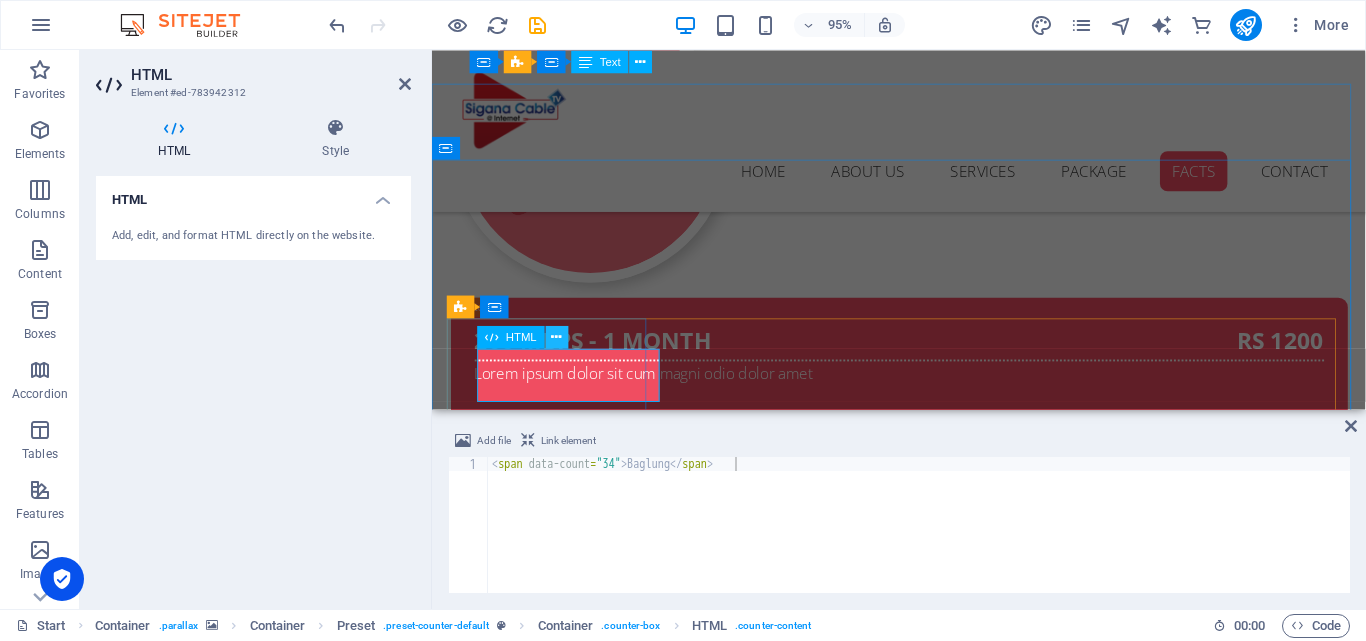 click at bounding box center [557, 337] 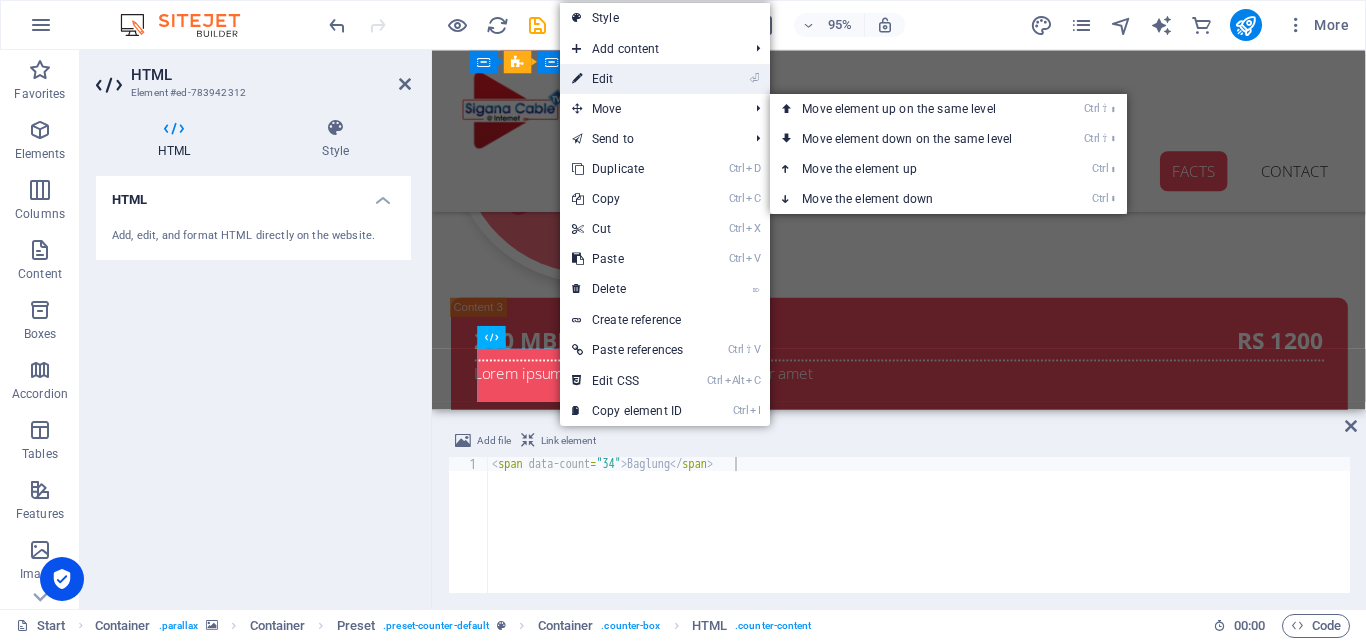 click on "⏎  Edit" at bounding box center [627, 79] 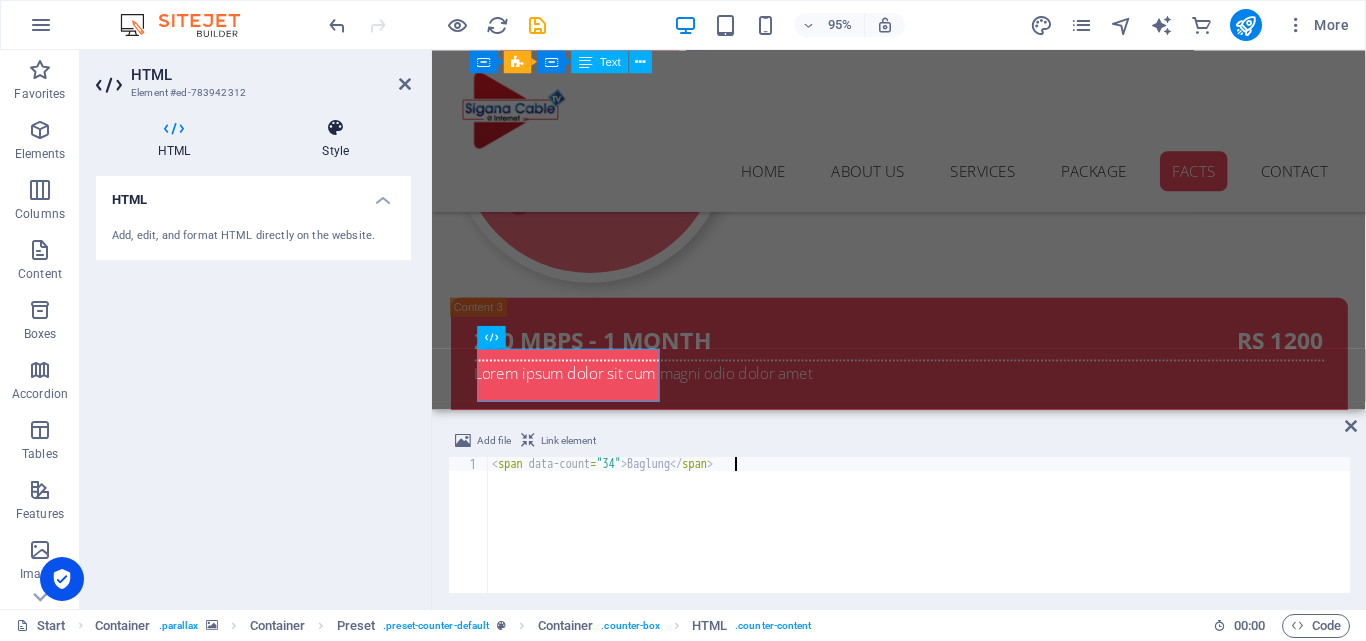 click on "Style" at bounding box center [335, 139] 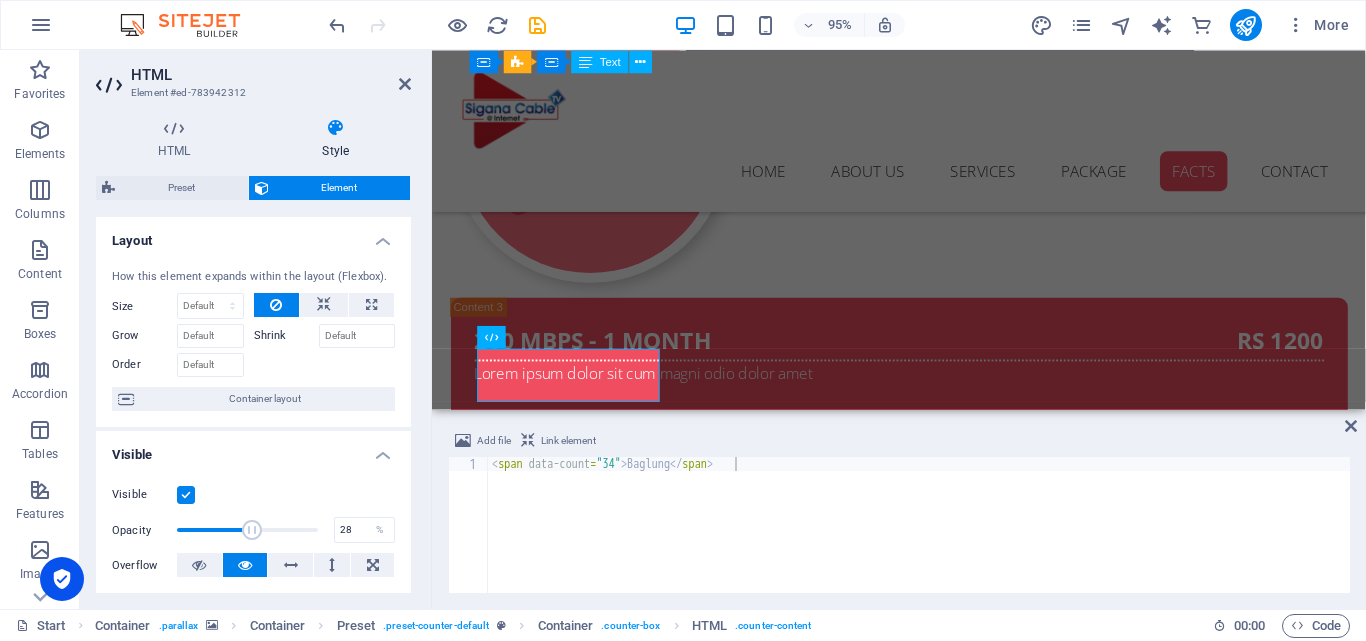 drag, startPoint x: 307, startPoint y: 536, endPoint x: 214, endPoint y: 541, distance: 93.13431 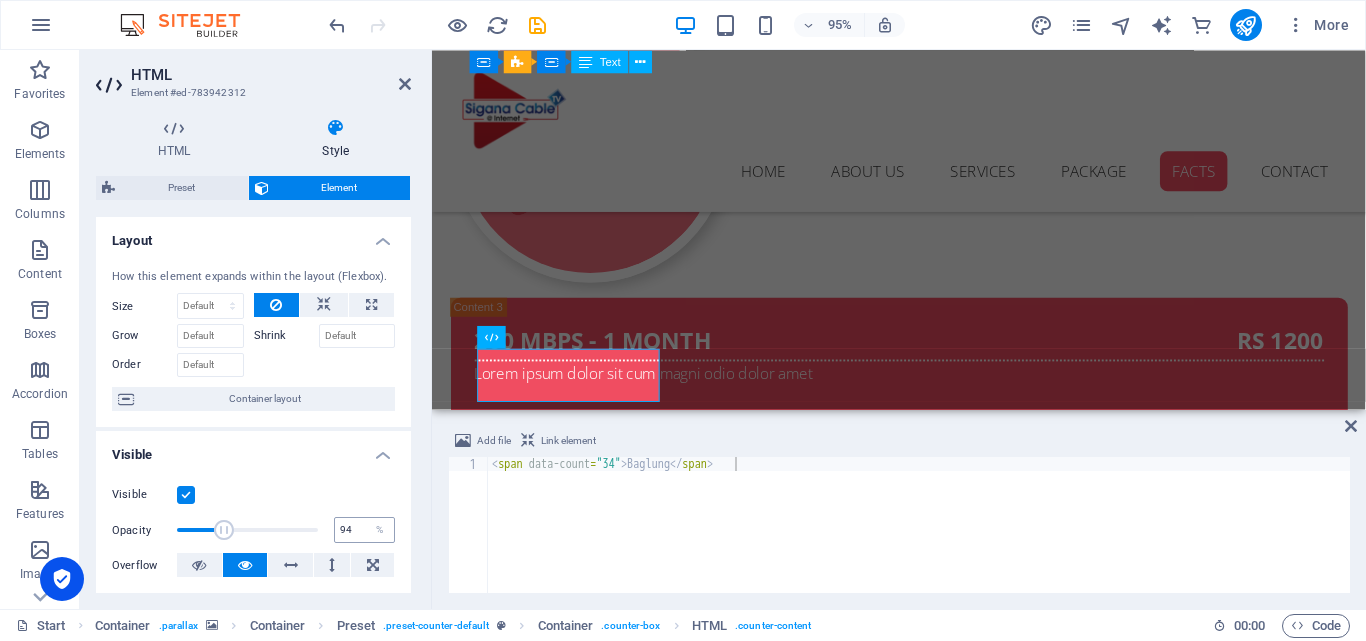 type on "100" 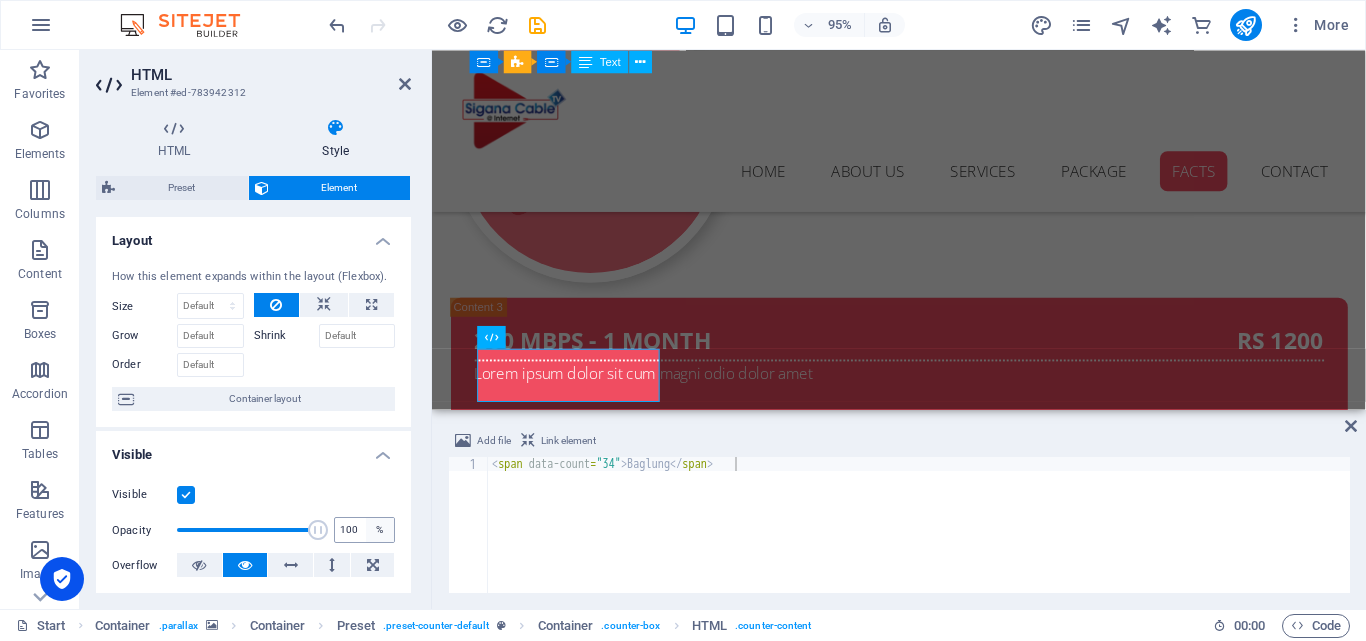 drag, startPoint x: 222, startPoint y: 534, endPoint x: 377, endPoint y: 528, distance: 155.11609 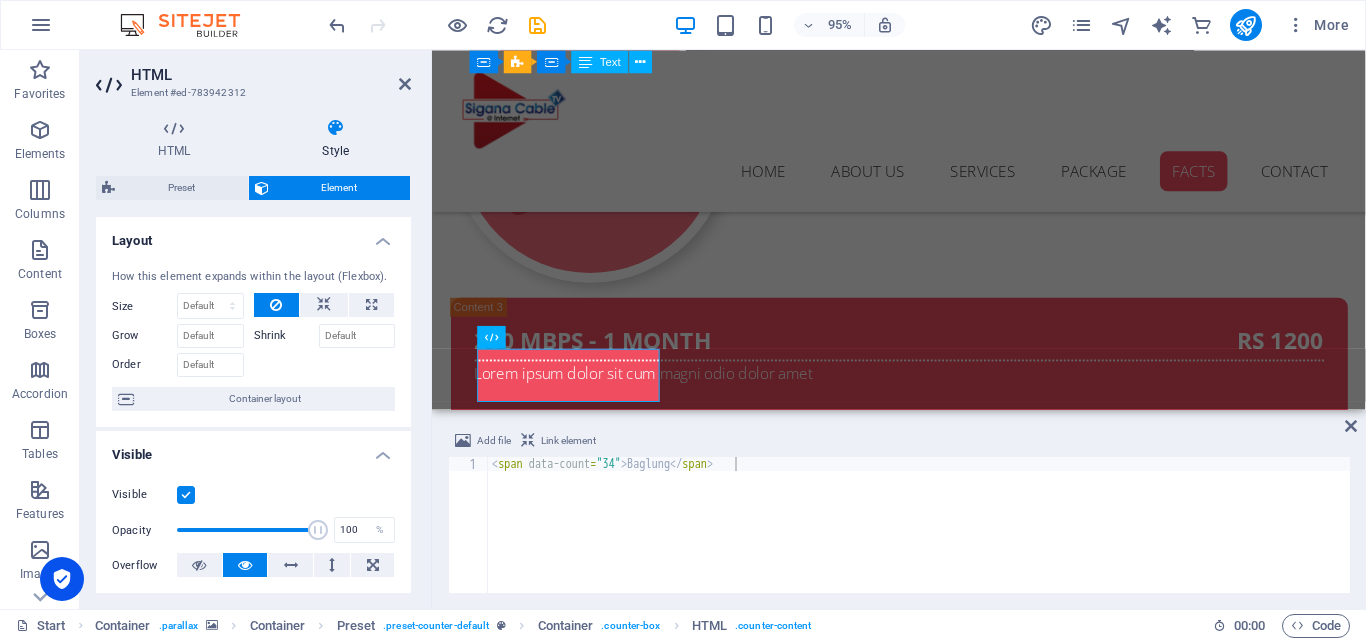 click on "< span   data-count = "34" > Baglung </ span >" at bounding box center (919, 539) 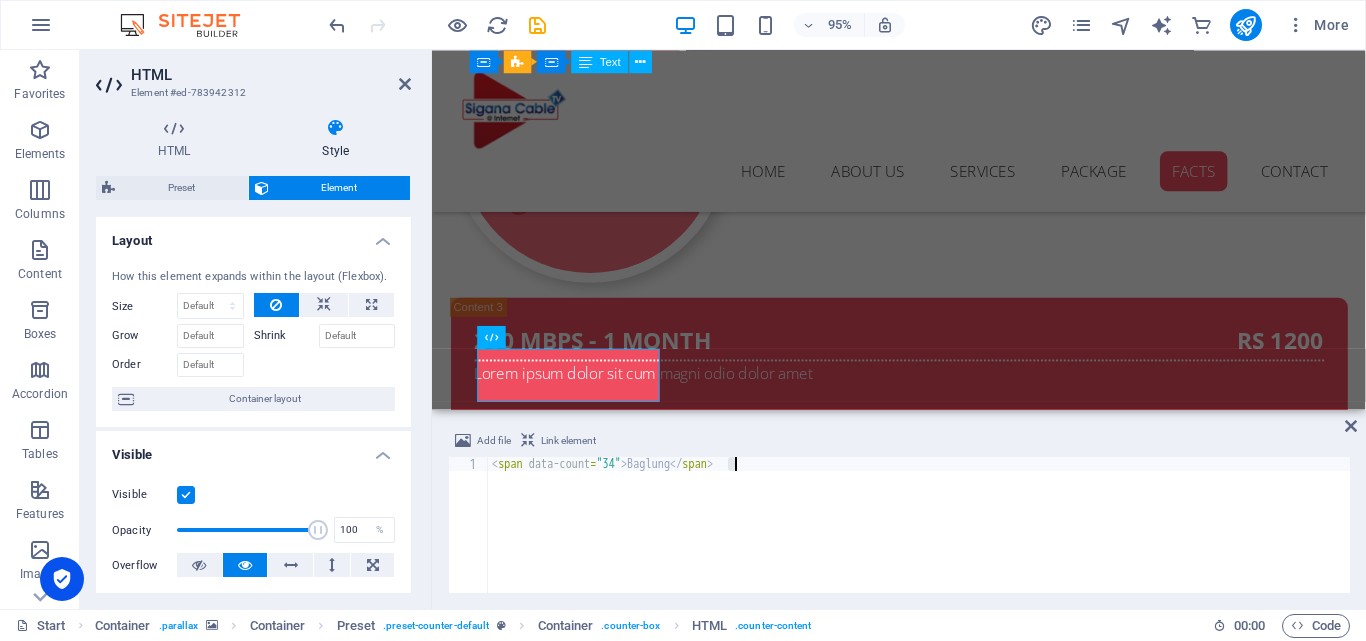 click on "< span   data-count = "34" > Baglung </ span >" at bounding box center (919, 539) 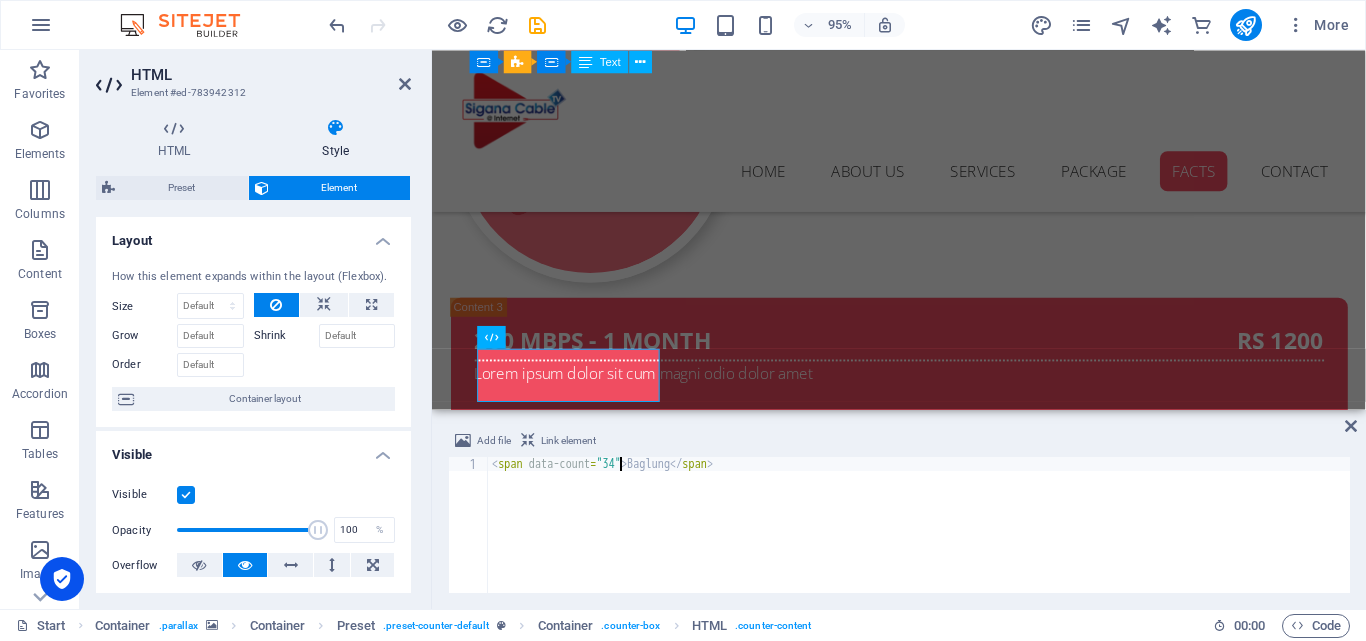 click on "< span   data-count = "34" > Baglung </ span >" at bounding box center [919, 539] 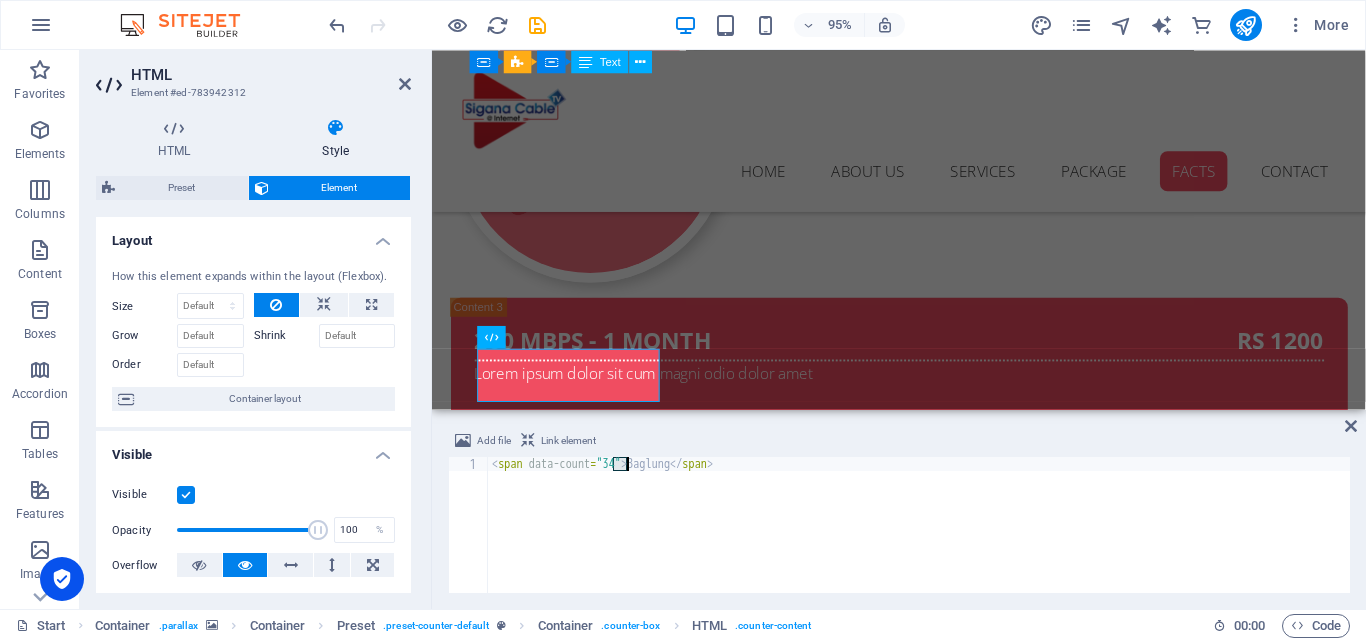 scroll, scrollTop: 0, scrollLeft: 10, axis: horizontal 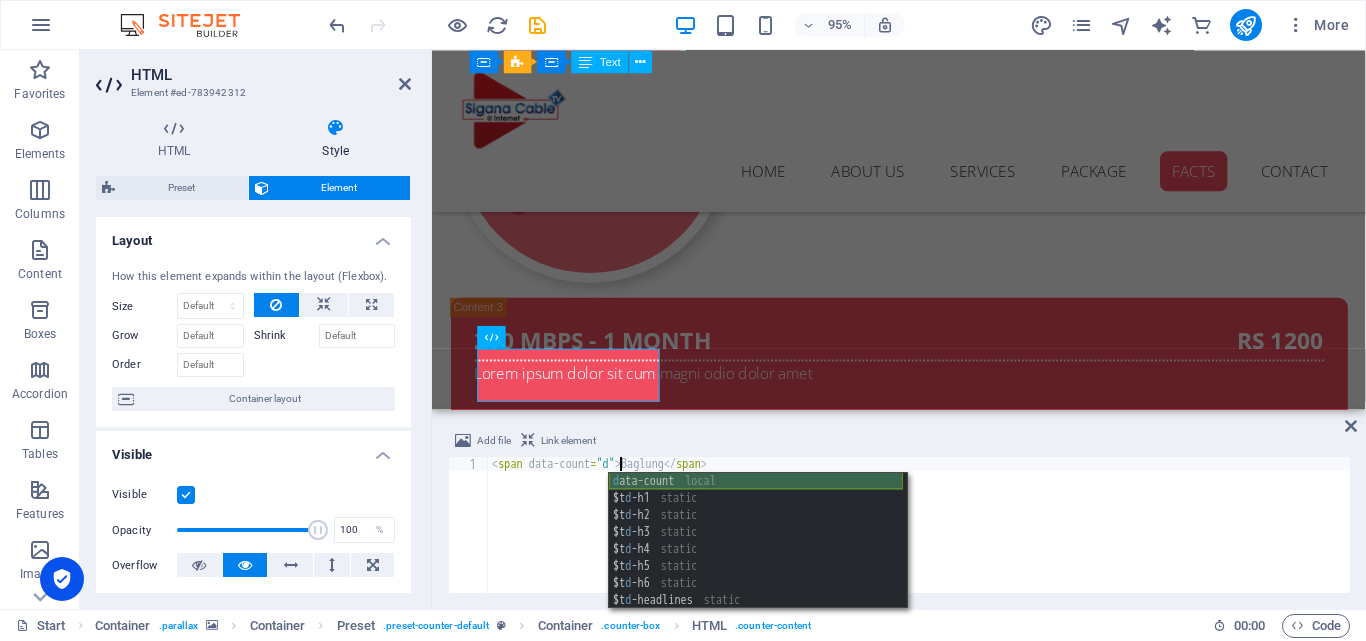 click on "d ata-count local $t d -h1 static $t d -h2 static $t d -h3 static $t d -h4 static $t d -h5 static $t d -h6 static $t d -headlines static $bo d y-bg static" at bounding box center (756, 558) 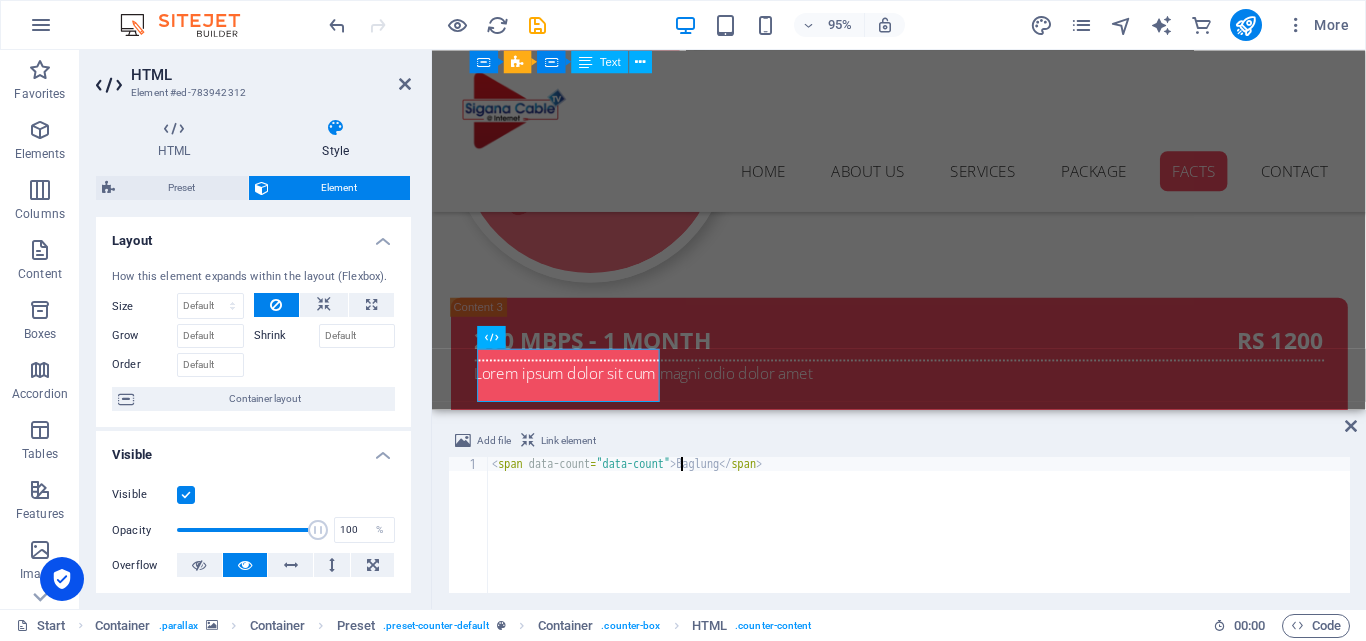 click on "< span   data-count = "data-count" > Baglung </ span >" at bounding box center [919, 539] 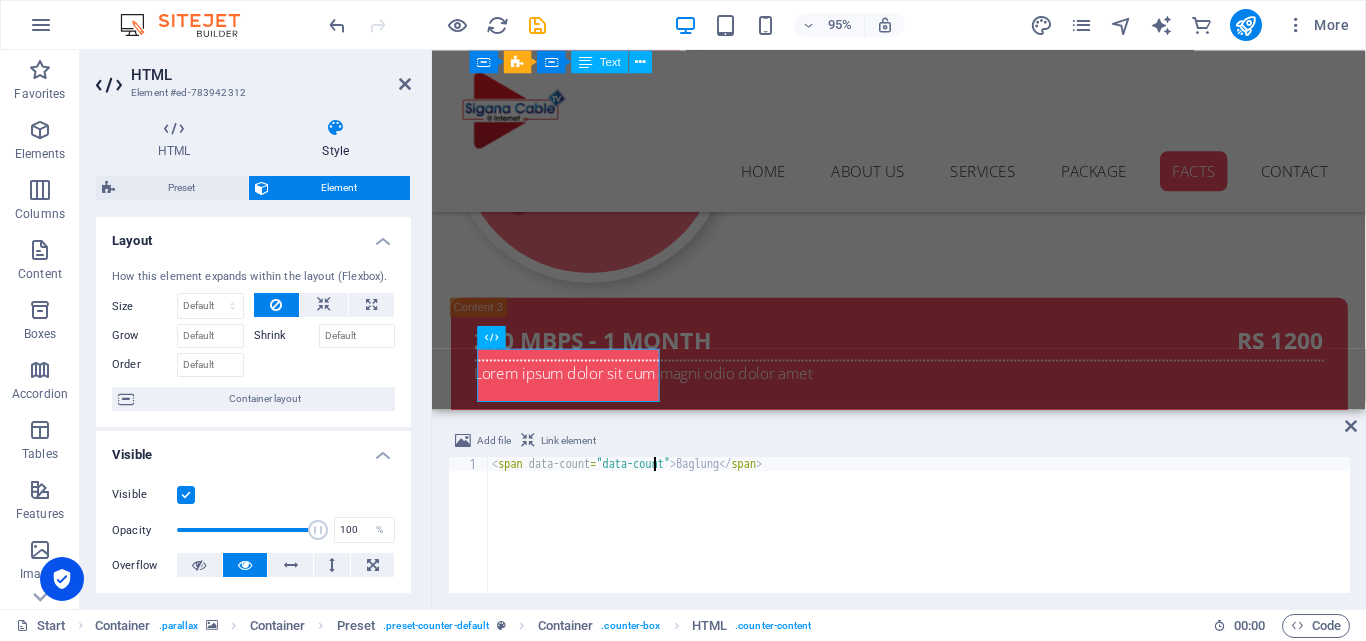 click on "< span   data-count = "data-count" > Baglung </ span >" at bounding box center [919, 539] 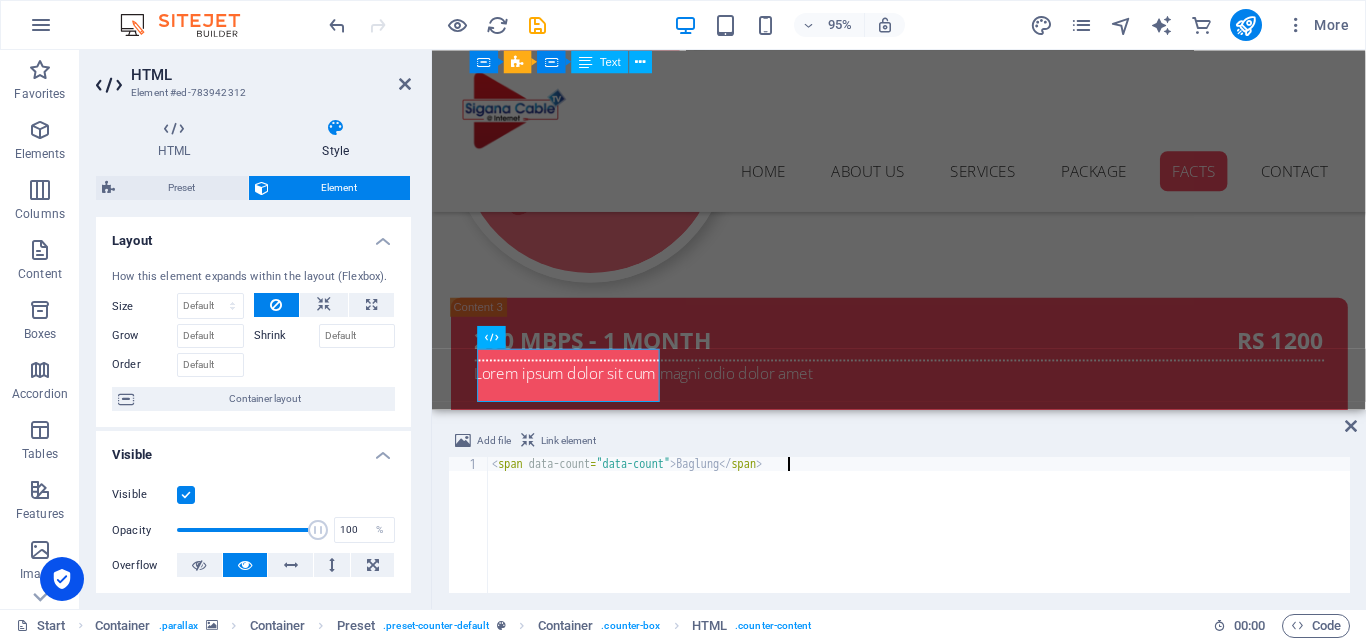 click on "< span   data-count = "data-count" > Baglung </ span >" at bounding box center (919, 539) 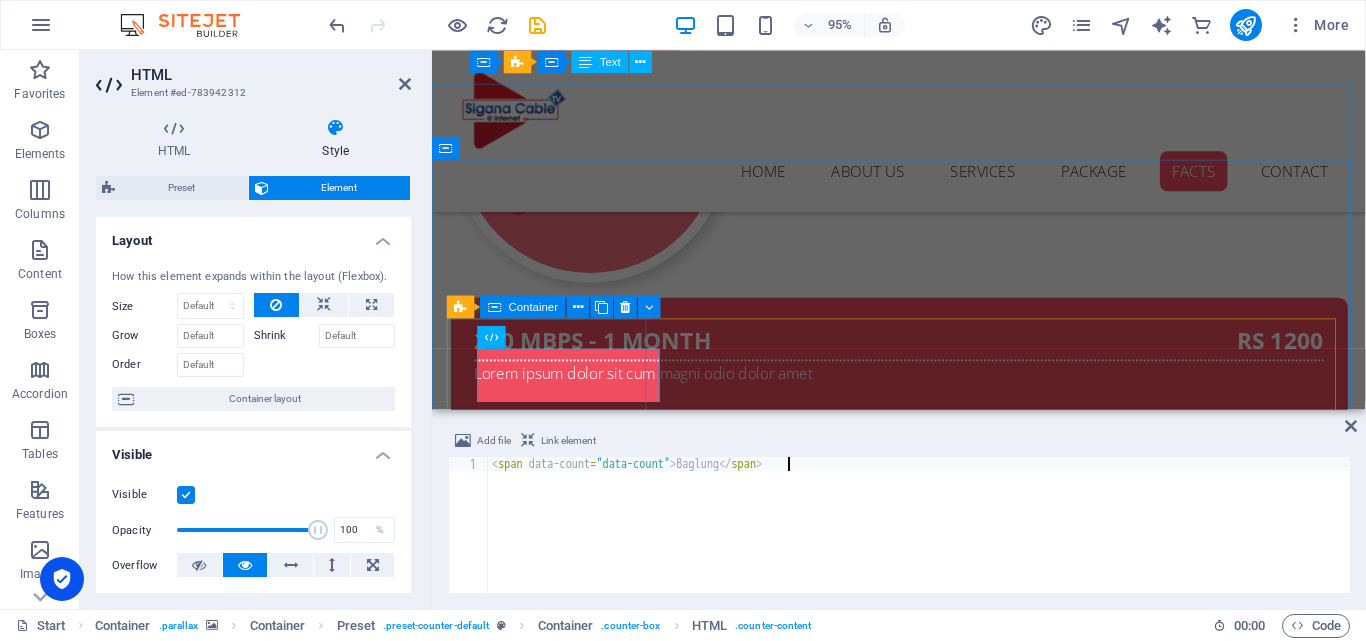 type on "<span data-count="data-count">Baglung</span>" 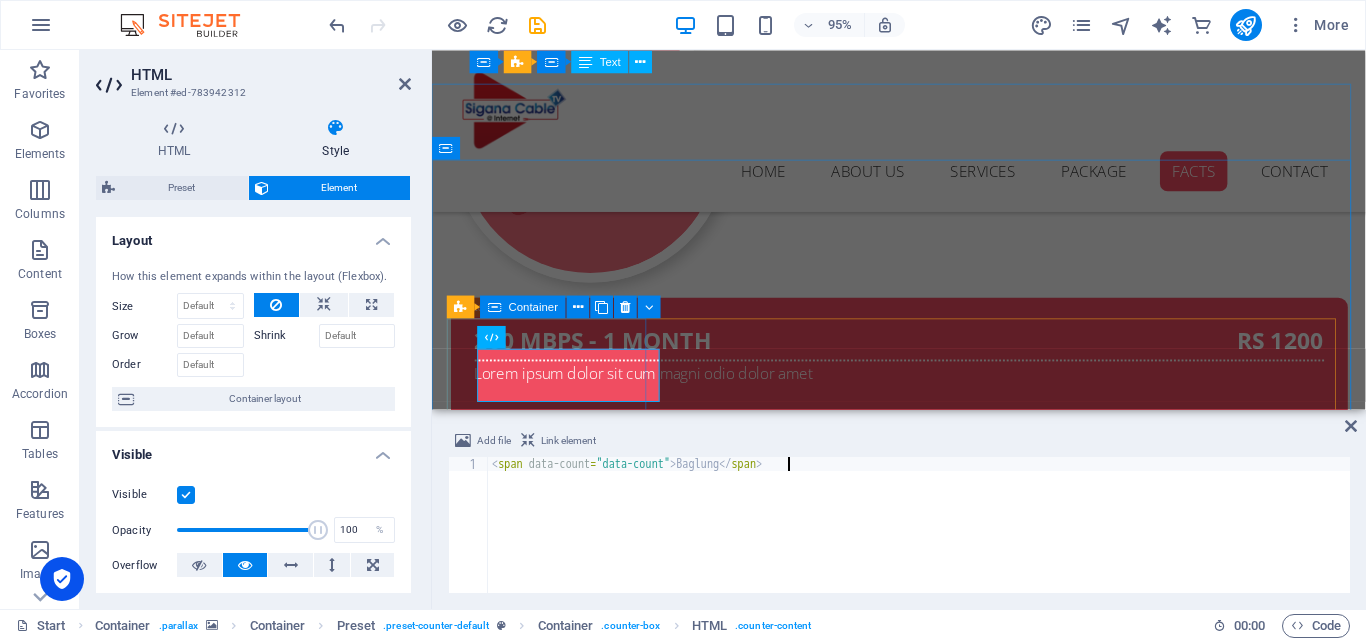 click on "Our Branch" at bounding box center [924, 2755] 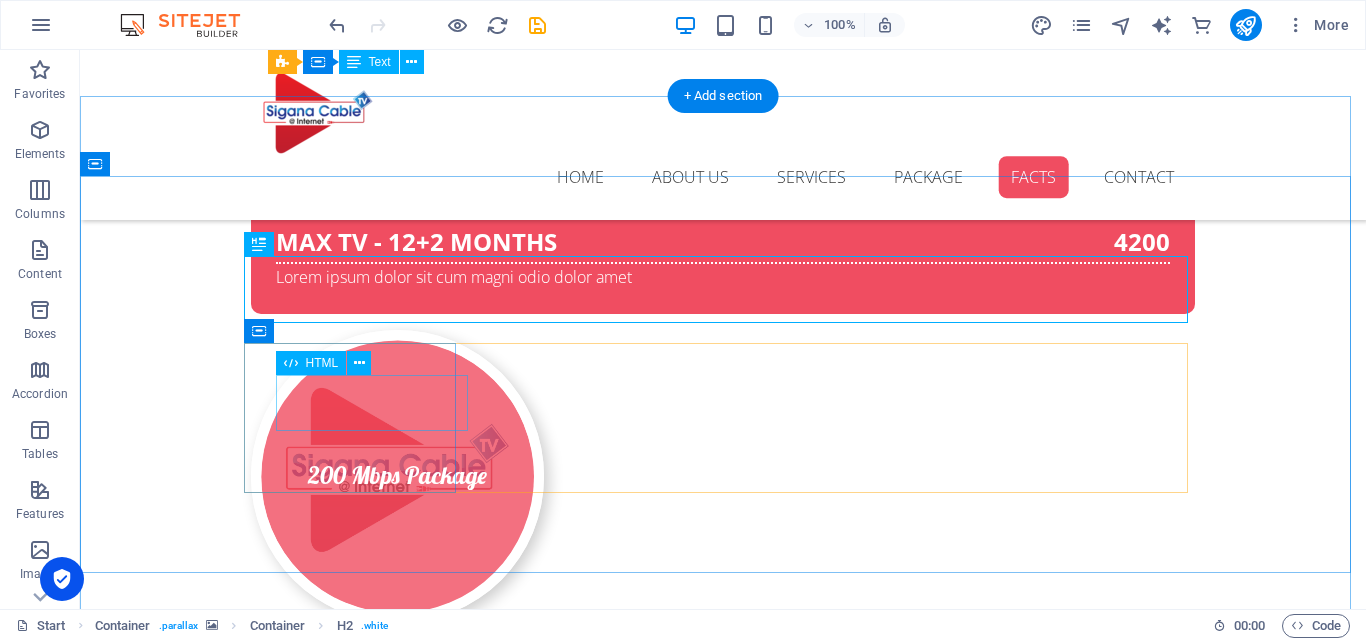 click on "Baglung" at bounding box center [723, 3335] 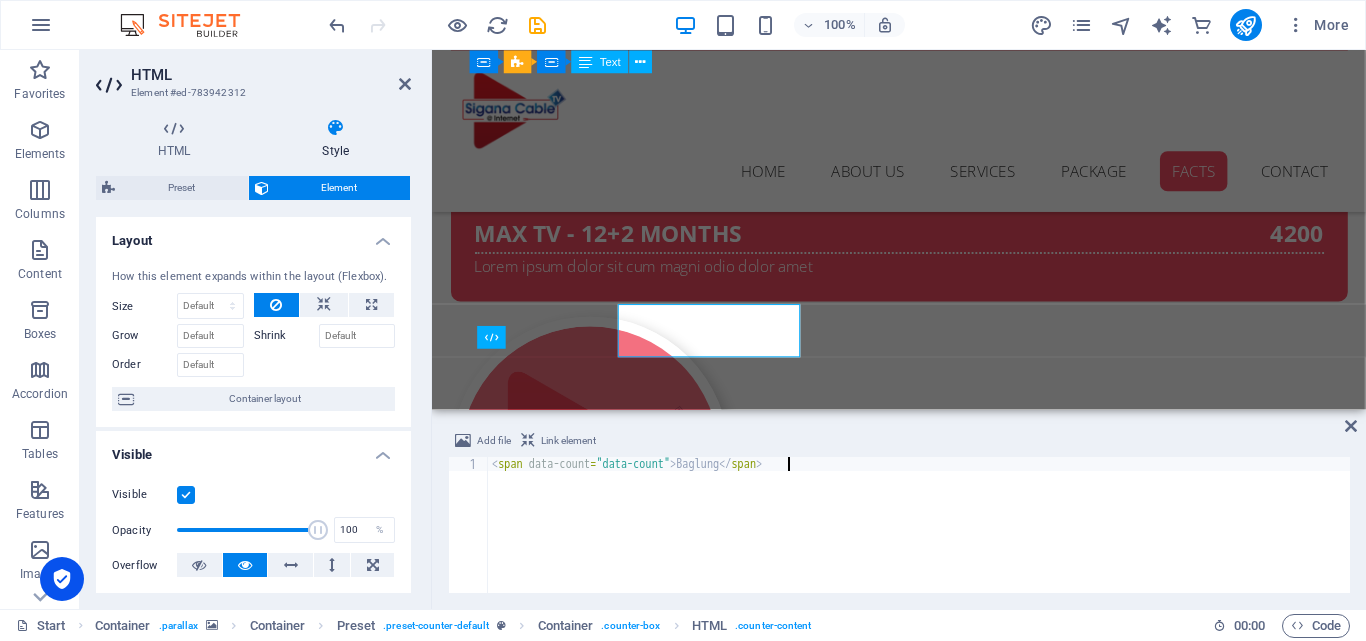 scroll, scrollTop: 6305, scrollLeft: 0, axis: vertical 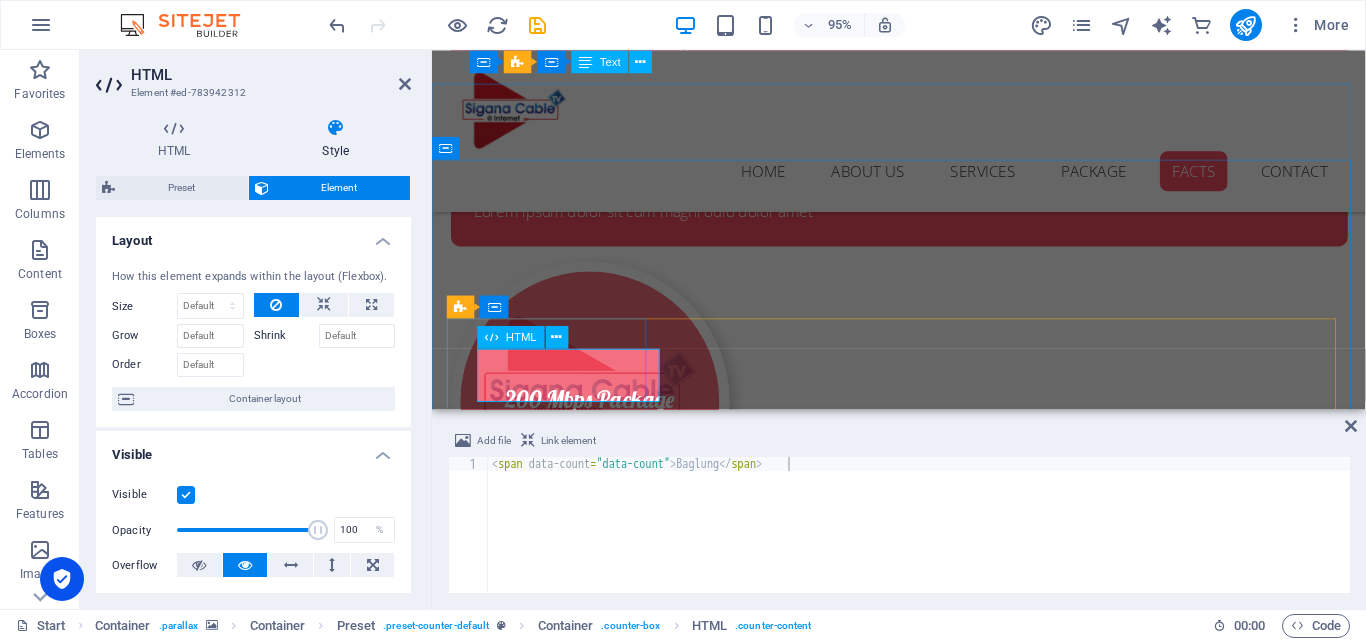 click on "Baglung" at bounding box center [924, 3277] 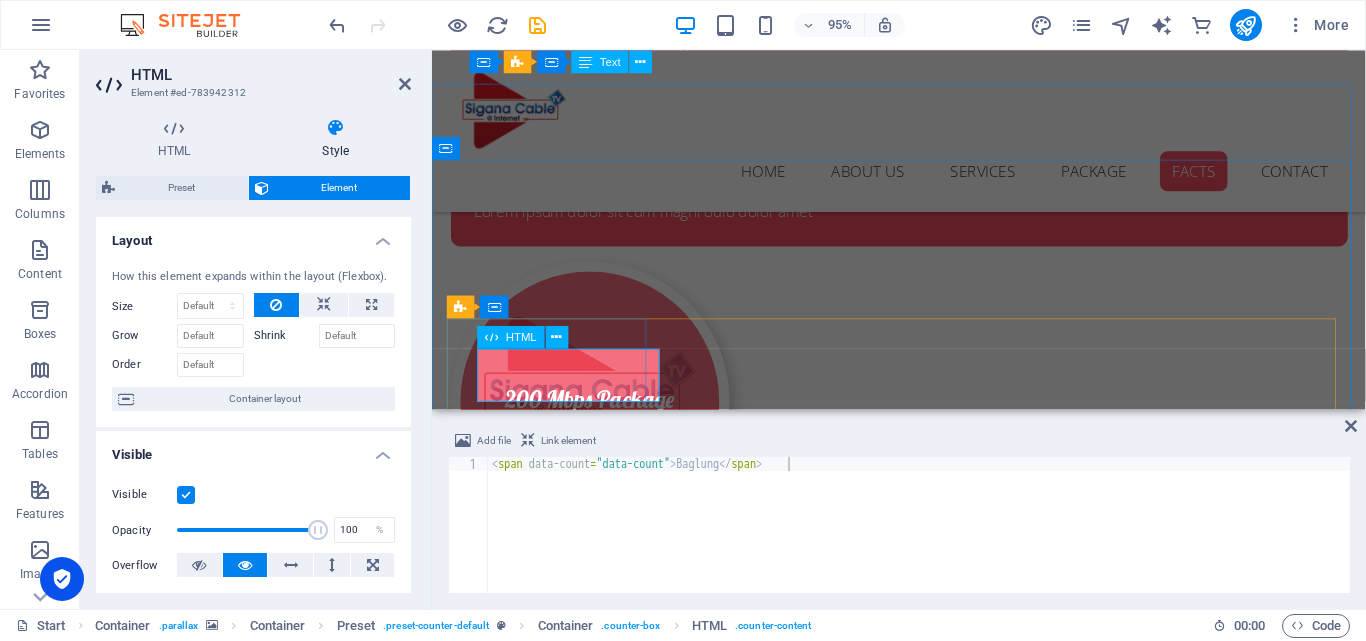 click on "Baglung" at bounding box center [924, 3277] 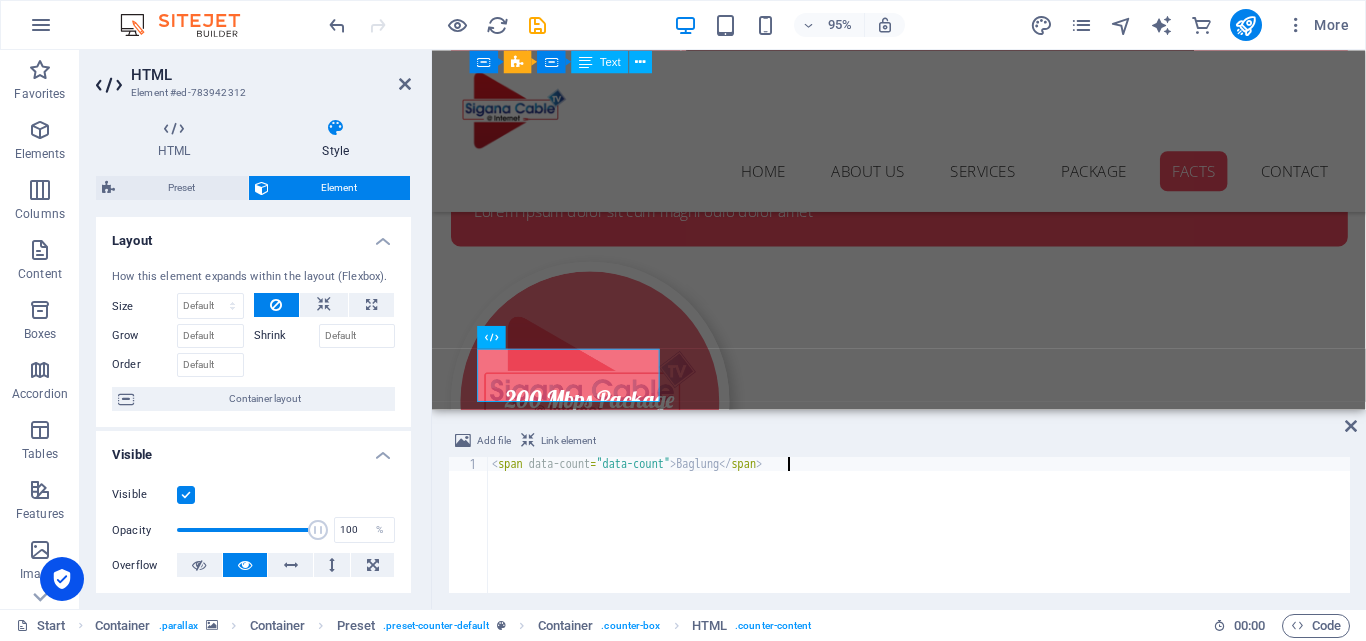 click on "< span   data-count = "data-count" > Baglung </ span >" at bounding box center (919, 539) 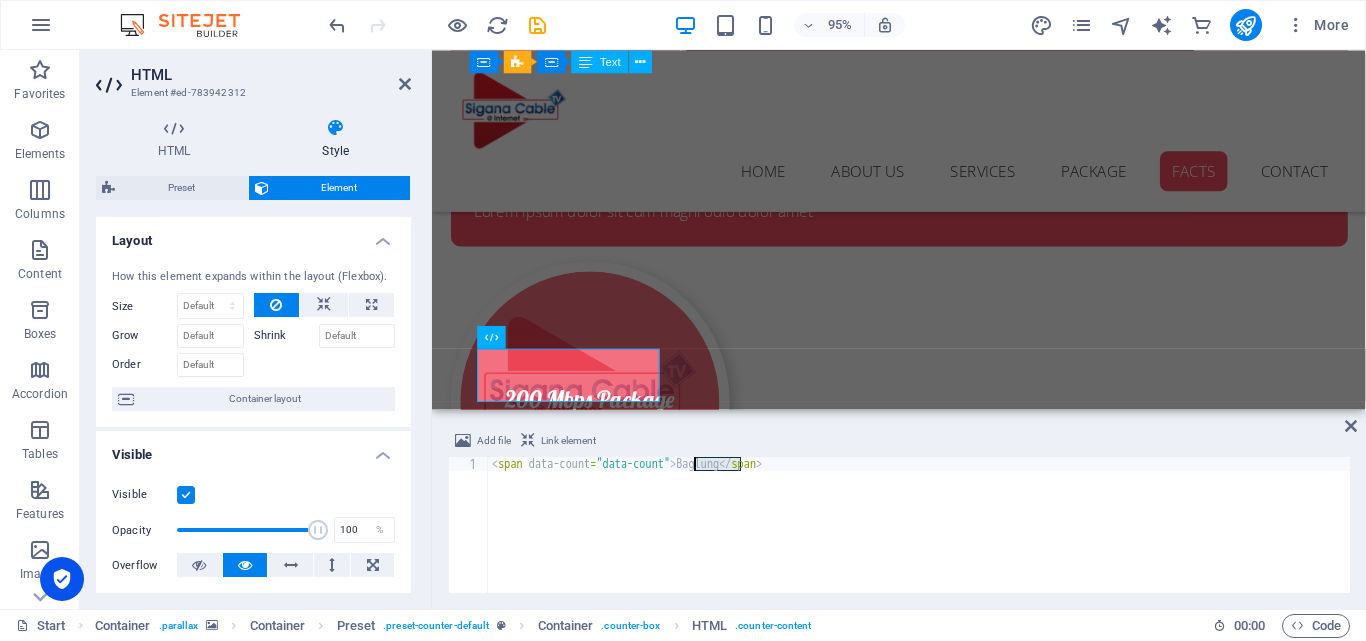 click on "< span   data-count = "data-count" > Baglung </ span >" at bounding box center (919, 539) 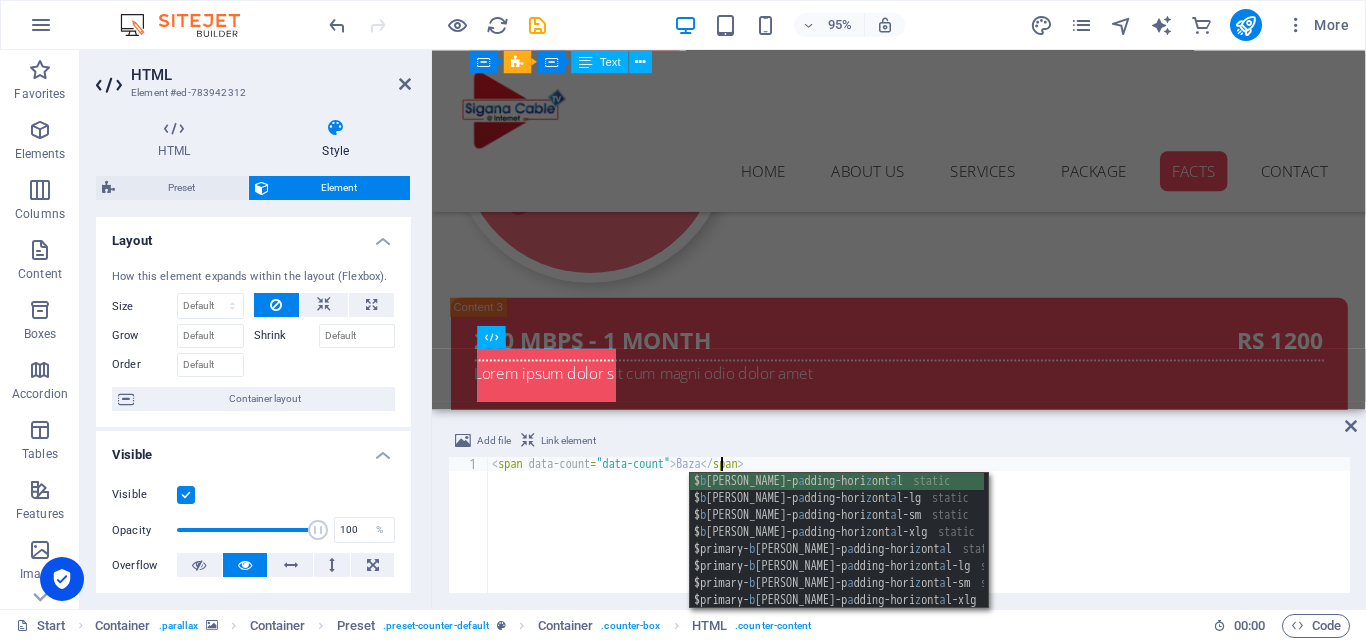 scroll, scrollTop: 0, scrollLeft: 19, axis: horizontal 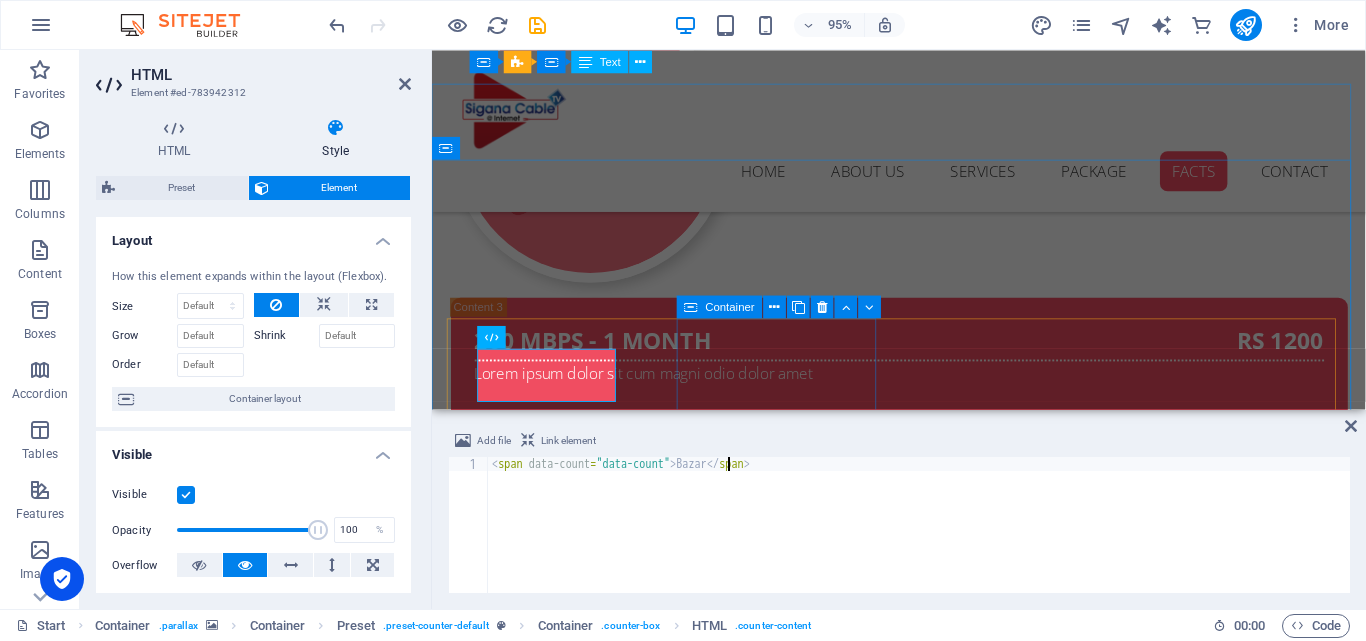 type on "<span data-count="data-count">Bazar</span>" 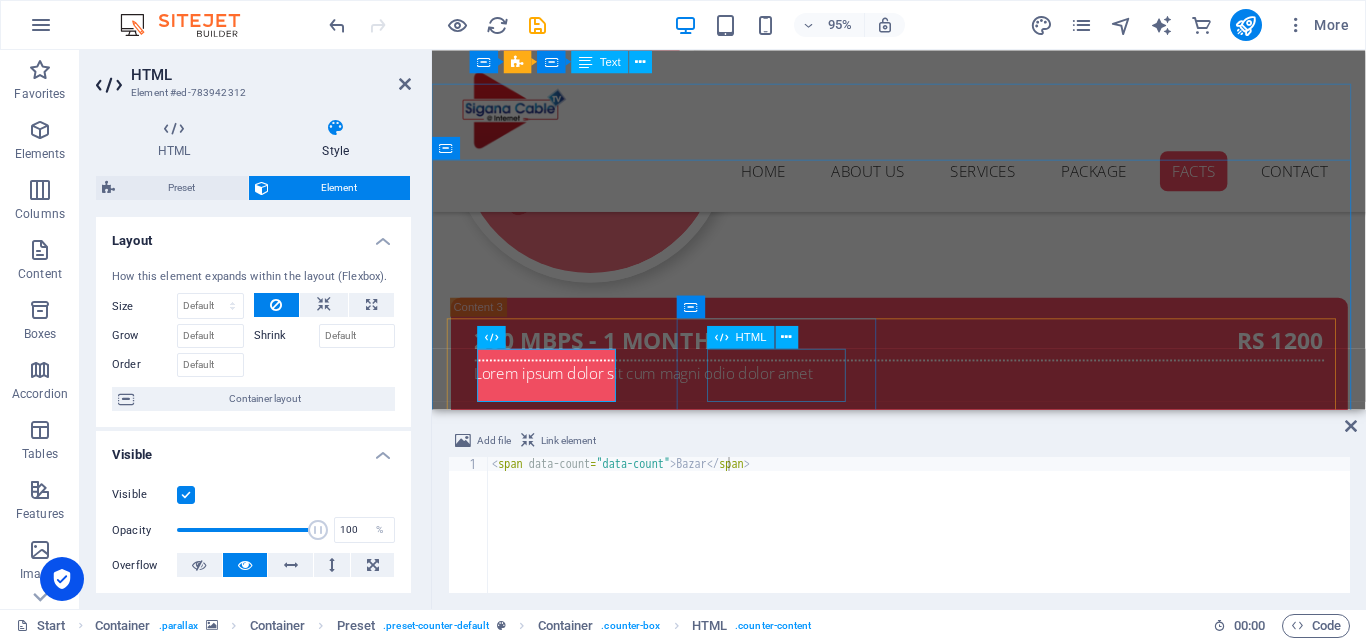 click on "25" at bounding box center (924, 3035) 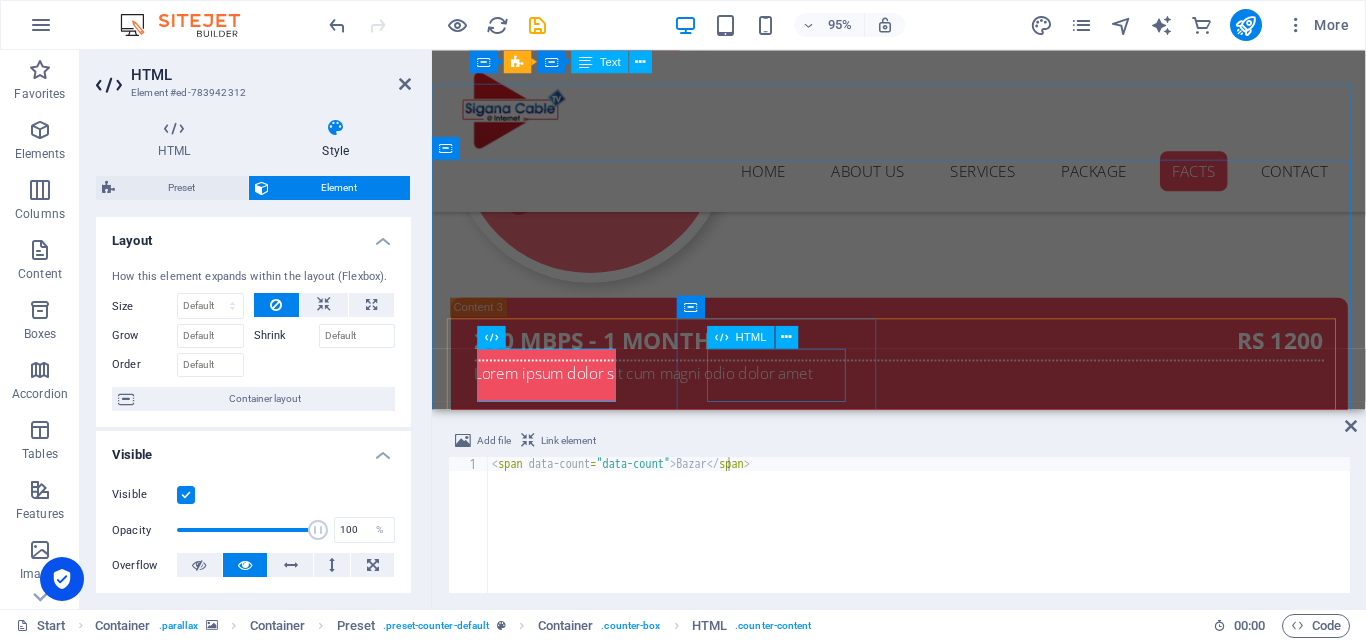 click on "25" at bounding box center [924, 3035] 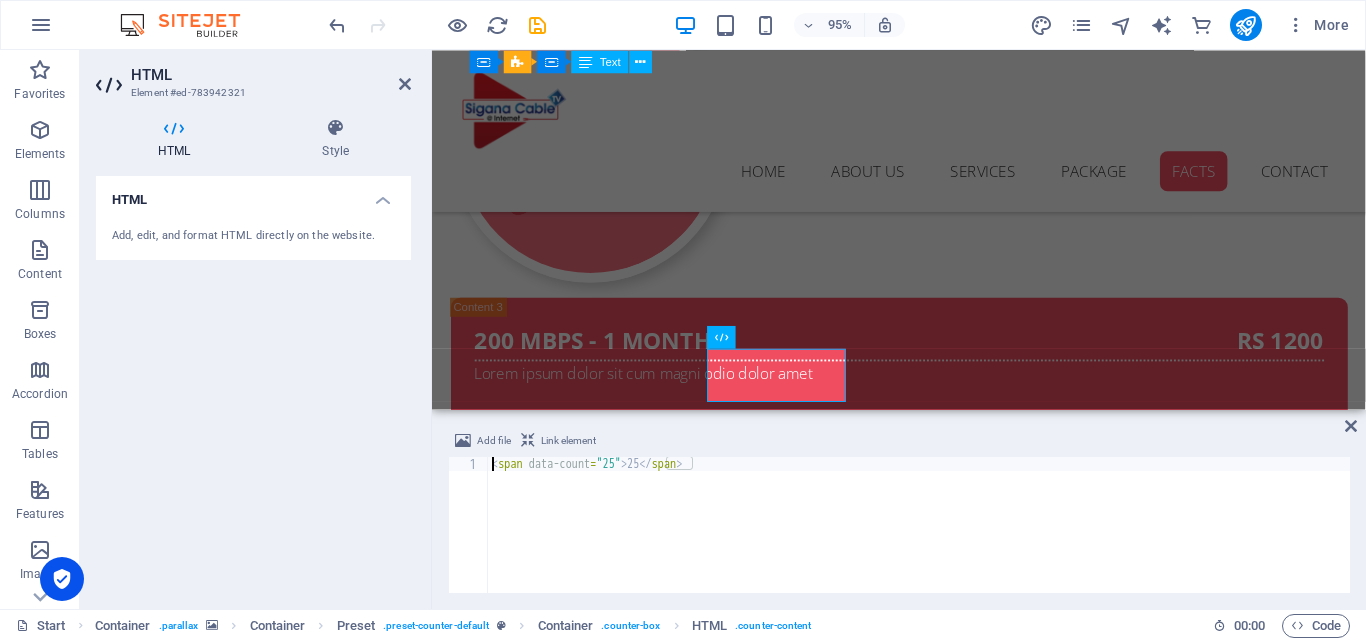 click on "< span   data-count = "25" > 25 </ span >" at bounding box center [919, 539] 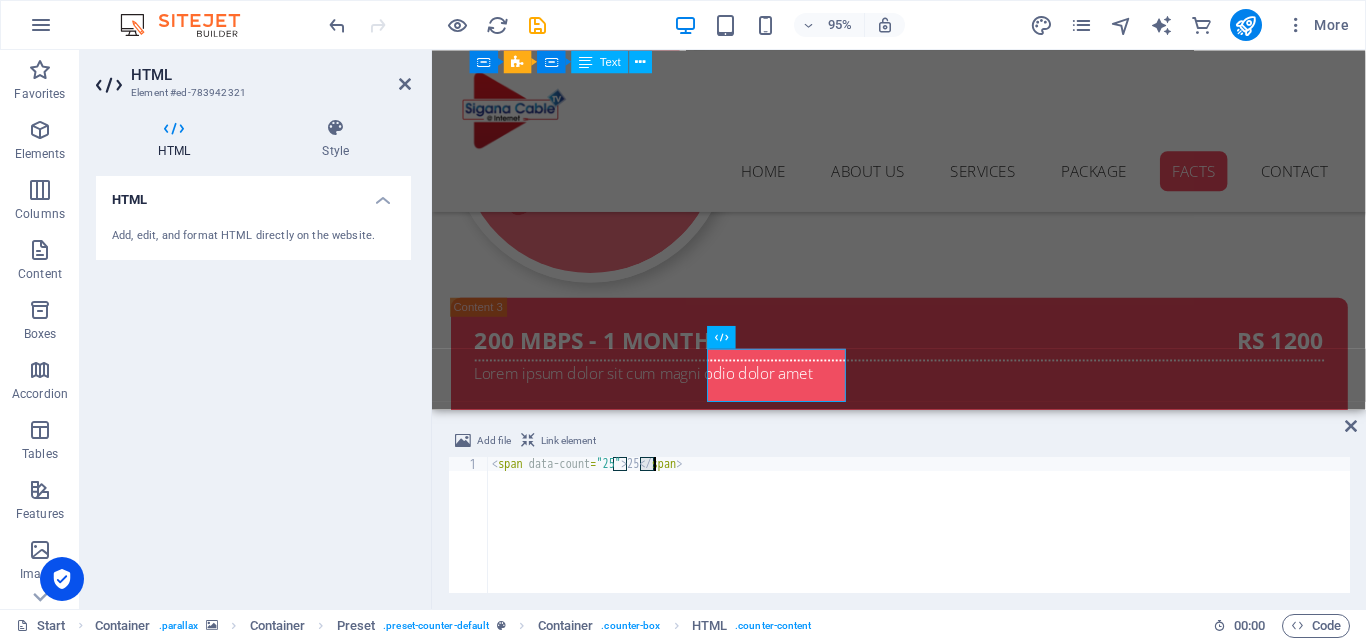 click on "< span   data-count = "25" > 25 </ span >" at bounding box center [919, 539] 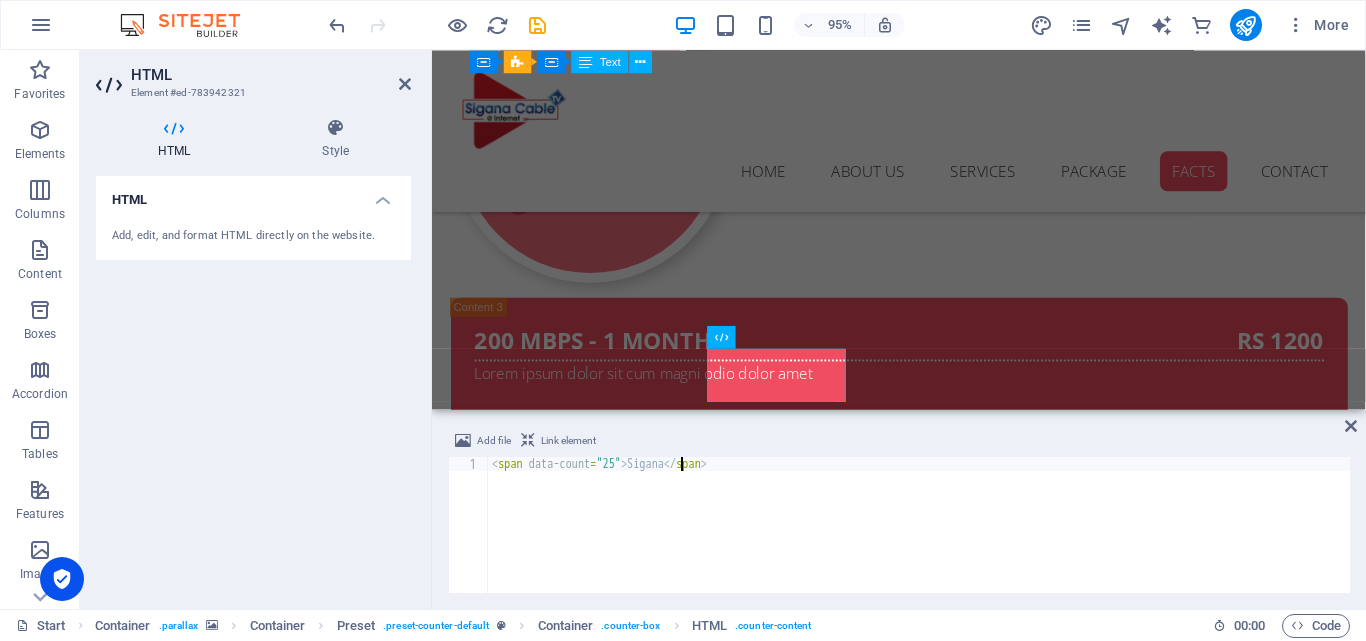 scroll, scrollTop: 0, scrollLeft: 15, axis: horizontal 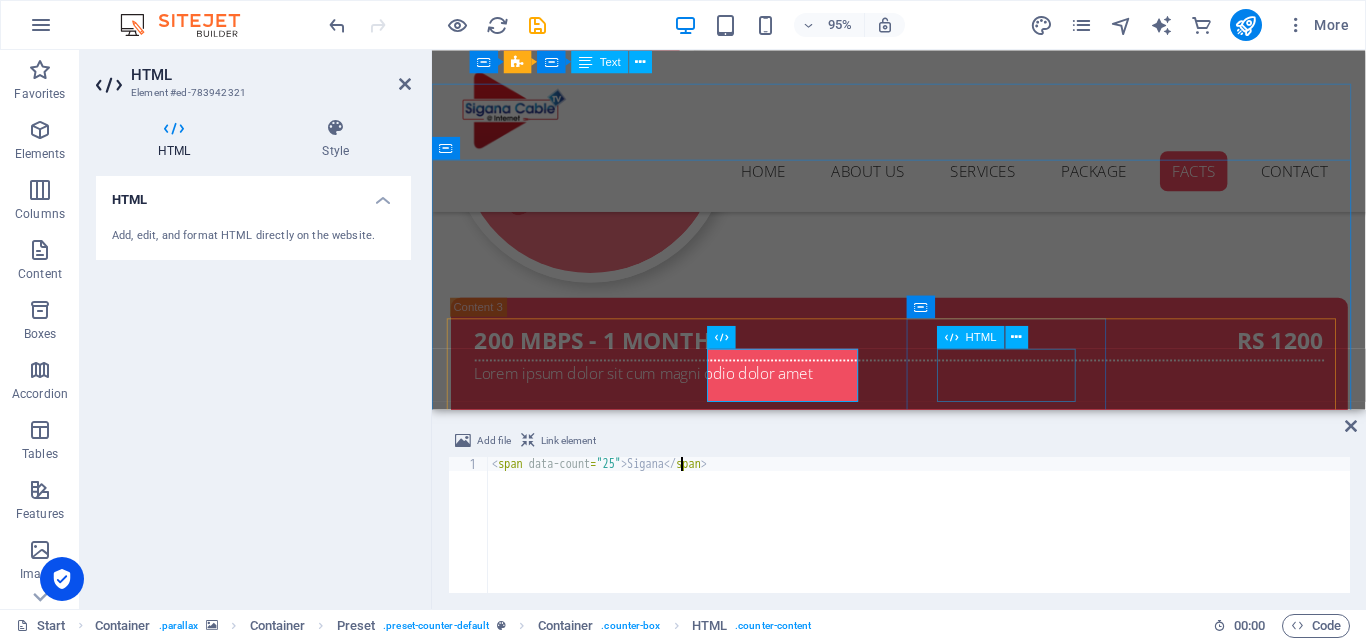 type on "<span data-count="25">Sigana</span>" 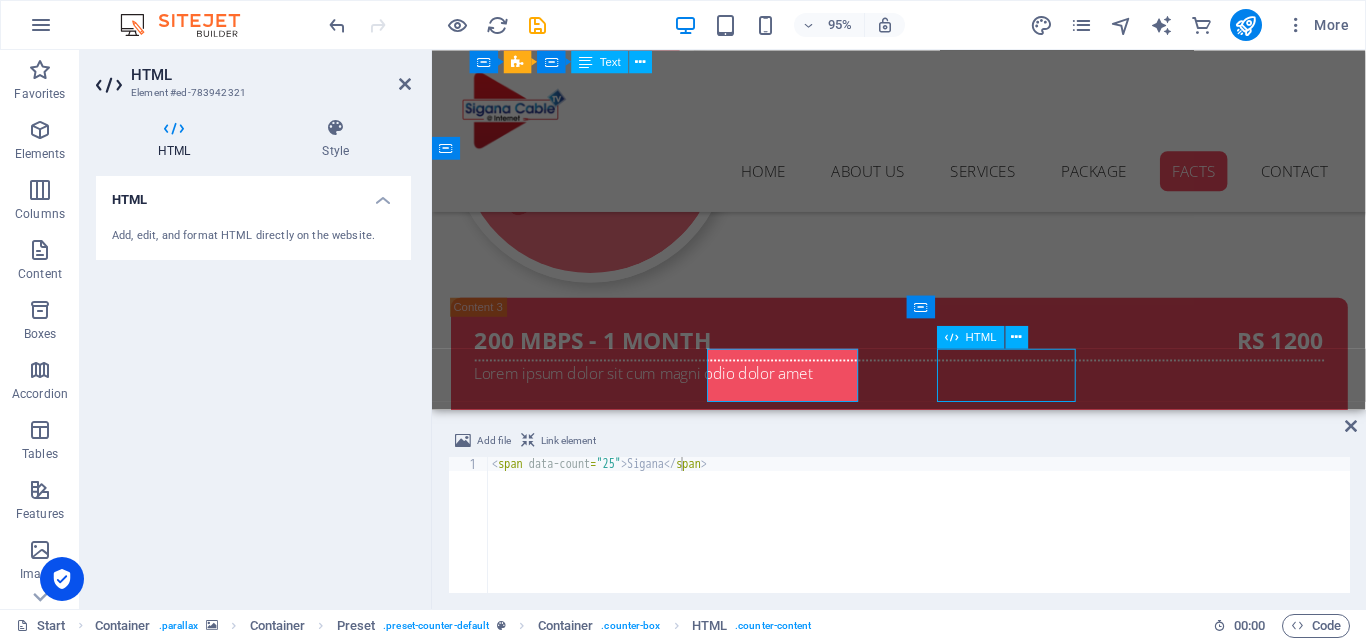 scroll, scrollTop: 6247, scrollLeft: 0, axis: vertical 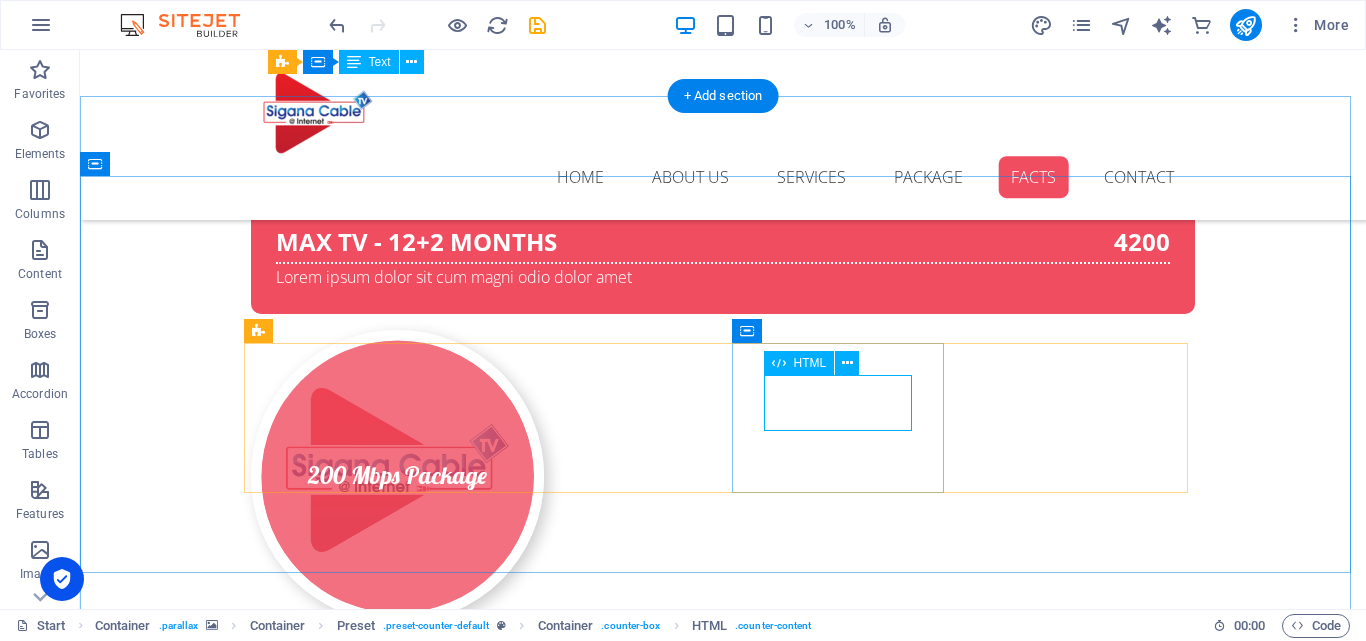click on "11" at bounding box center [723, 3666] 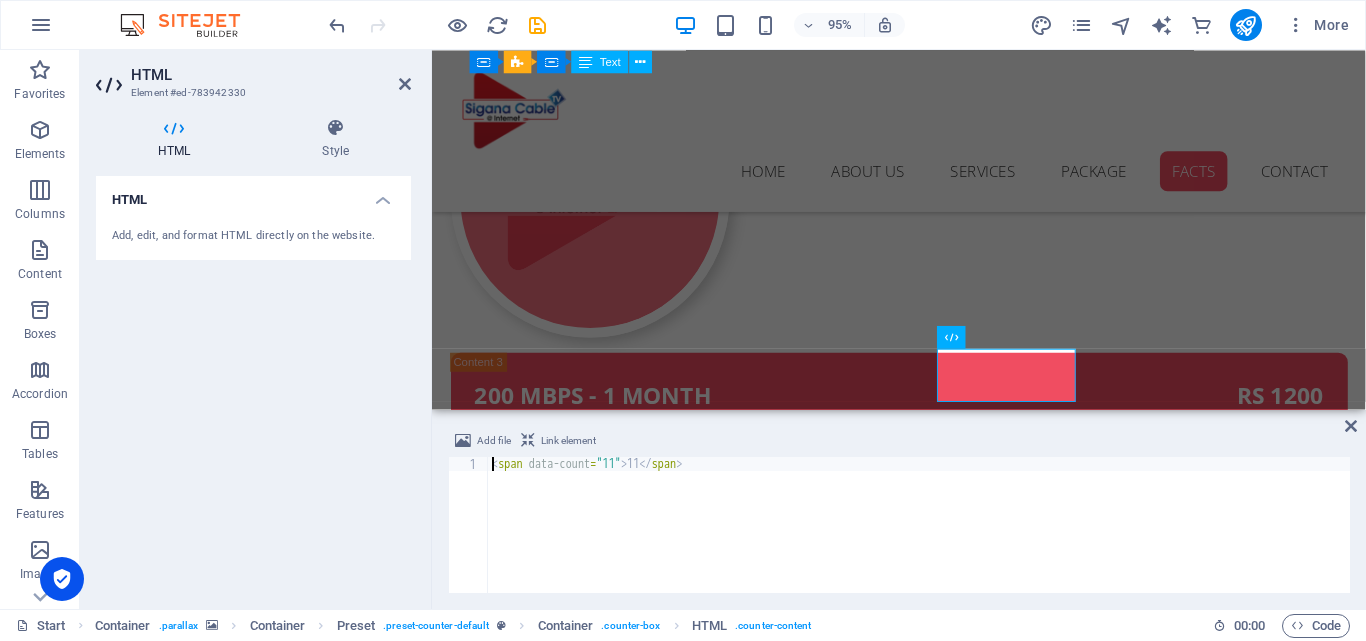 scroll, scrollTop: 6305, scrollLeft: 0, axis: vertical 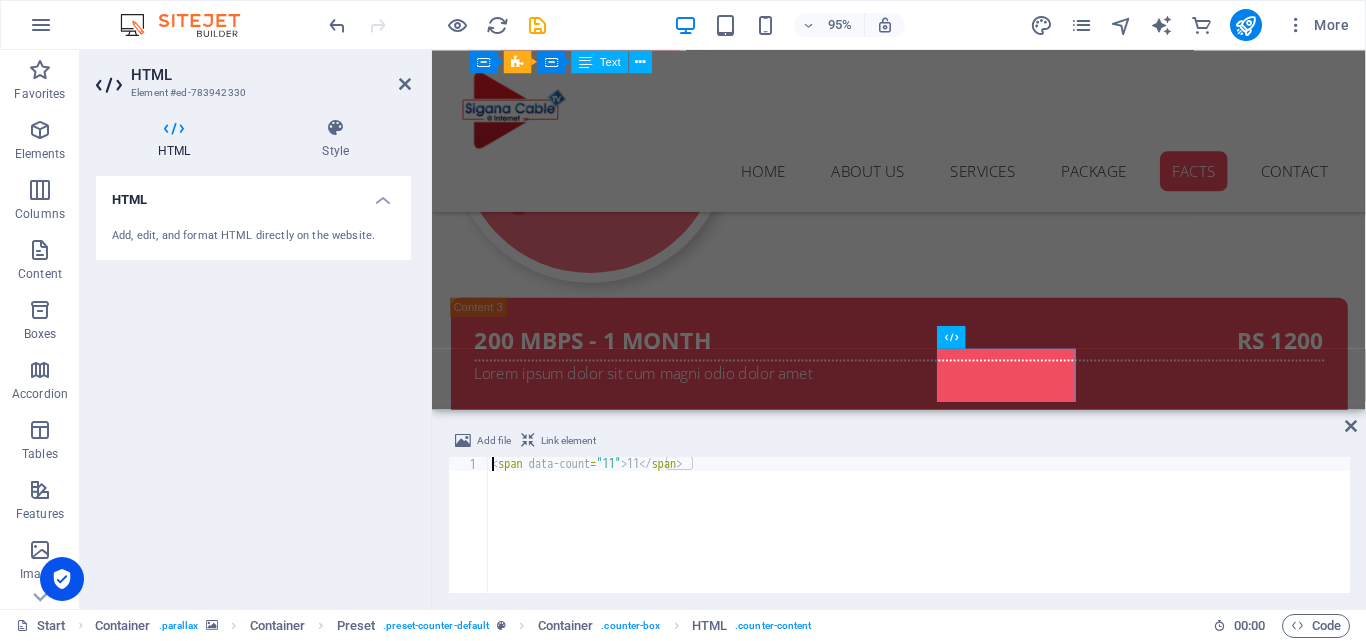 click on "< span   data-count = "11" > 11 </ span >" at bounding box center [919, 539] 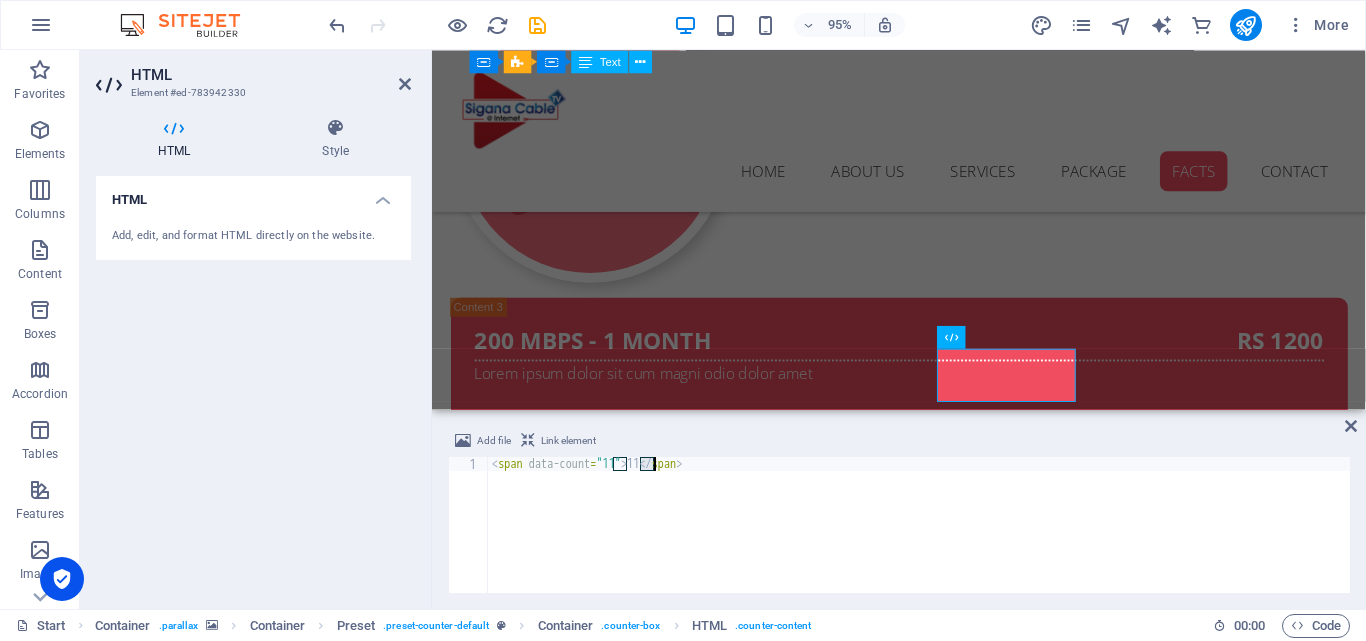 click on "< span   data-count = "11" > 11 </ span >" at bounding box center [919, 539] 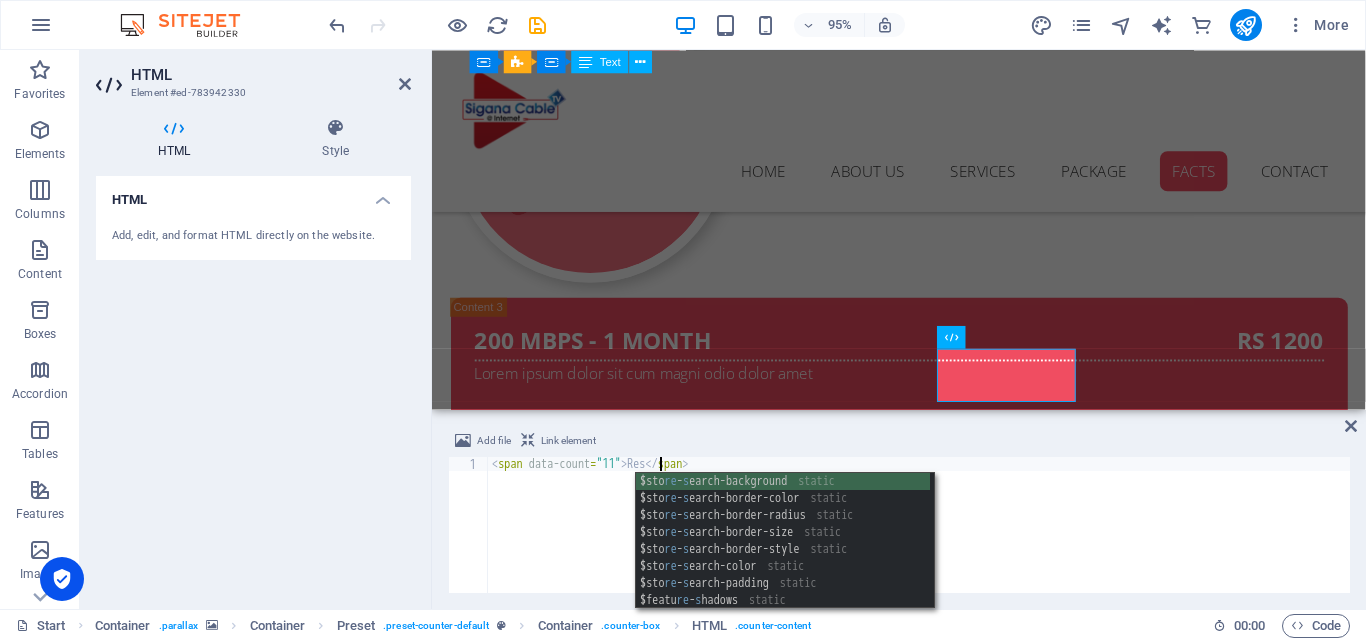 scroll, scrollTop: 0, scrollLeft: 14, axis: horizontal 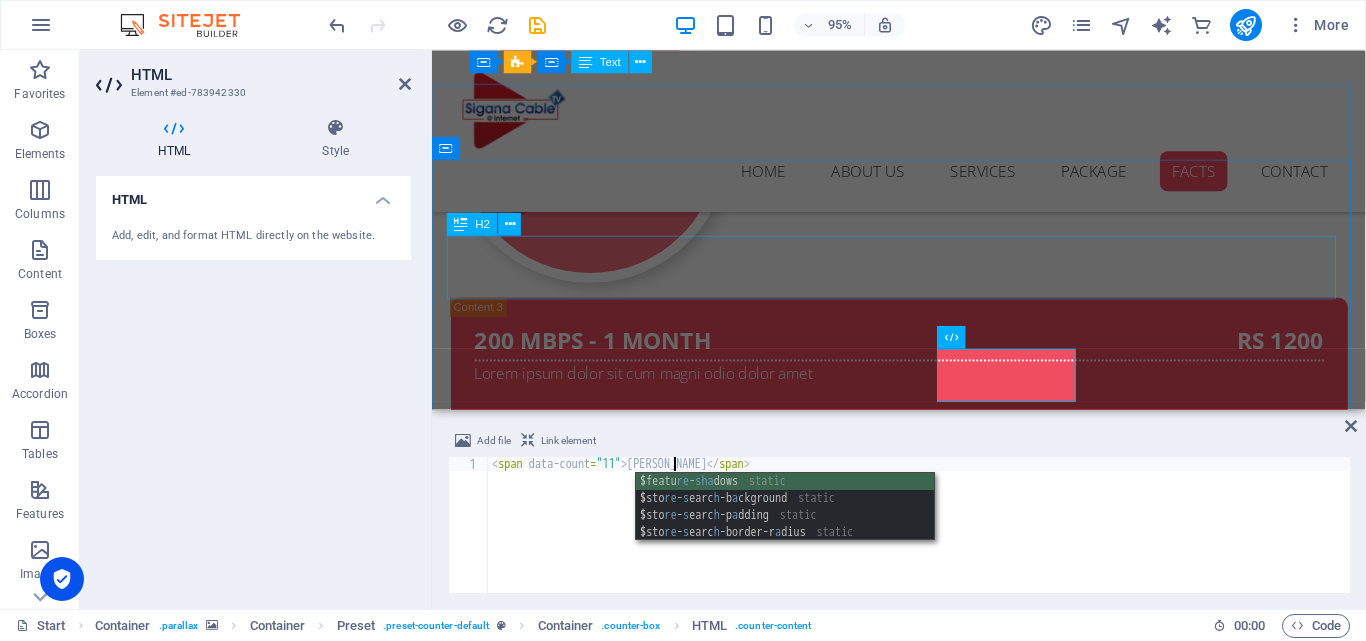 type on "<span data-count="11">[PERSON_NAME]</span>" 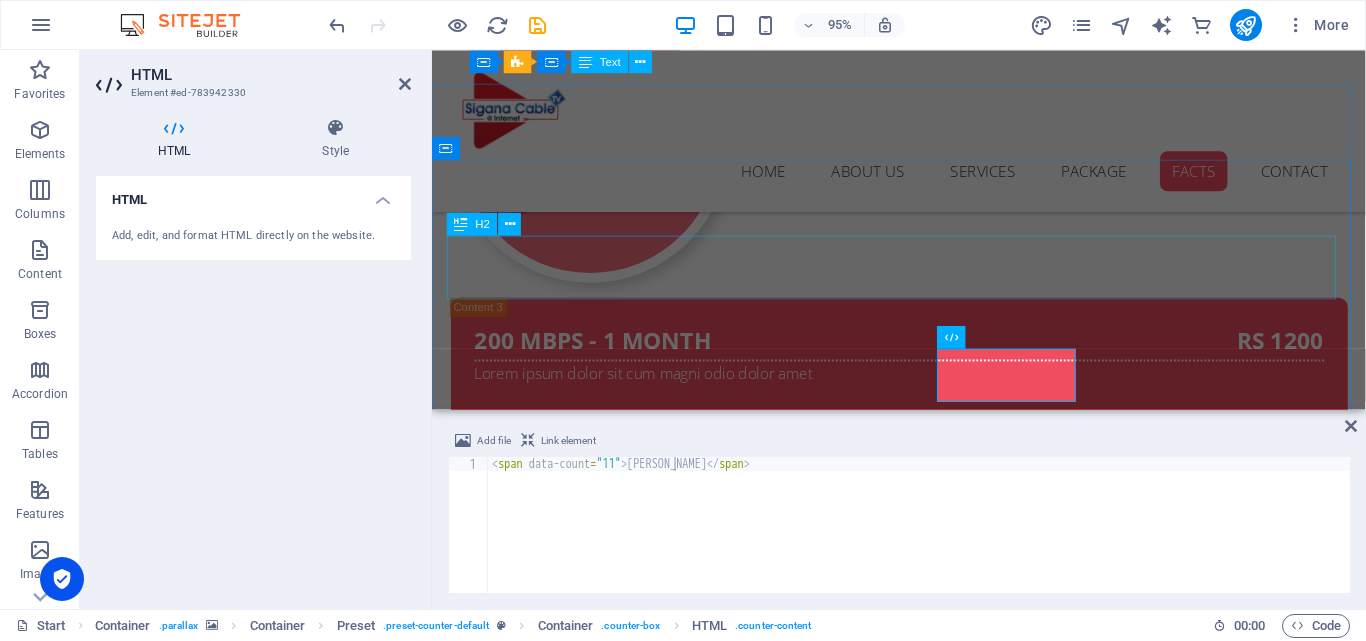click on "Our Branch" at bounding box center (924, 2755) 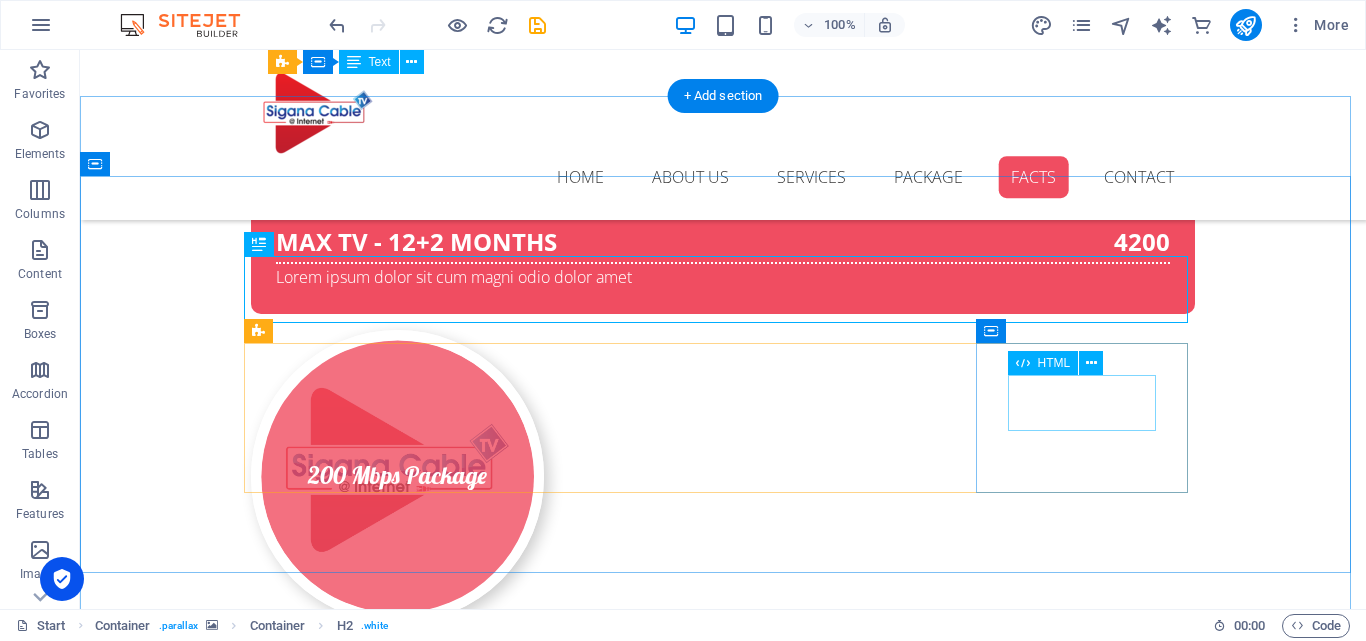 click on "56" at bounding box center [723, 3831] 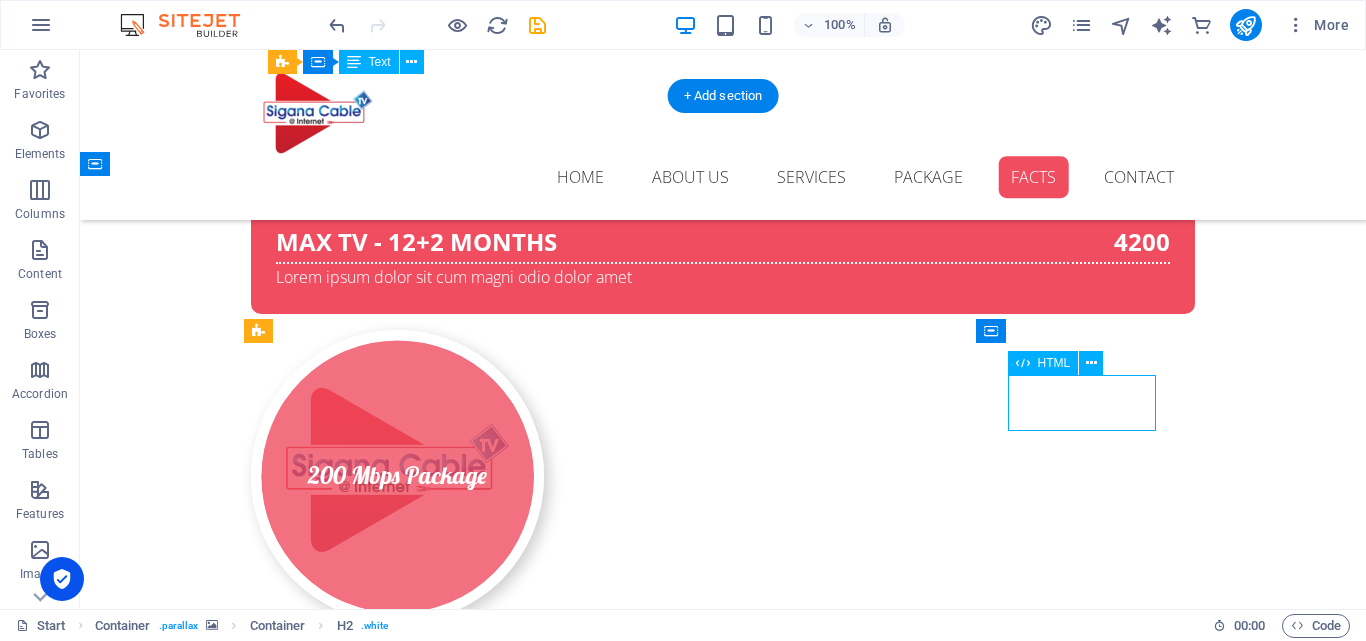 click on "56" at bounding box center [723, 3831] 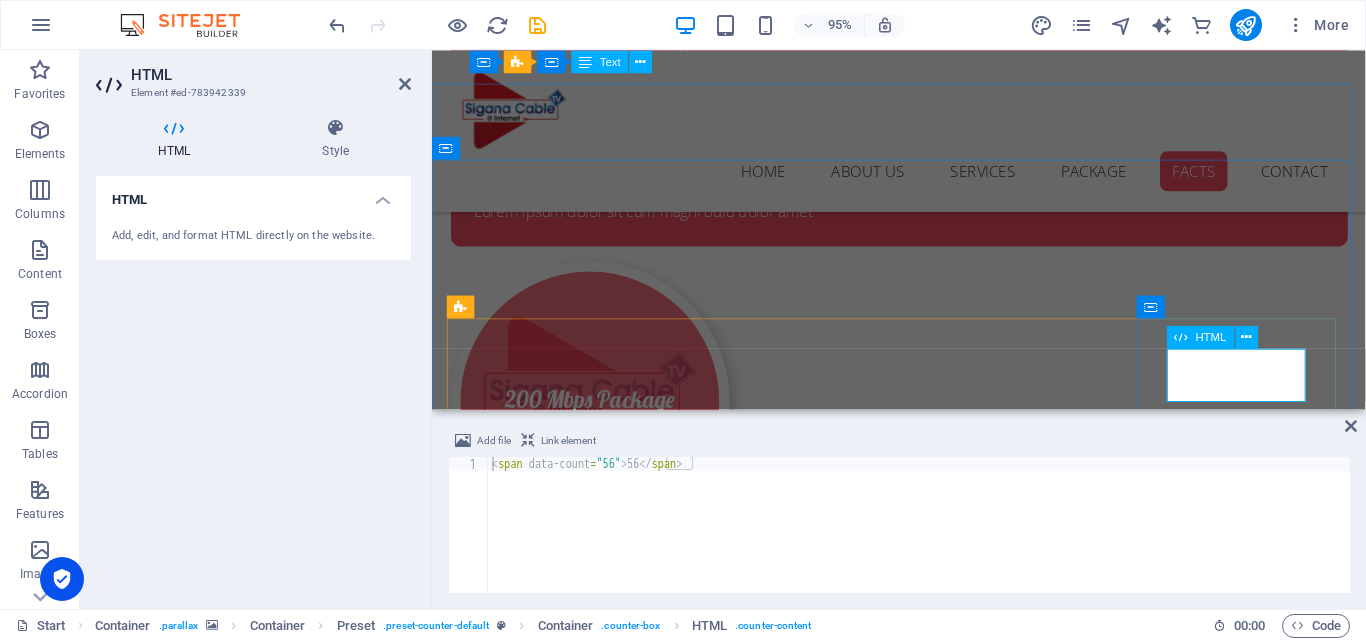 click on "56" at bounding box center (924, 3773) 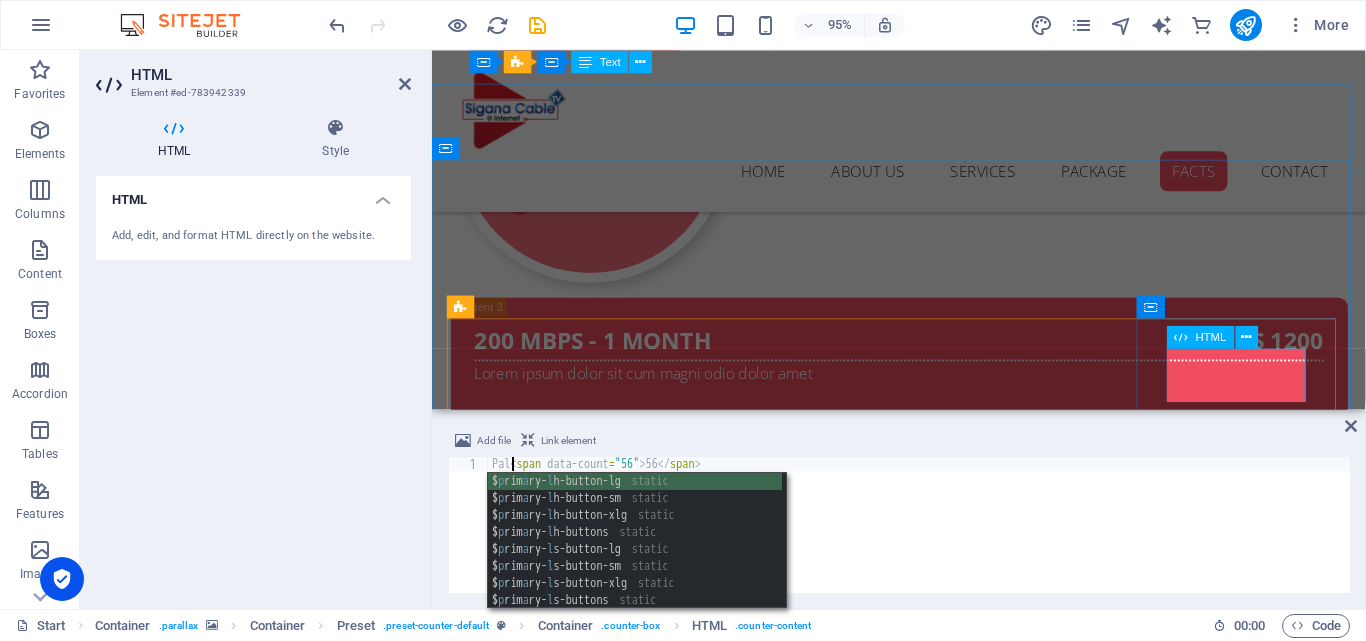 scroll, scrollTop: 0, scrollLeft: 2, axis: horizontal 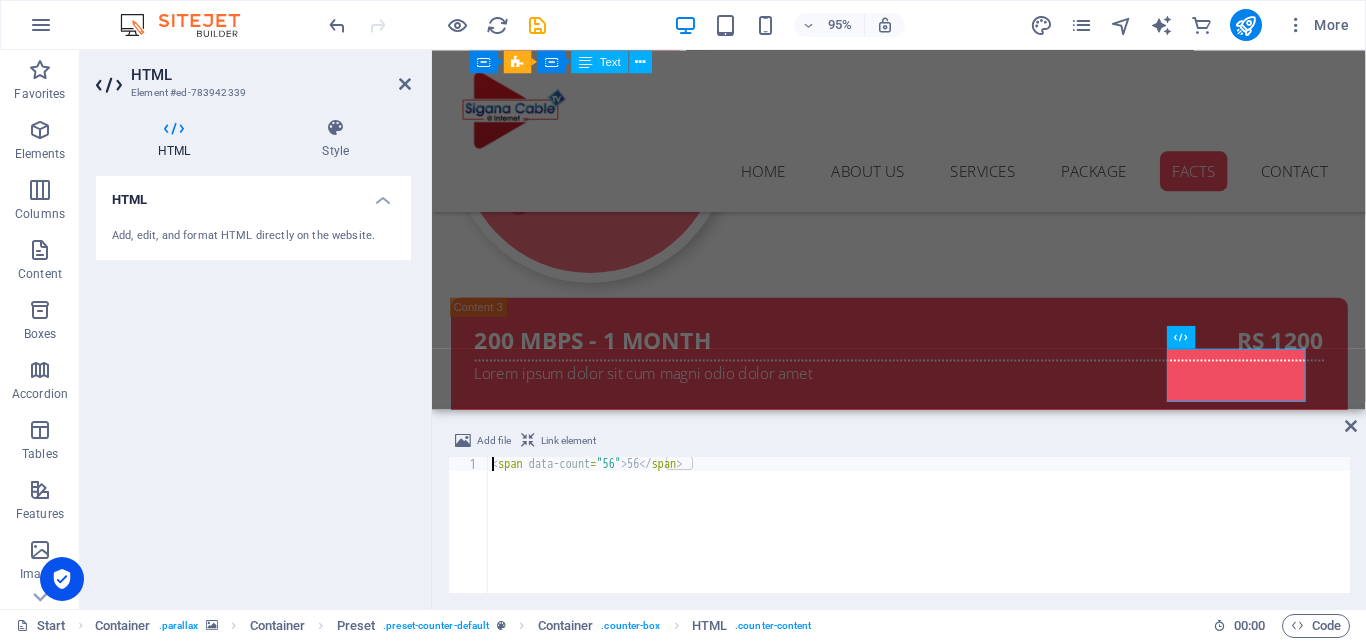 click on "< span   data-count = "56" > 56 </ span >" at bounding box center [919, 539] 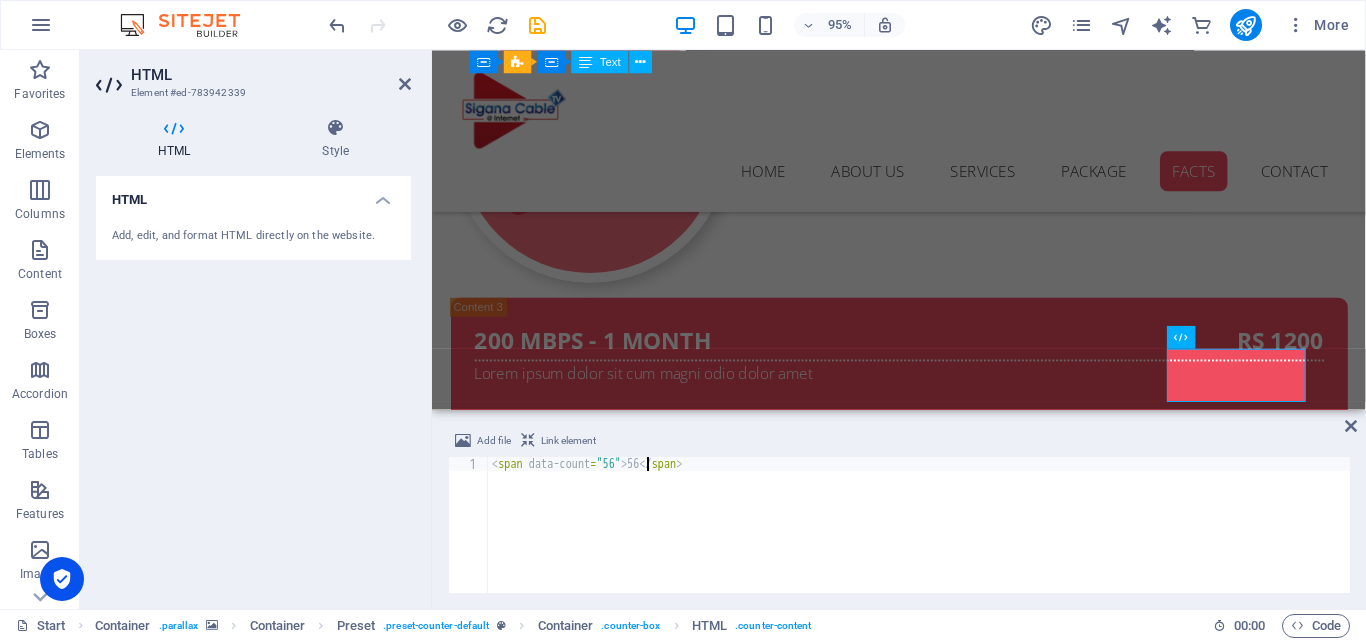 click on "< span   data-count = "56" > 56 </ span >" at bounding box center (919, 539) 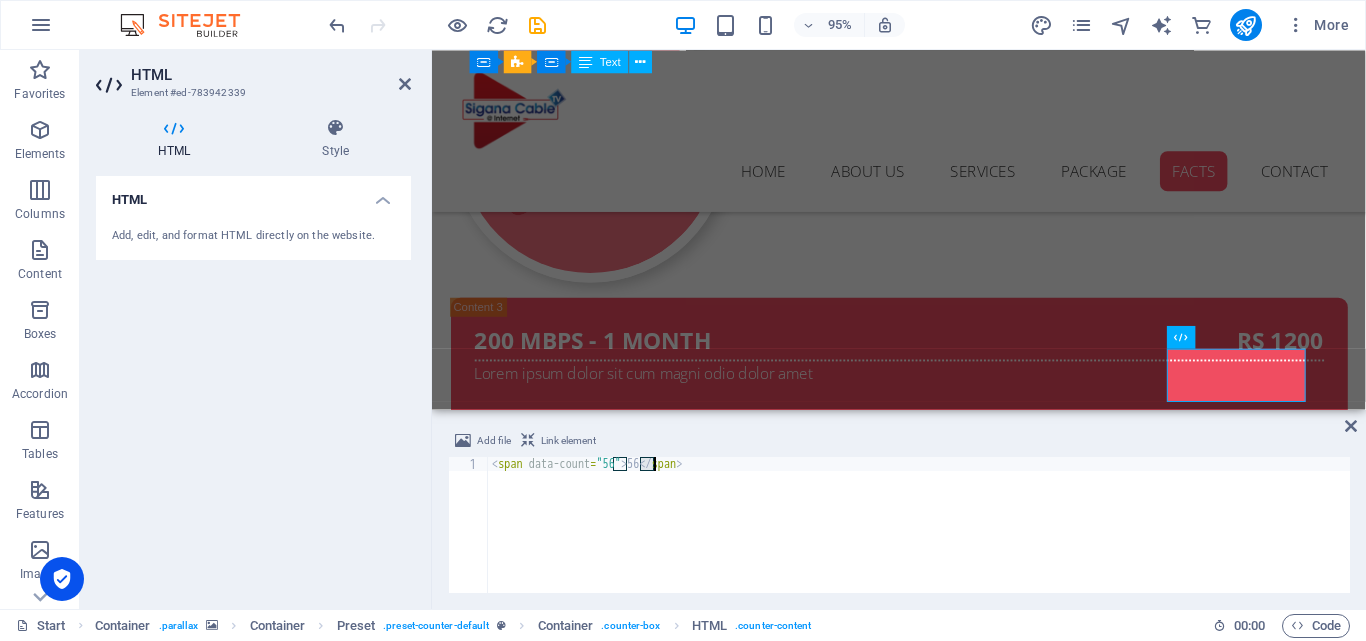 click on "< span   data-count = "56" > 56 </ span >" at bounding box center (919, 539) 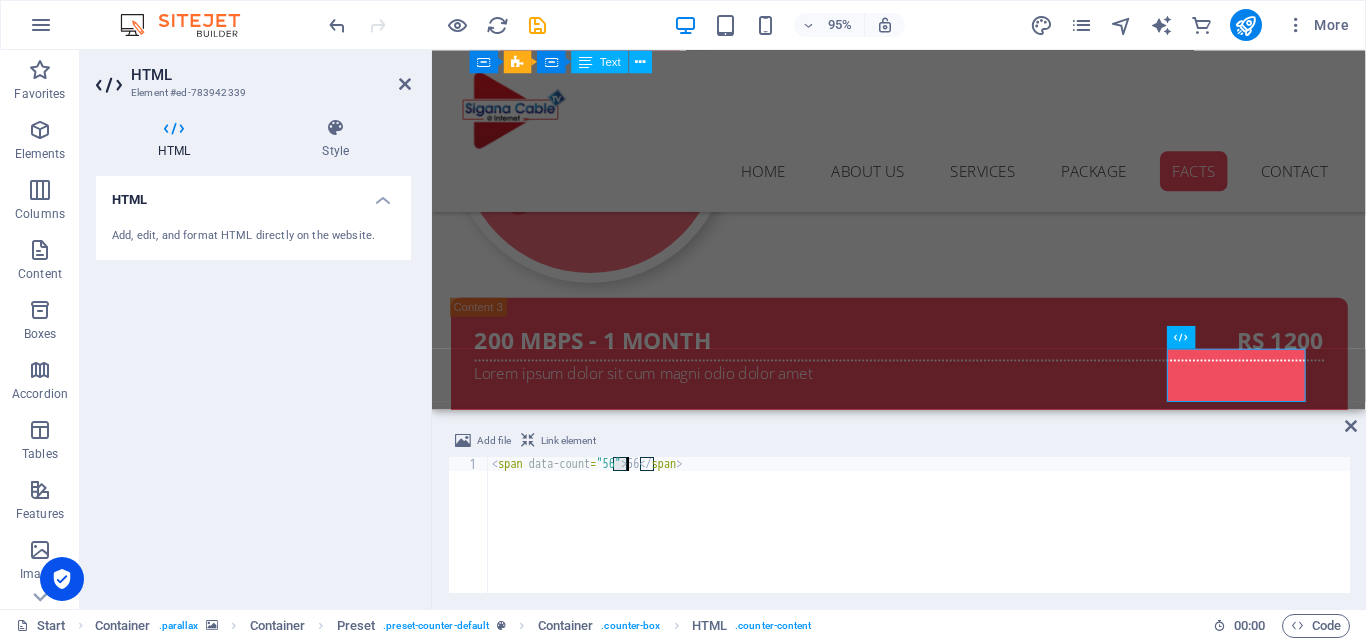 click on "< span   data-count = "56" > 56 </ span >" at bounding box center [919, 539] 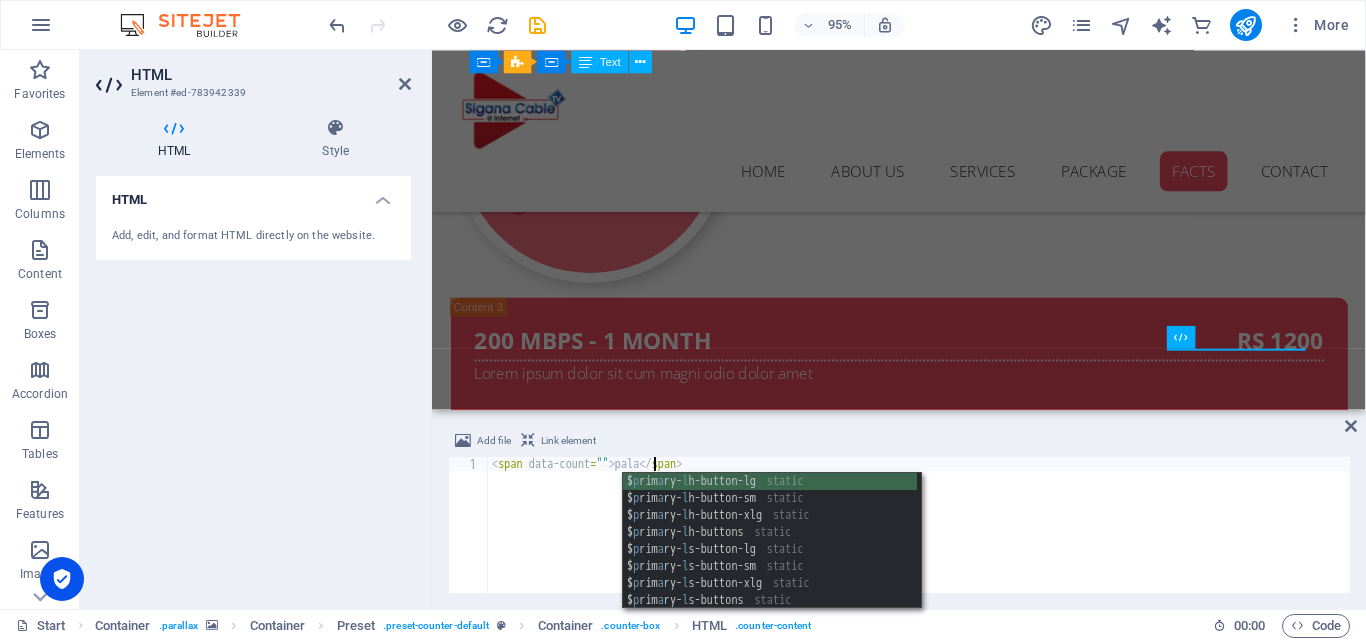 scroll, scrollTop: 0, scrollLeft: 13, axis: horizontal 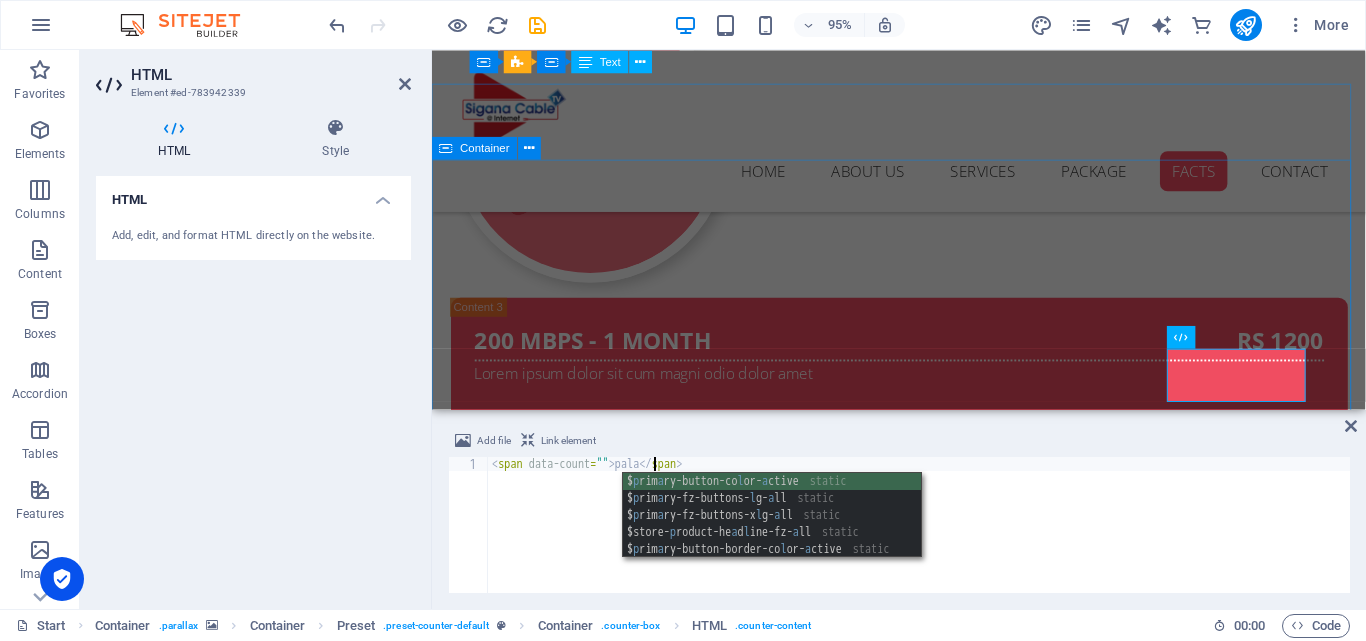 type on "<span data-count="">pala</span>" 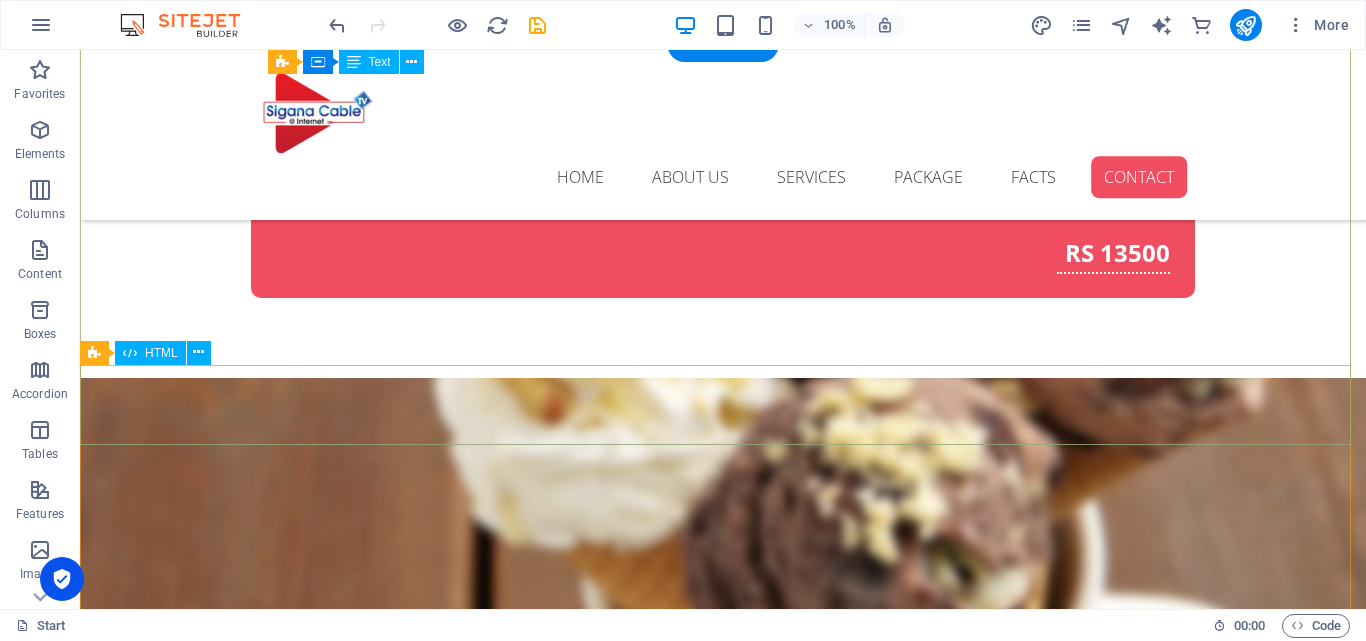 scroll, scrollTop: 8347, scrollLeft: 0, axis: vertical 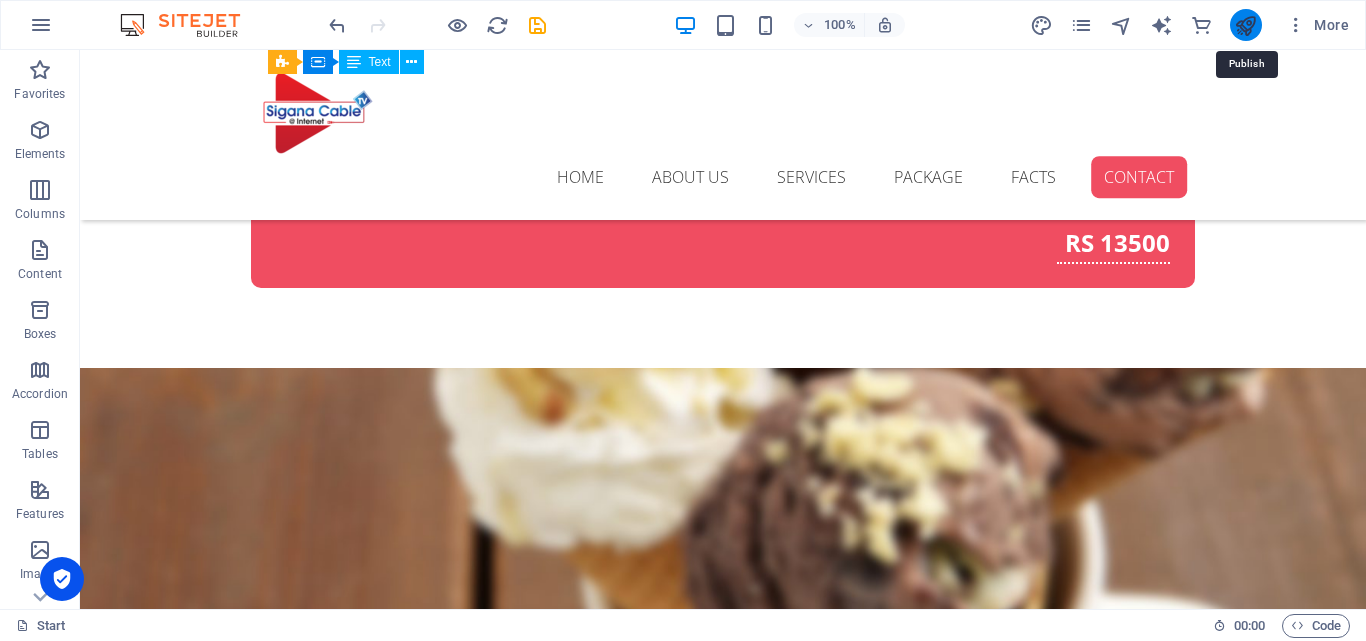 click at bounding box center [1245, 25] 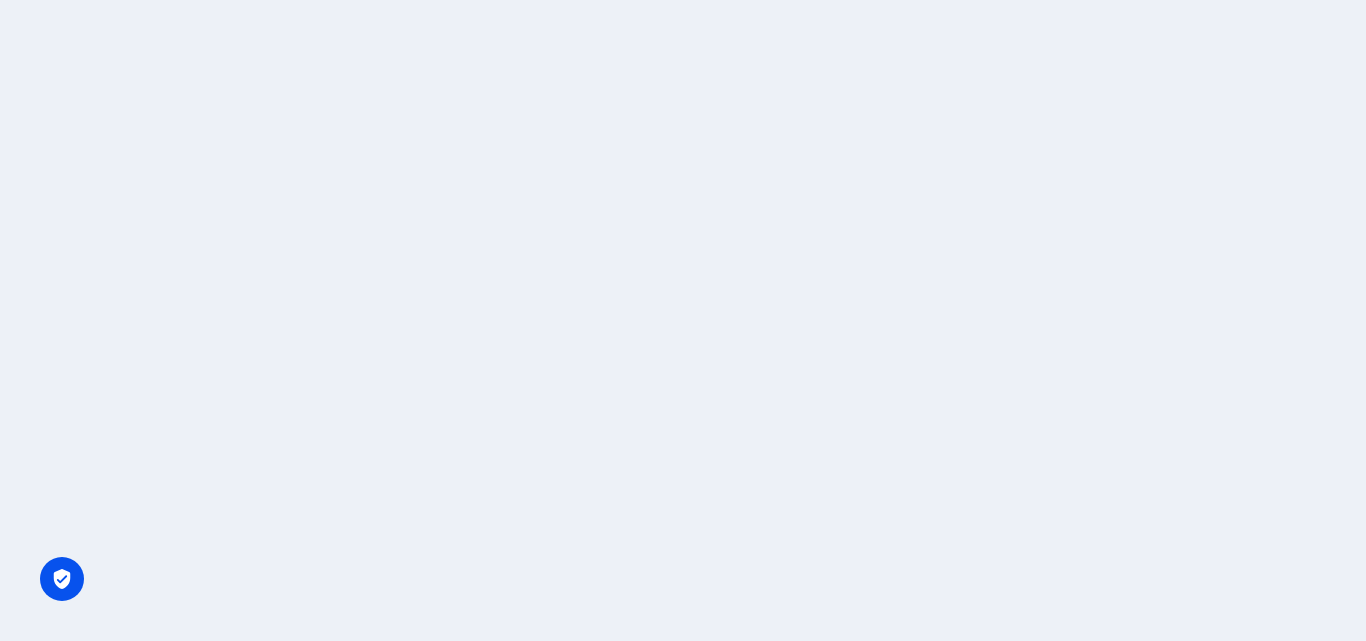scroll, scrollTop: 0, scrollLeft: 0, axis: both 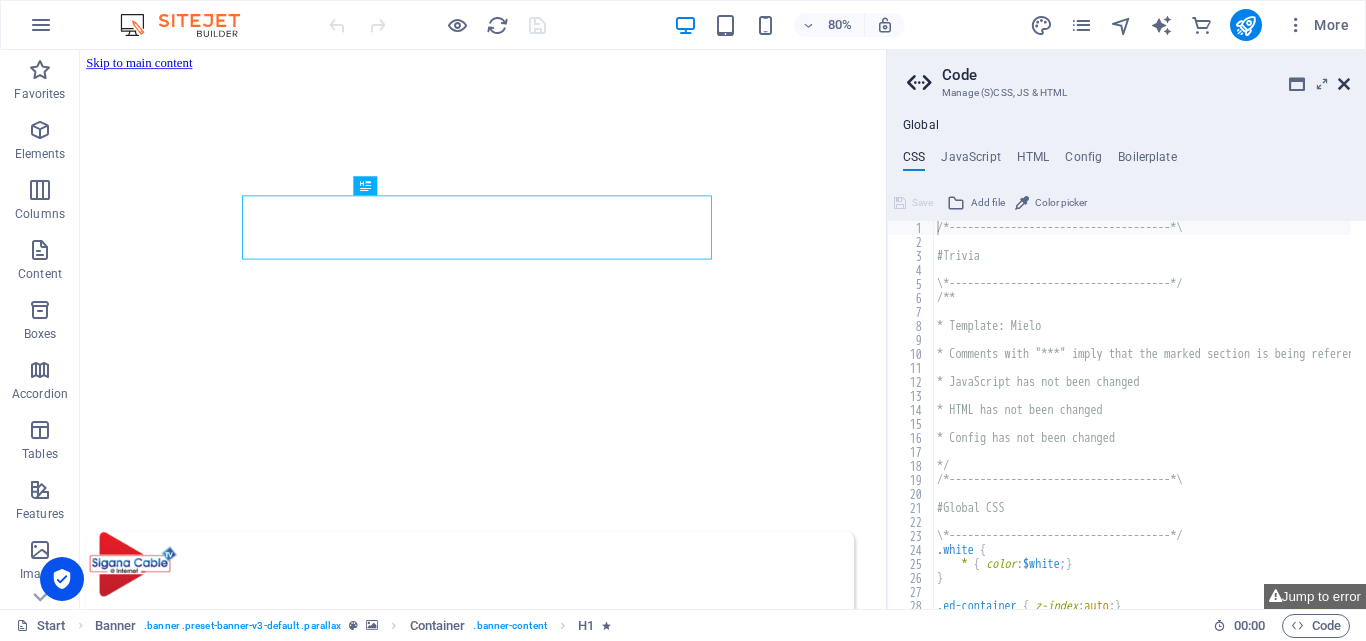 click at bounding box center (1344, 84) 